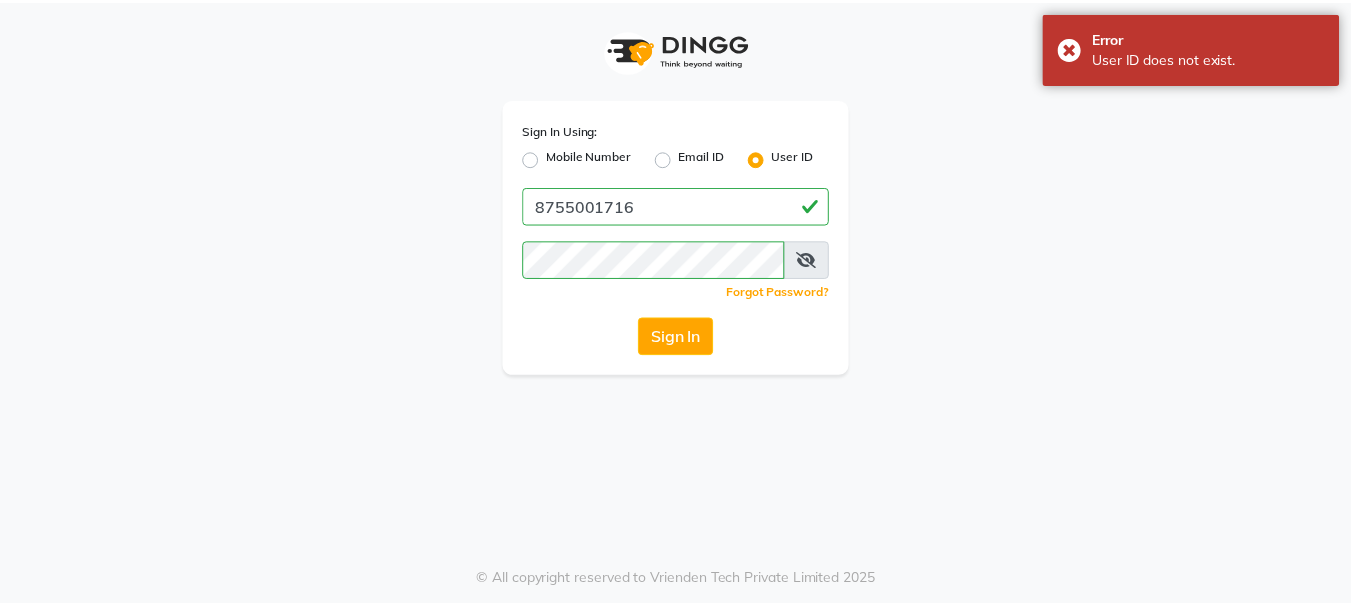scroll, scrollTop: 0, scrollLeft: 0, axis: both 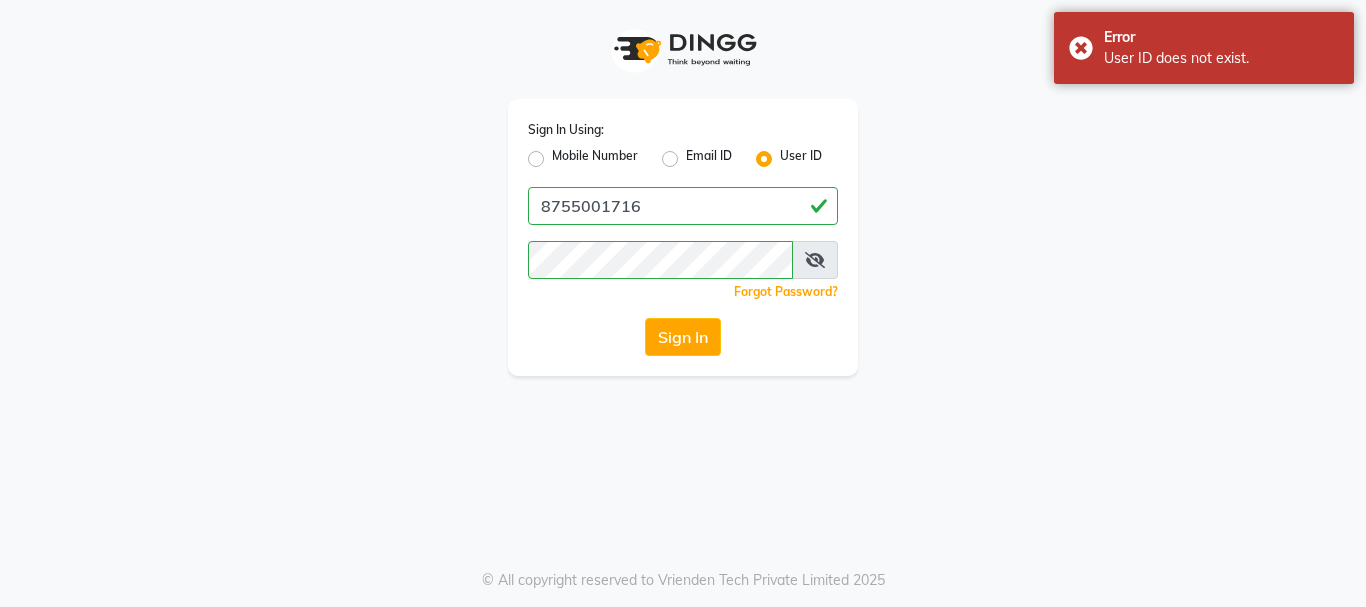 click on "Mobile Number" 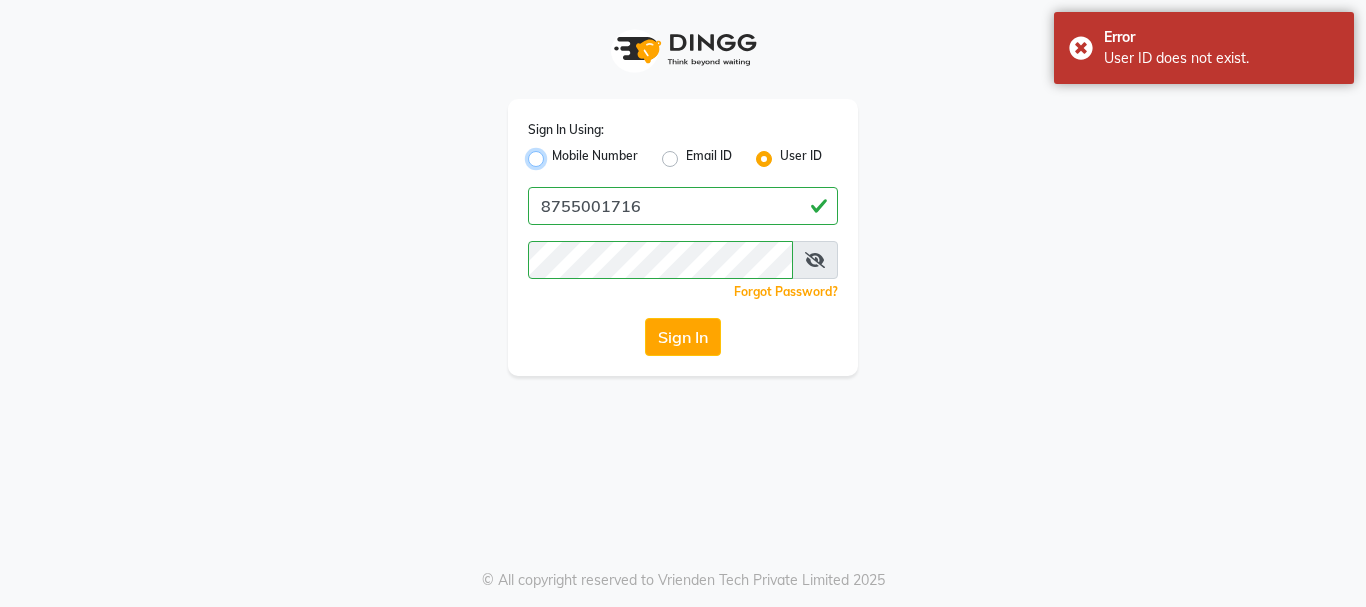 click on "Mobile Number" at bounding box center (558, 153) 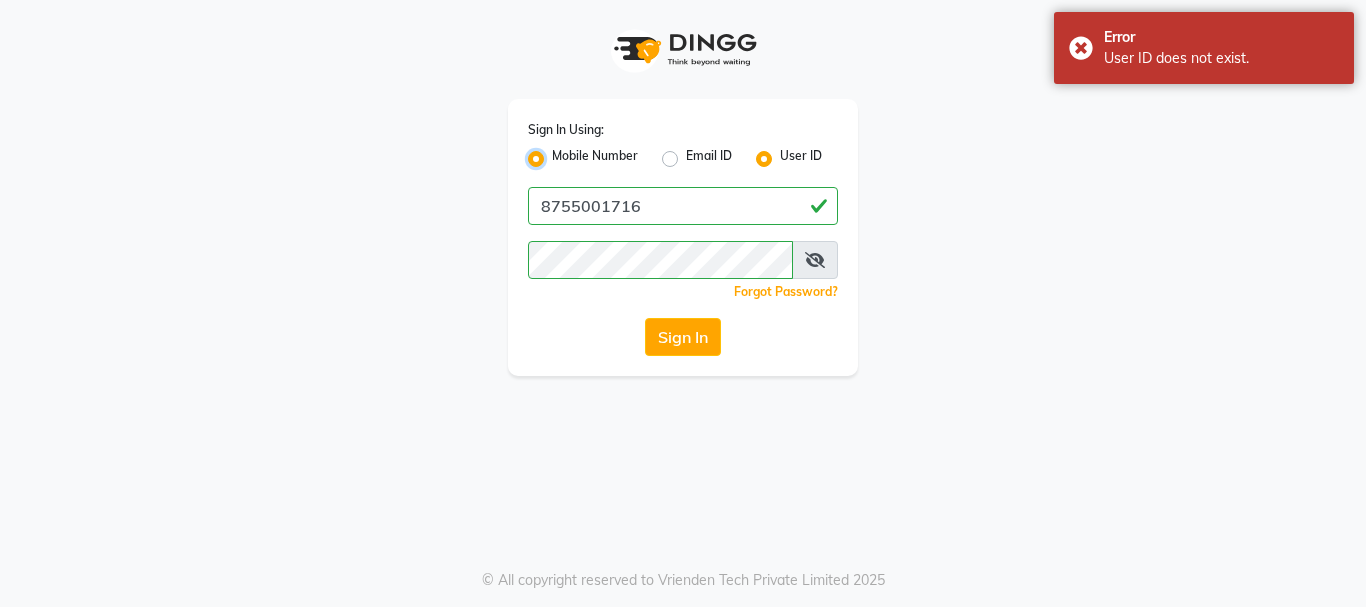 radio on "false" 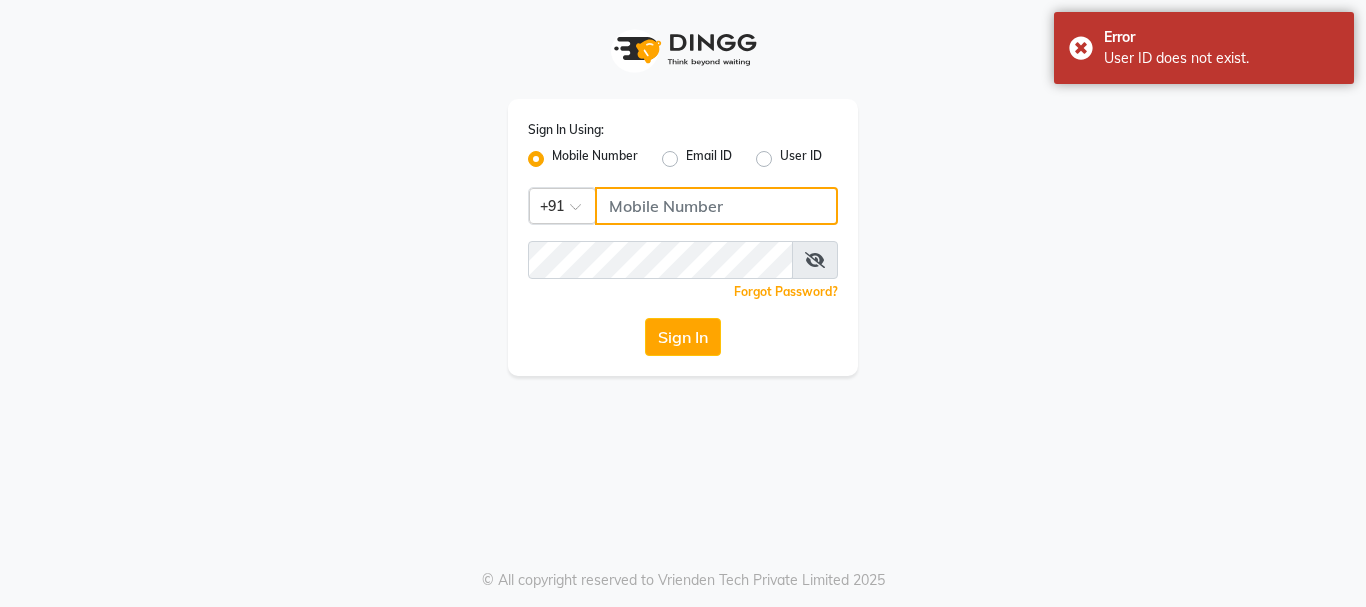 click 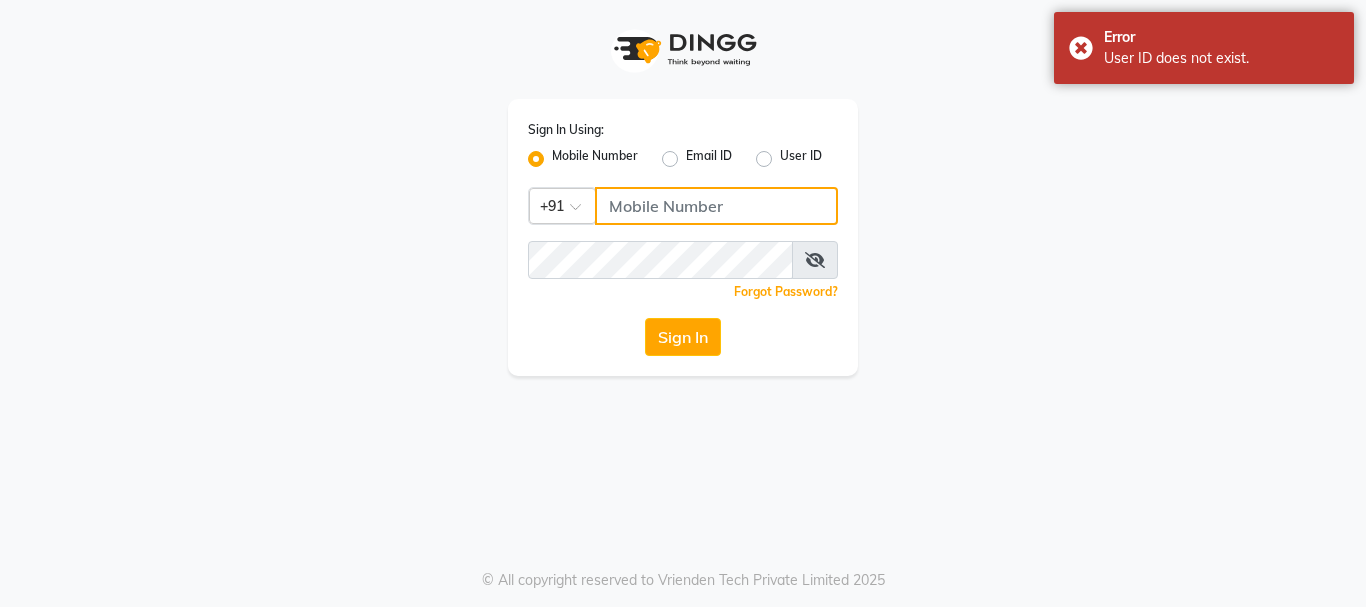 type on "8755001716" 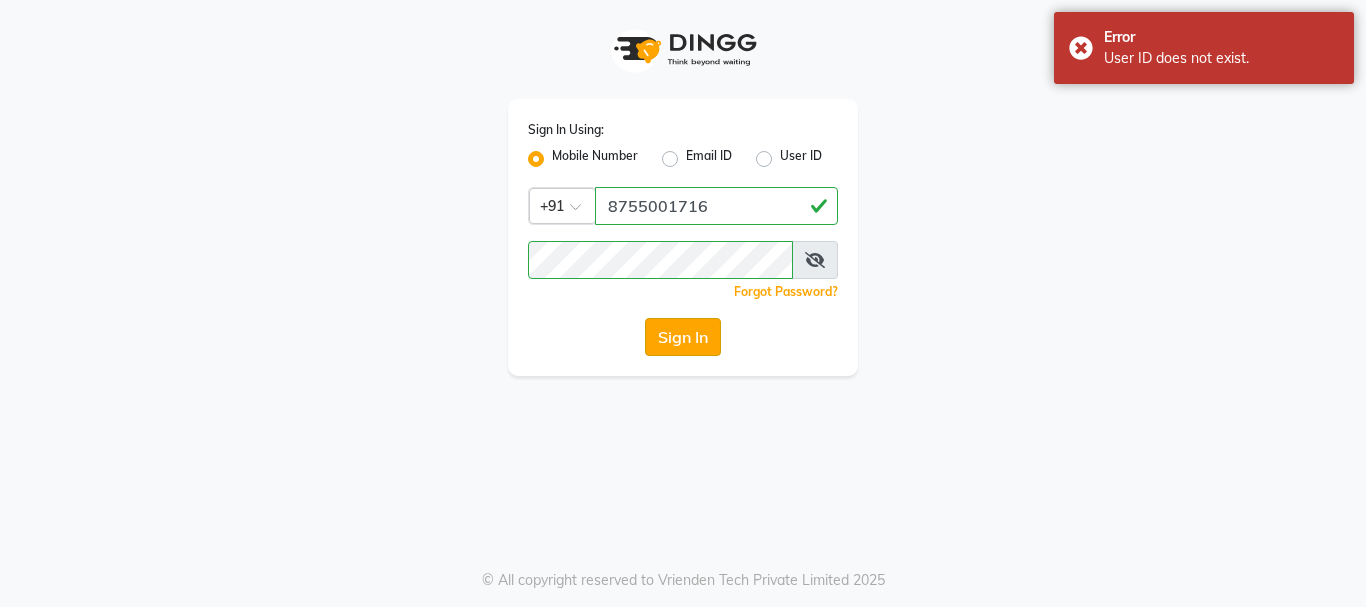 click on "Sign In" 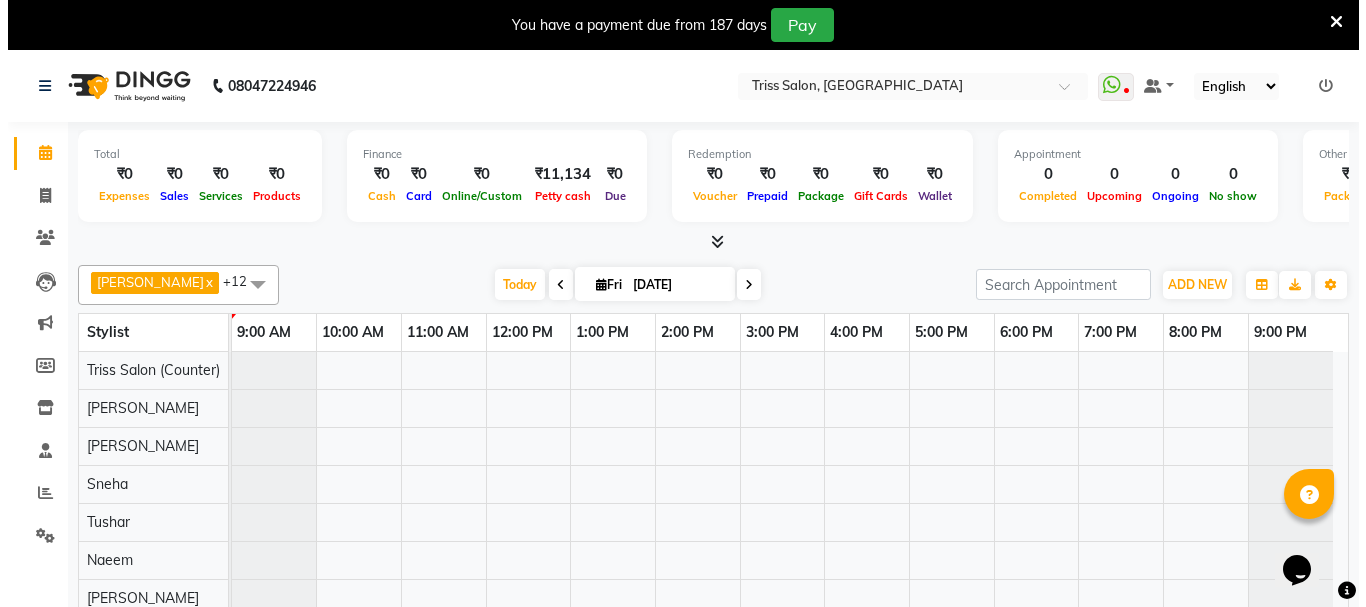 scroll, scrollTop: 0, scrollLeft: 0, axis: both 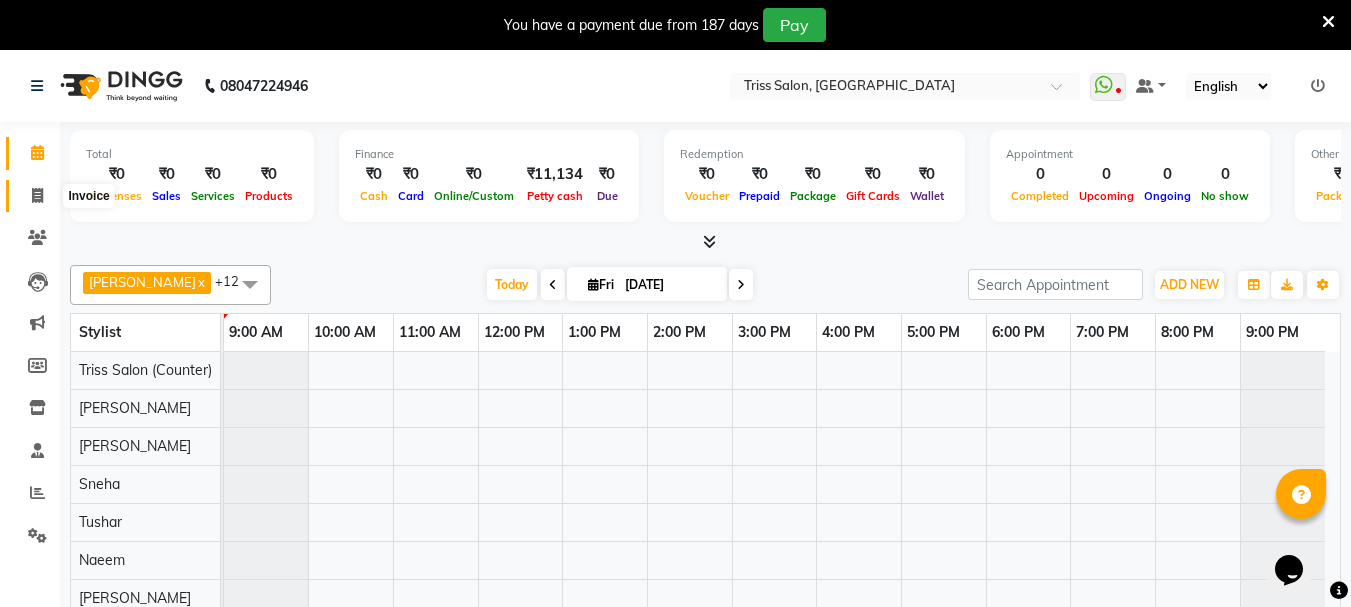 click 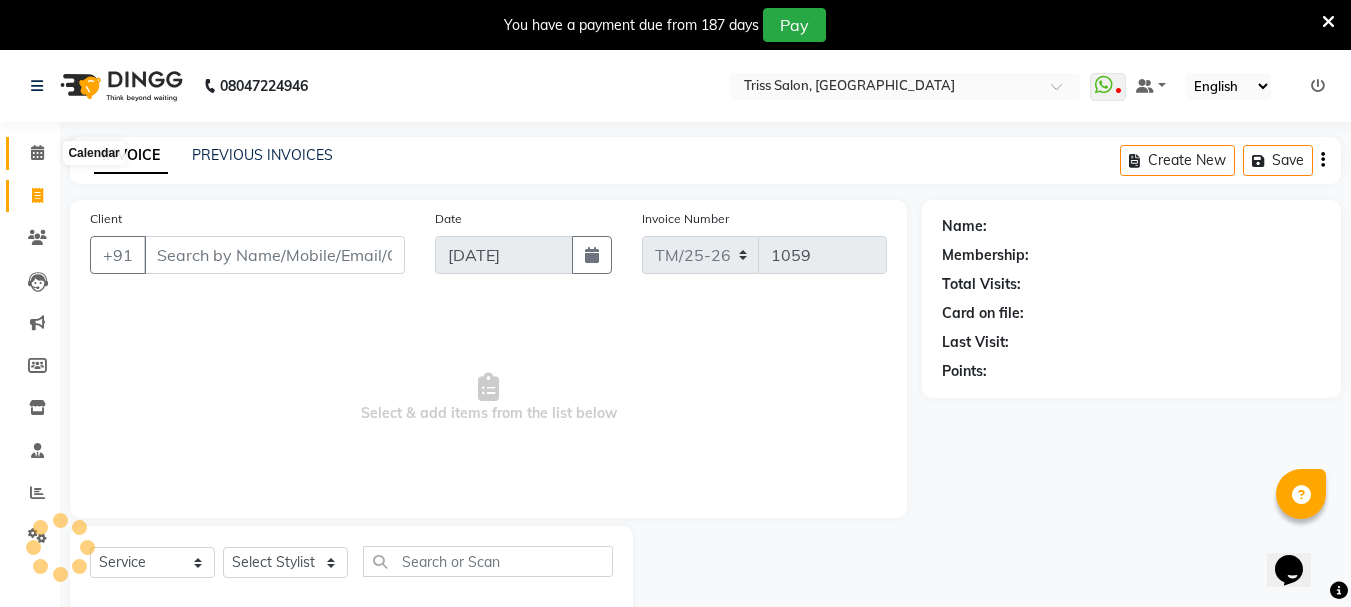 click 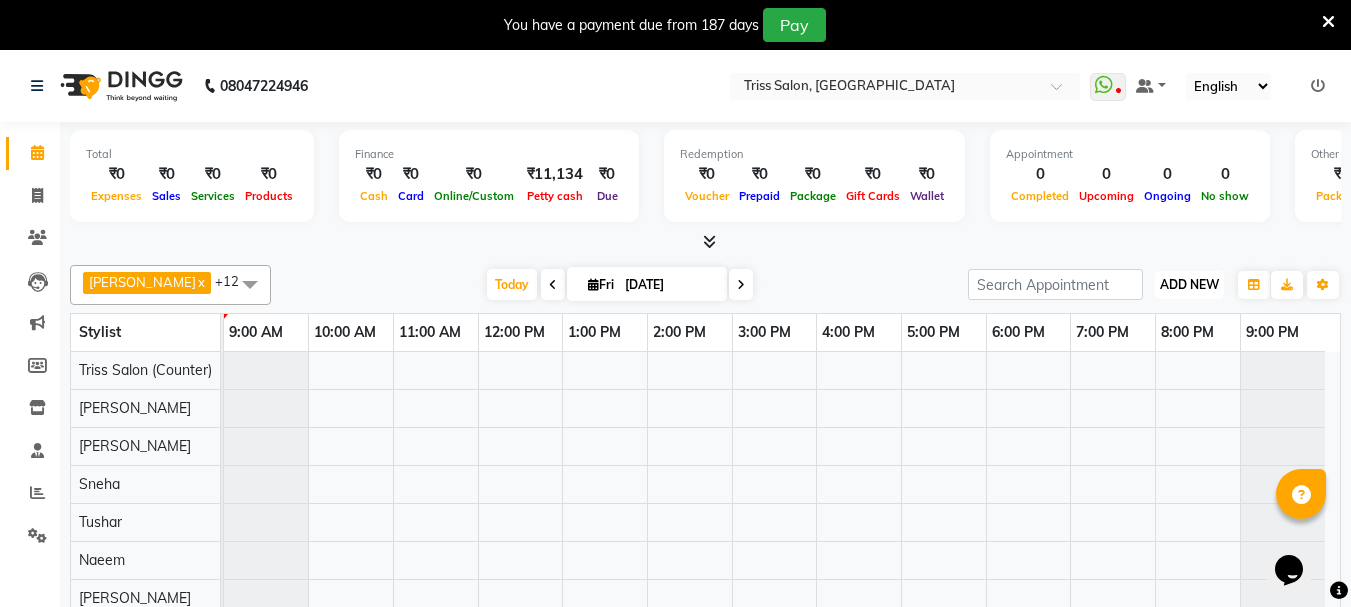 click on "ADD NEW" at bounding box center (1189, 284) 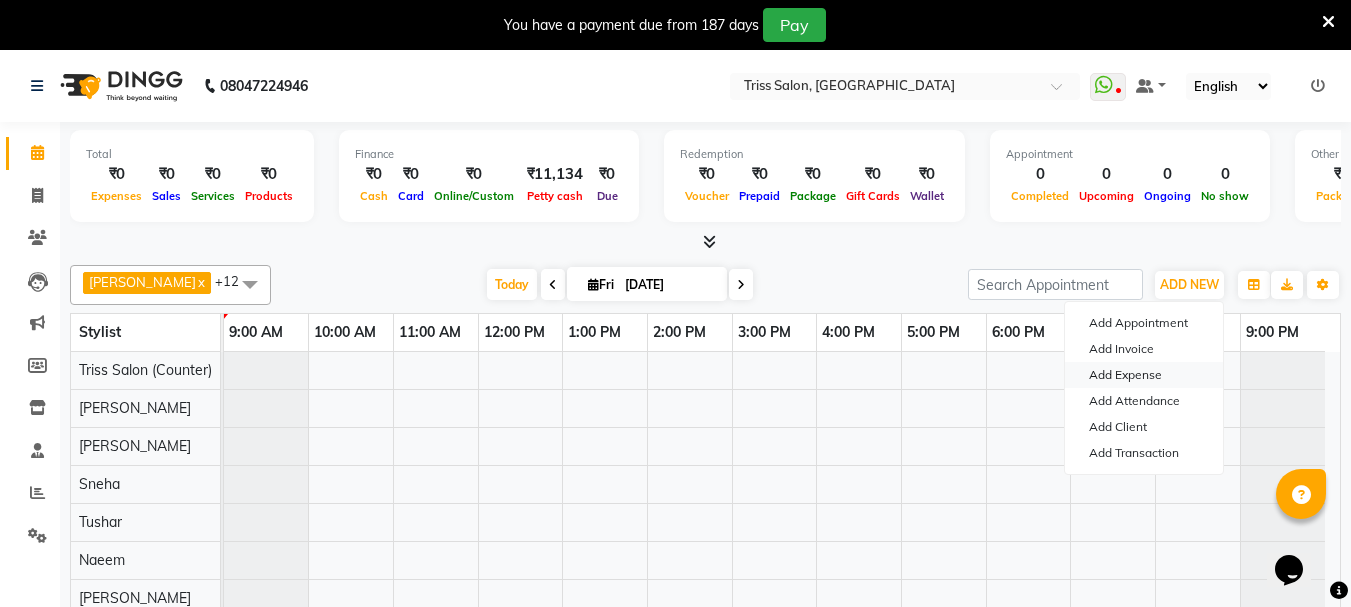 click on "Add Expense" at bounding box center (1144, 375) 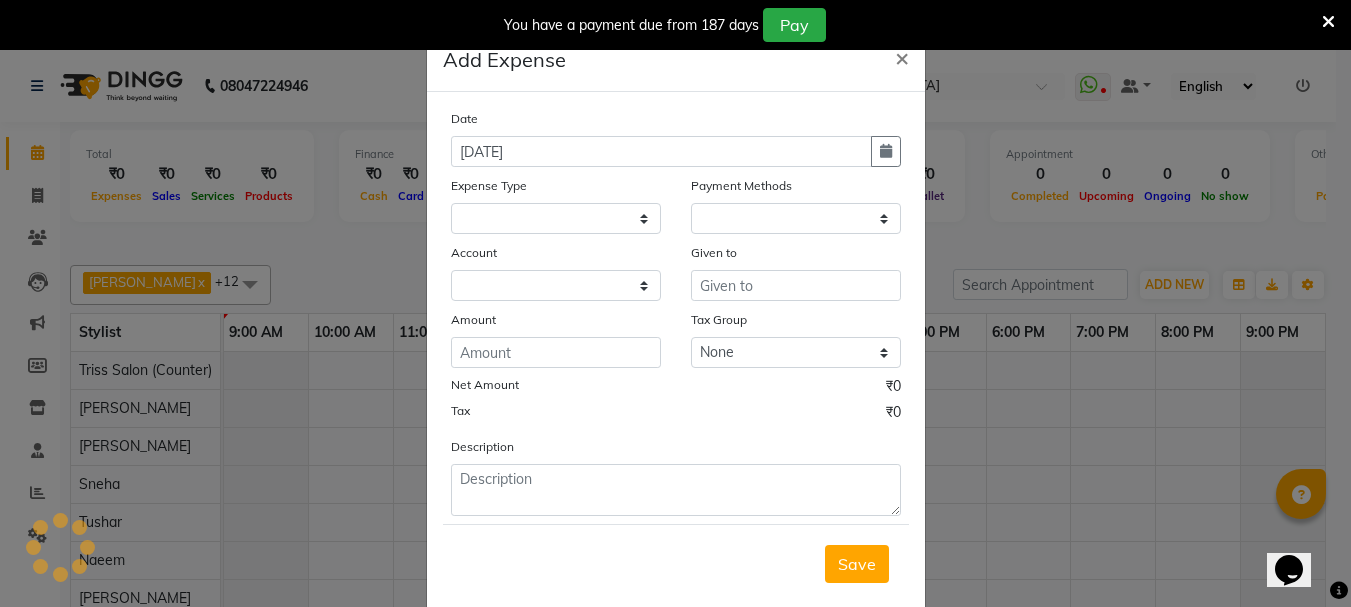 select 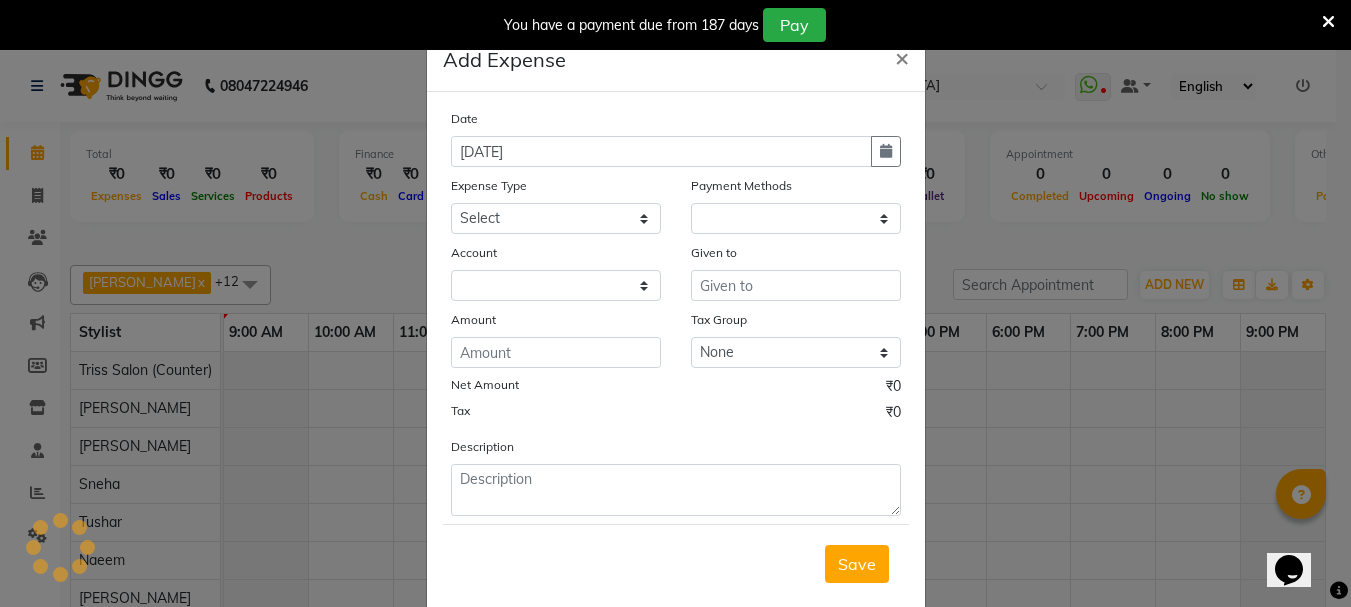 select on "1" 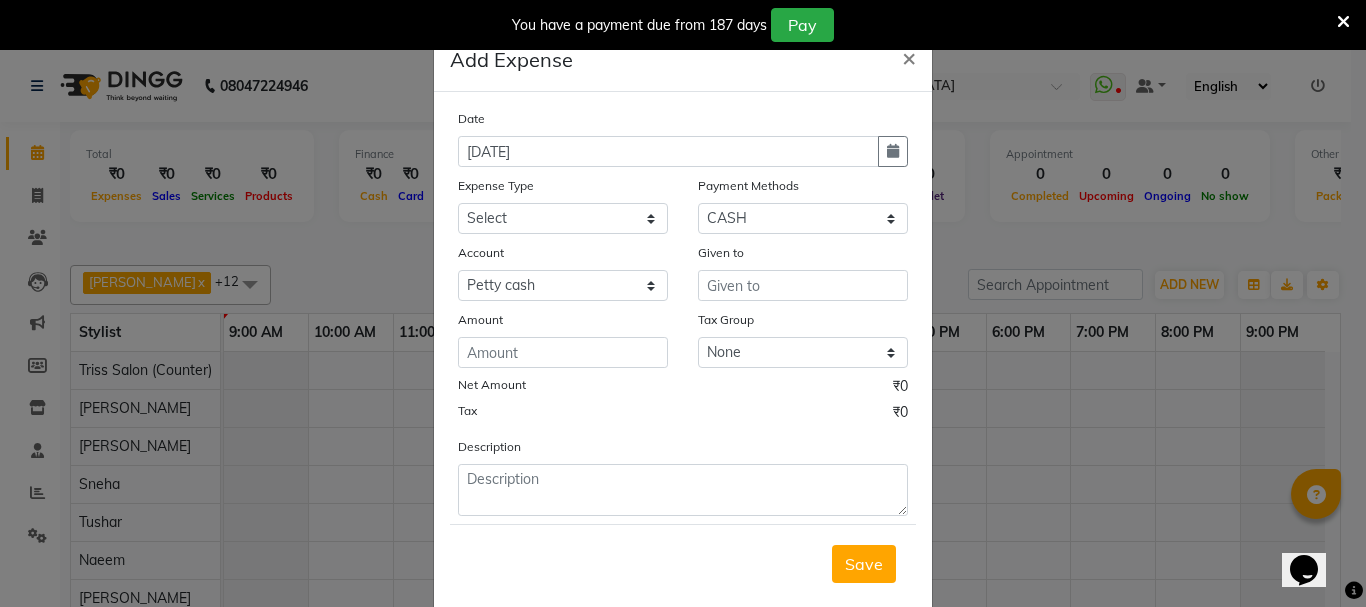 click on "Add Expense  × Date 11-07-2025 Expense Type Select Bank Deposit Cash Handover CLIENT TIP TO STAFF Client Welfare Conveyance Diesel Expenses Others Pantry Printing Stationary Repair and Maintenance Staff Advance Salary Staff Incentive Staff Overtime Staff Welfare Stock Purchase Payment Methods Select PayTM CASH Prepaid CARD Voucher Wallet UPI Package Bad Debts Gift Card Account Select Petty cash Given to Amount Tax Group None GST WRONG WRONG Net Amount ₹0 Tax ₹0 Description  Save" 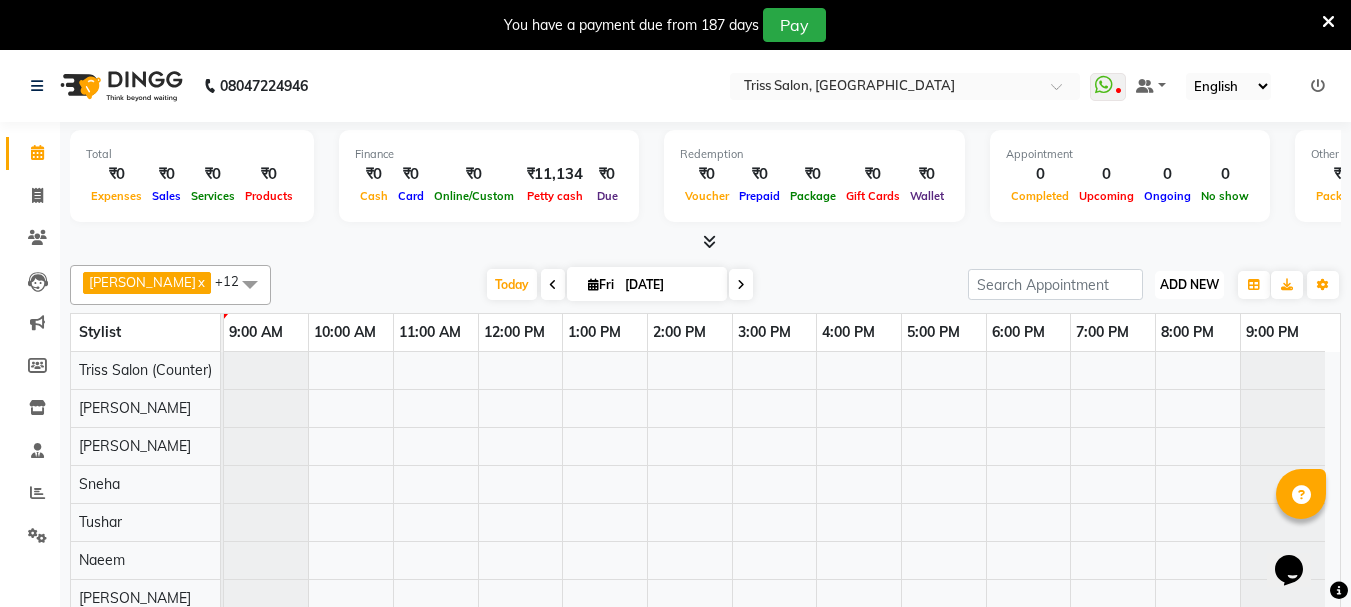 click on "ADD NEW" at bounding box center (1189, 284) 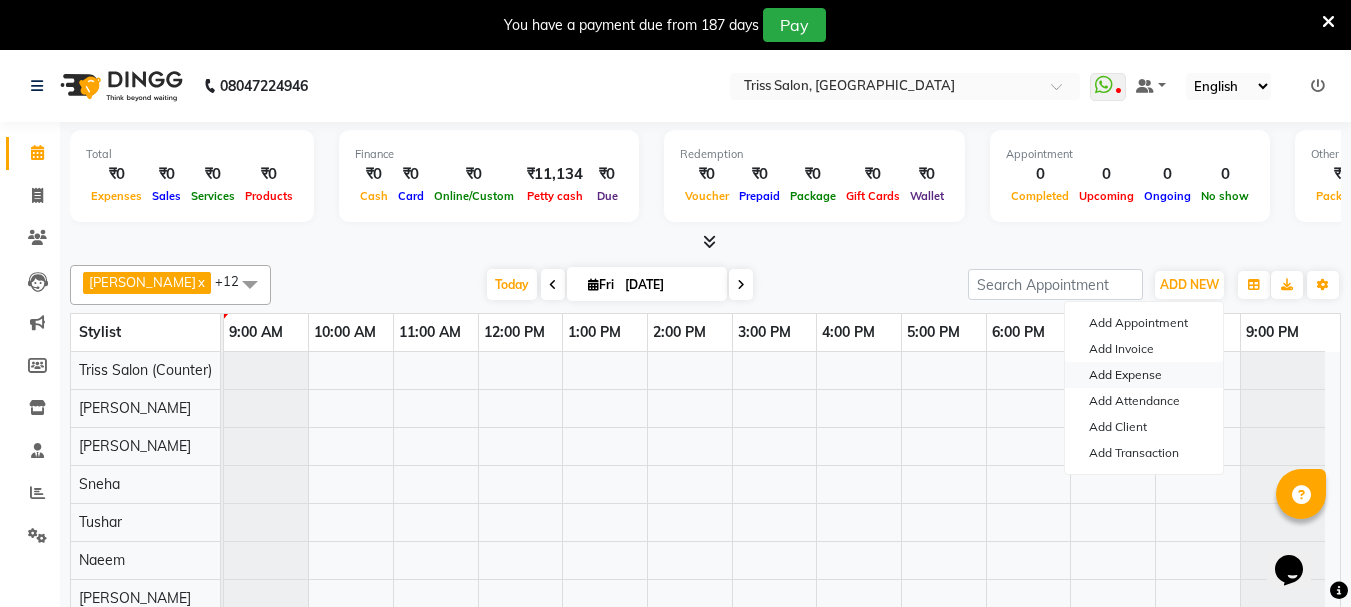 click on "Add Expense" at bounding box center [1144, 375] 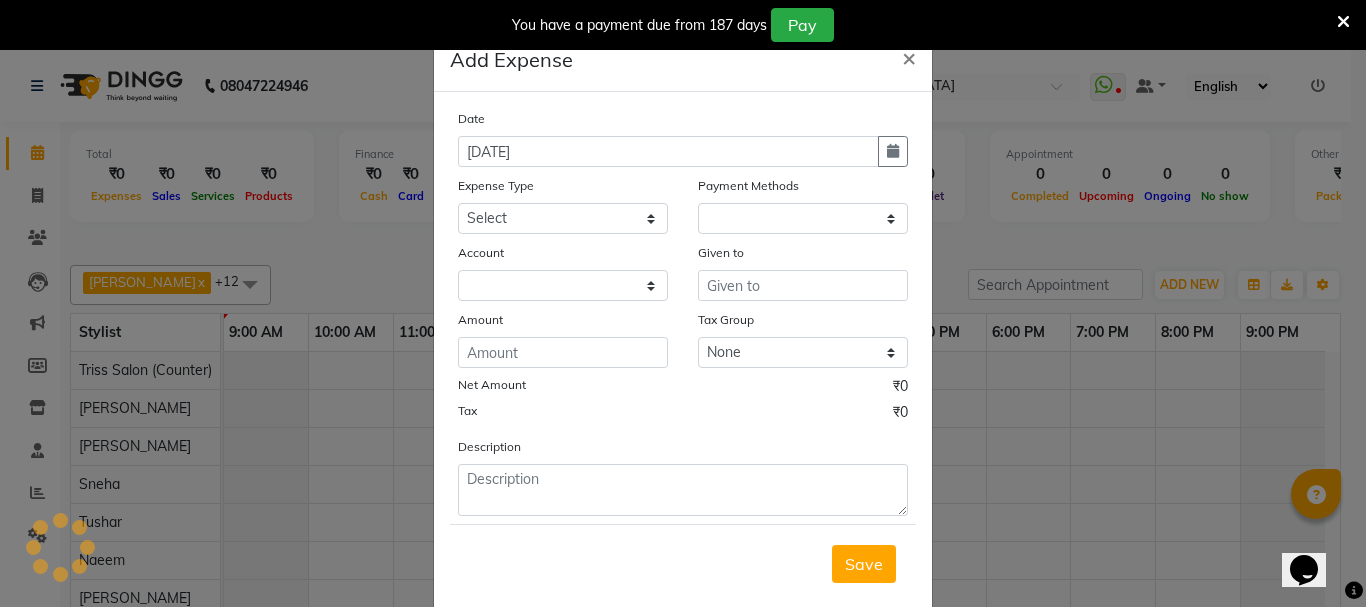 select on "1" 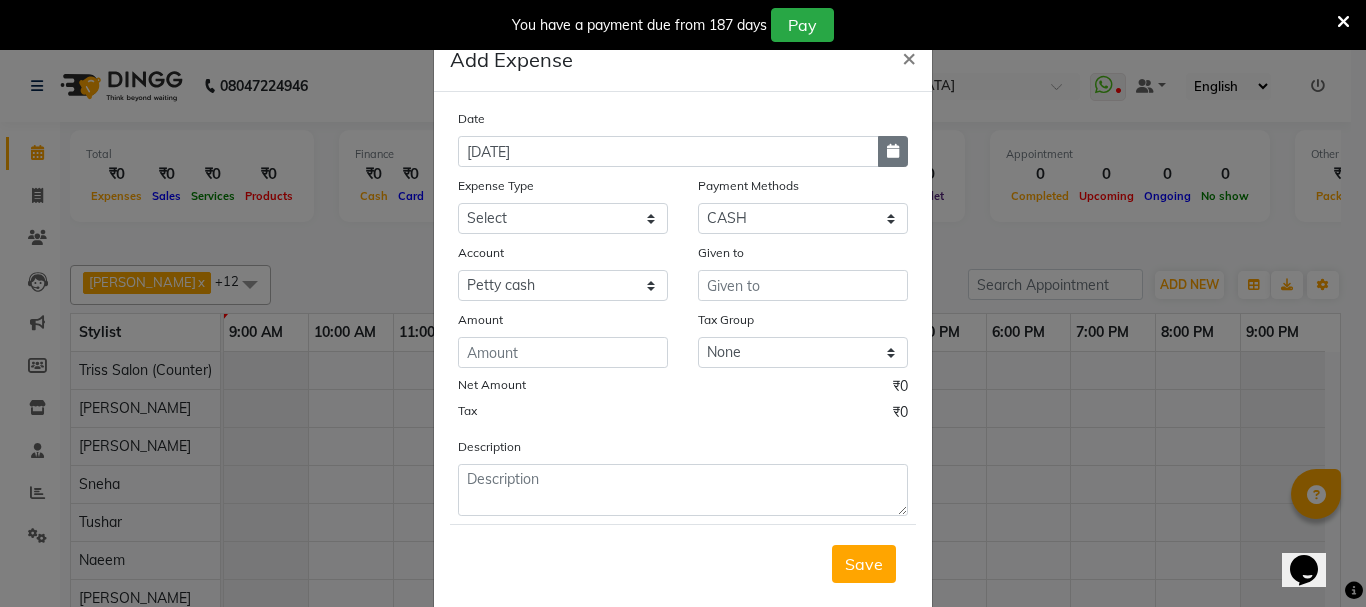 click 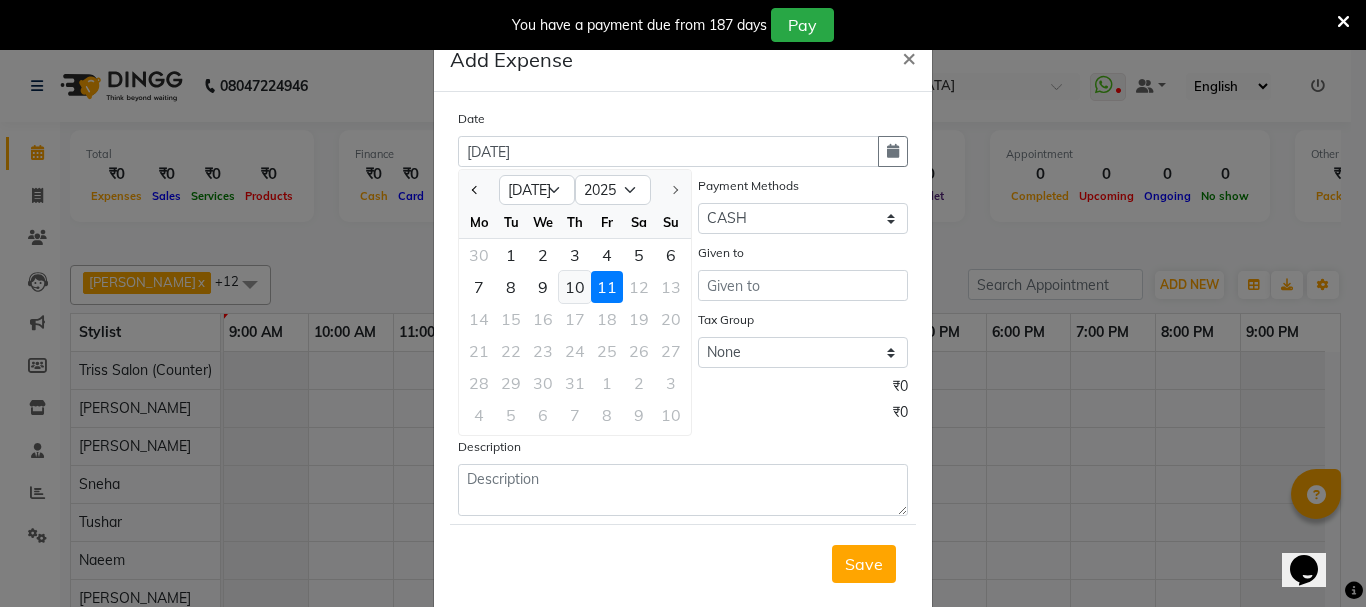 click on "10" 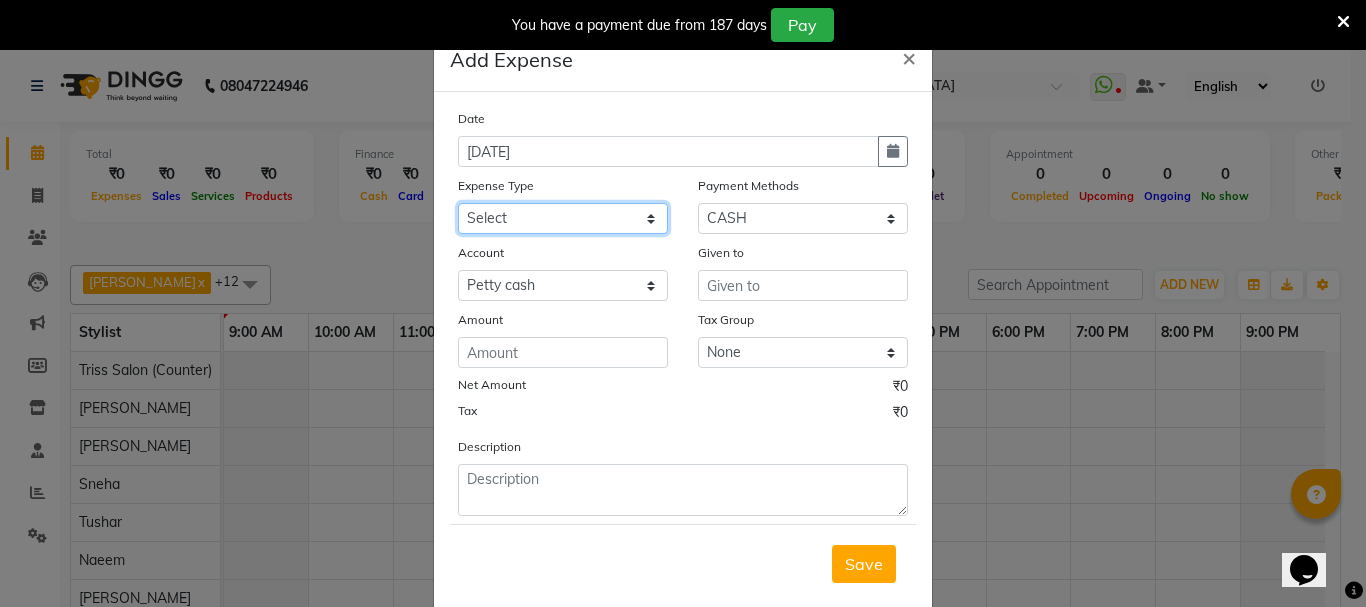click on "Select Bank Deposit Cash Handover CLIENT TIP TO STAFF Client Welfare Conveyance Diesel Expenses Others Pantry Printing Stationary Repair and Maintenance Staff Advance Salary Staff Incentive Staff Overtime Staff Welfare Stock Purchase" 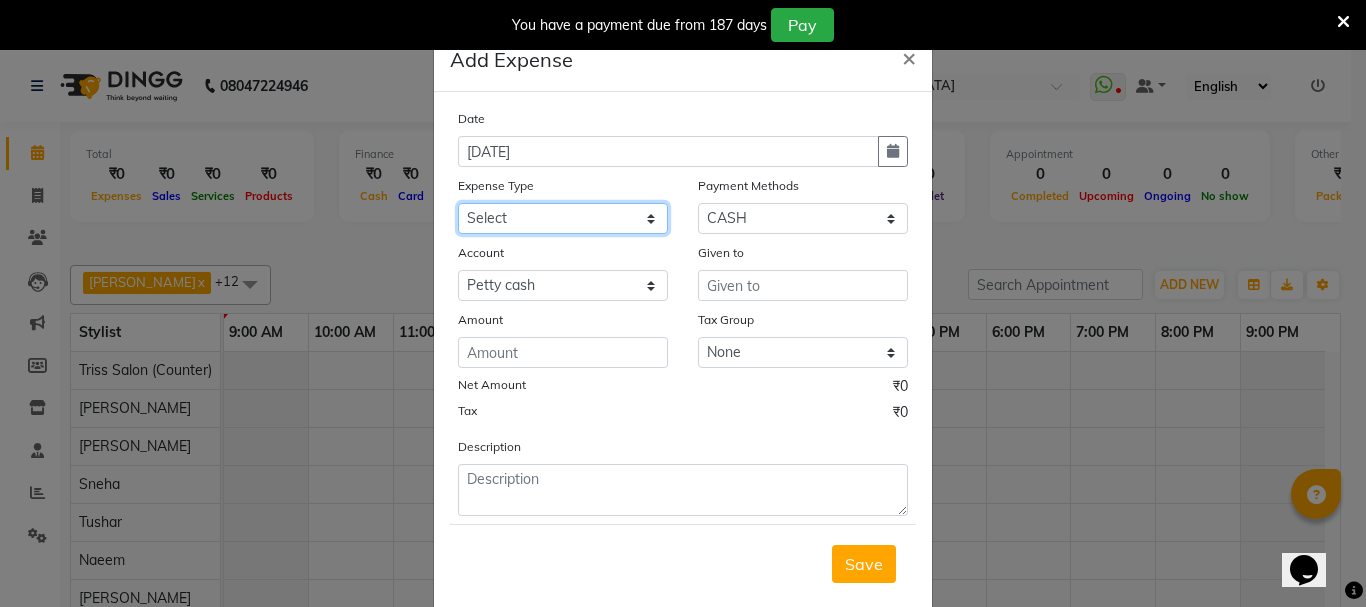 select on "1095" 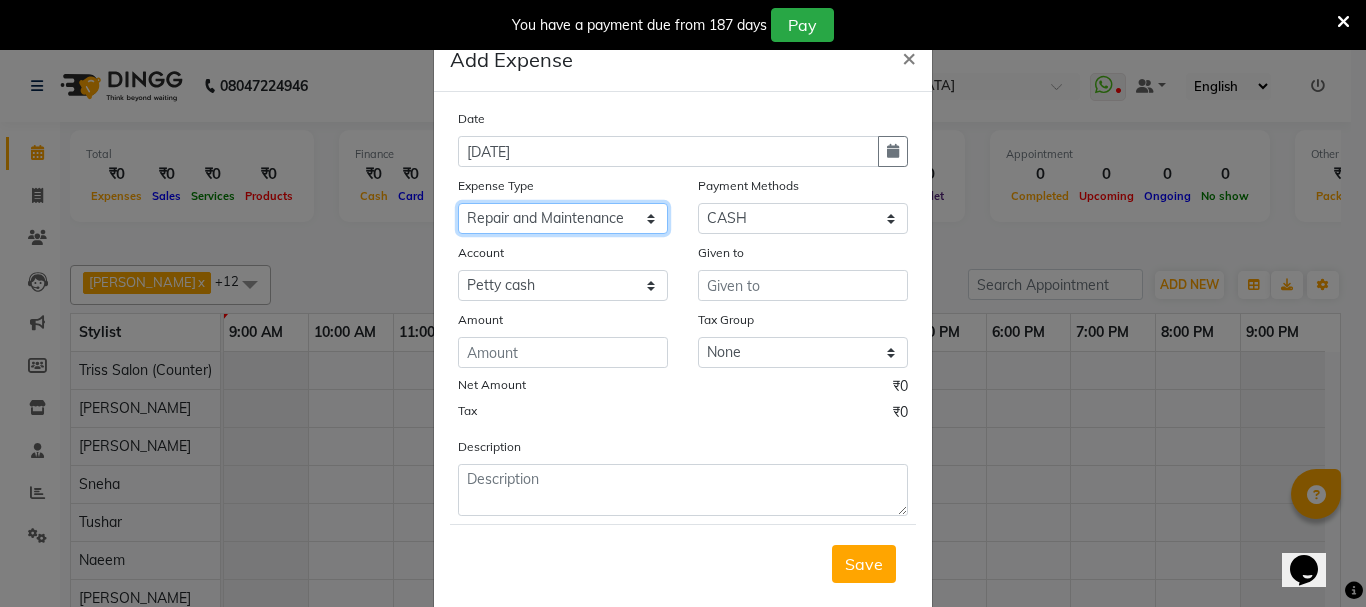click on "Select Bank Deposit Cash Handover CLIENT TIP TO STAFF Client Welfare Conveyance Diesel Expenses Others Pantry Printing Stationary Repair and Maintenance Staff Advance Salary Staff Incentive Staff Overtime Staff Welfare Stock Purchase" 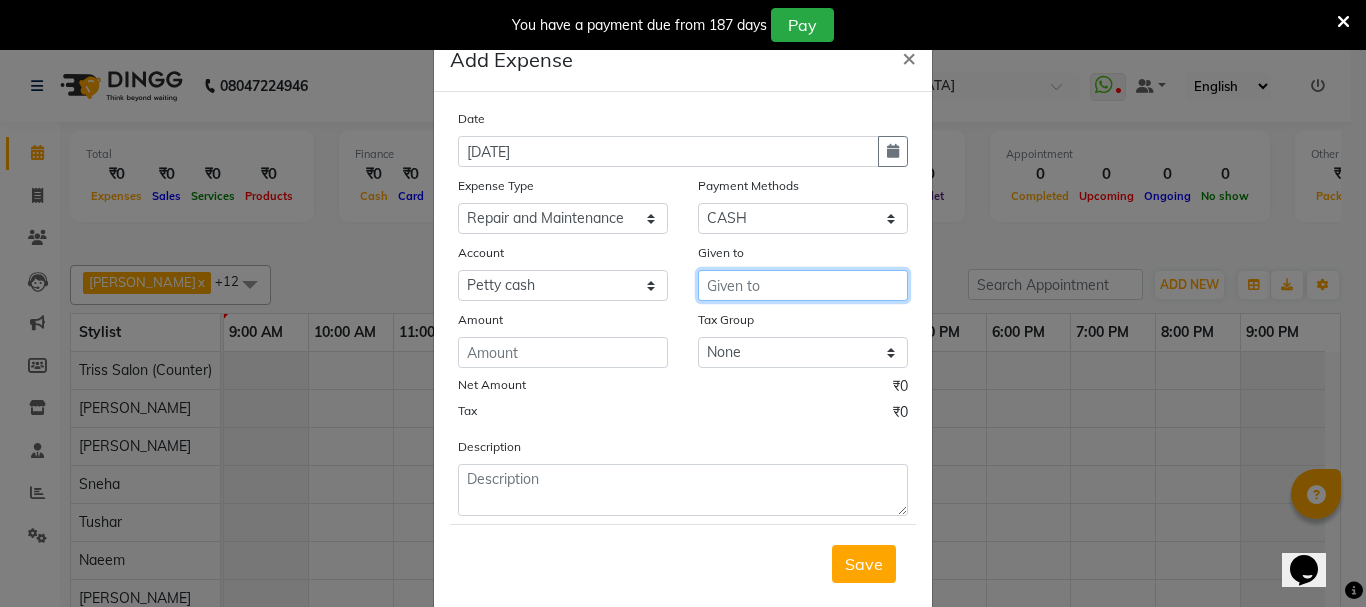 click at bounding box center [803, 285] 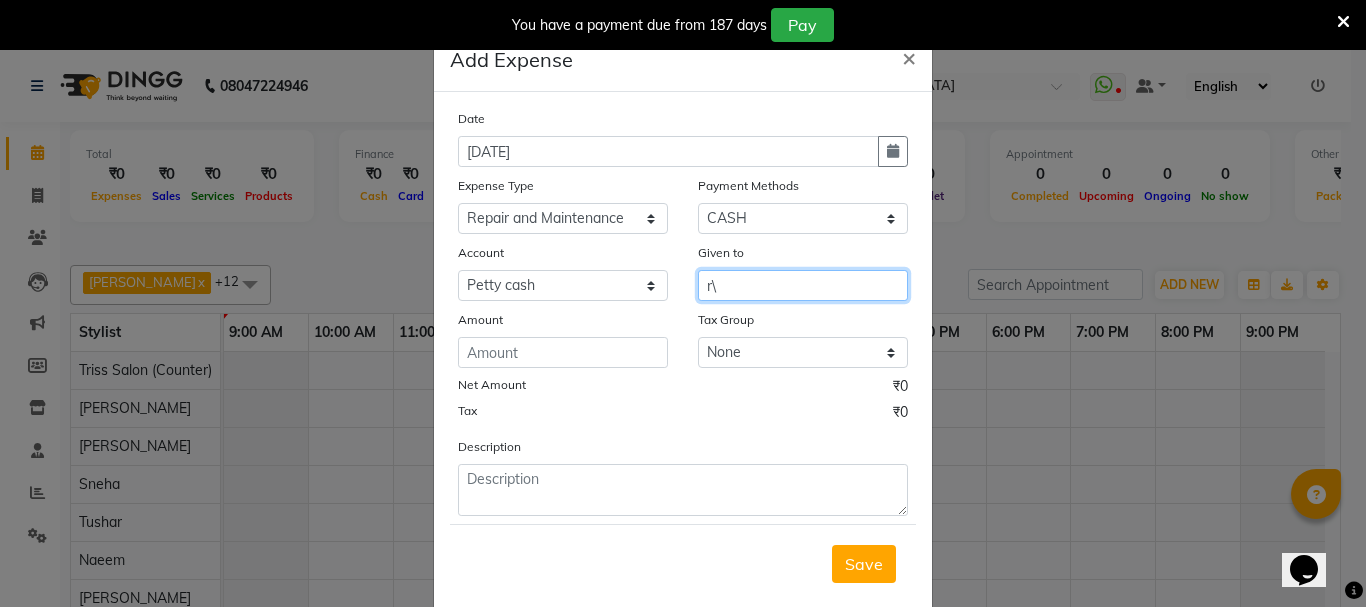type on "r" 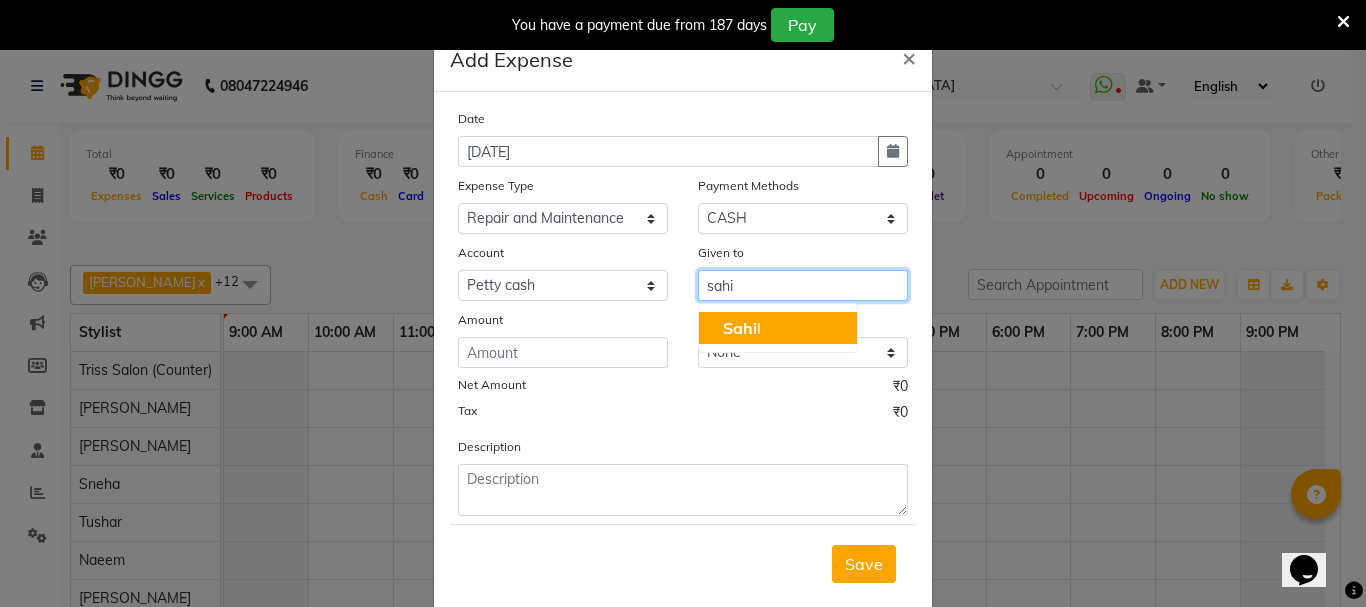 click on "Sahi l" at bounding box center [778, 328] 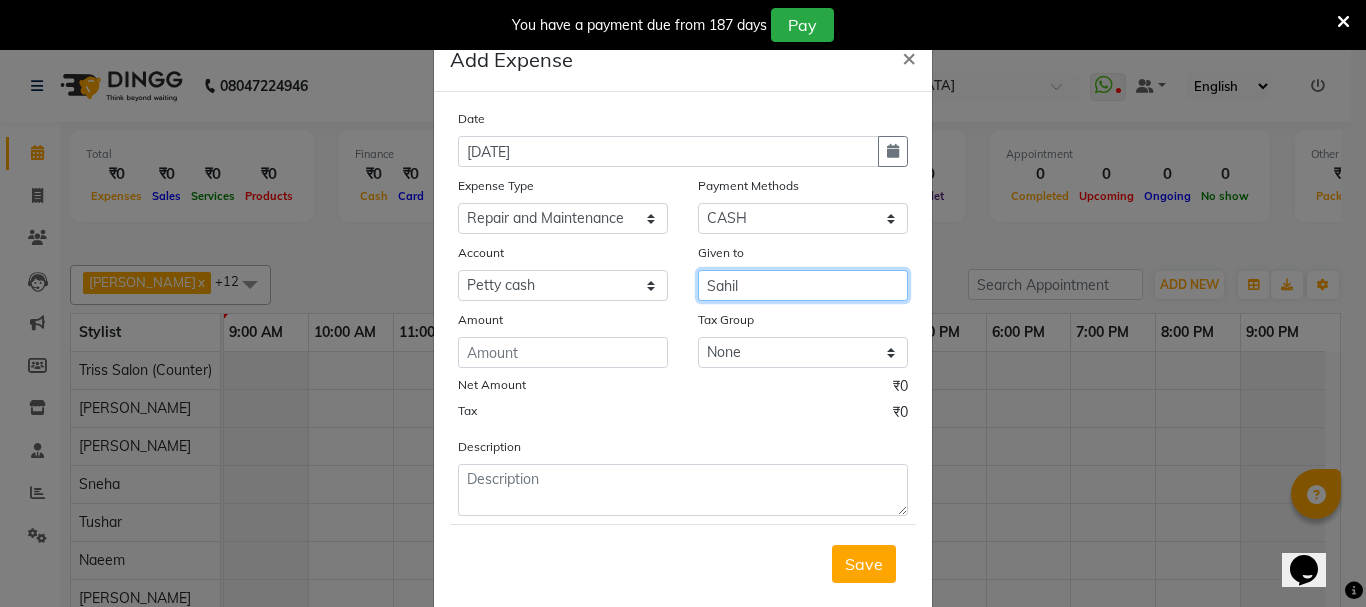 type on "Sahil" 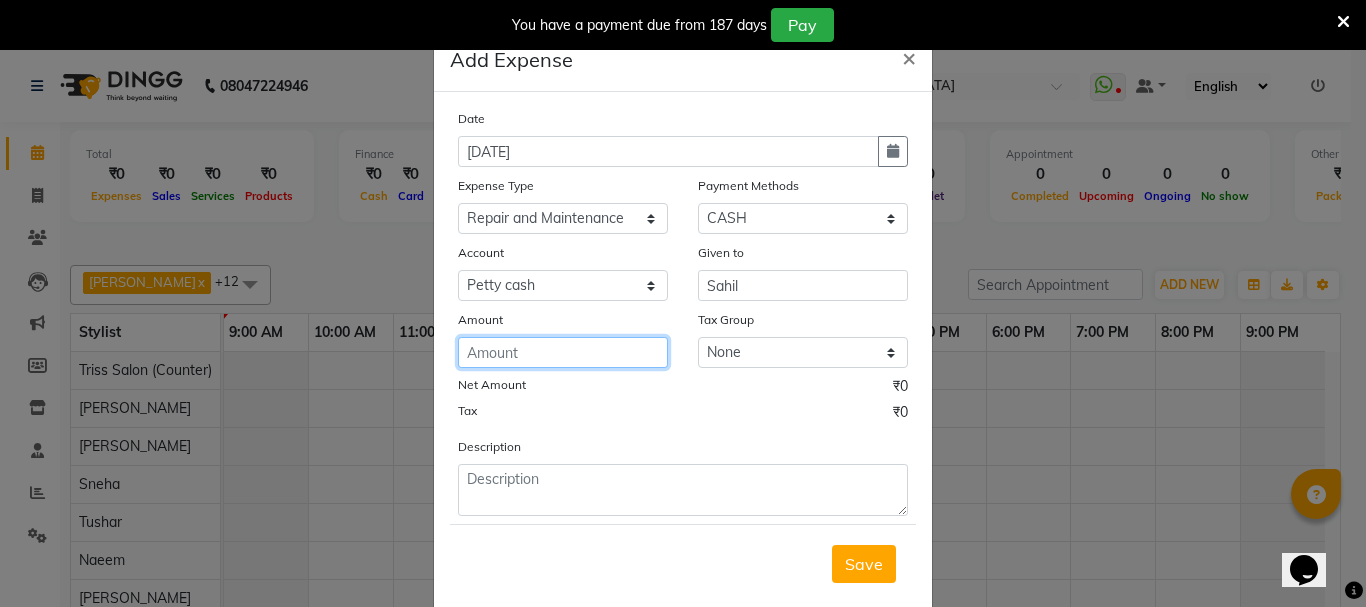 click 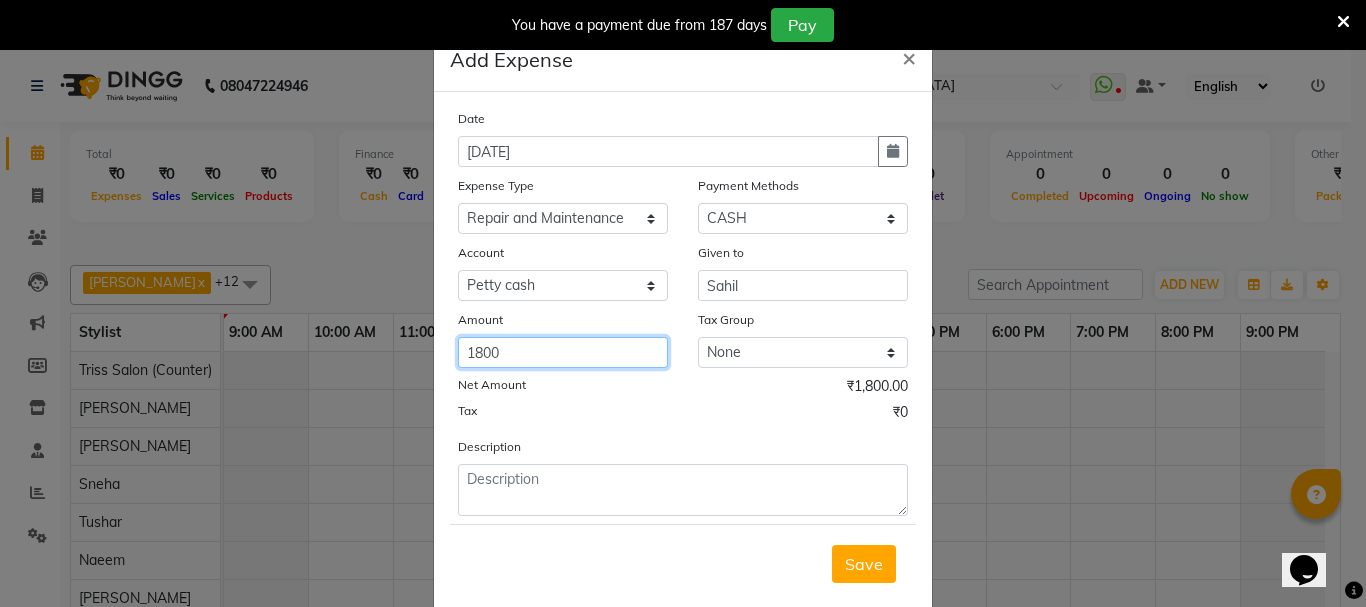type on "1800" 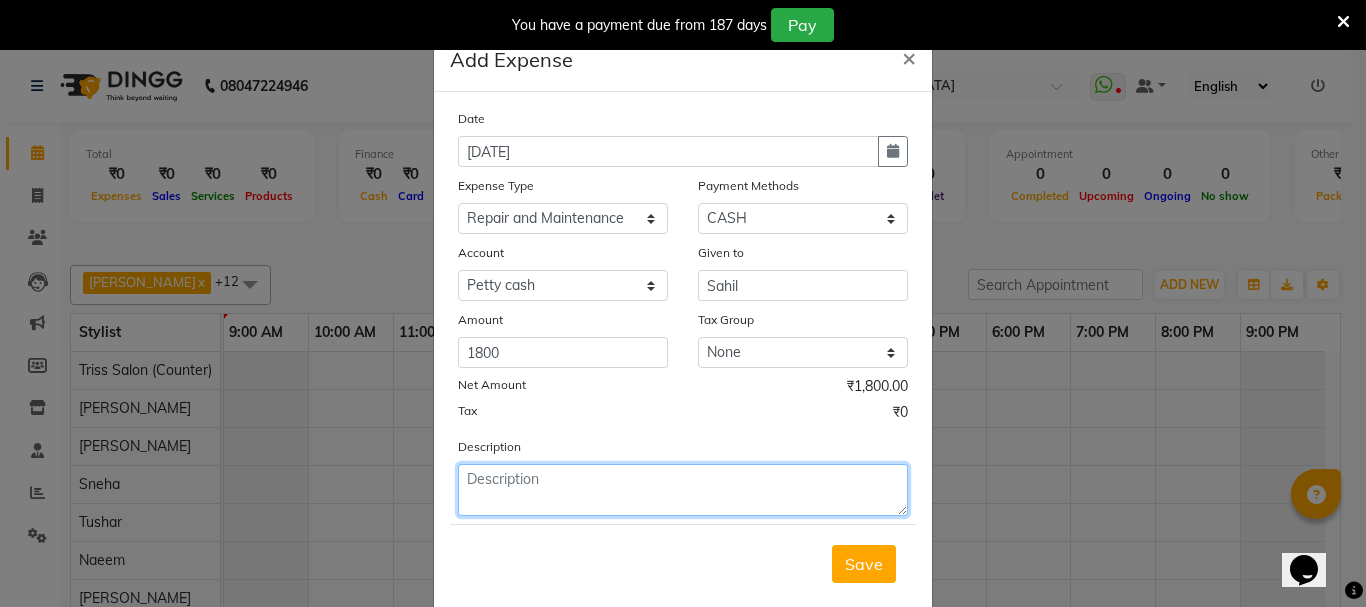 click 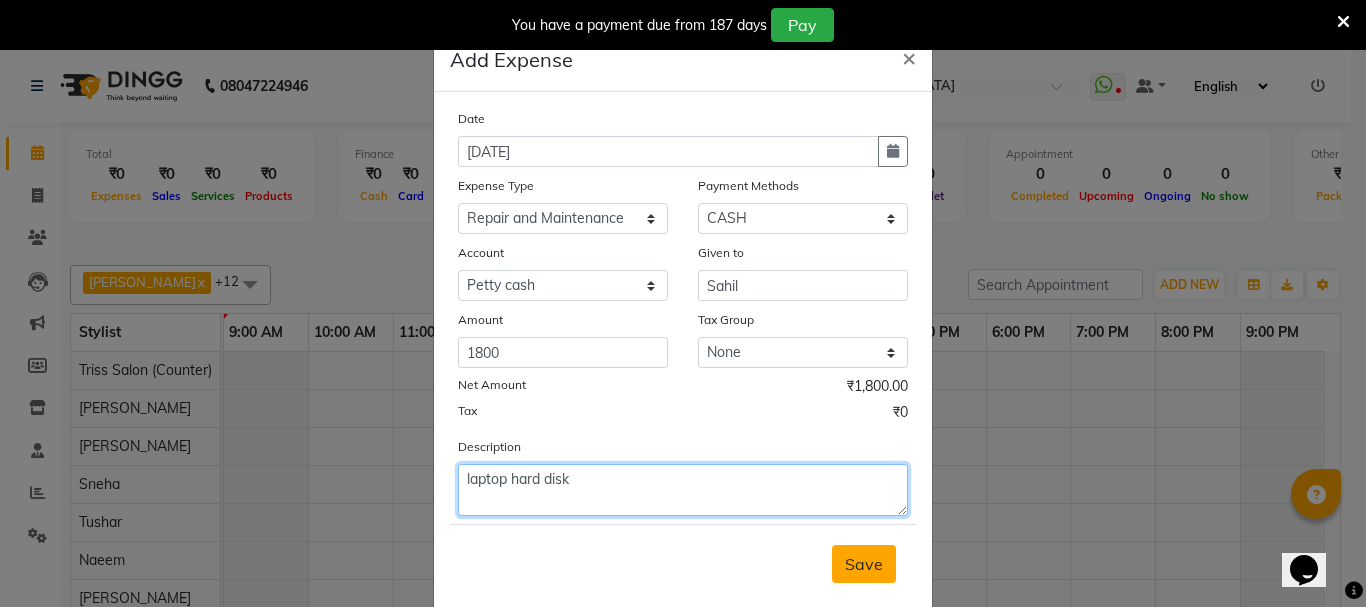 type on "laptop hard disk" 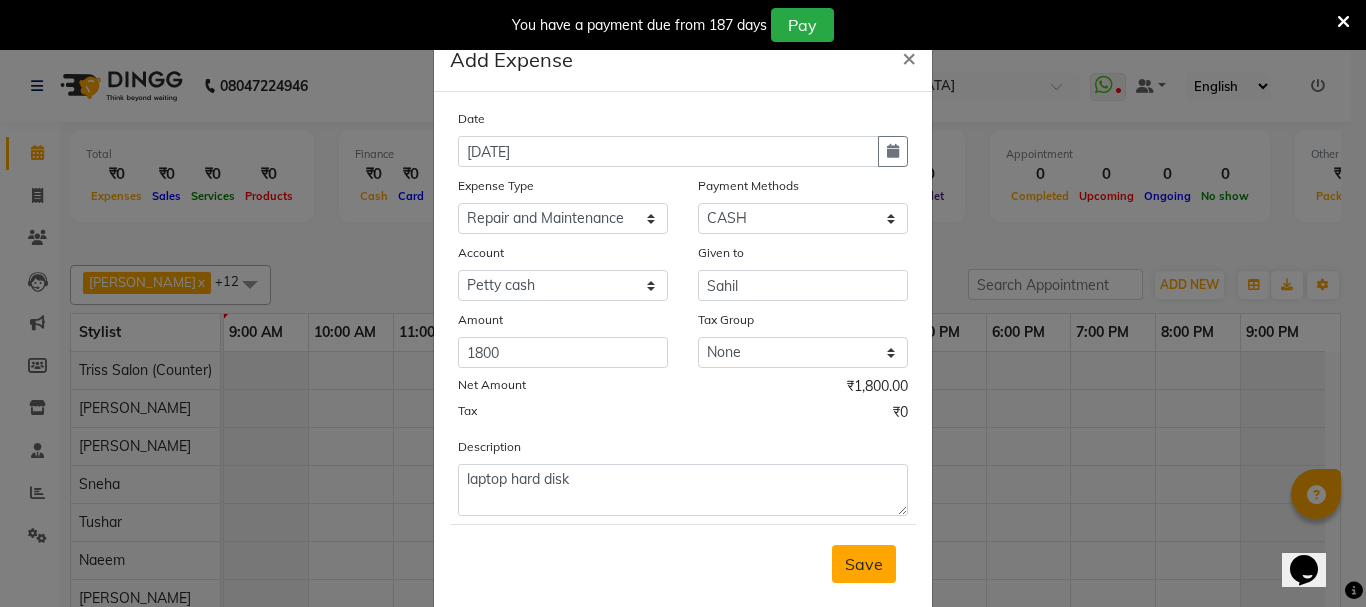 click on "Save" at bounding box center (864, 564) 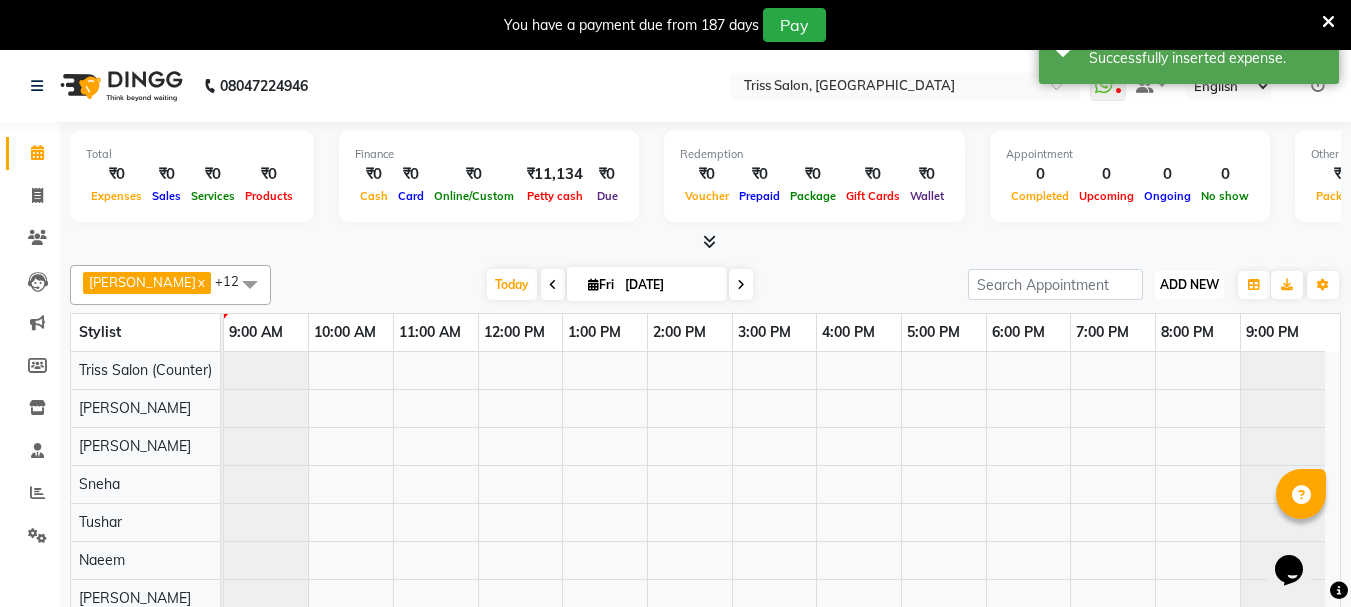 click on "ADD NEW" at bounding box center [1189, 284] 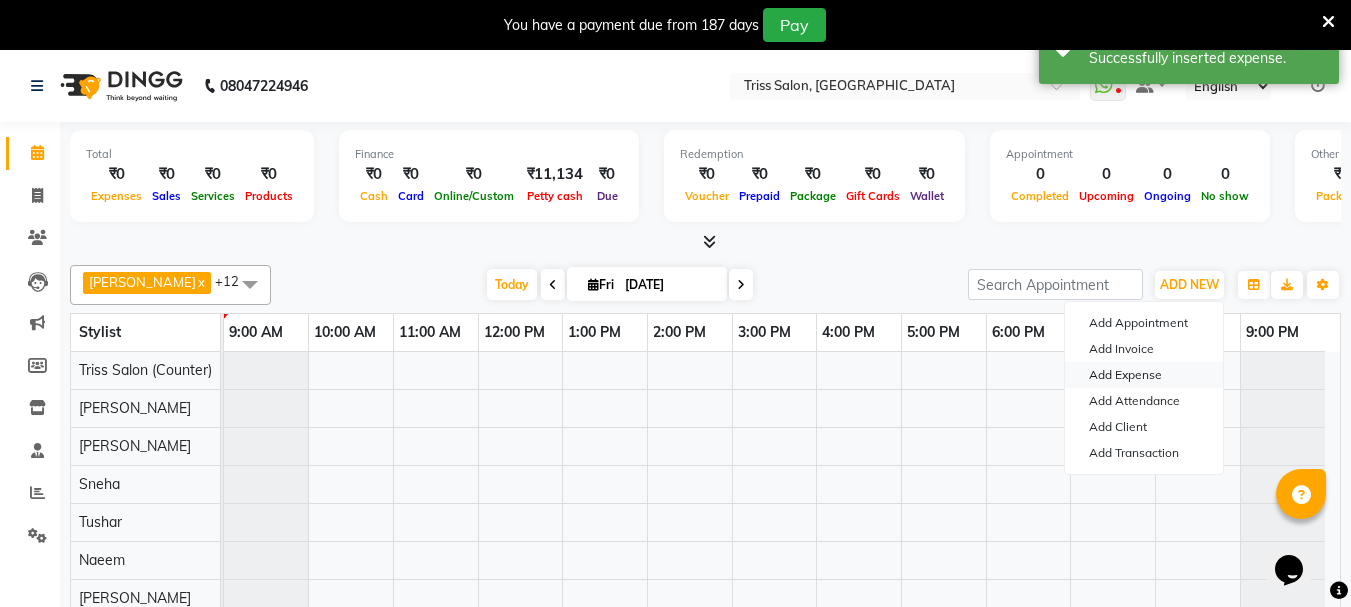 click on "Add Expense" at bounding box center (1144, 375) 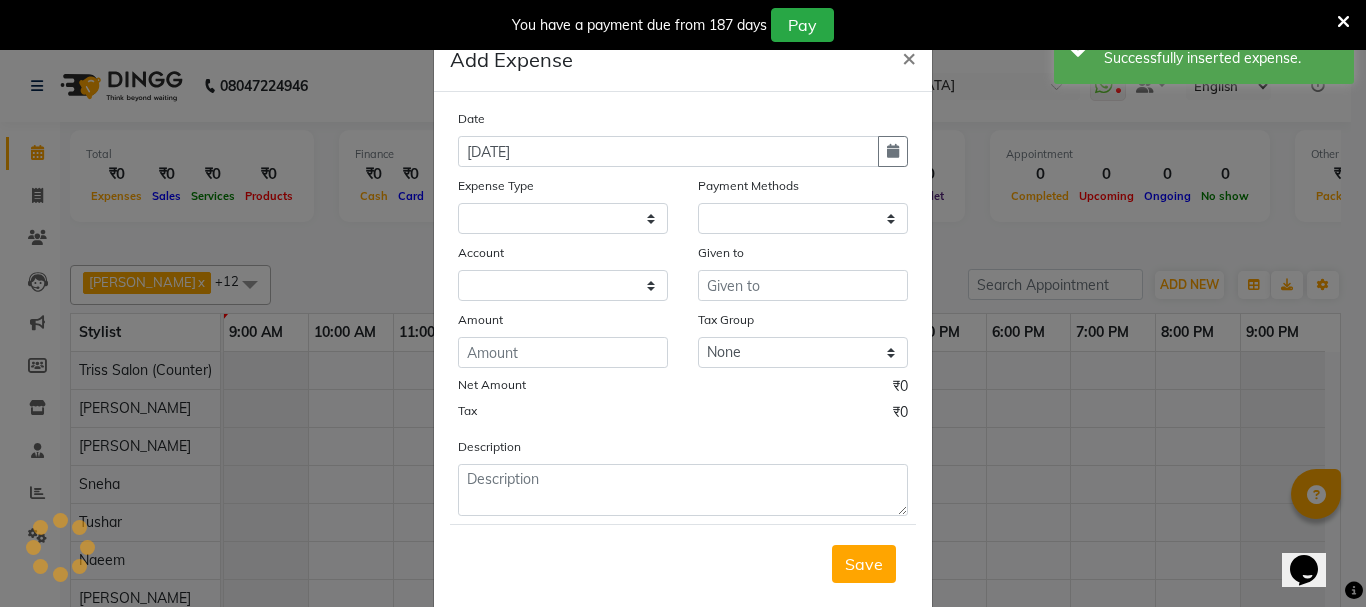 select 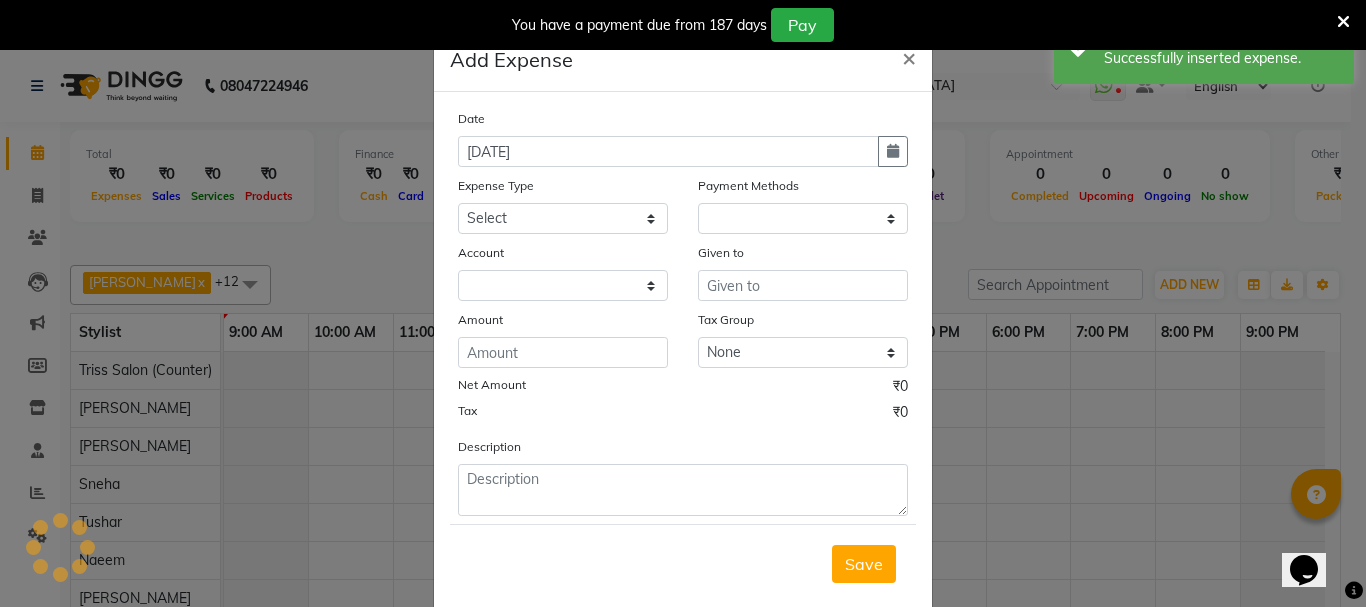select on "1" 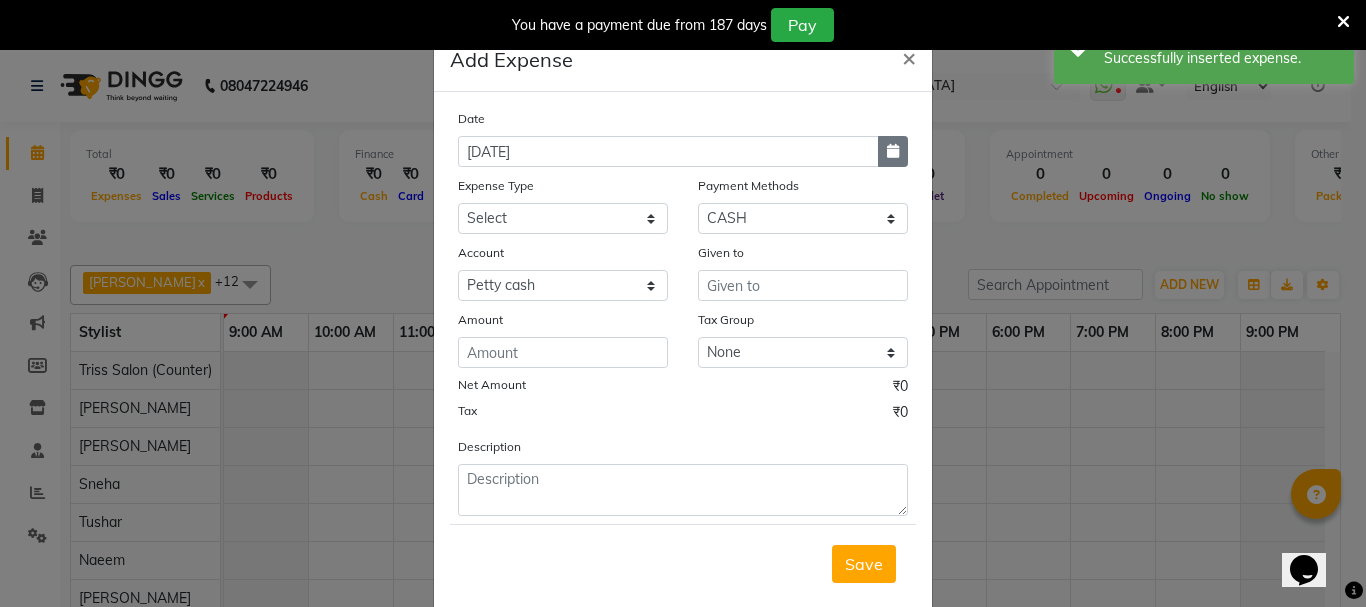 click 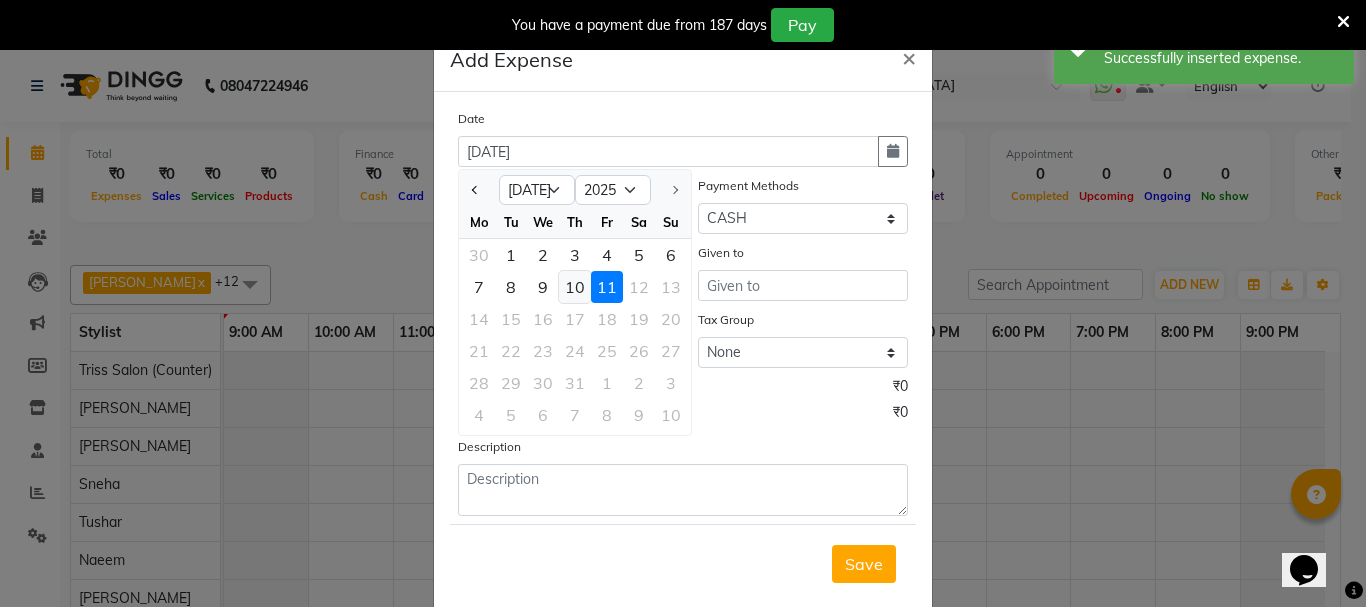 click on "10" 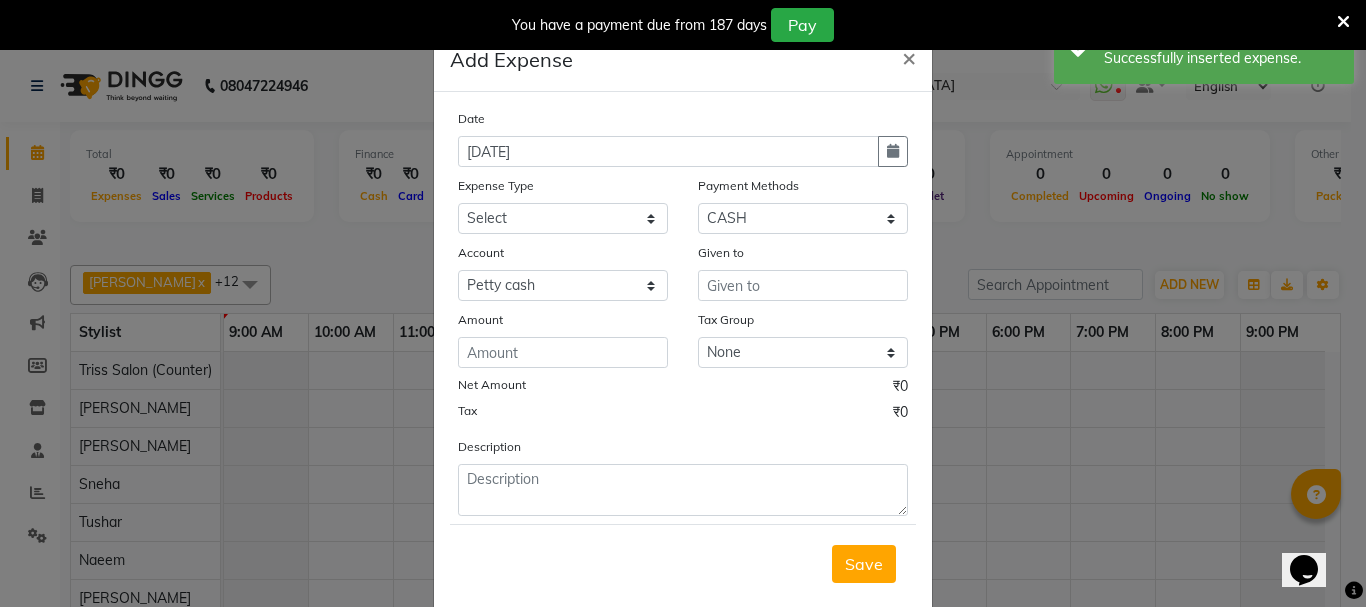 type on "10-07-2025" 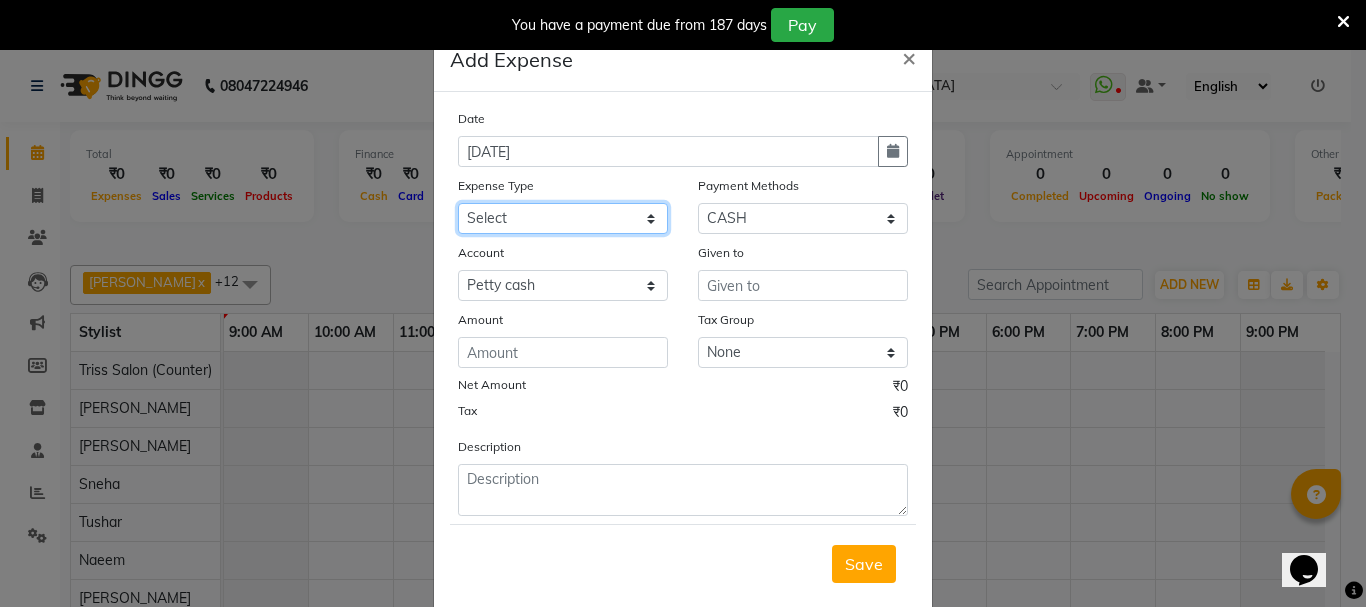 click on "Select Bank Deposit Cash Handover CLIENT TIP TO STAFF Client Welfare Conveyance Diesel Expenses Others Pantry Printing Stationary Repair and Maintenance Staff Advance Salary Staff Incentive Staff Overtime Staff Welfare Stock Purchase" 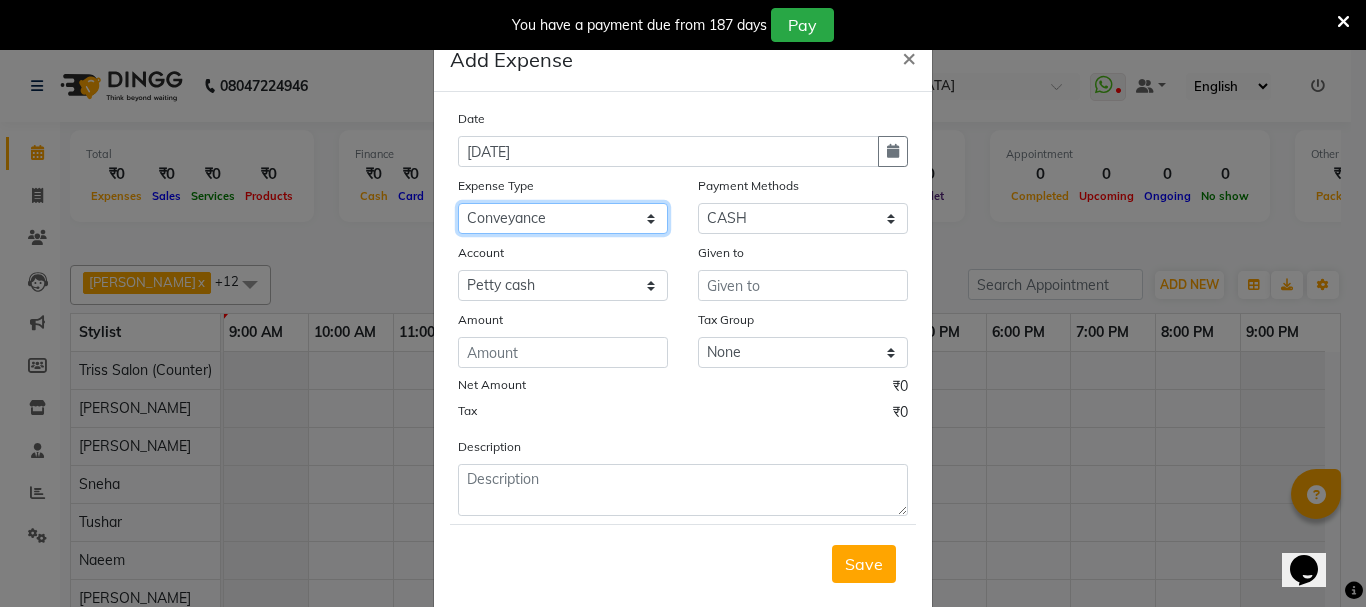 click on "Select Bank Deposit Cash Handover CLIENT TIP TO STAFF Client Welfare Conveyance Diesel Expenses Others Pantry Printing Stationary Repair and Maintenance Staff Advance Salary Staff Incentive Staff Overtime Staff Welfare Stock Purchase" 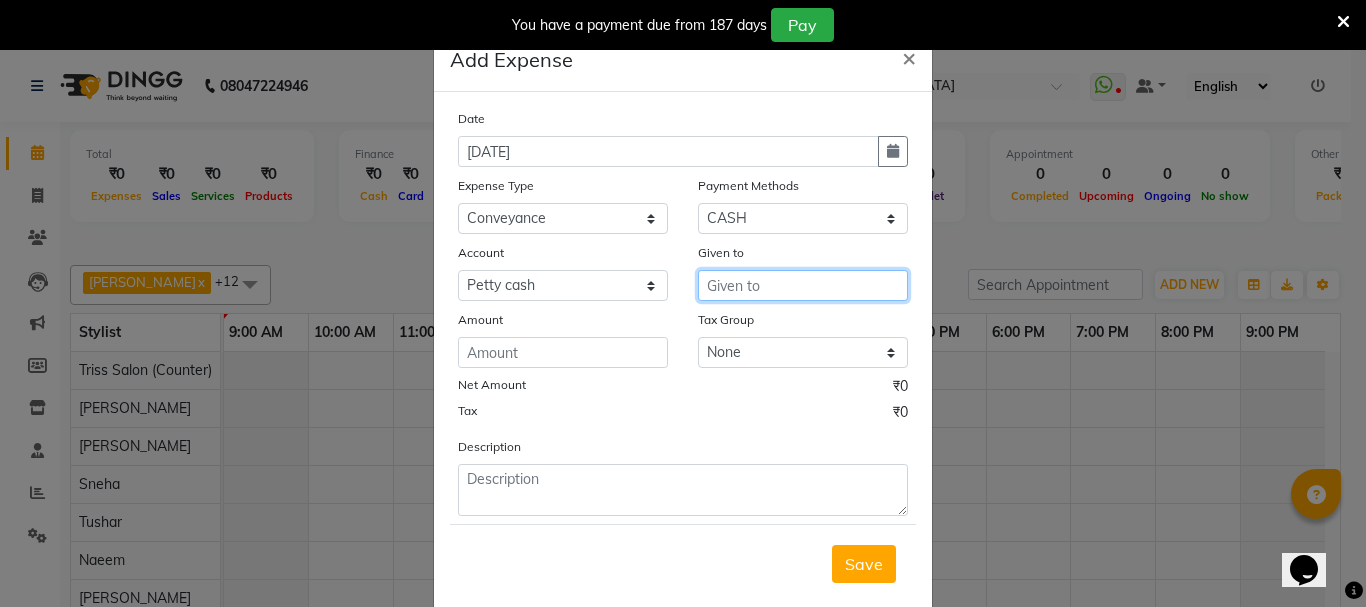 click at bounding box center [803, 285] 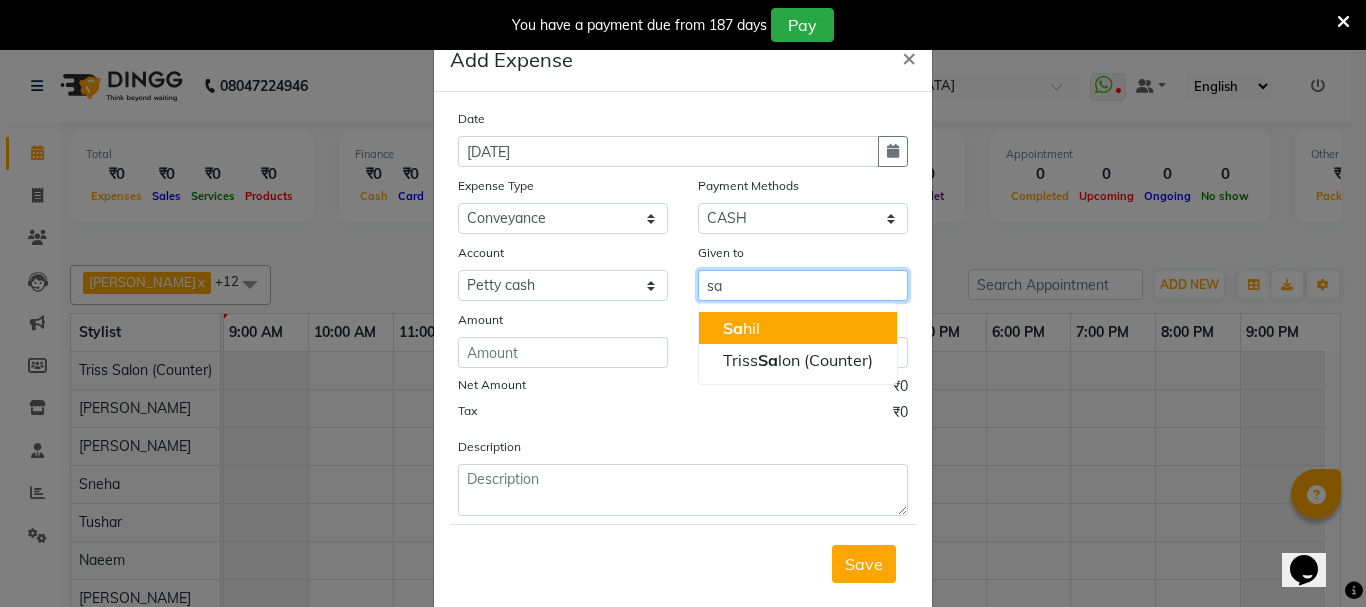click on "Sa hil" at bounding box center [798, 328] 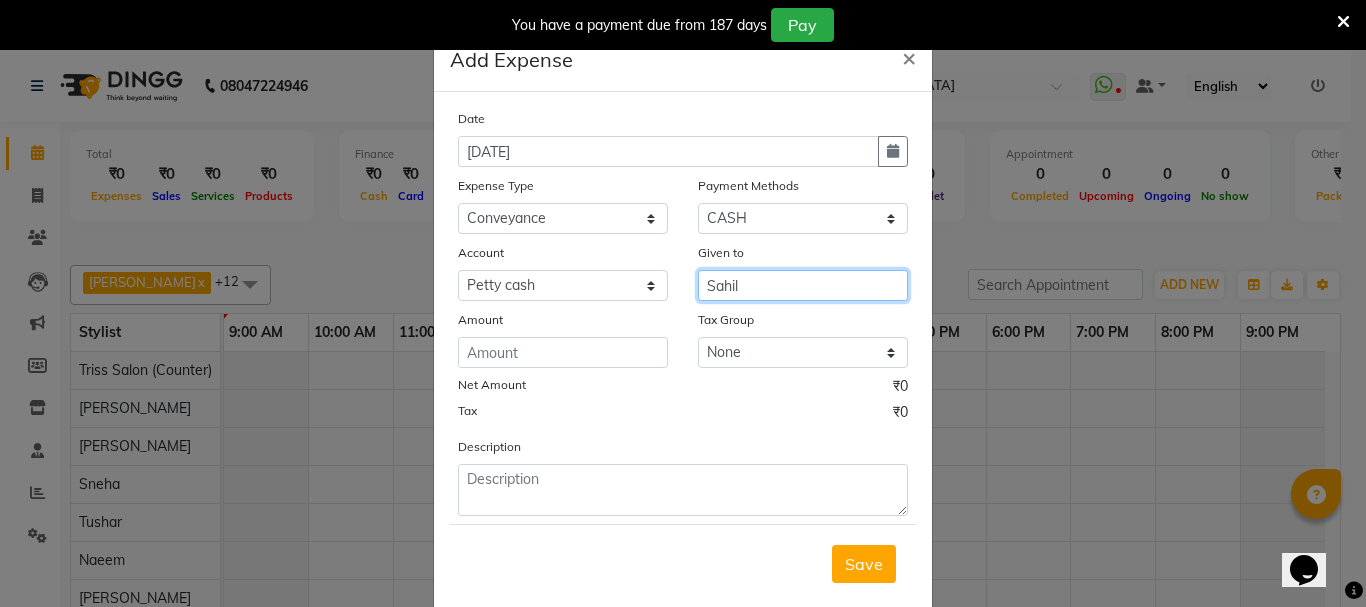 type on "Sahil" 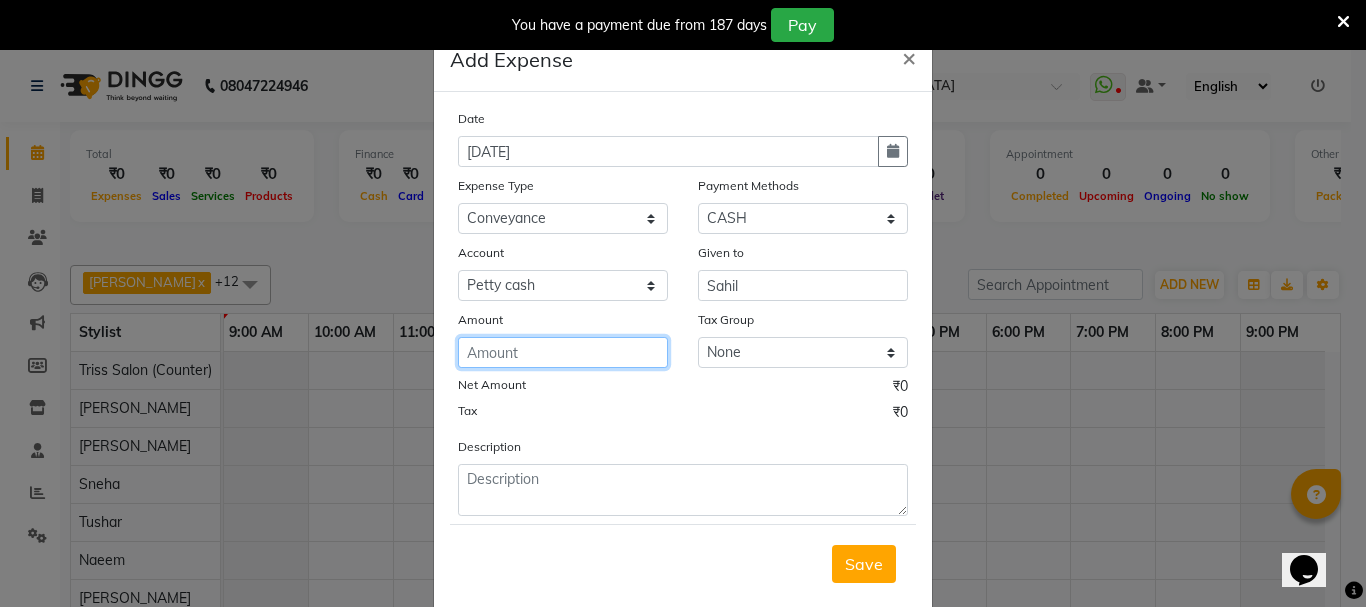 click 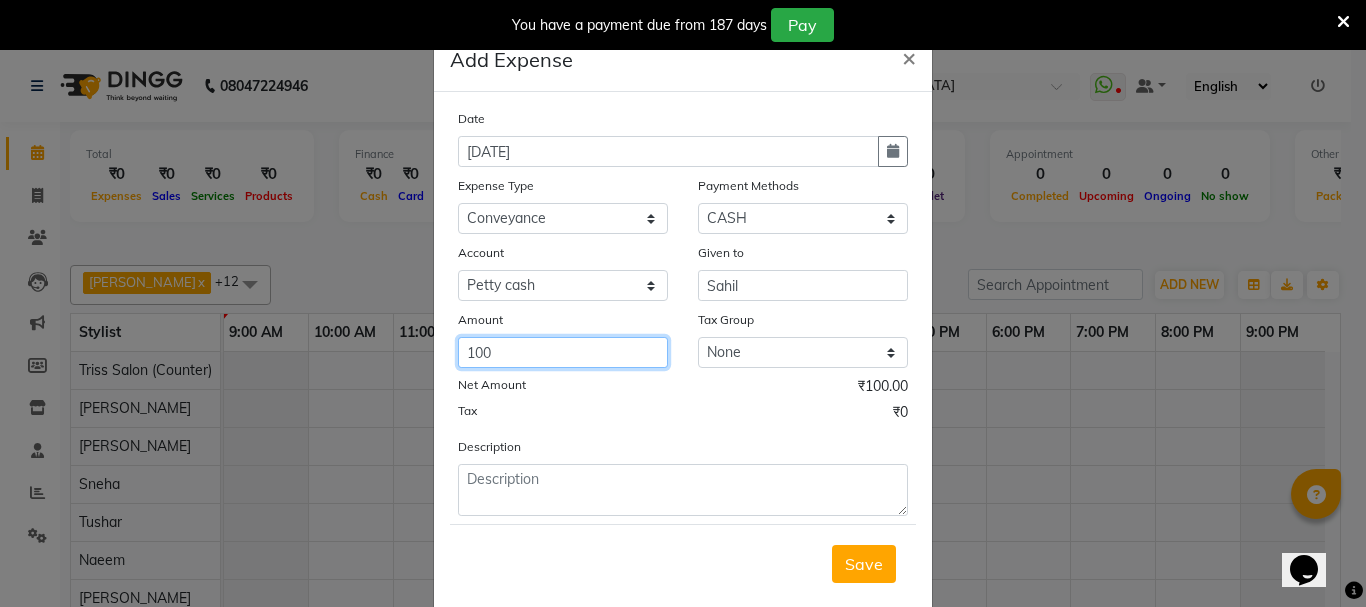 type on "100" 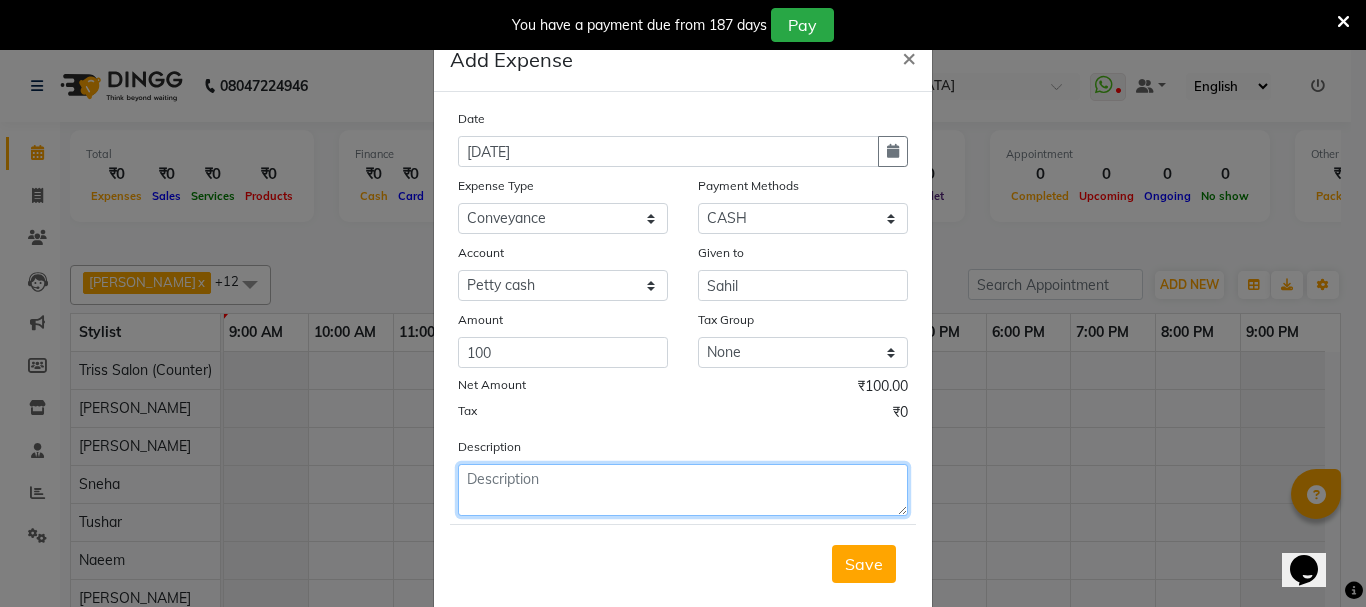 click 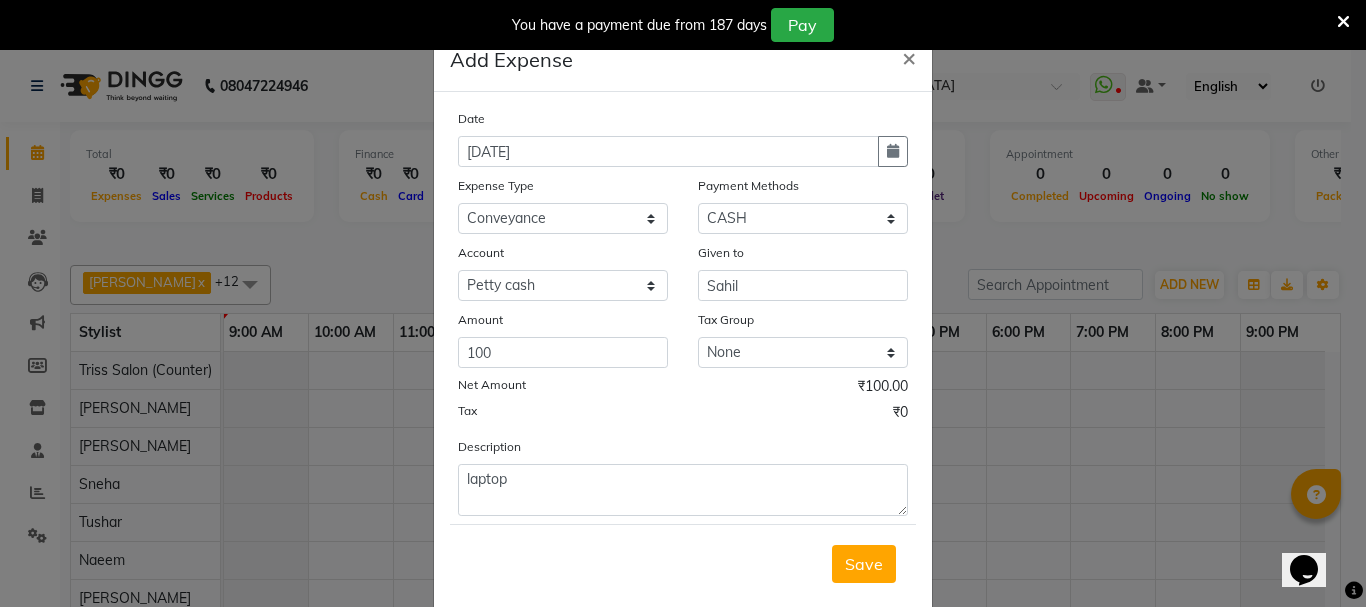 click on "Account" 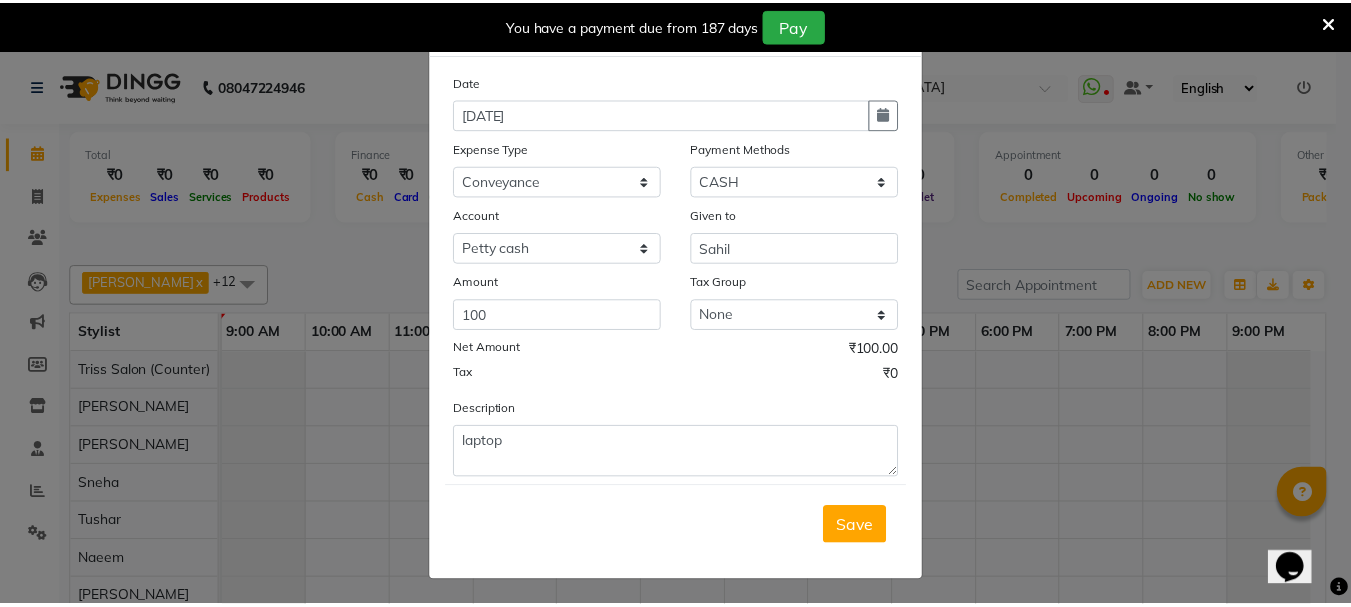 scroll, scrollTop: 41, scrollLeft: 0, axis: vertical 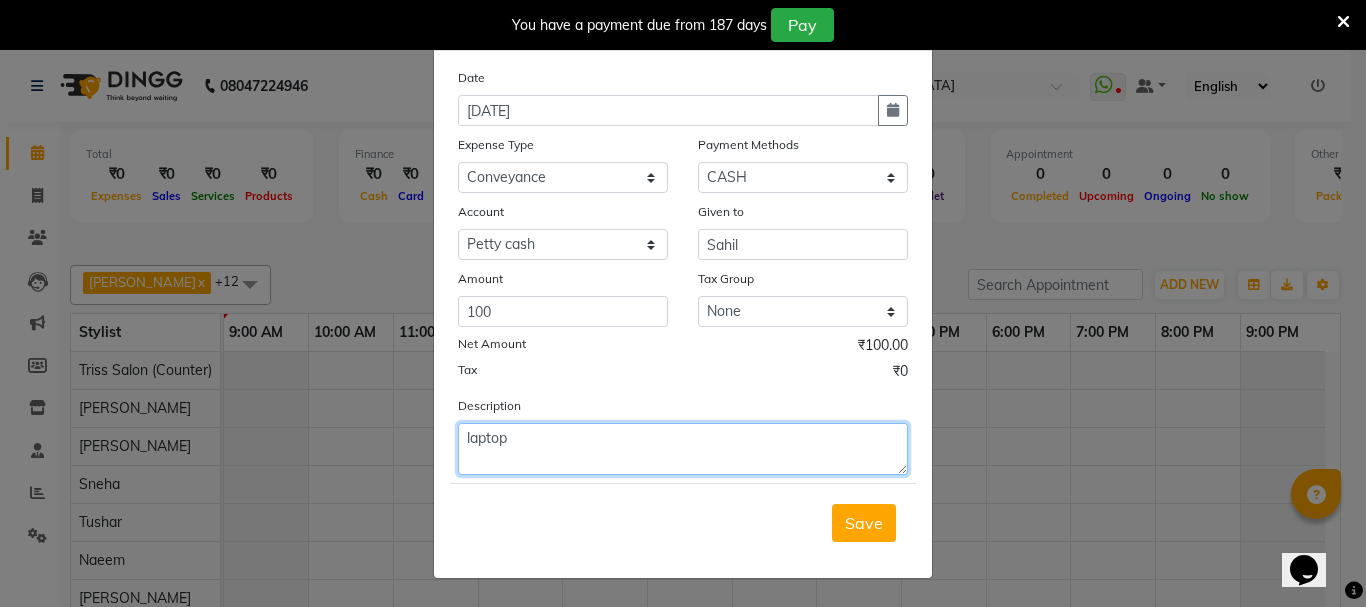 click on "laptop" 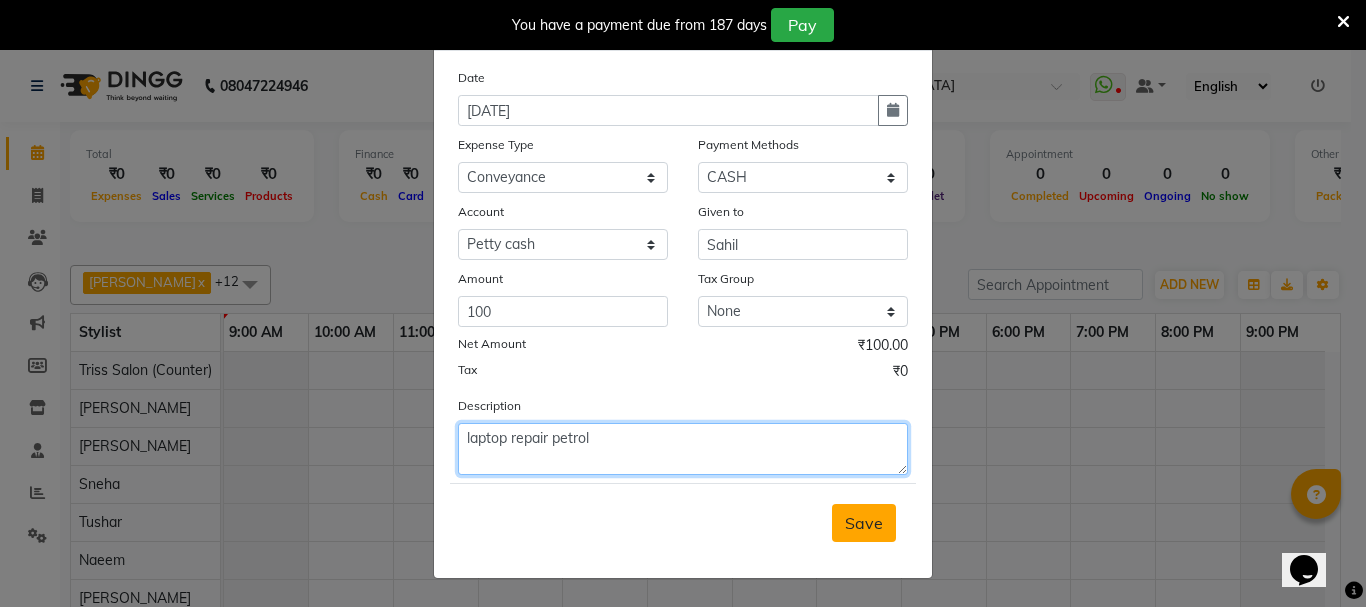 type on "laptop repair petrol" 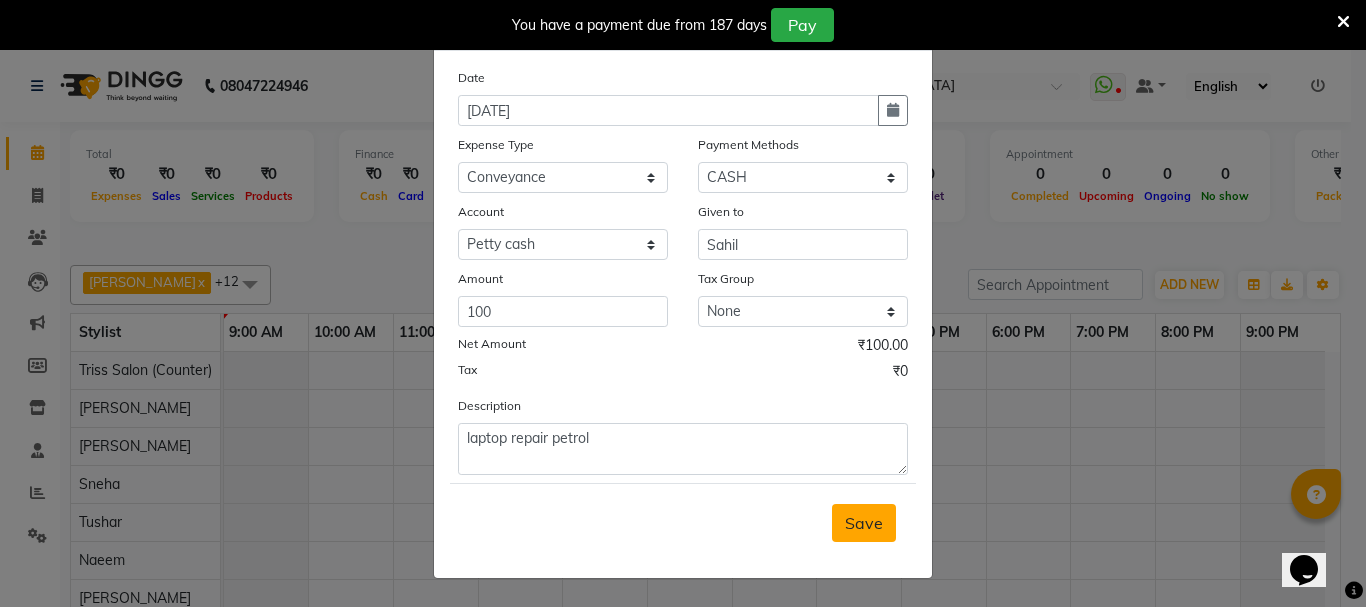 click on "Save" at bounding box center [864, 523] 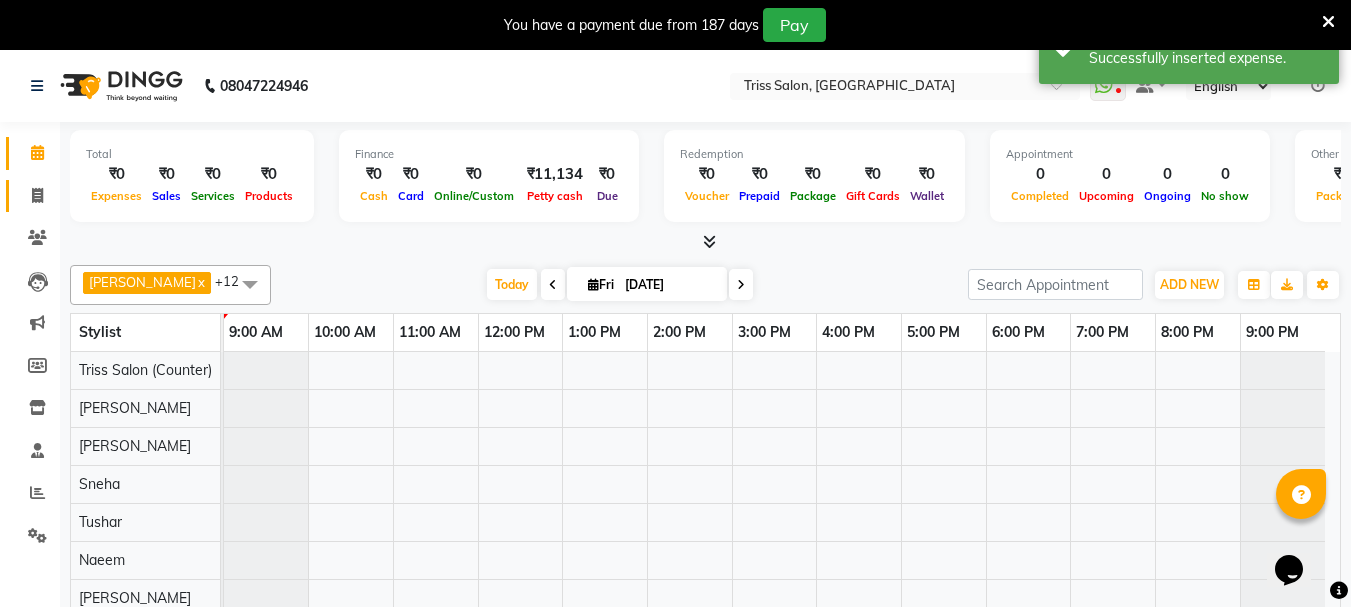 click 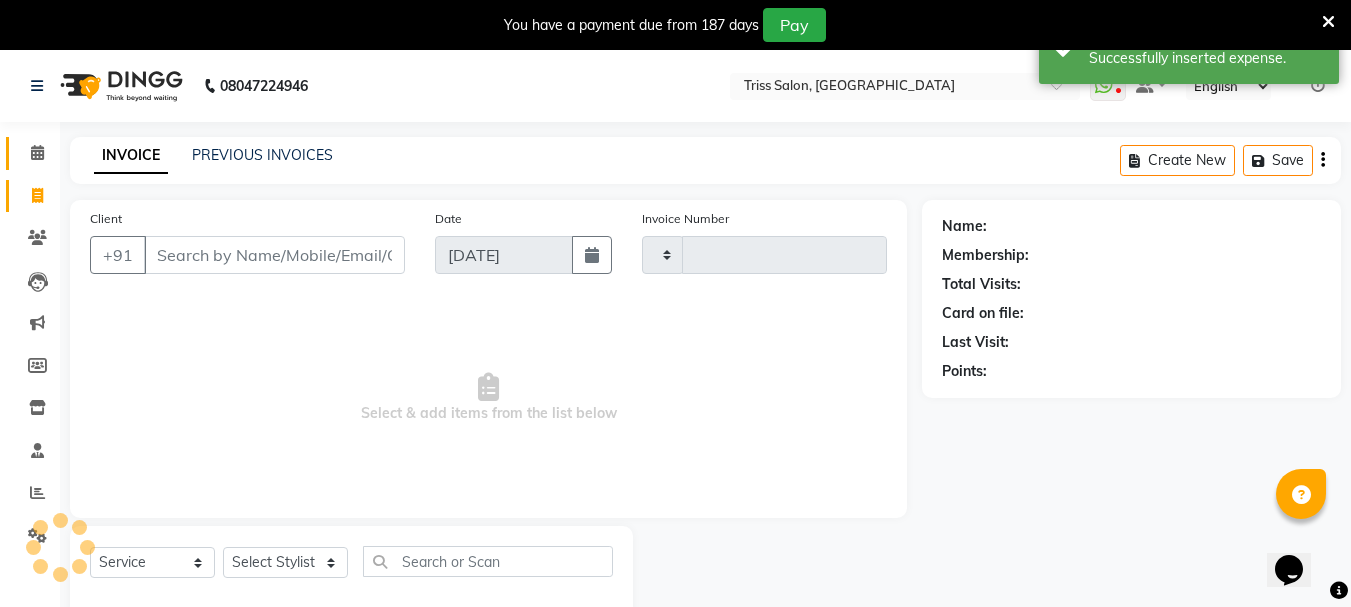 click on "Calendar" 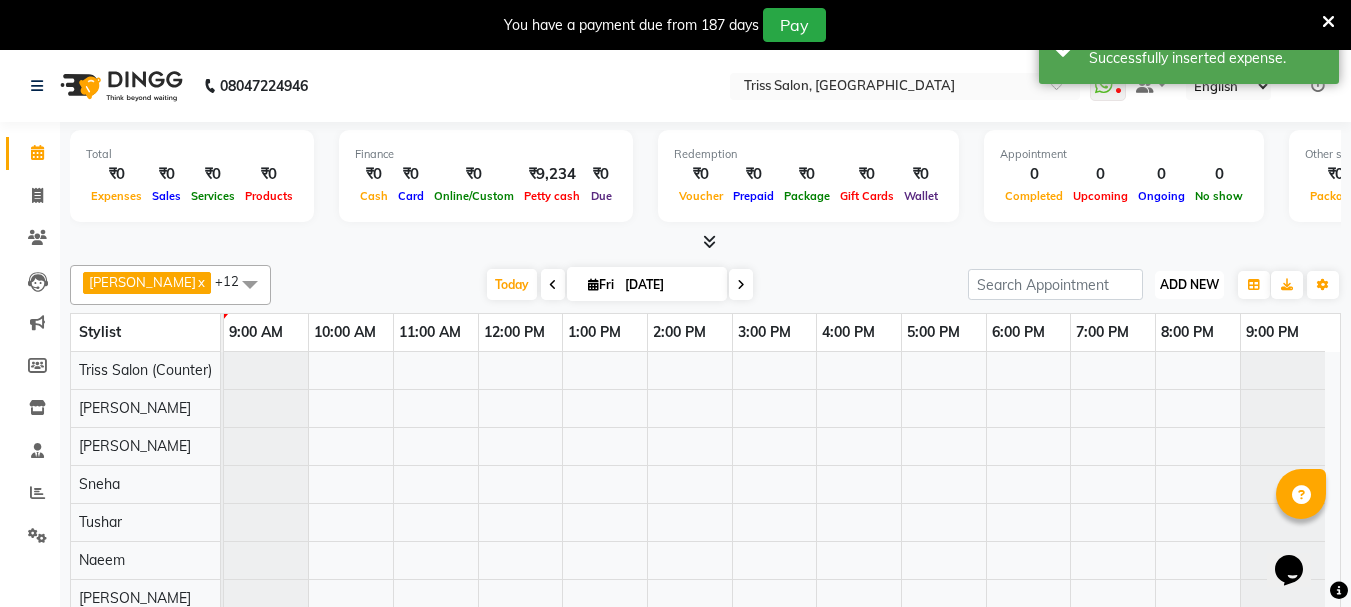 click on "ADD NEW" at bounding box center [1189, 284] 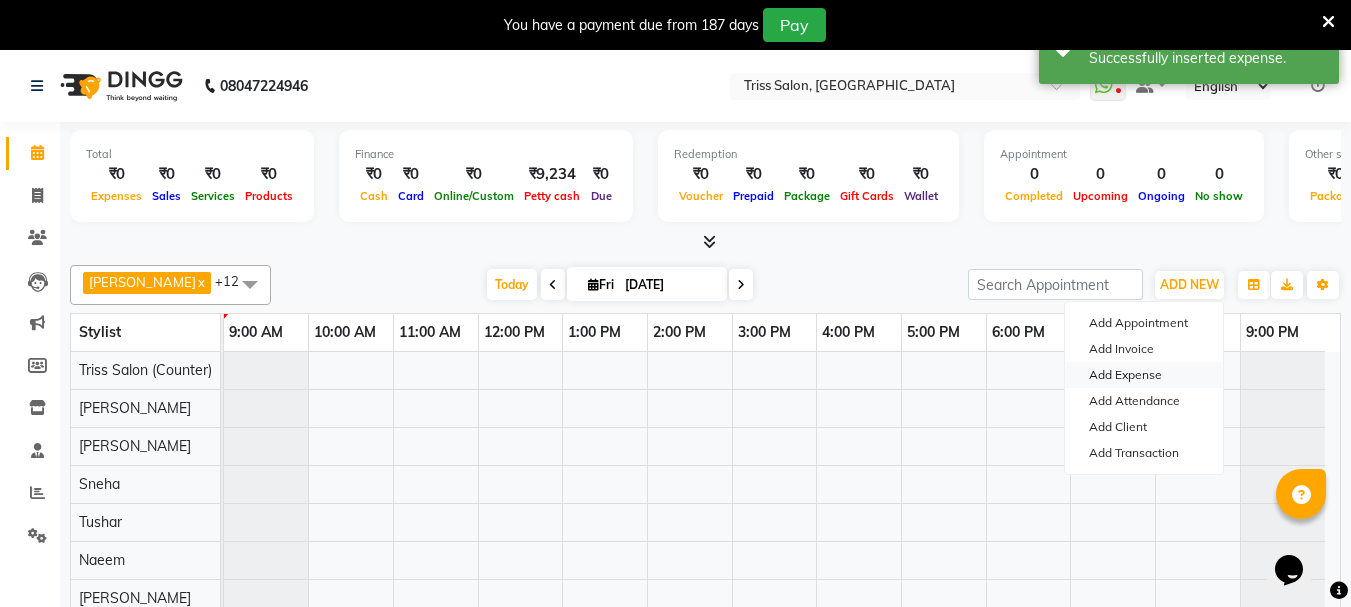 click on "Add Expense" at bounding box center (1144, 375) 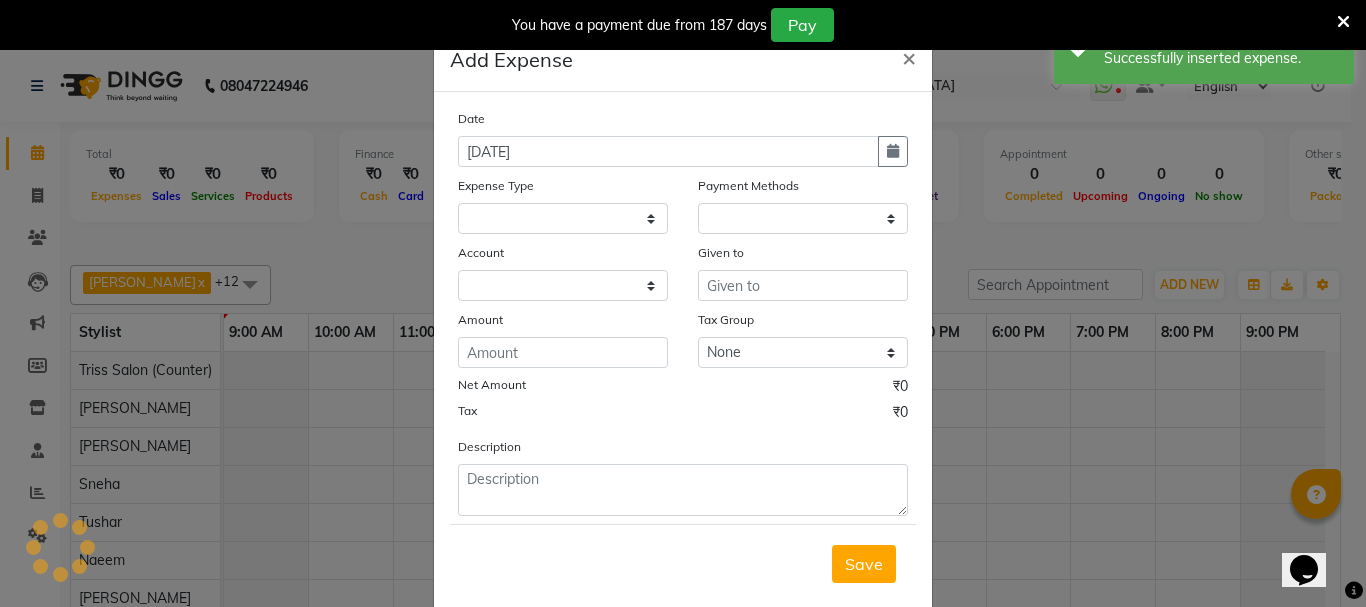select on "1" 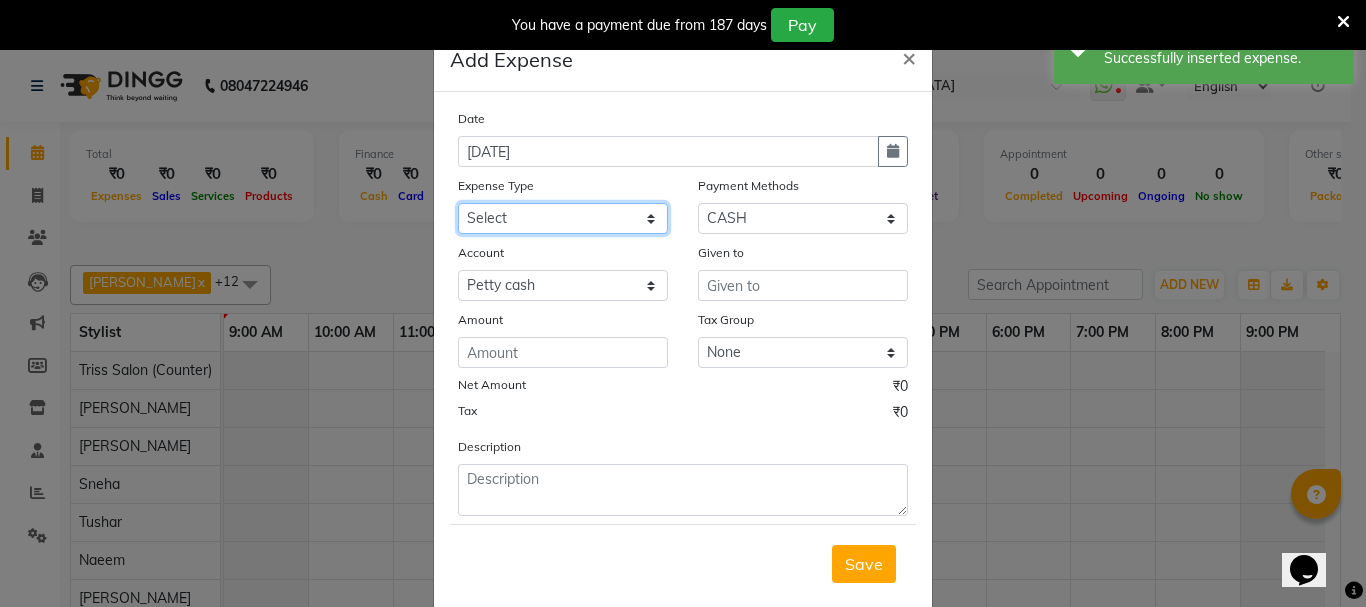click on "Select Bank Deposit Cash Handover CLIENT TIP TO STAFF Client Welfare Conveyance Diesel Expenses Others Pantry Printing Stationary Repair and Maintenance Staff Advance Salary Staff Incentive Staff Overtime Staff Welfare Stock Purchase" 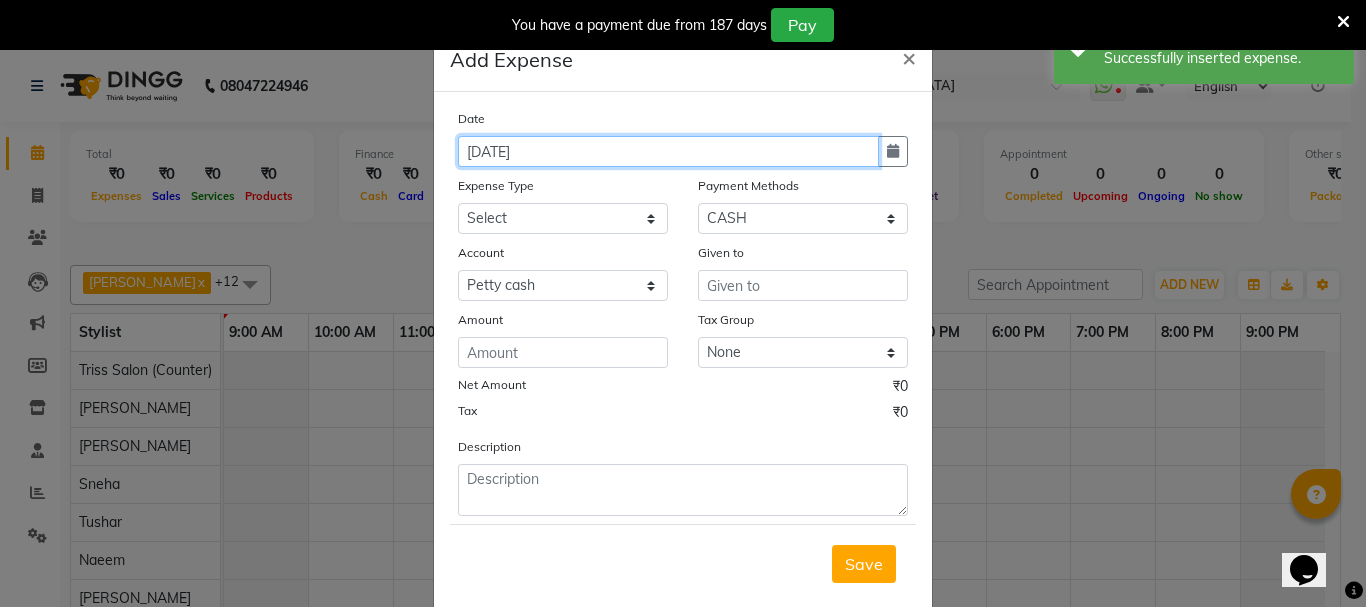 click on "[DATE]" 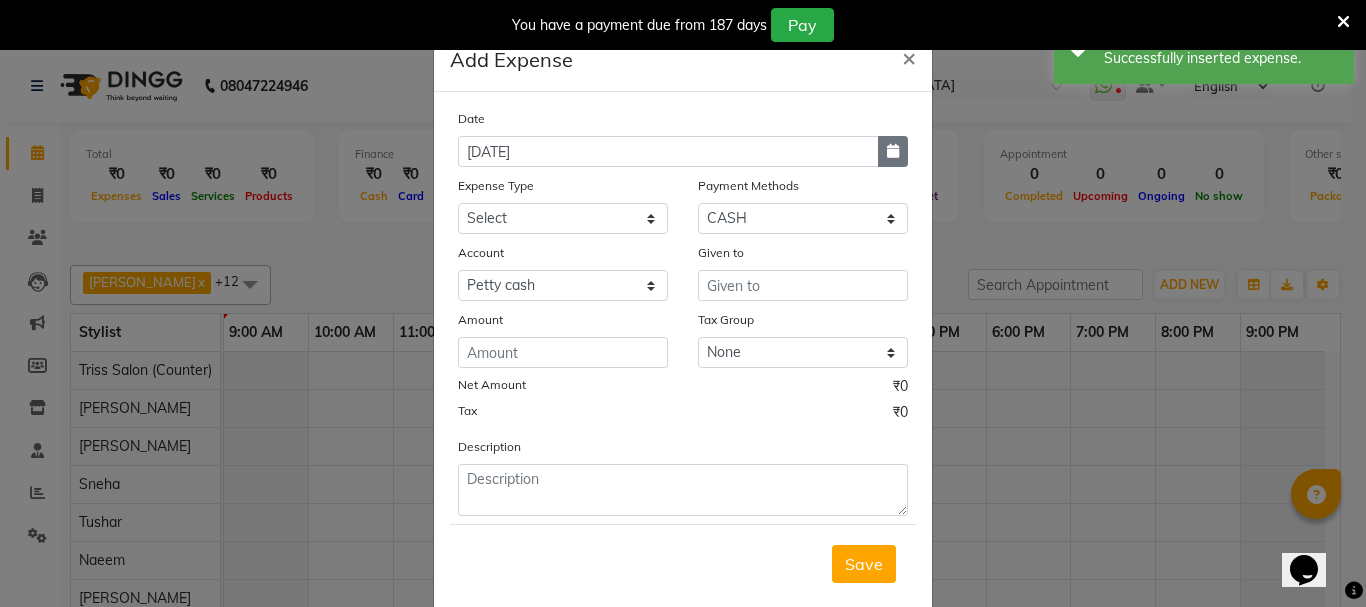 click 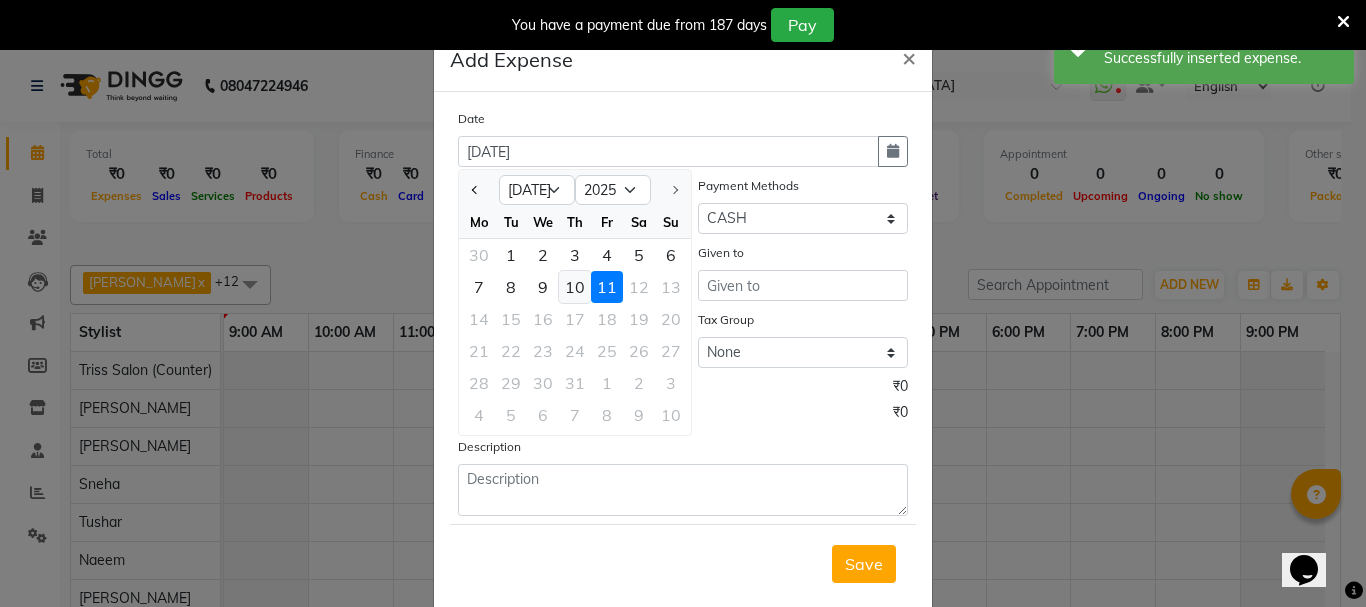 click on "10" 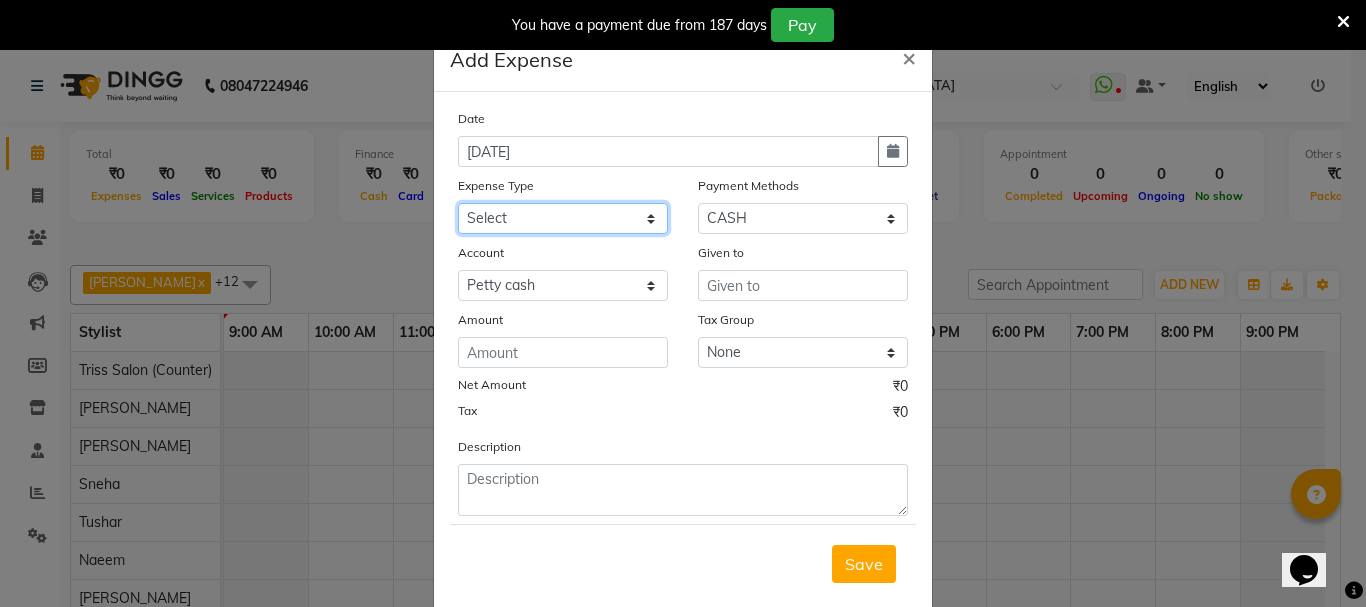 click on "Select Bank Deposit Cash Handover CLIENT TIP TO STAFF Client Welfare Conveyance Diesel Expenses Others Pantry Printing Stationary Repair and Maintenance Staff Advance Salary Staff Incentive Staff Overtime Staff Welfare Stock Purchase" 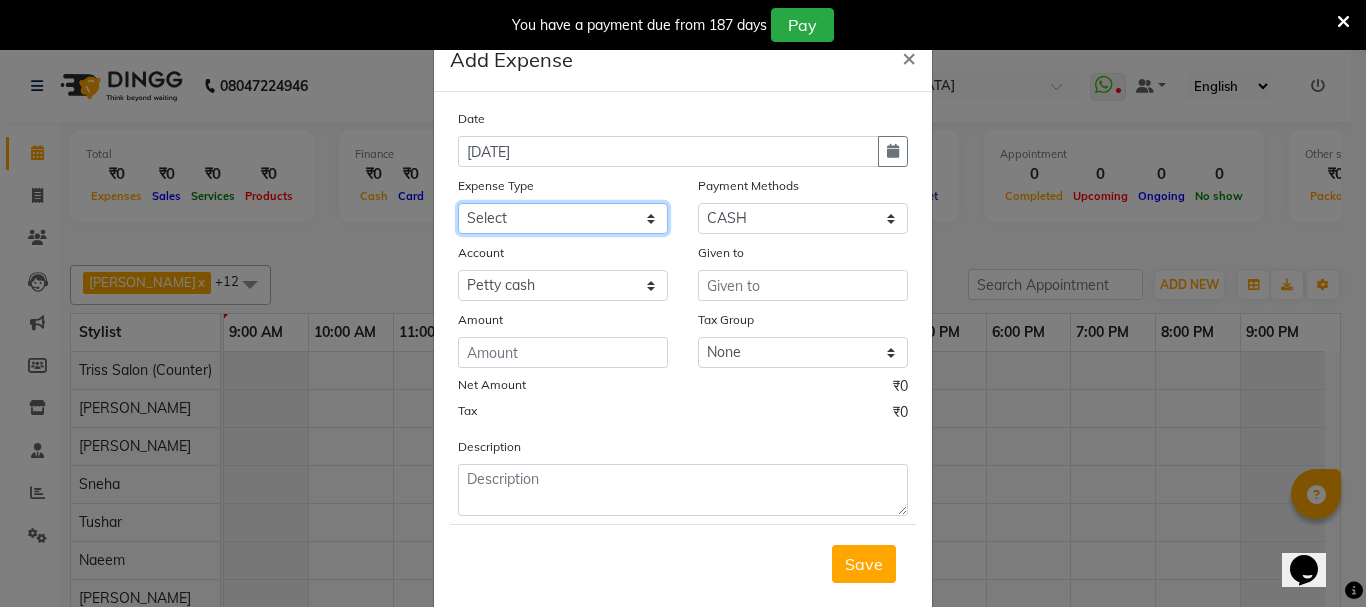 select on "1120" 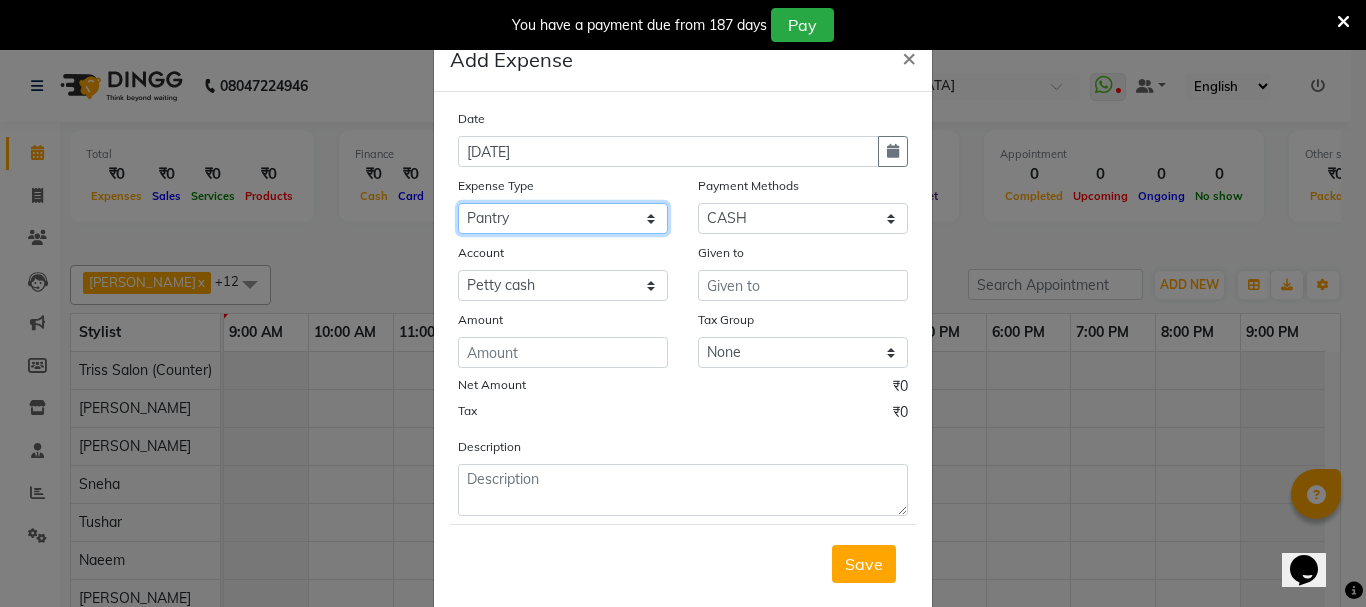 click on "Select Bank Deposit Cash Handover CLIENT TIP TO STAFF Client Welfare Conveyance Diesel Expenses Others Pantry Printing Stationary Repair and Maintenance Staff Advance Salary Staff Incentive Staff Overtime Staff Welfare Stock Purchase" 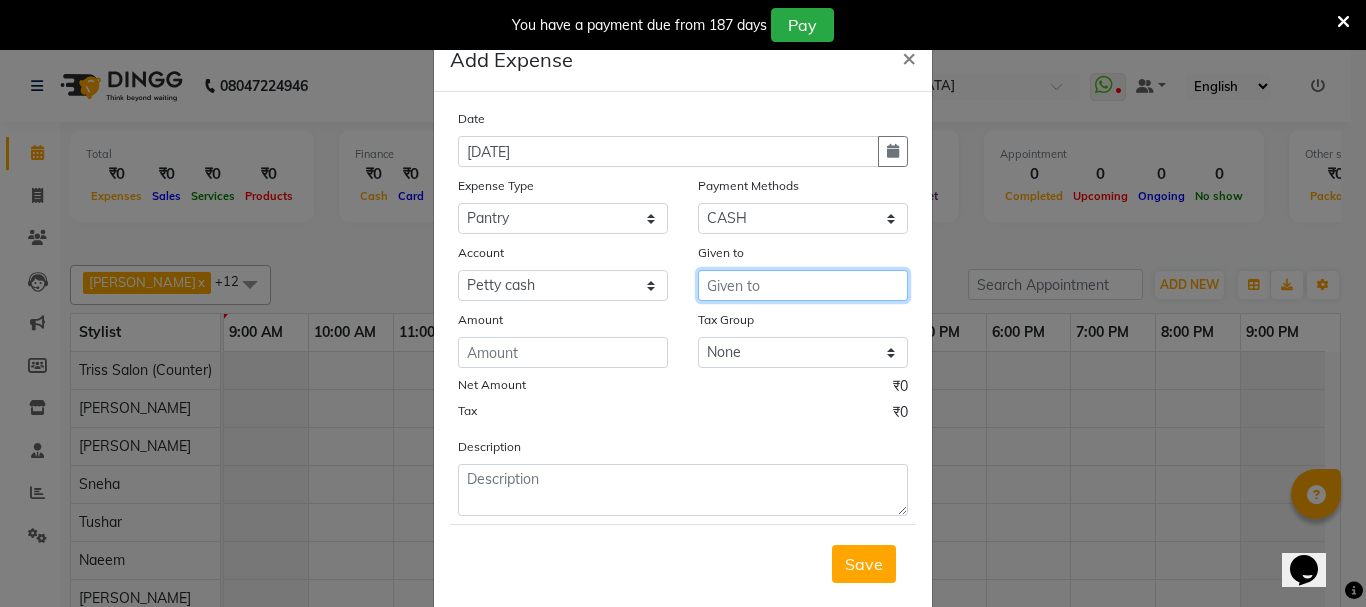 click at bounding box center (803, 285) 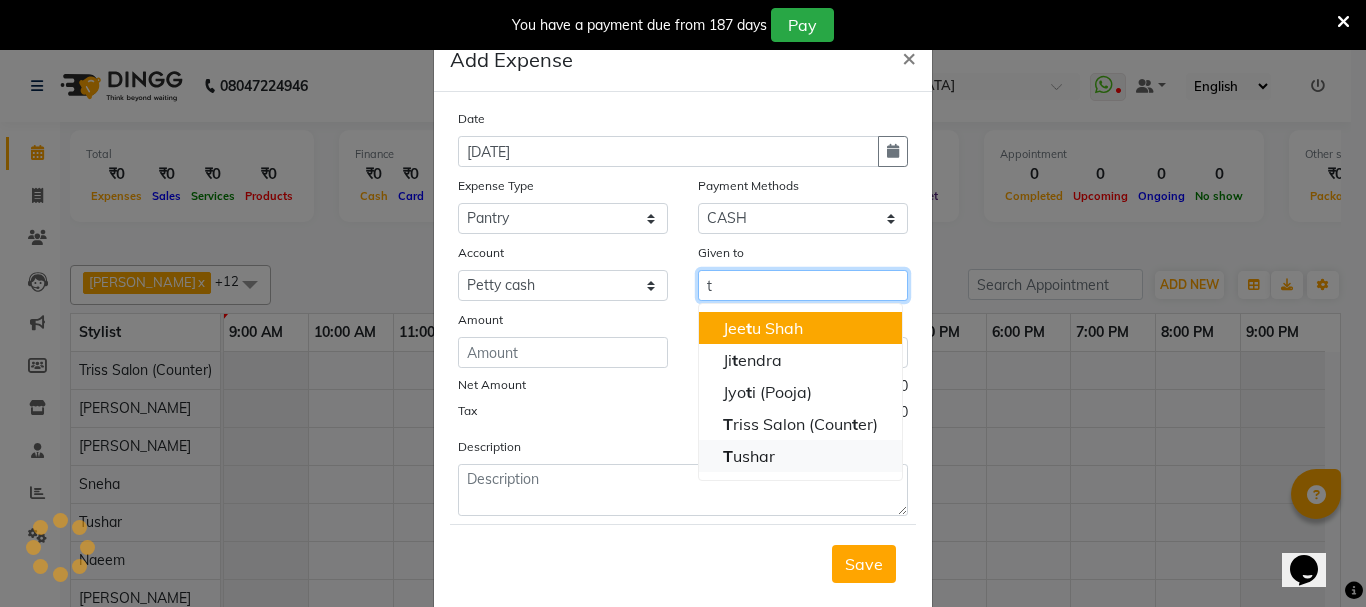 click on "T ushar" at bounding box center (749, 456) 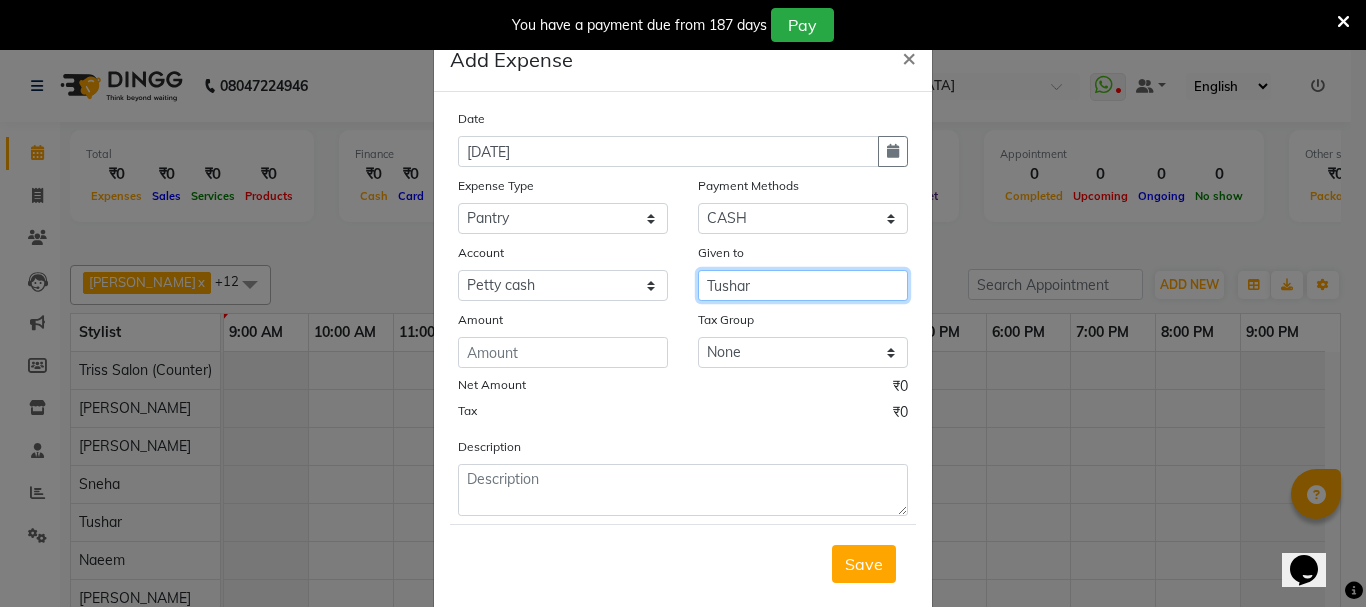 type on "Tushar" 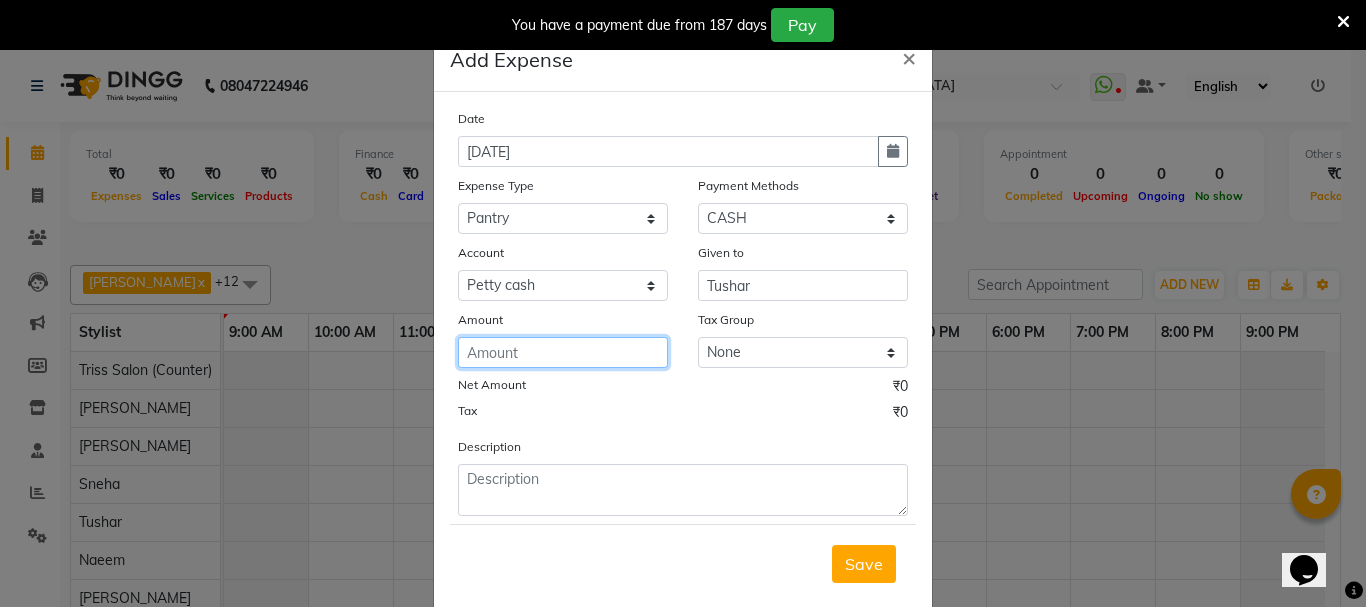 click 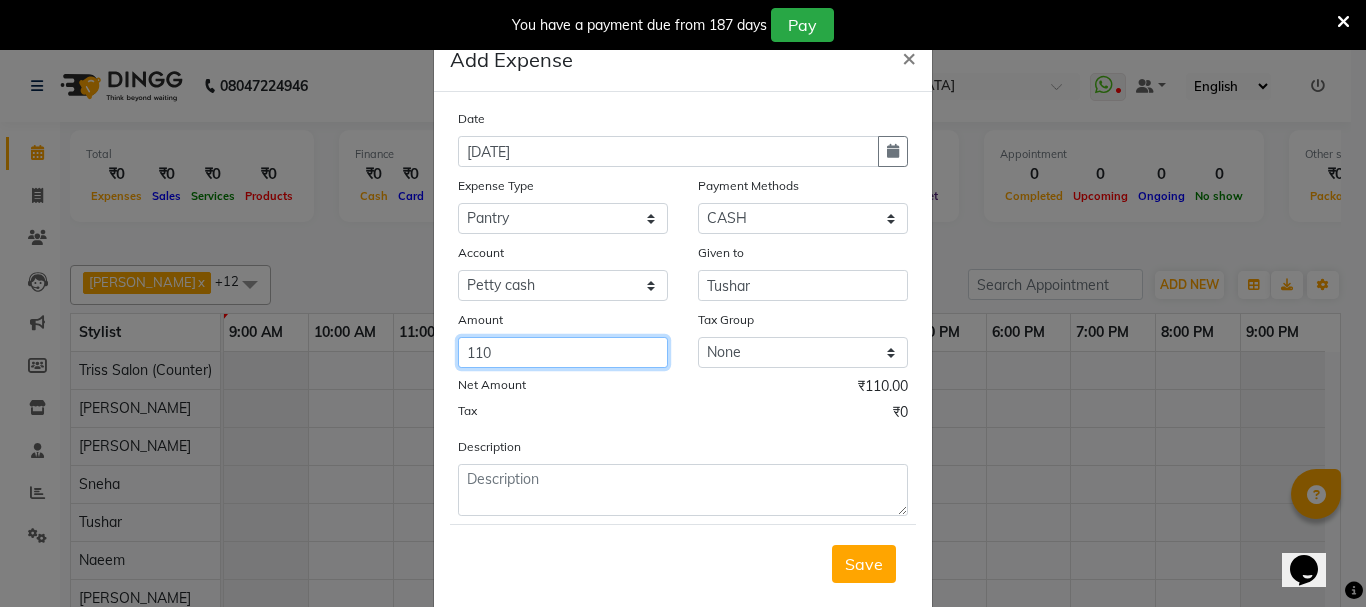 type on "110" 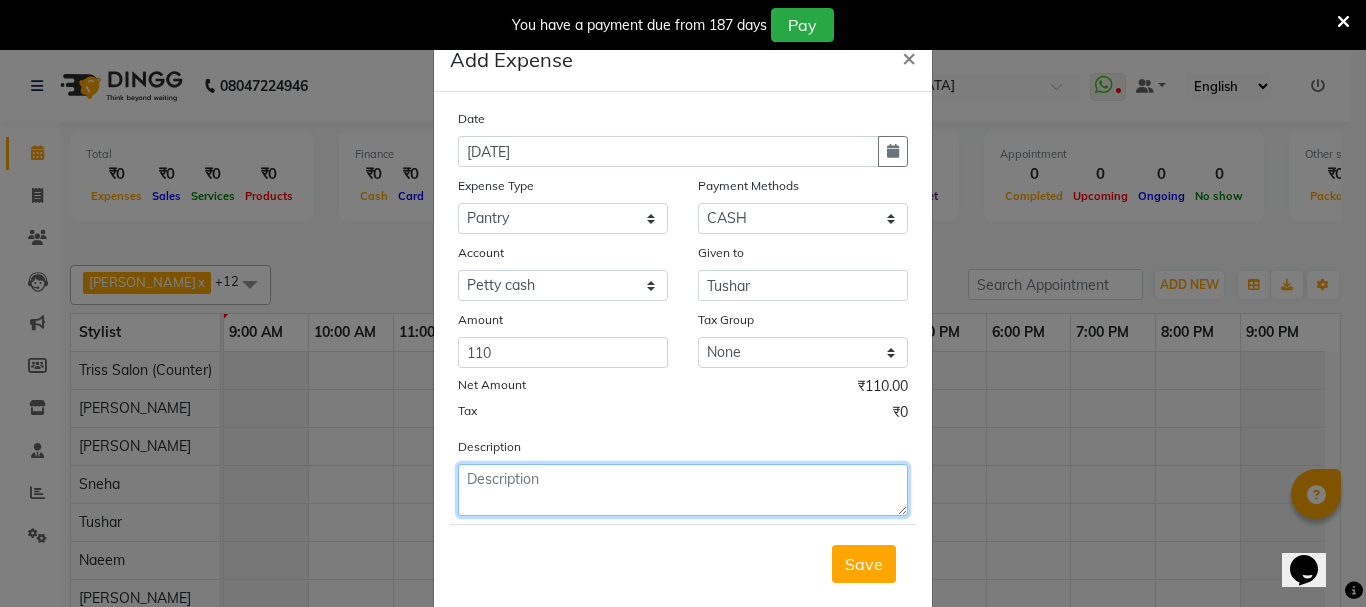 click 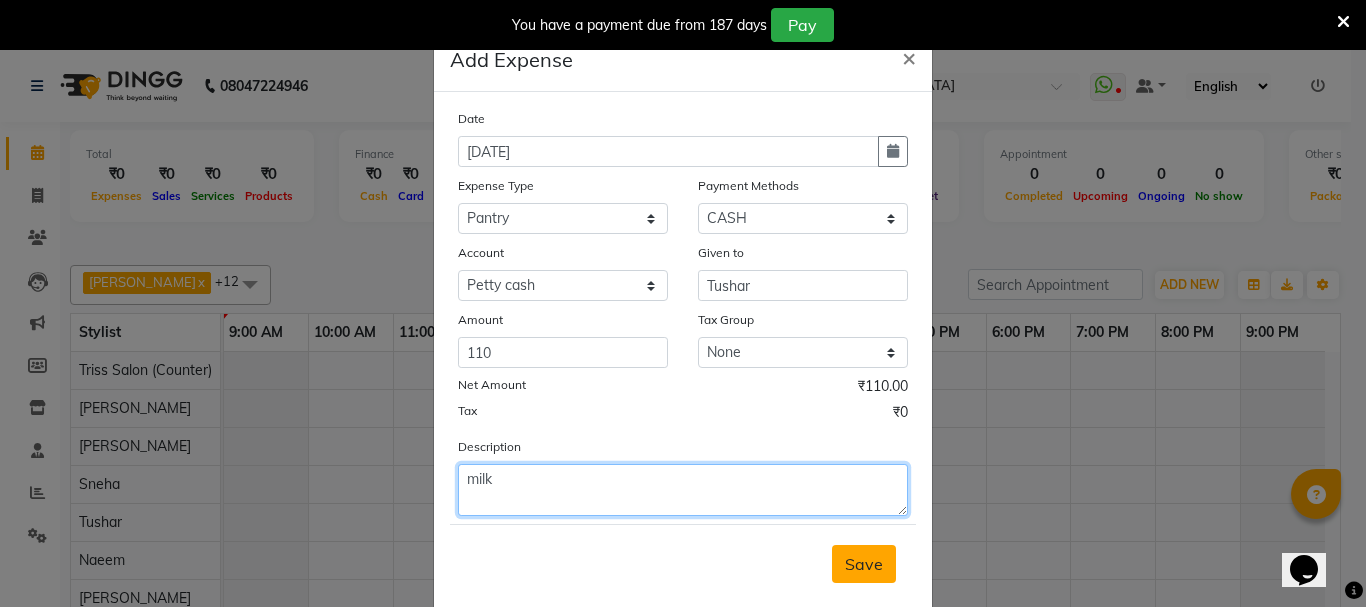 type on "milk" 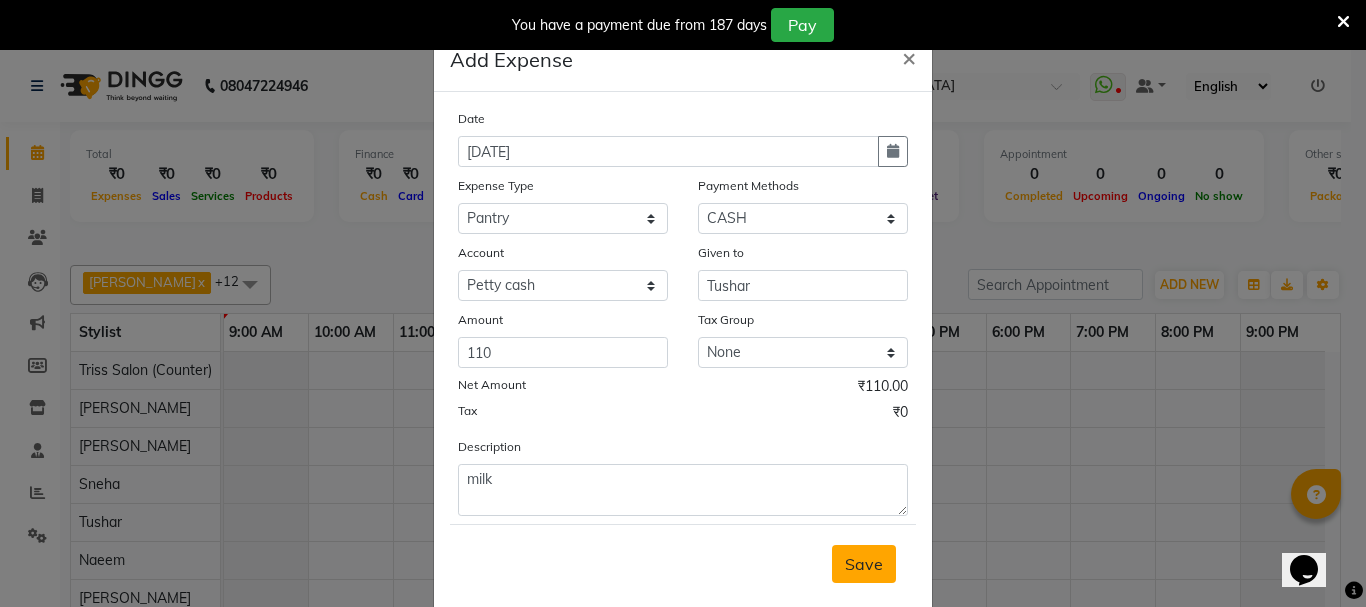 click on "Save" at bounding box center [864, 564] 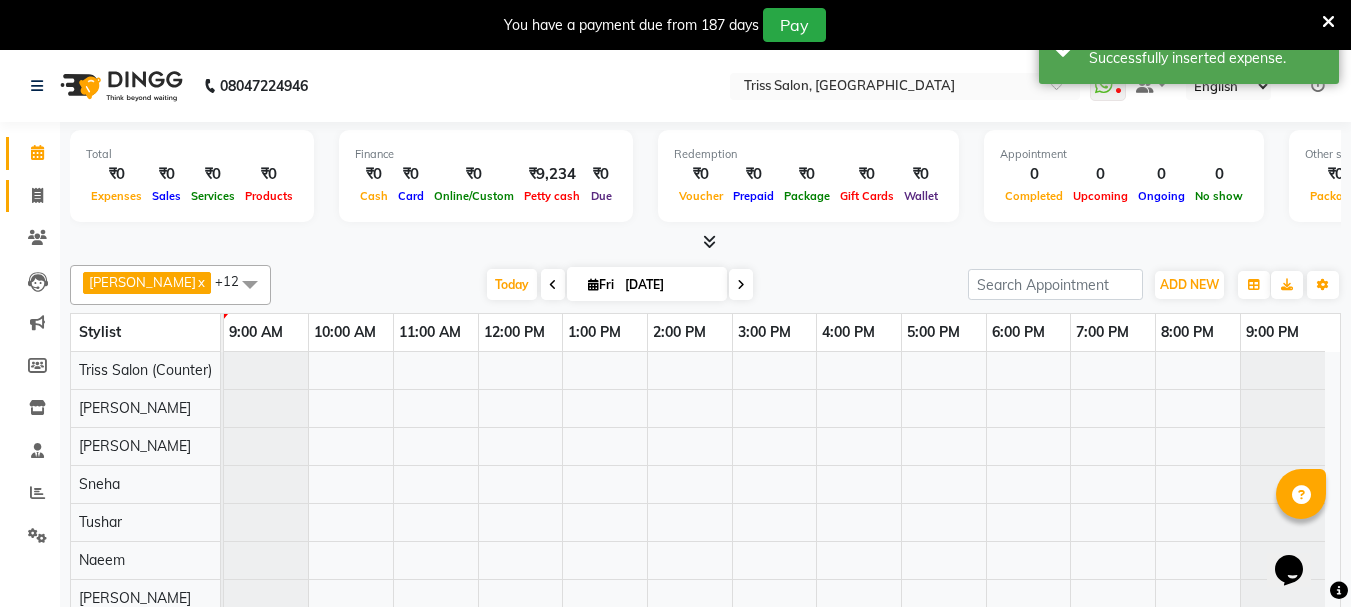 click 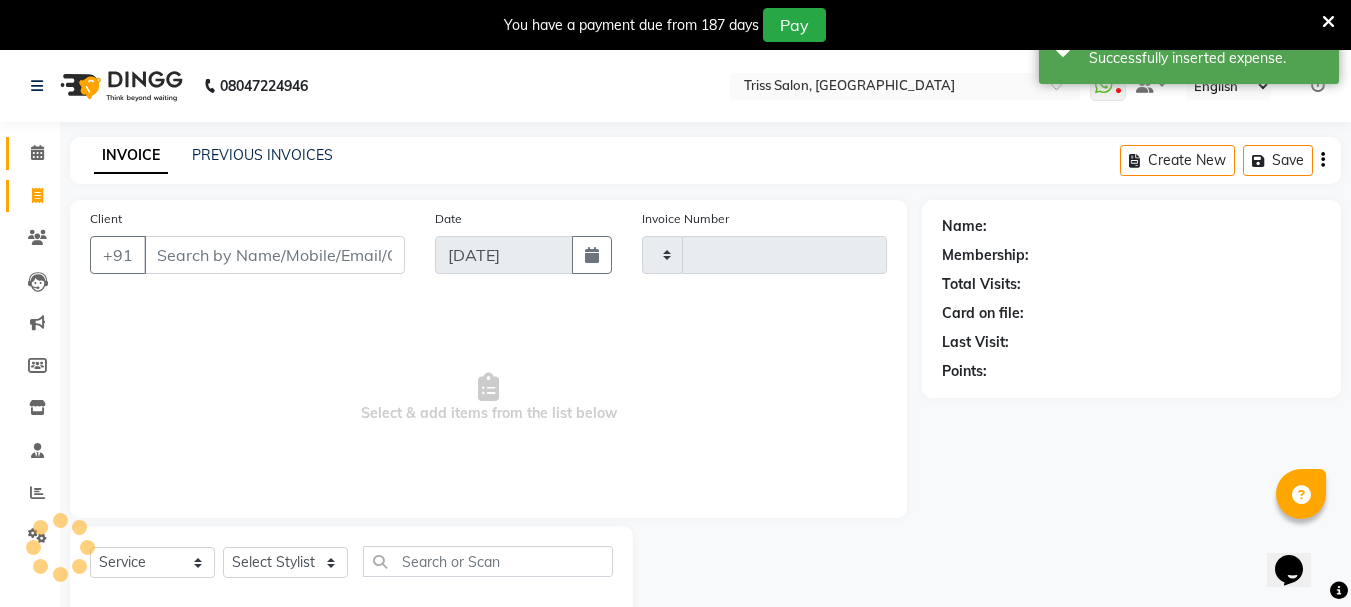 click 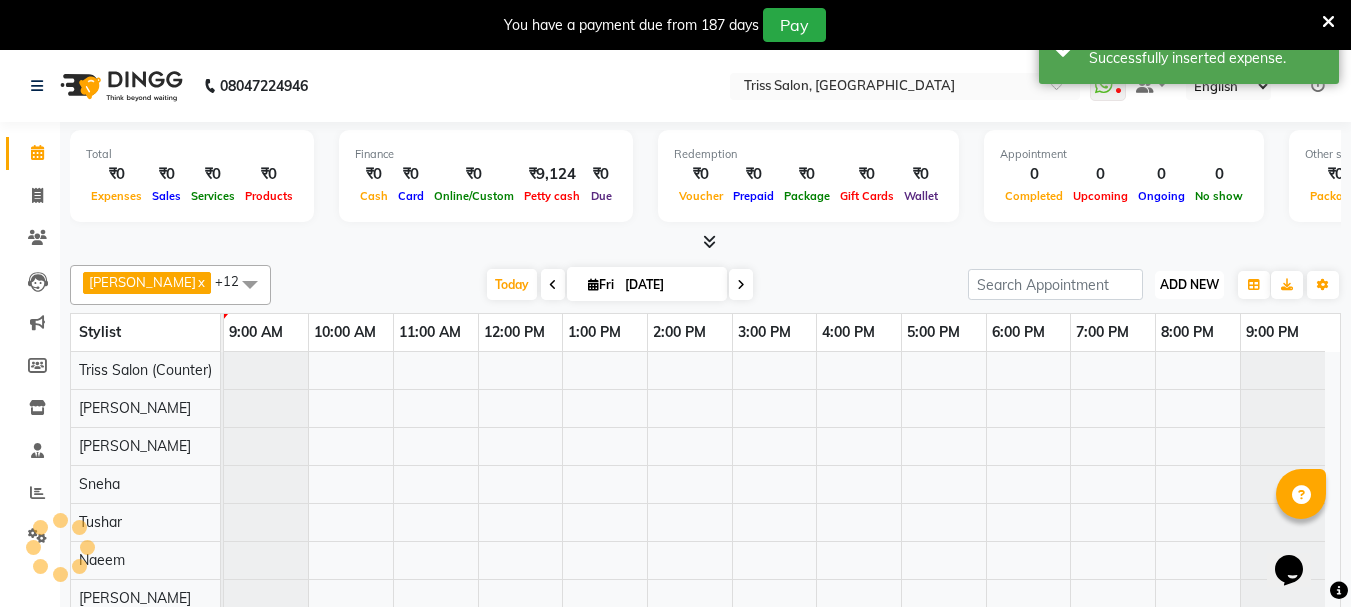 click on "ADD NEW" at bounding box center [1189, 284] 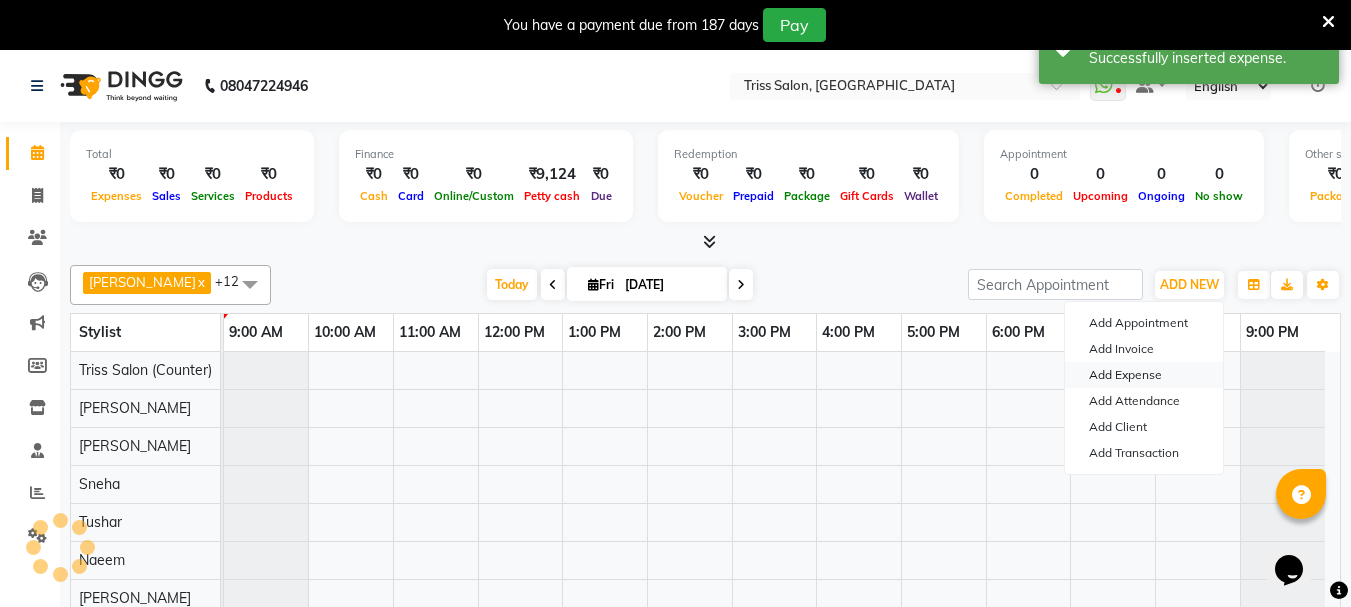 click on "Add Expense" at bounding box center [1144, 375] 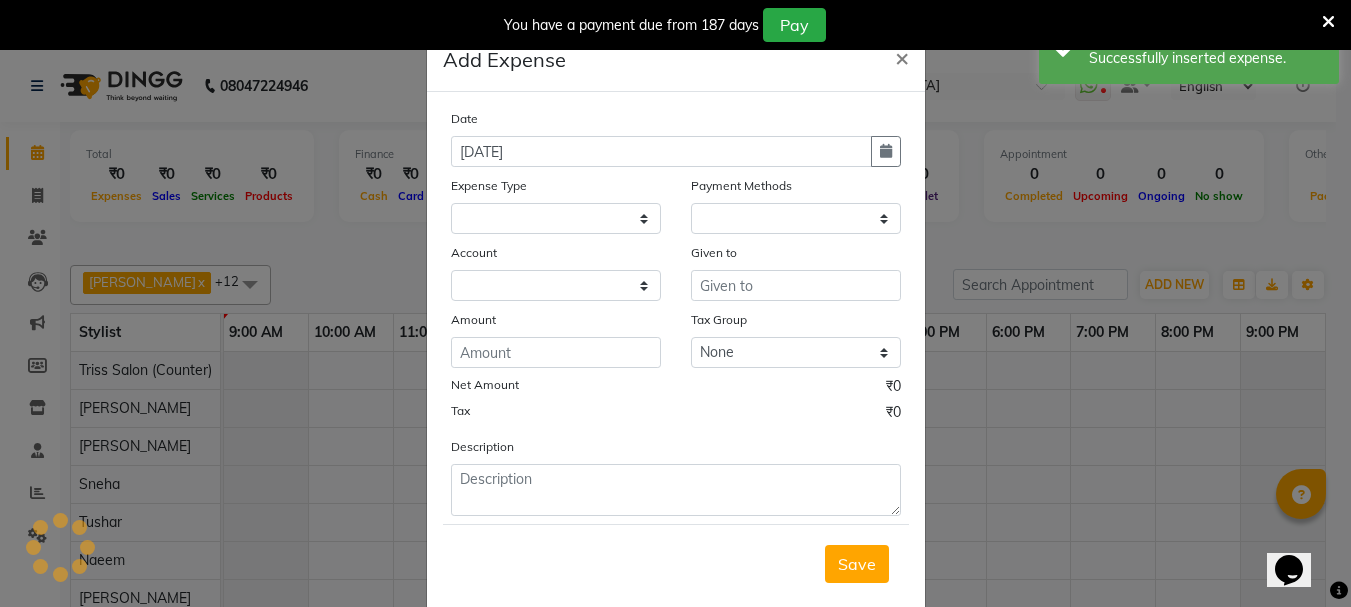 select 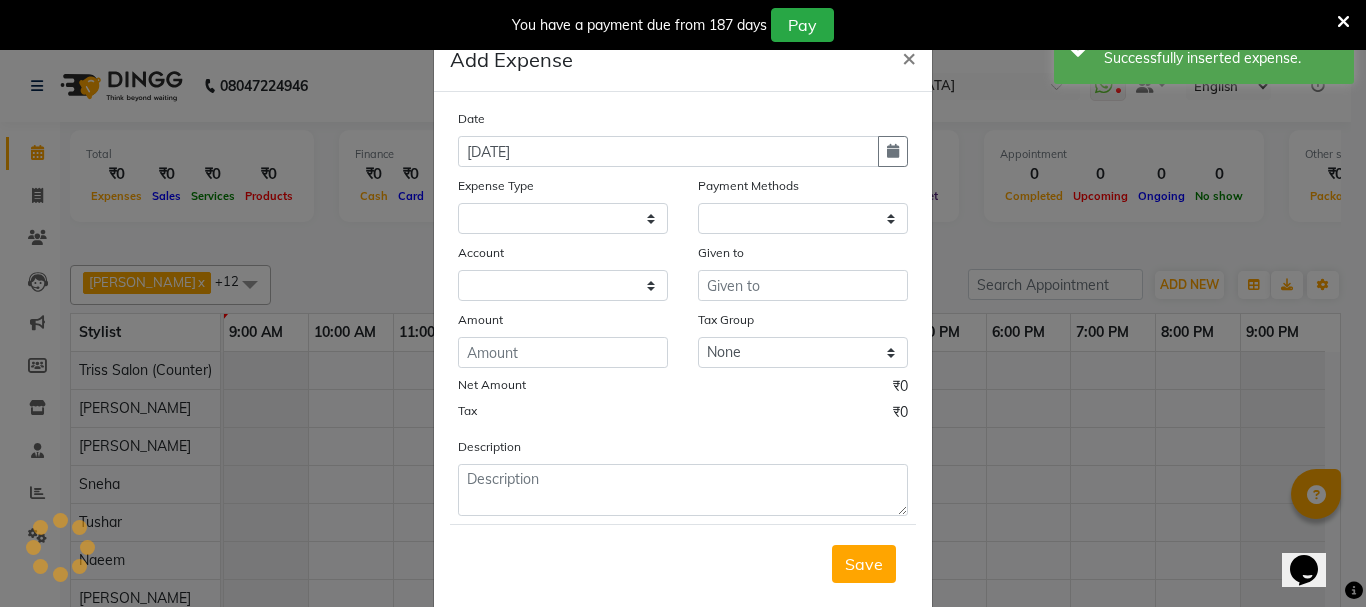 select on "1" 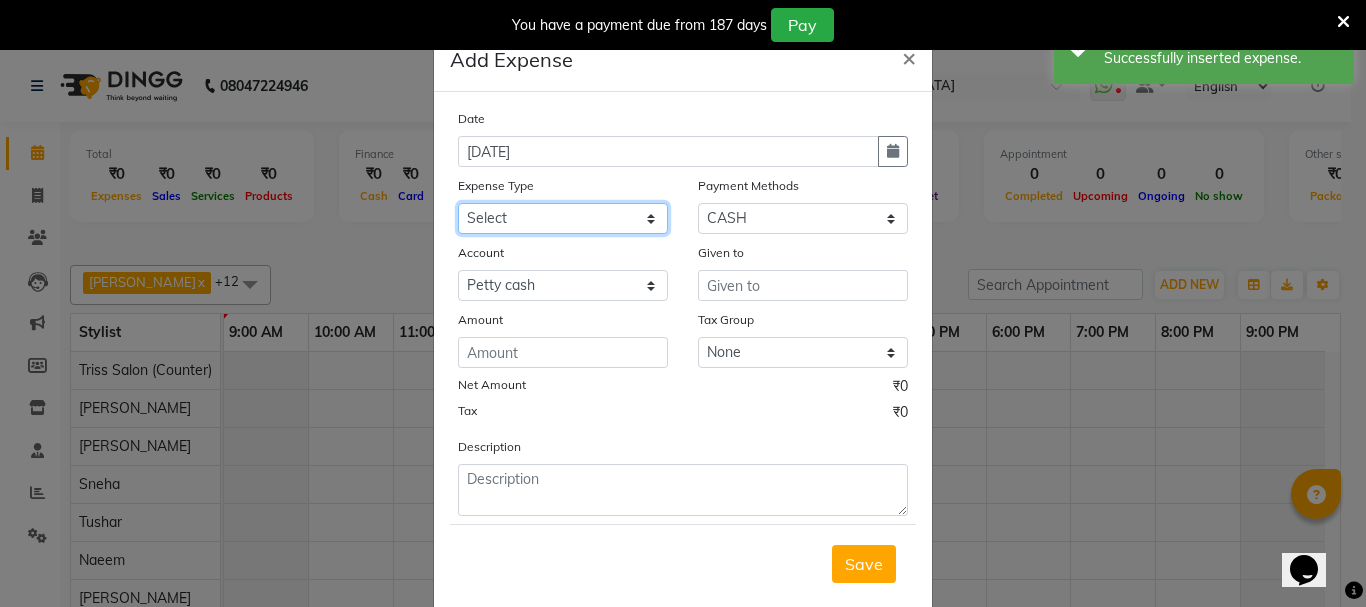 click on "Select Bank Deposit Cash Handover CLIENT TIP TO STAFF Client Welfare Conveyance Diesel Expenses Others Pantry Printing Stationary Repair and Maintenance Staff Advance Salary Staff Incentive Staff Overtime Staff Welfare Stock Purchase" 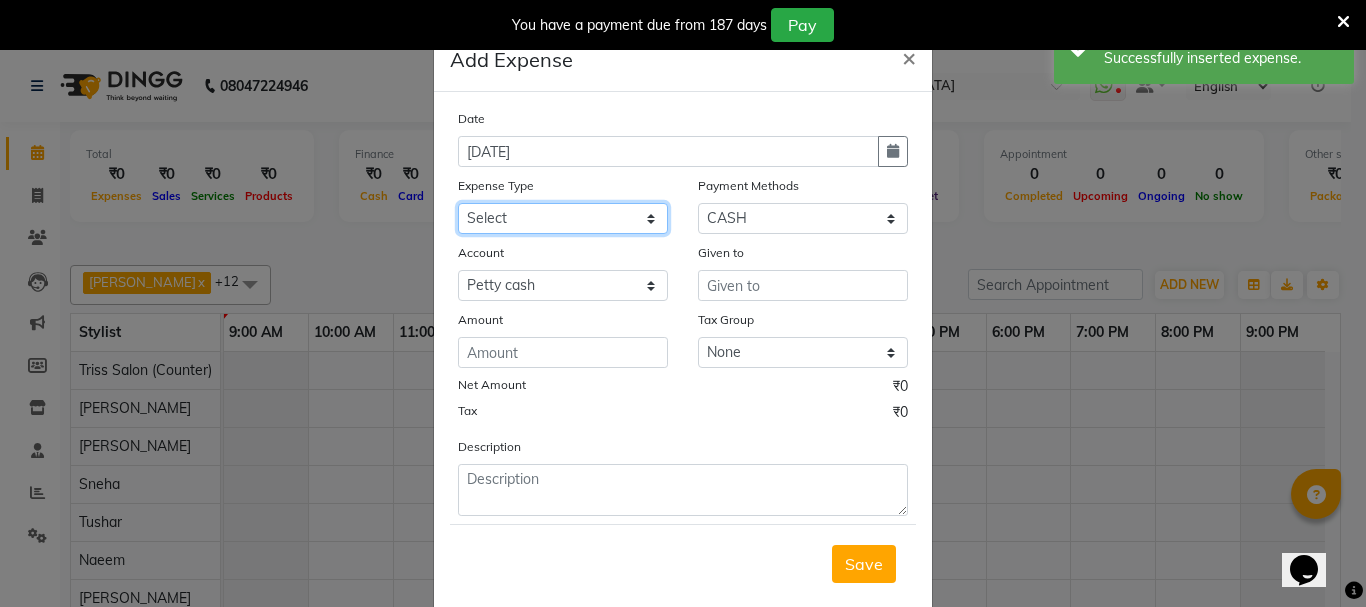 select on "1120" 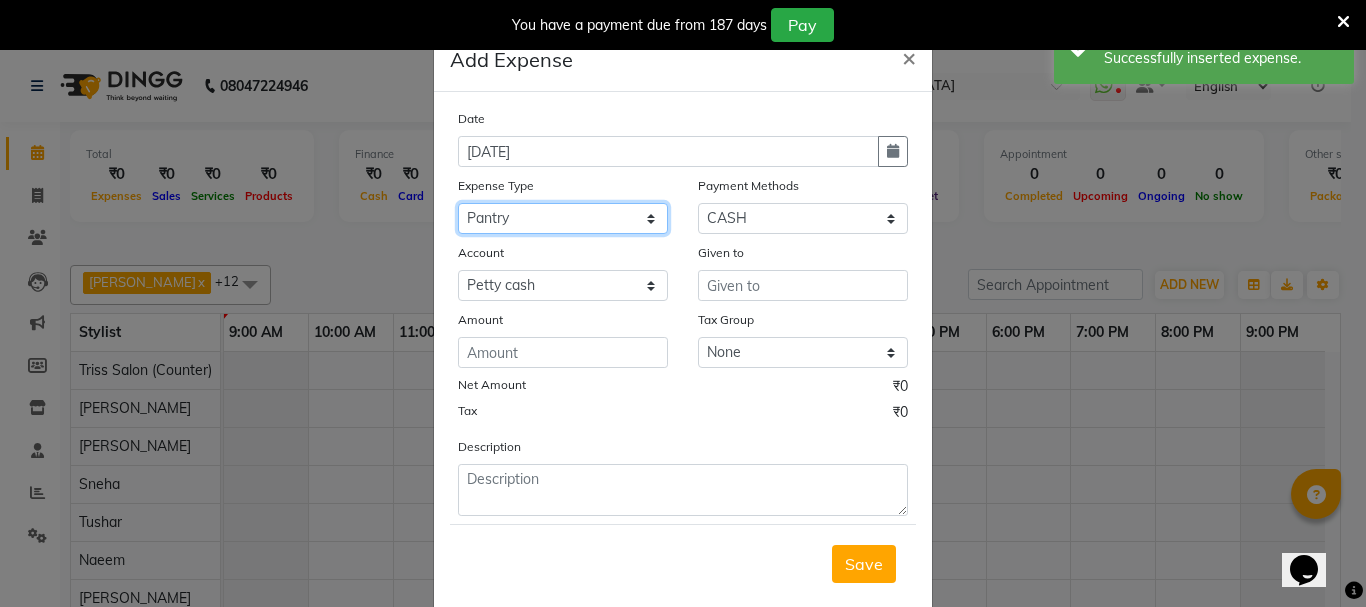 click on "Select Bank Deposit Cash Handover CLIENT TIP TO STAFF Client Welfare Conveyance Diesel Expenses Others Pantry Printing Stationary Repair and Maintenance Staff Advance Salary Staff Incentive Staff Overtime Staff Welfare Stock Purchase" 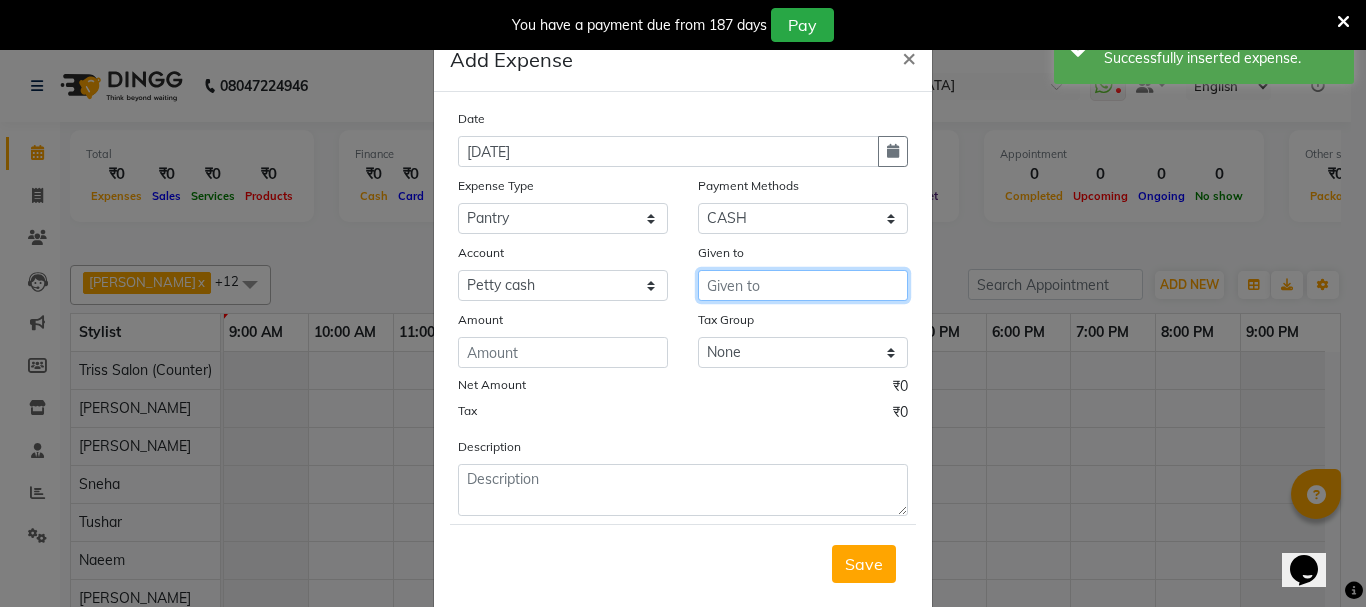 click at bounding box center (803, 285) 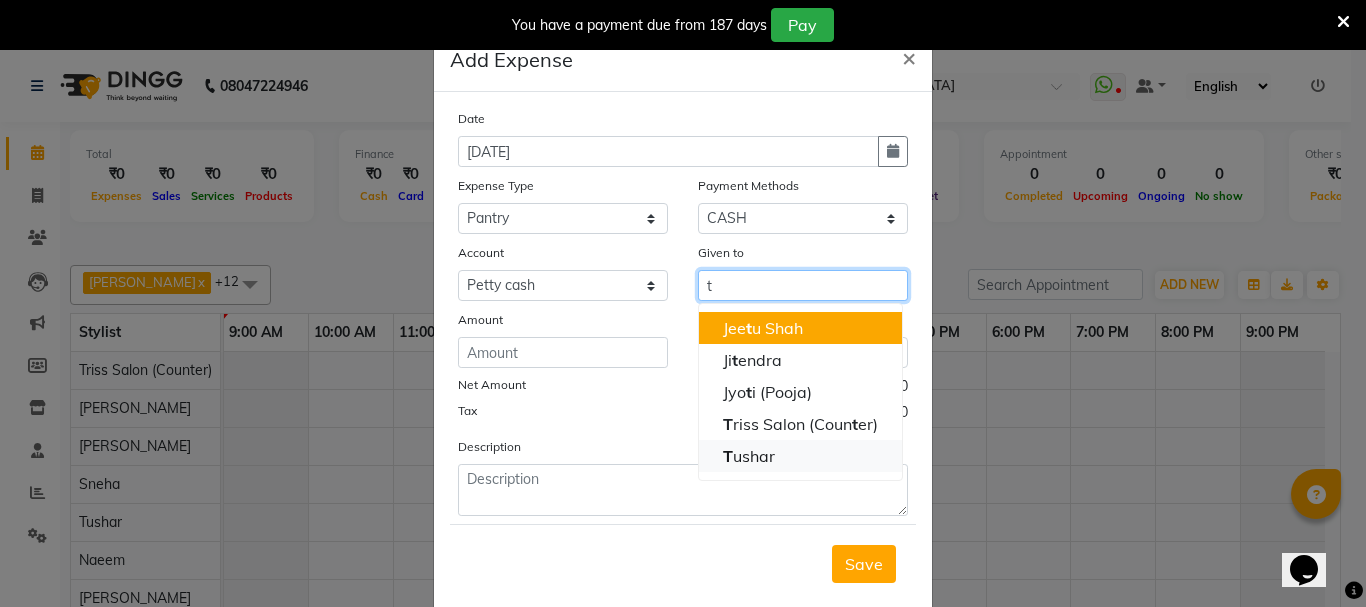 click on "T ushar" at bounding box center (749, 456) 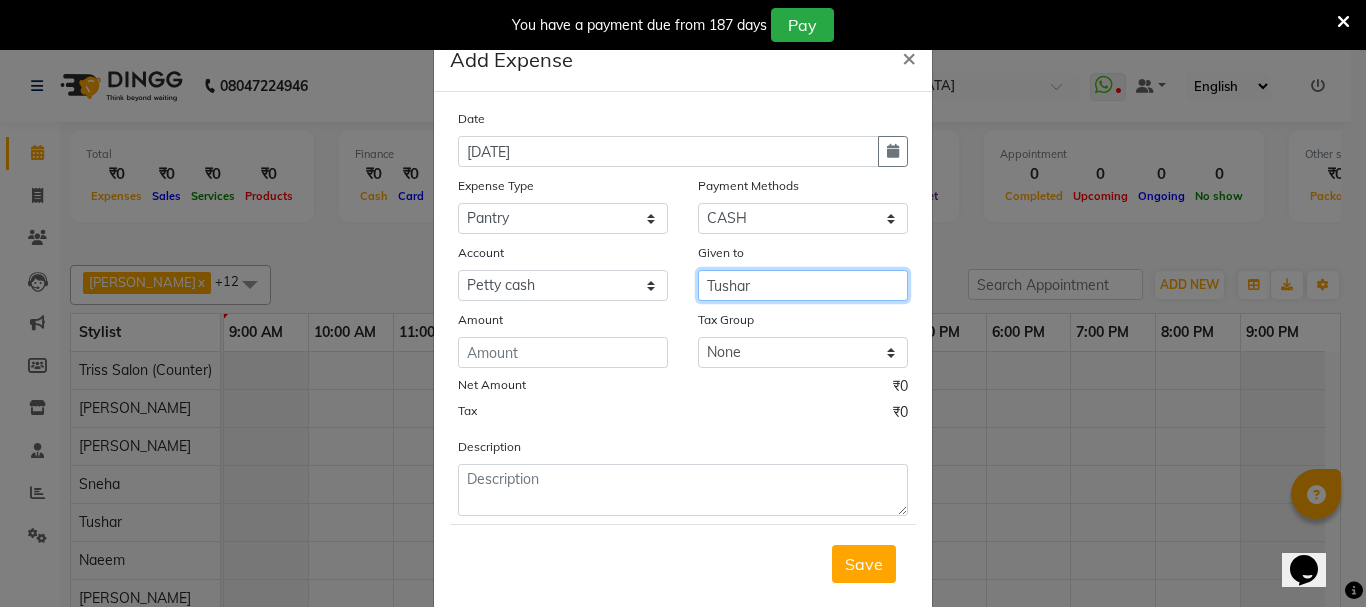 type on "Tushar" 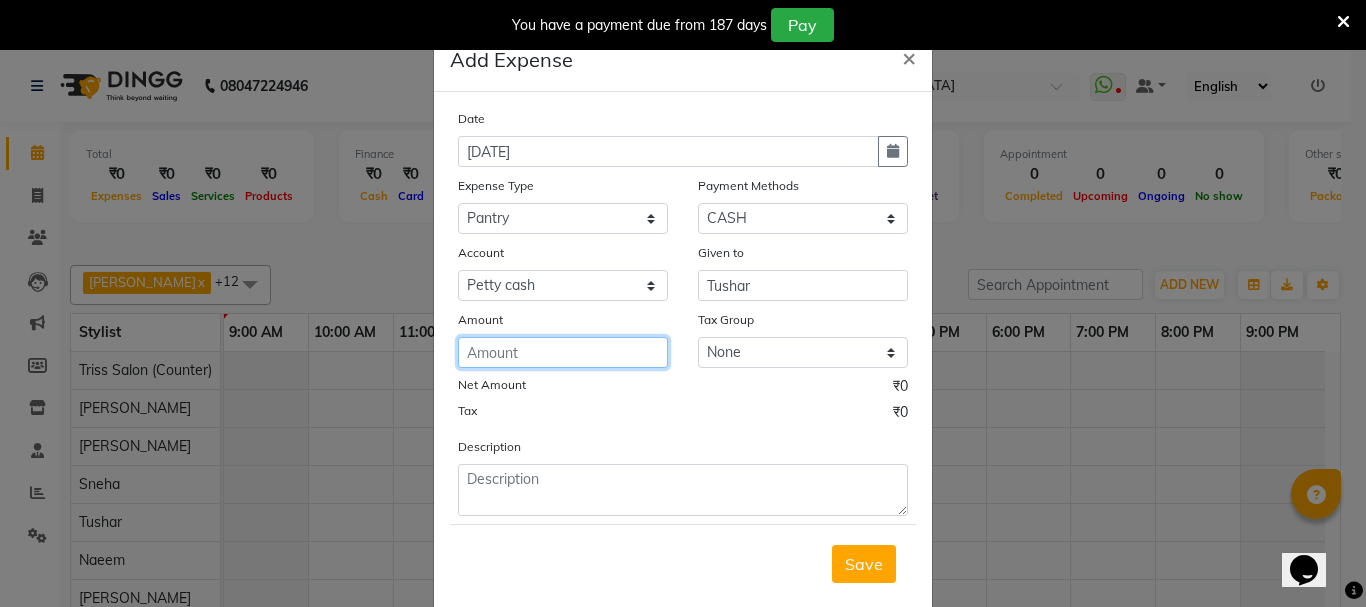 click 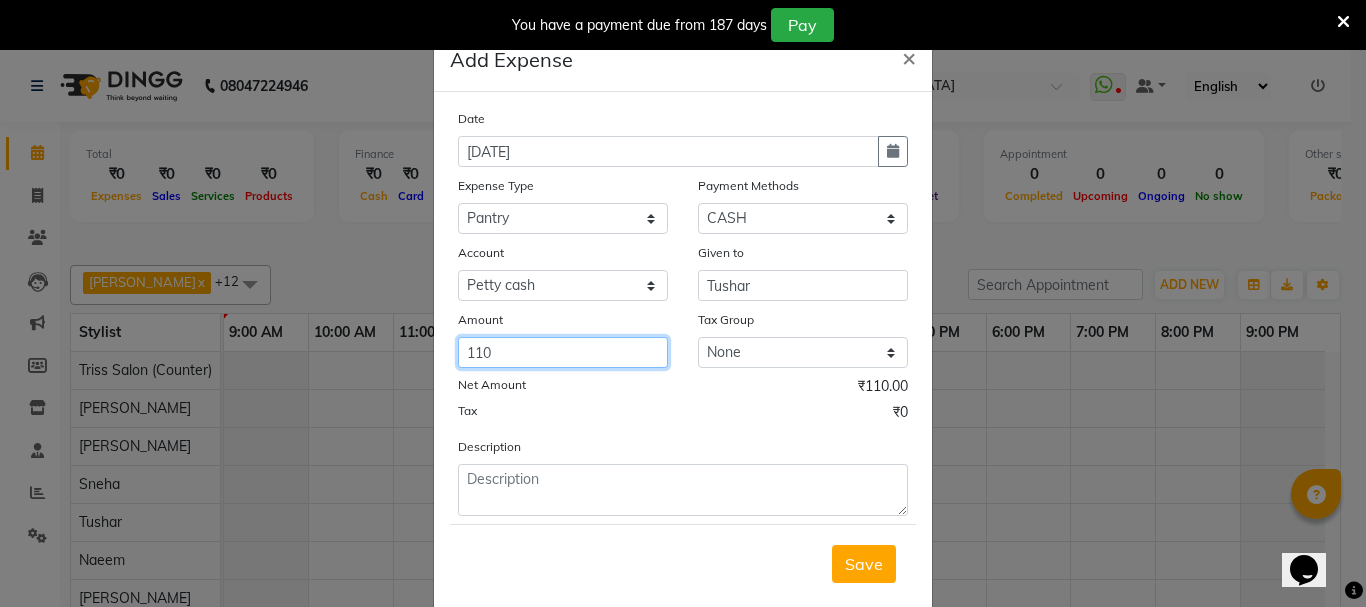 type on "110" 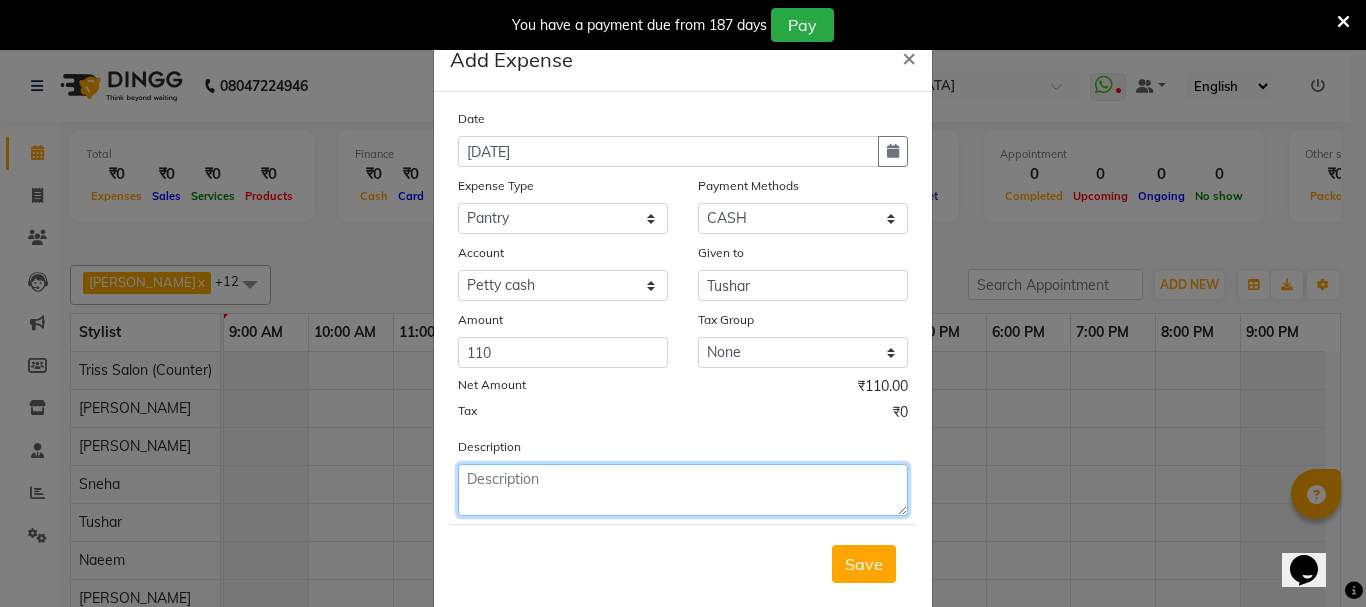 click 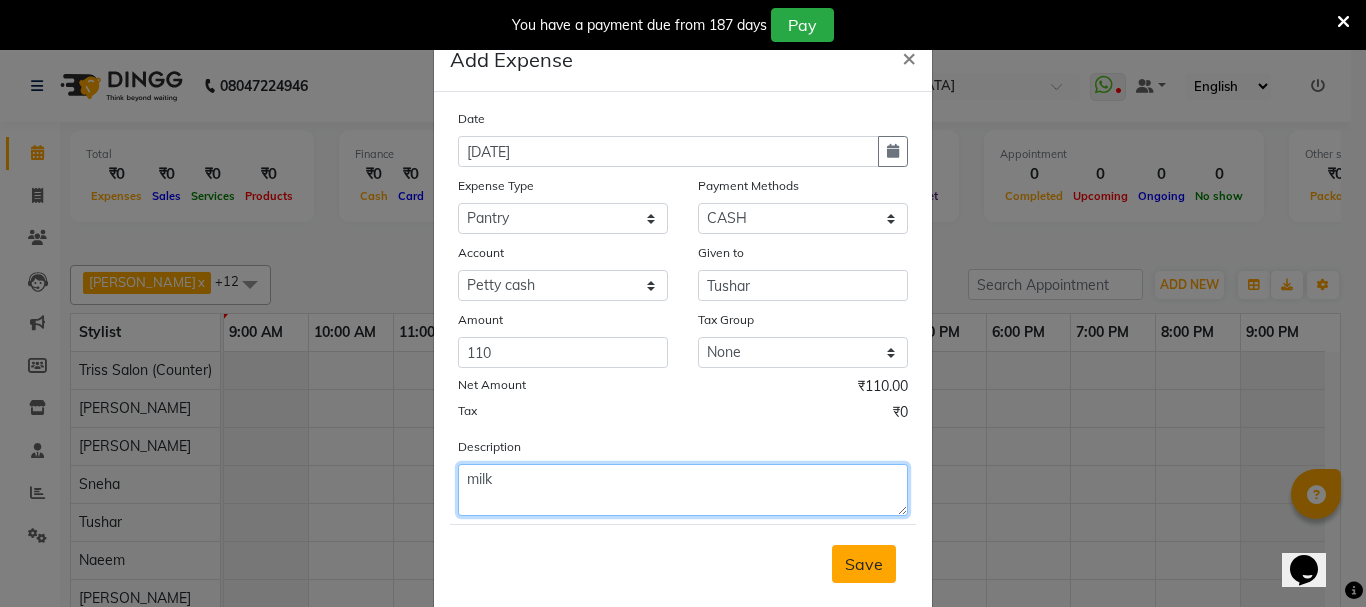 type on "milk" 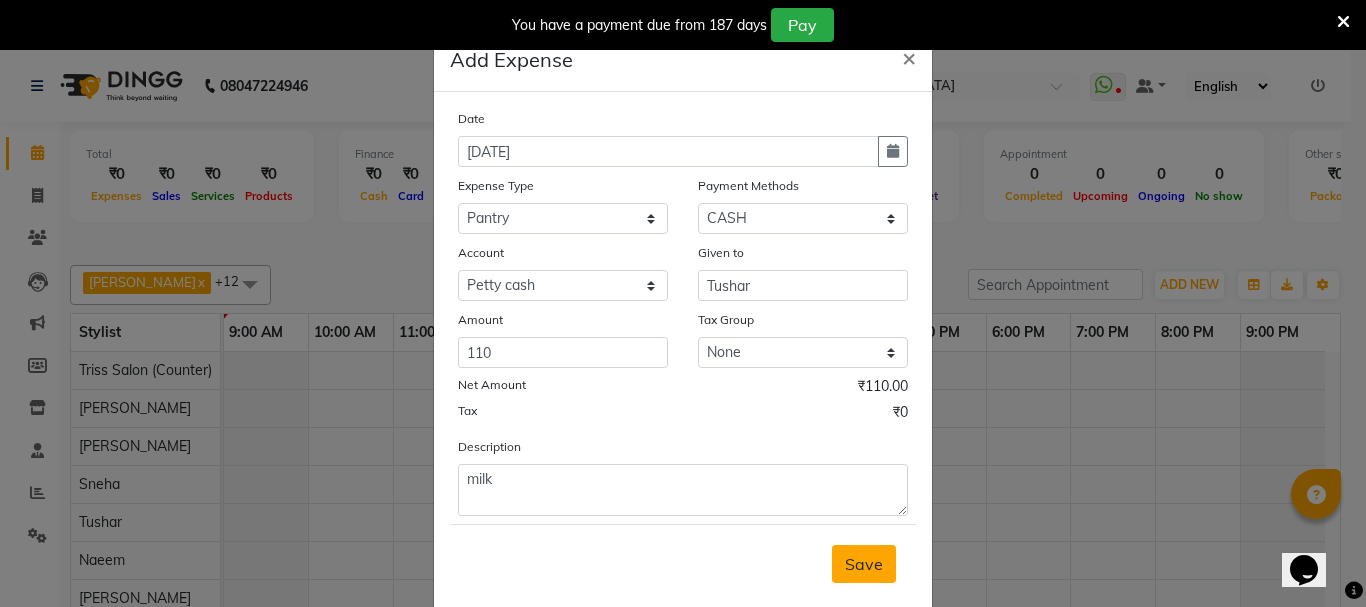 click on "Save" at bounding box center [864, 564] 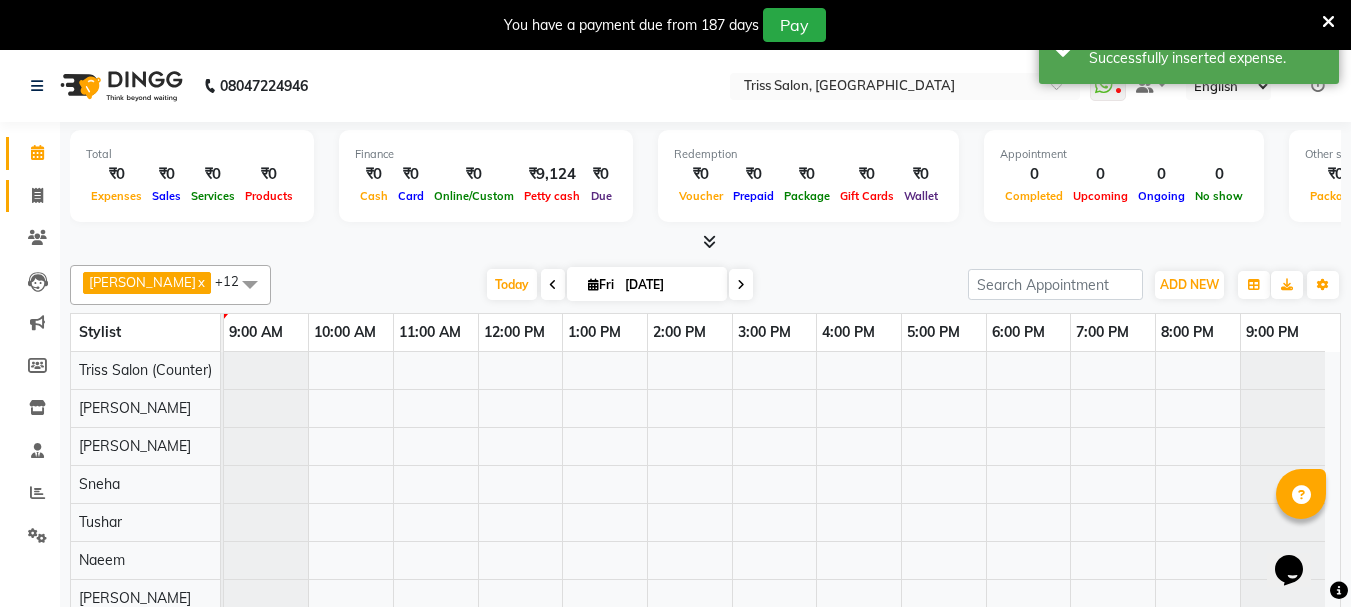 click on "Invoice" 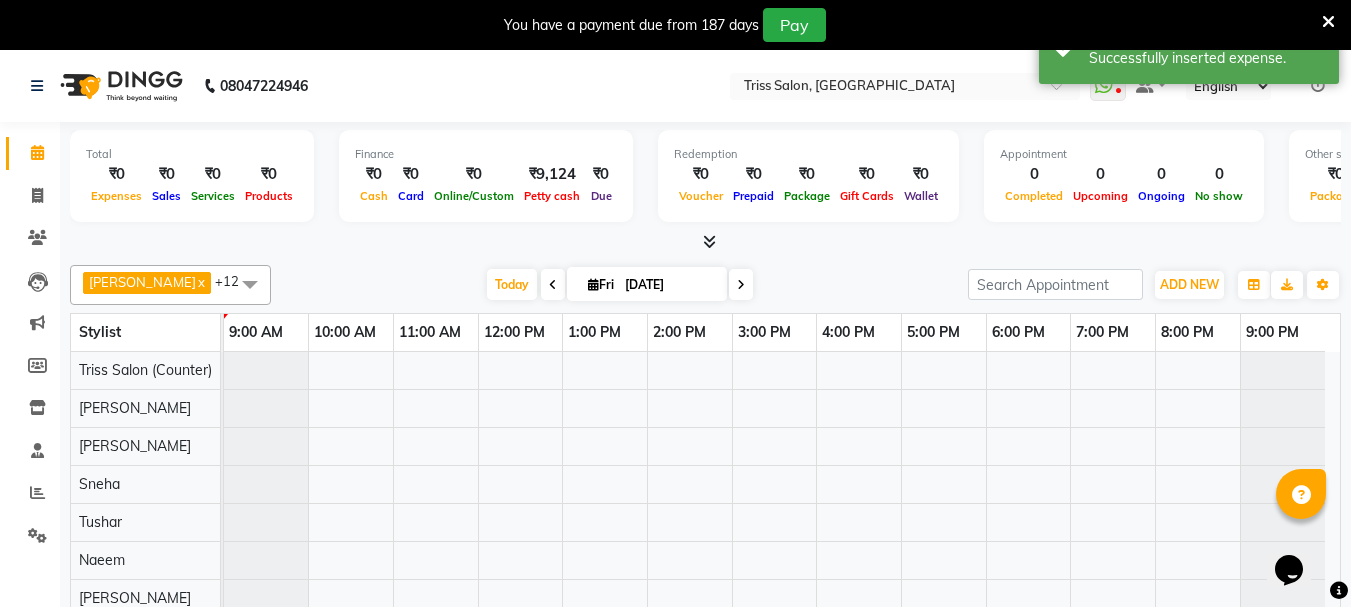 click 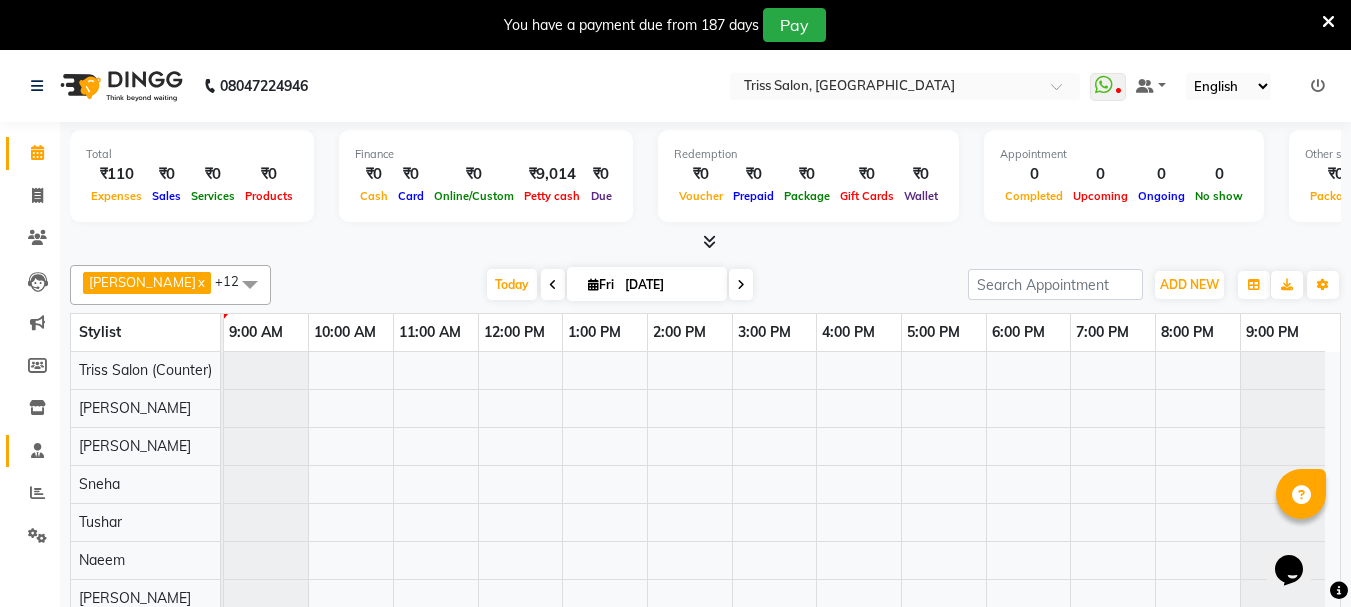click 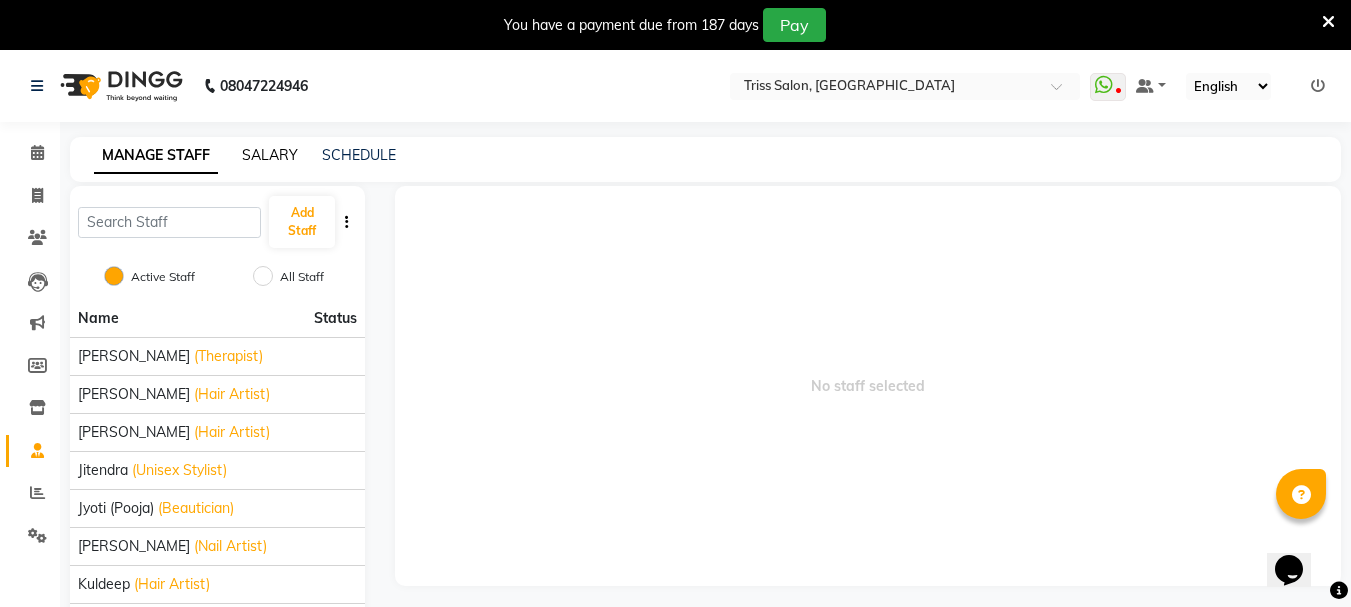click on "SALARY" 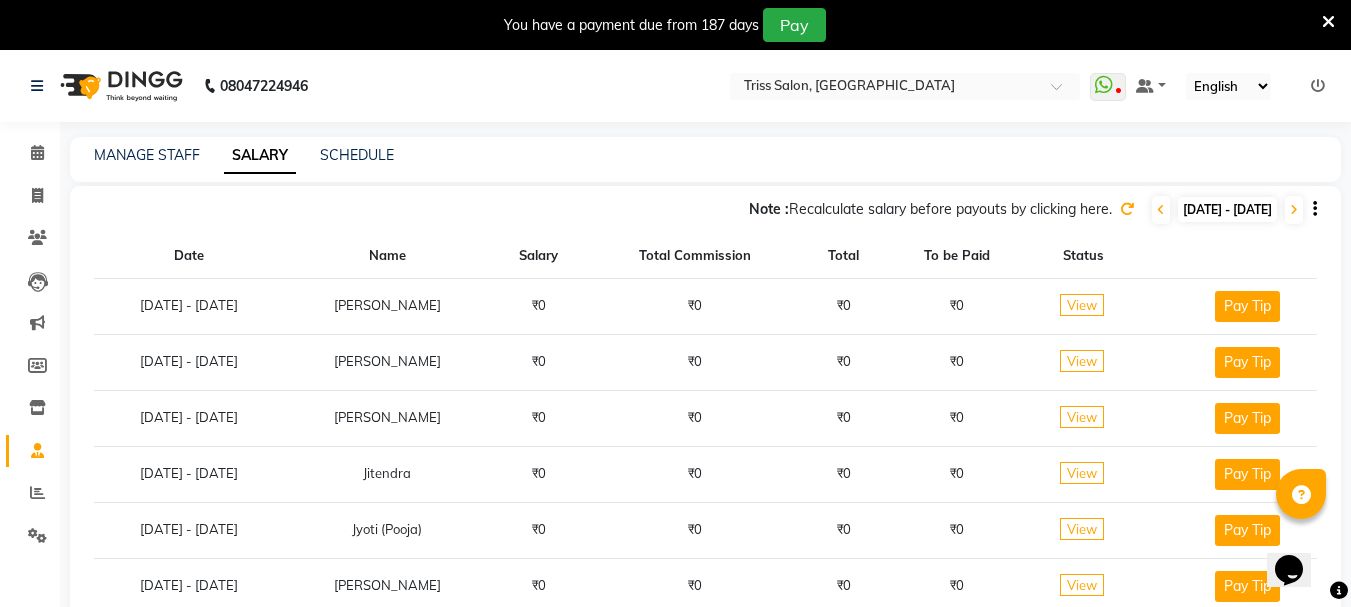 click on "11-07-2025 - 11-07-2025" 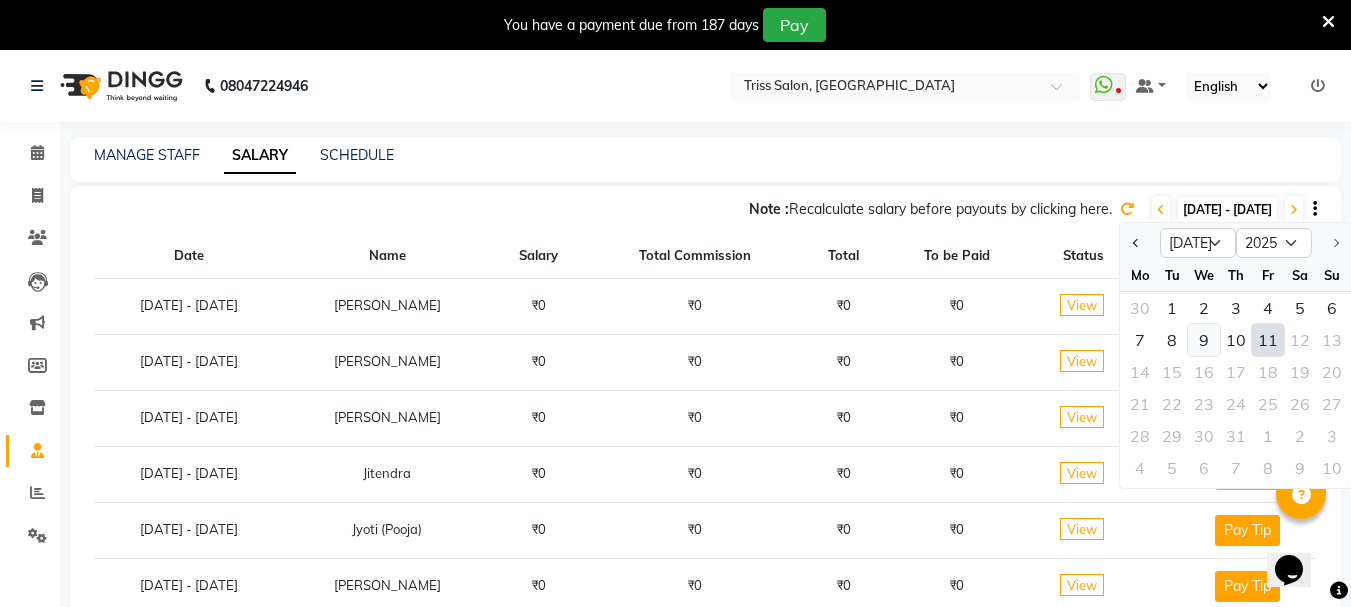 click on "9" at bounding box center [1204, 340] 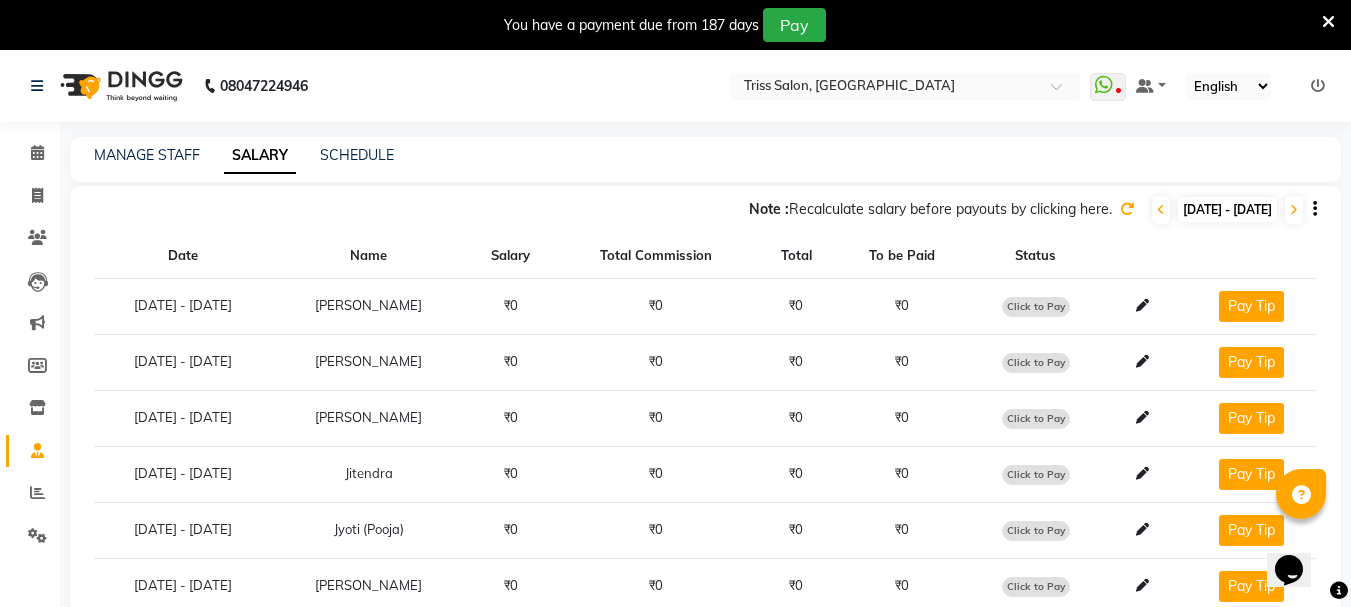 click 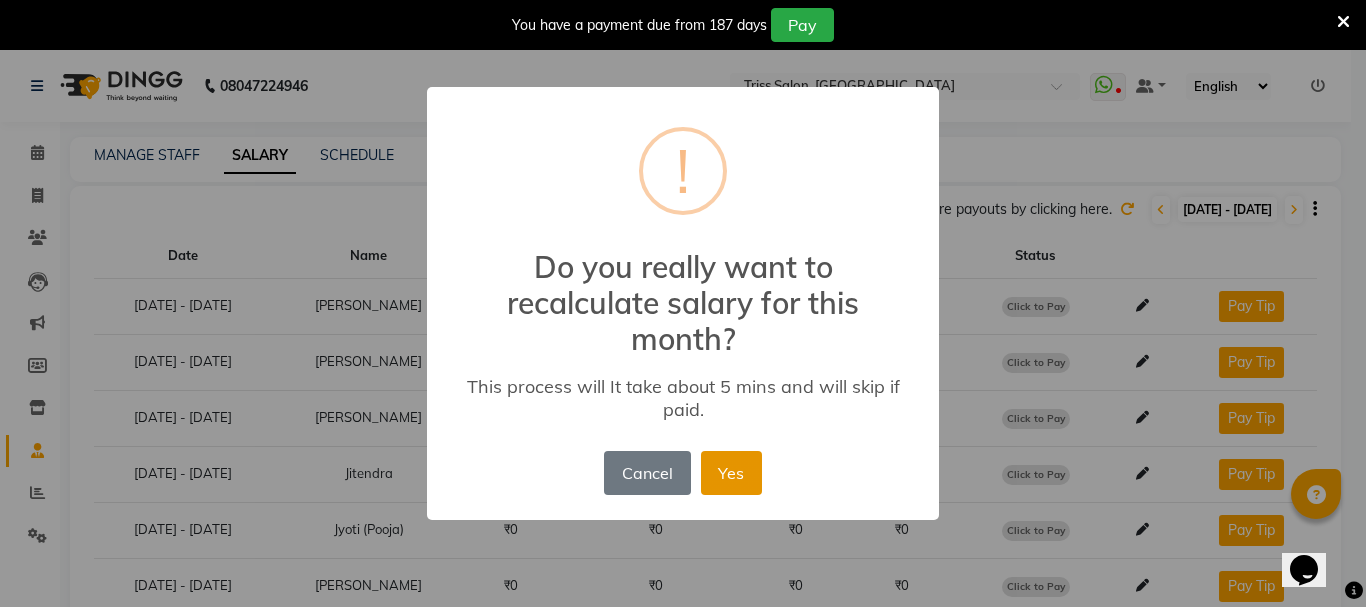click on "Yes" at bounding box center (731, 473) 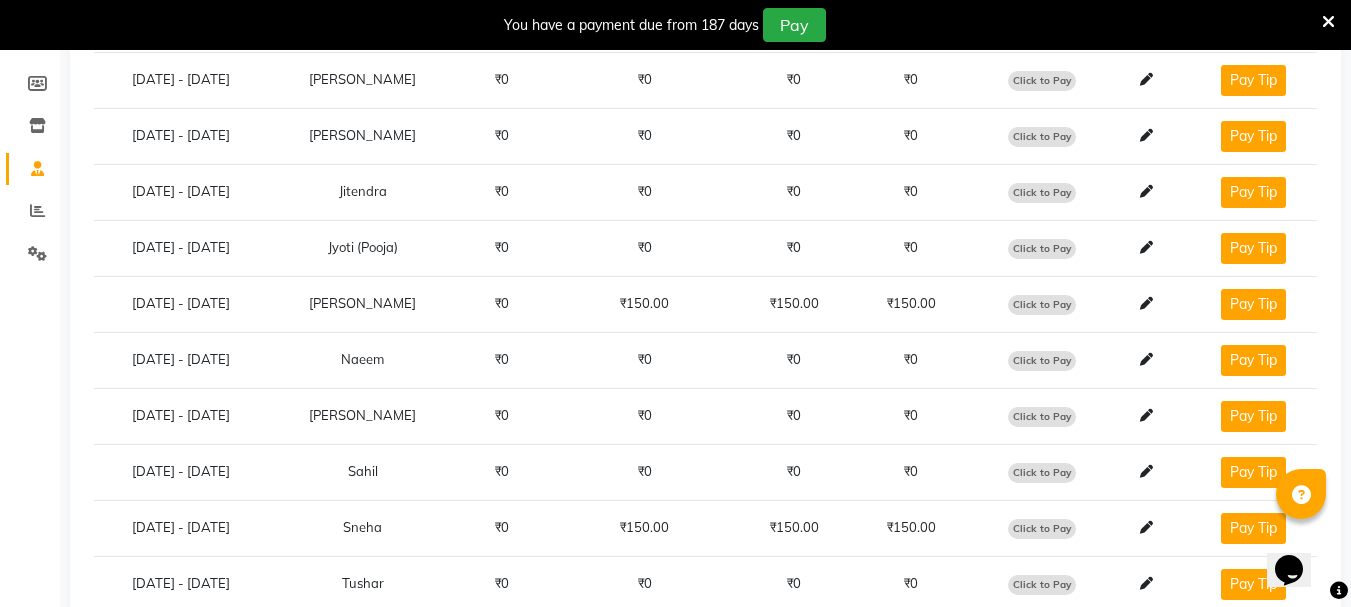 scroll, scrollTop: 285, scrollLeft: 0, axis: vertical 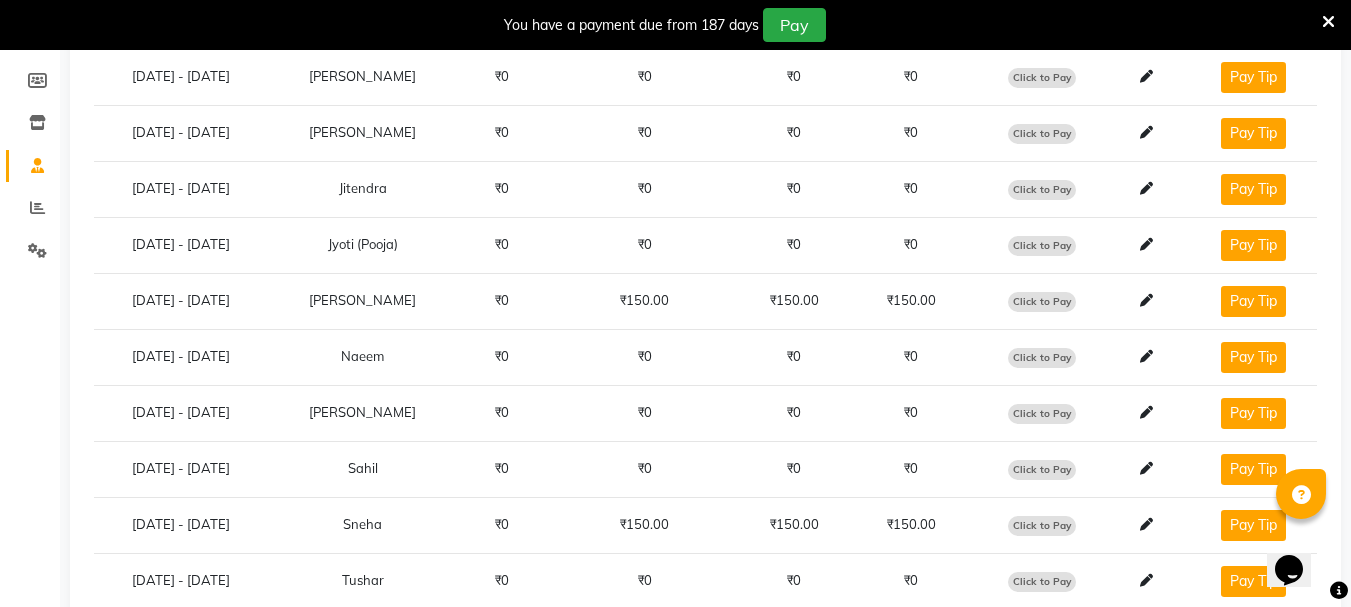 click on "Click to Pay" 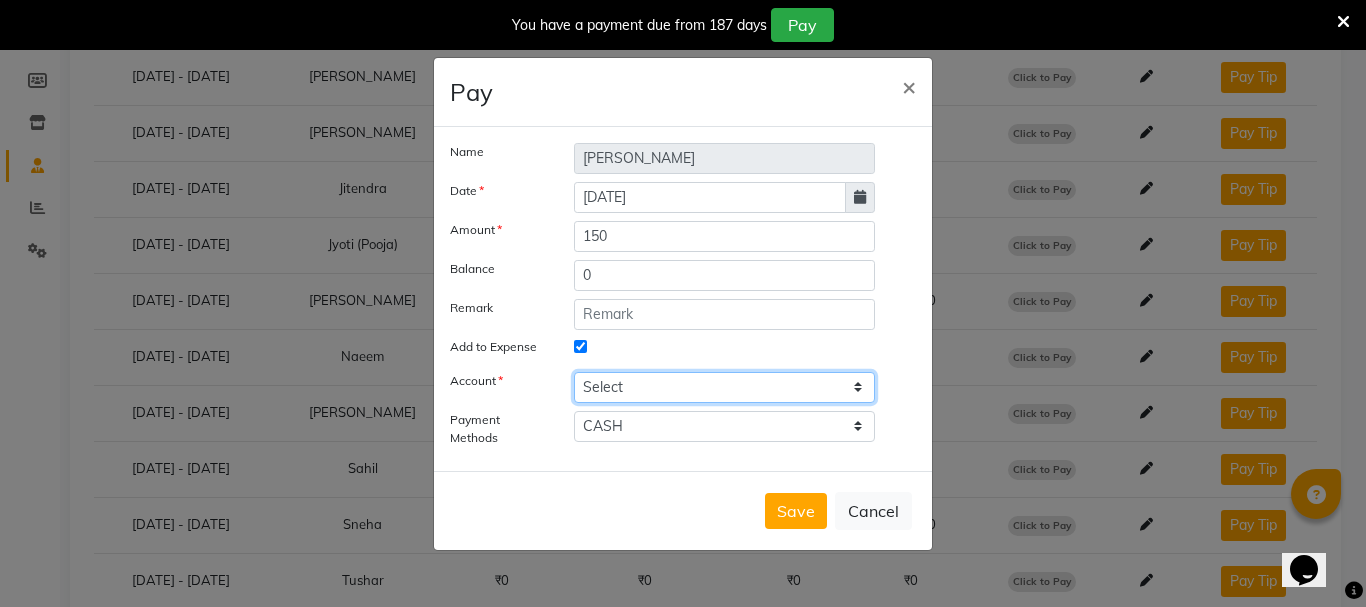click on "Select Petty cash" 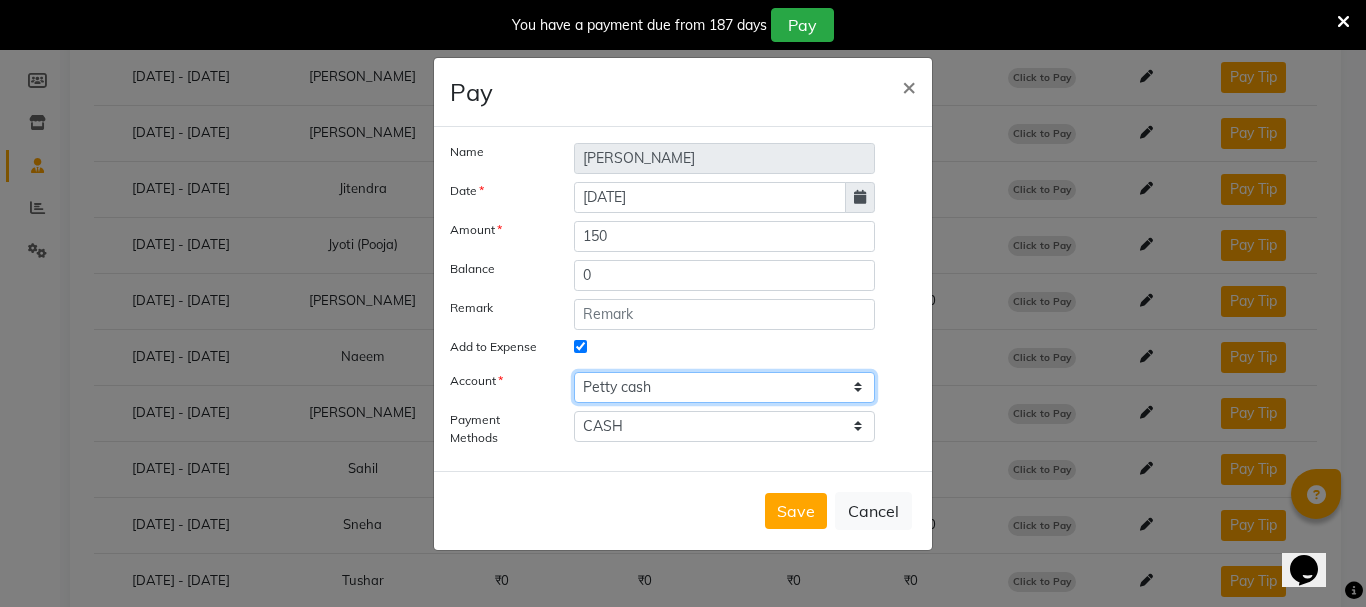 click on "Select Petty cash" 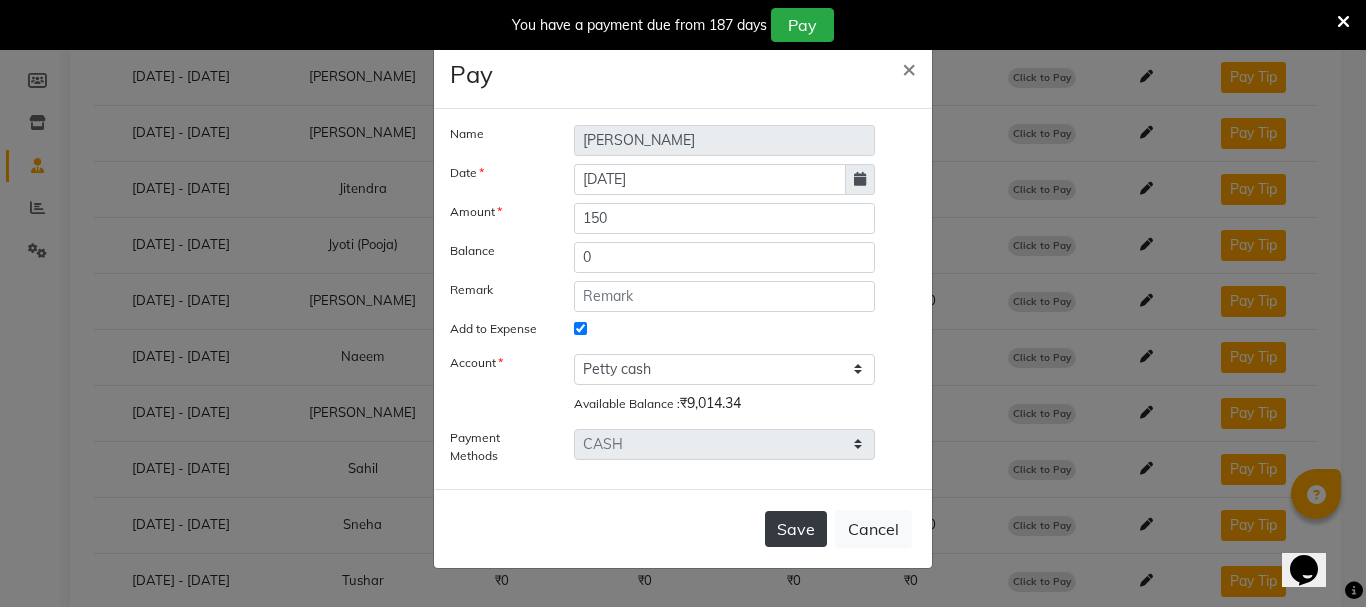 click on "Save" 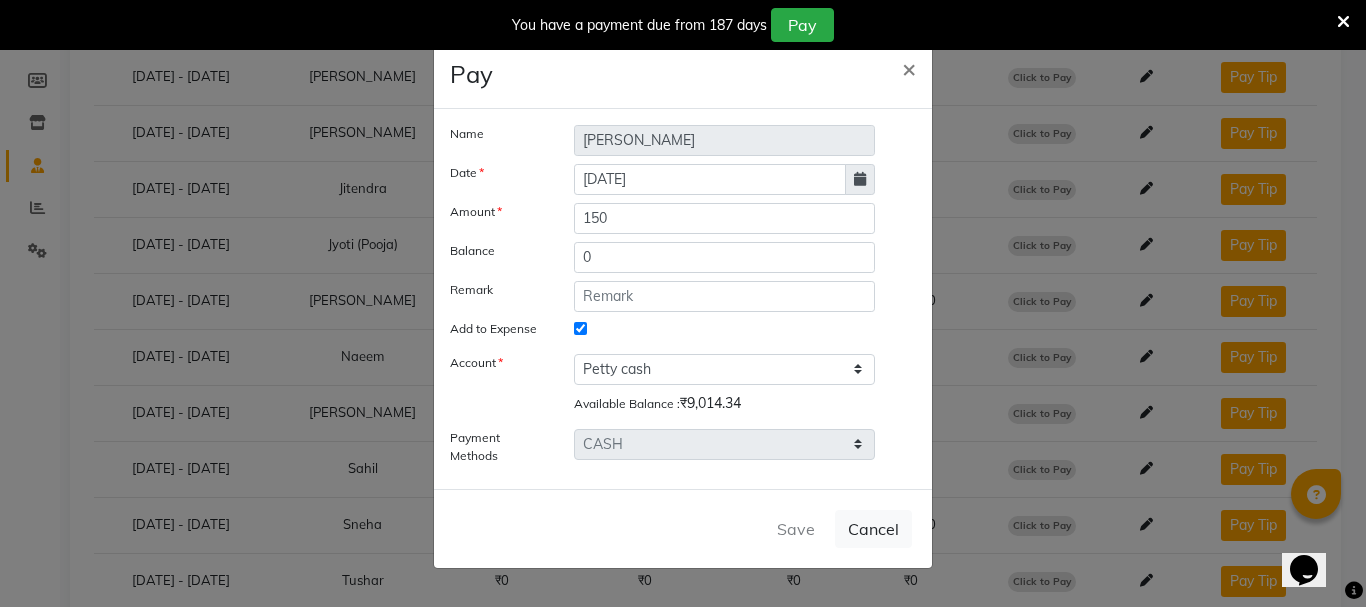 select 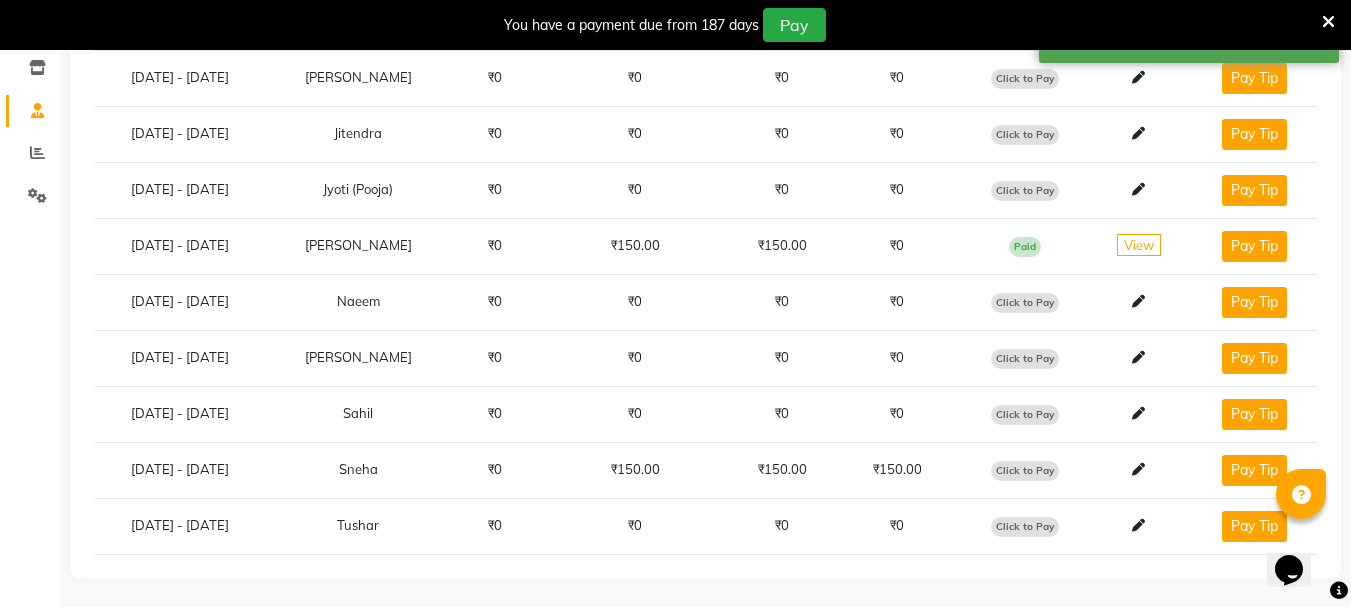 scroll, scrollTop: 342, scrollLeft: 0, axis: vertical 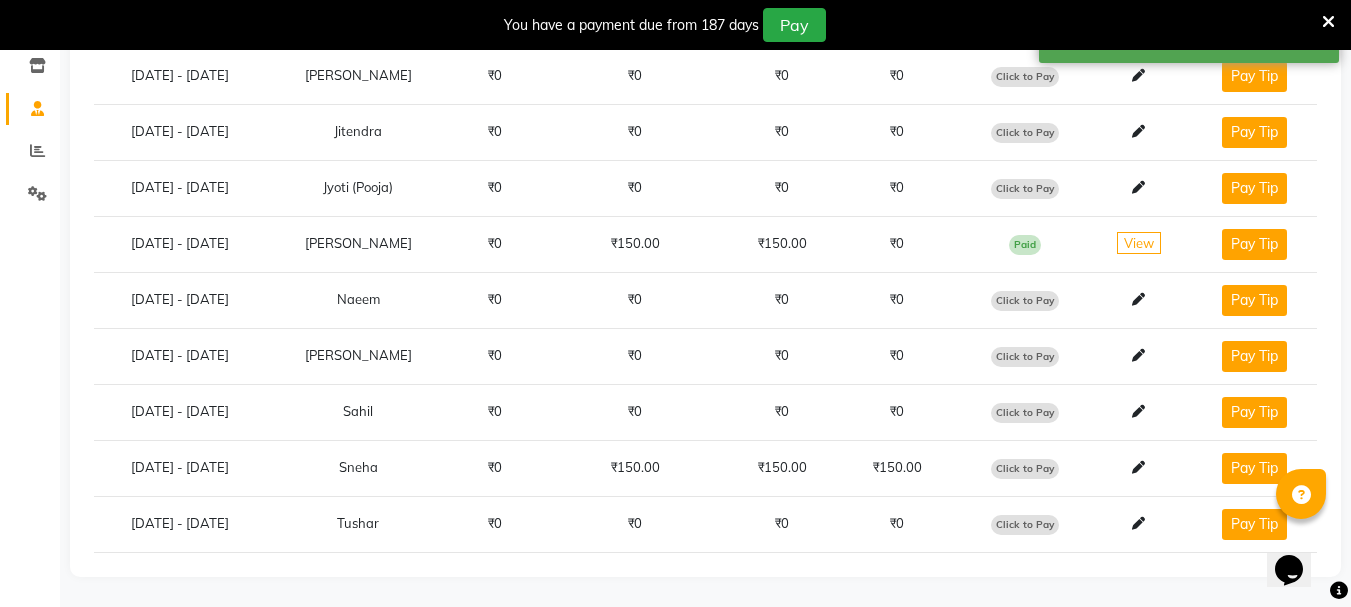click on "Click to Pay" 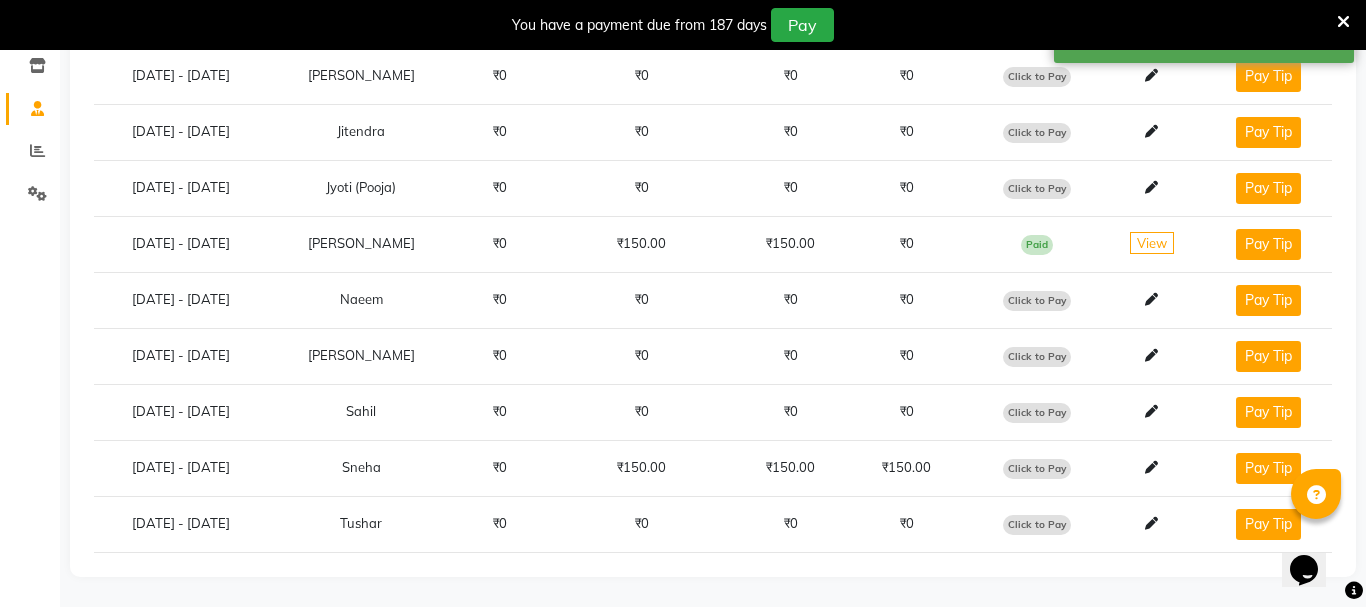 select on "1" 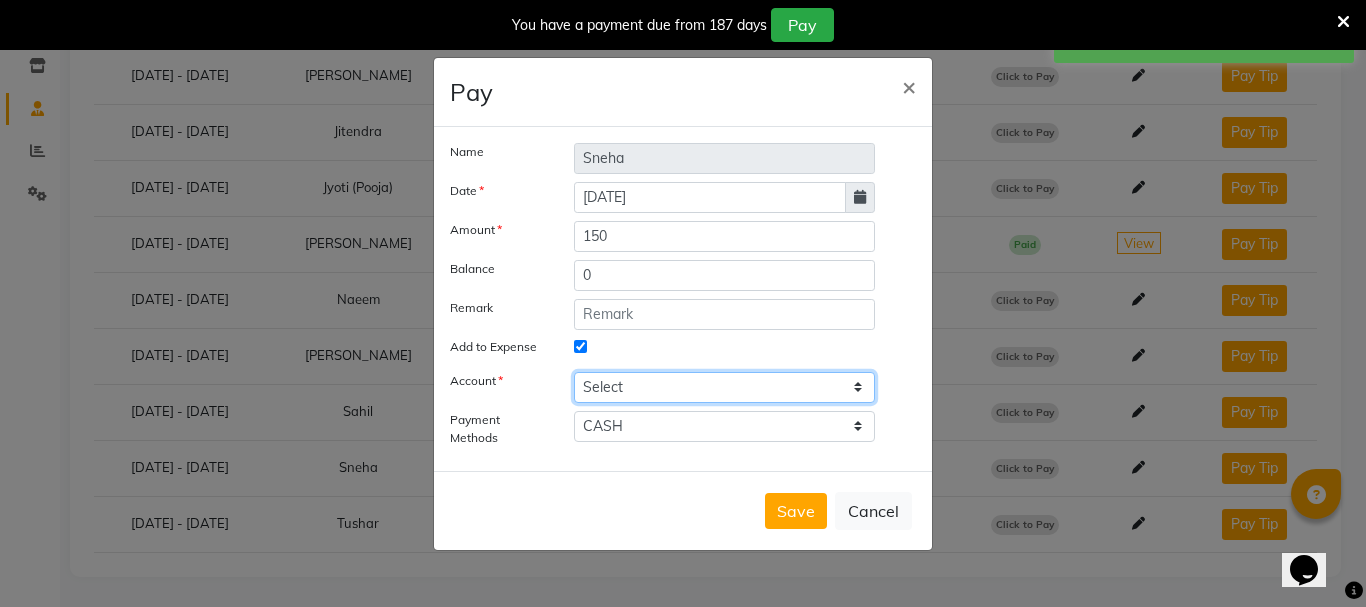 click on "Select Petty cash" 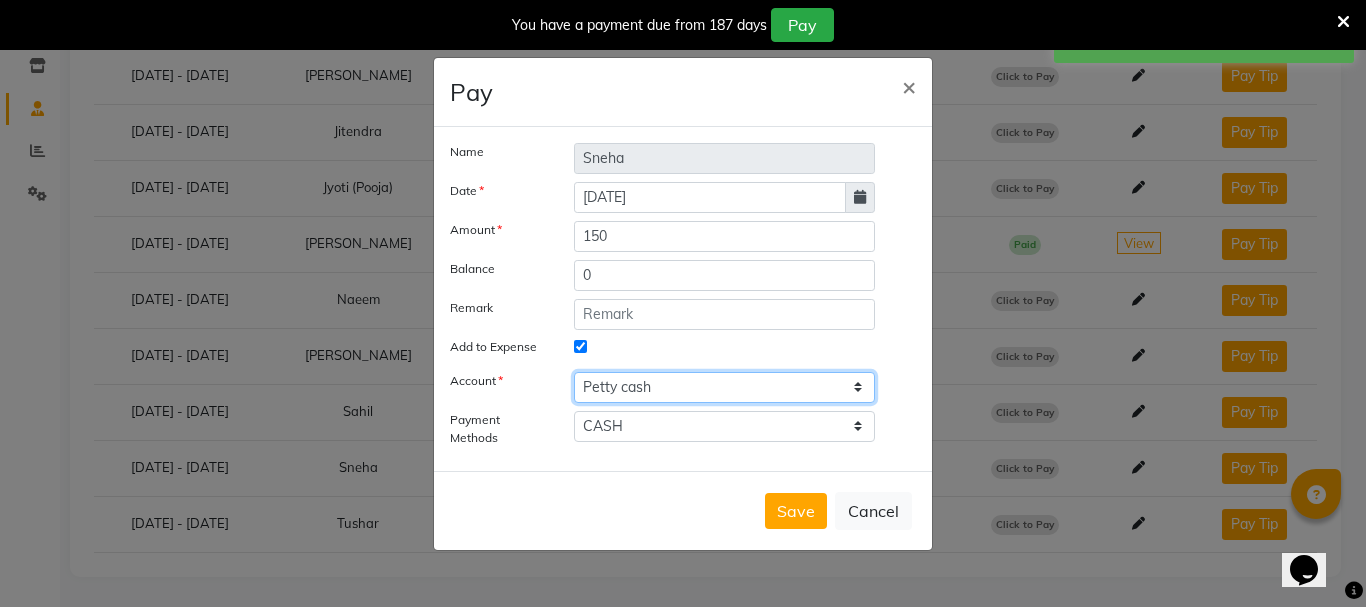 click on "Select Petty cash" 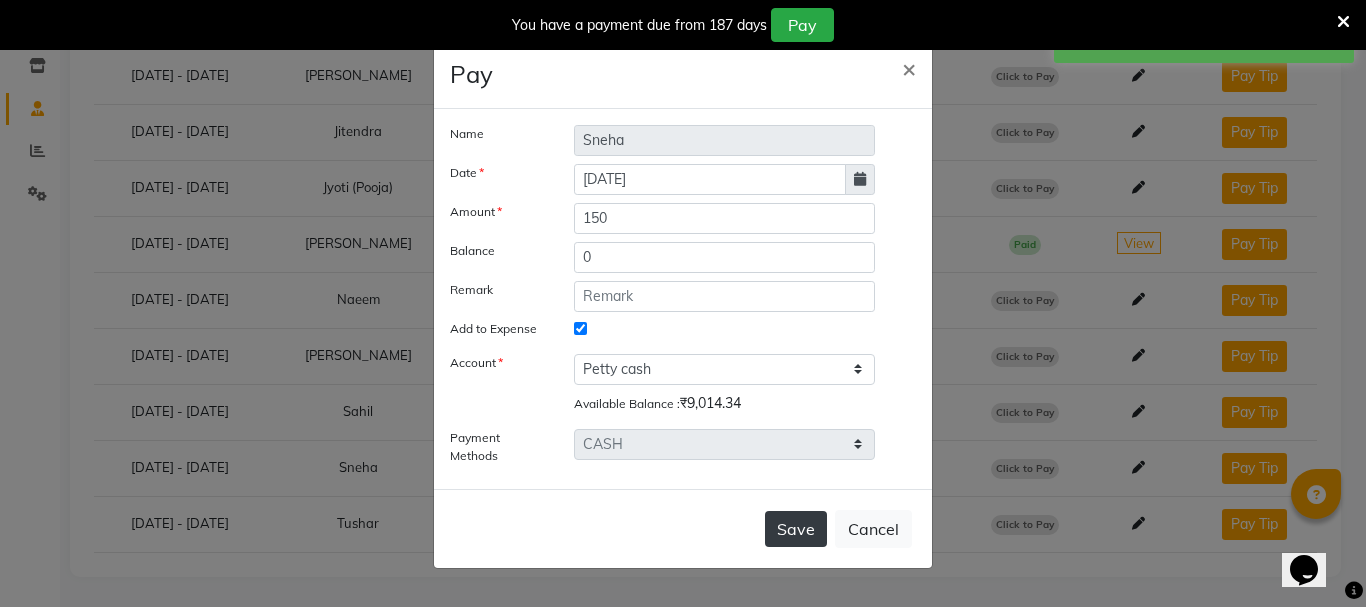 click on "Save" 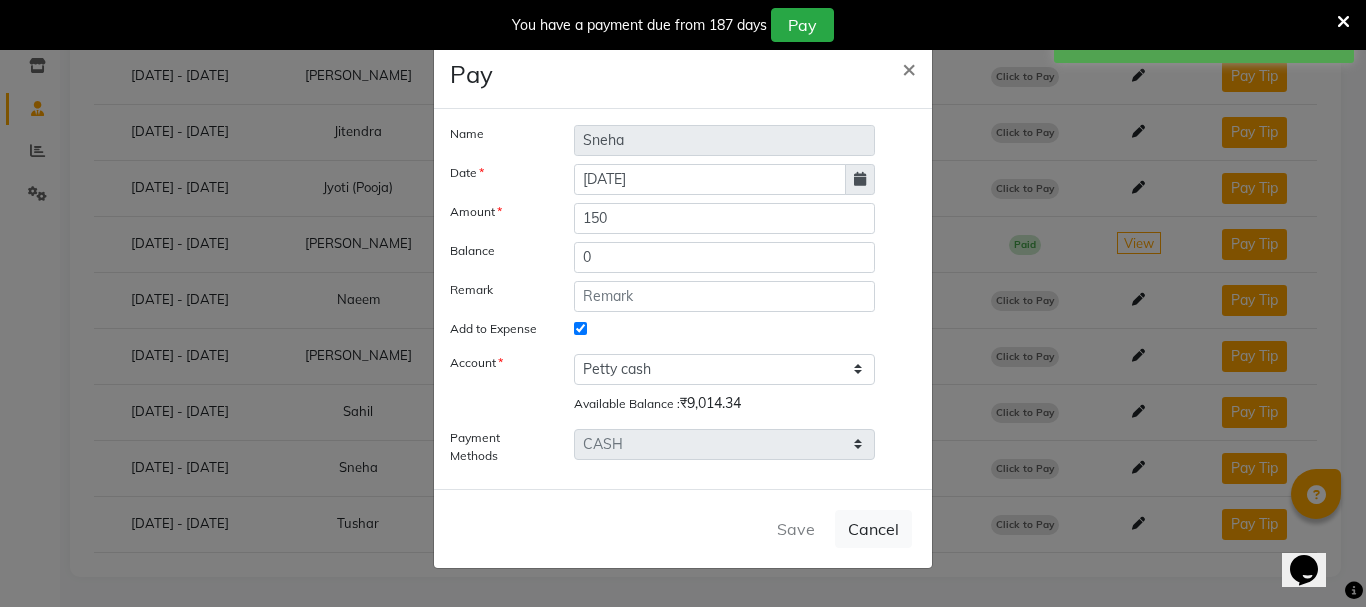 select 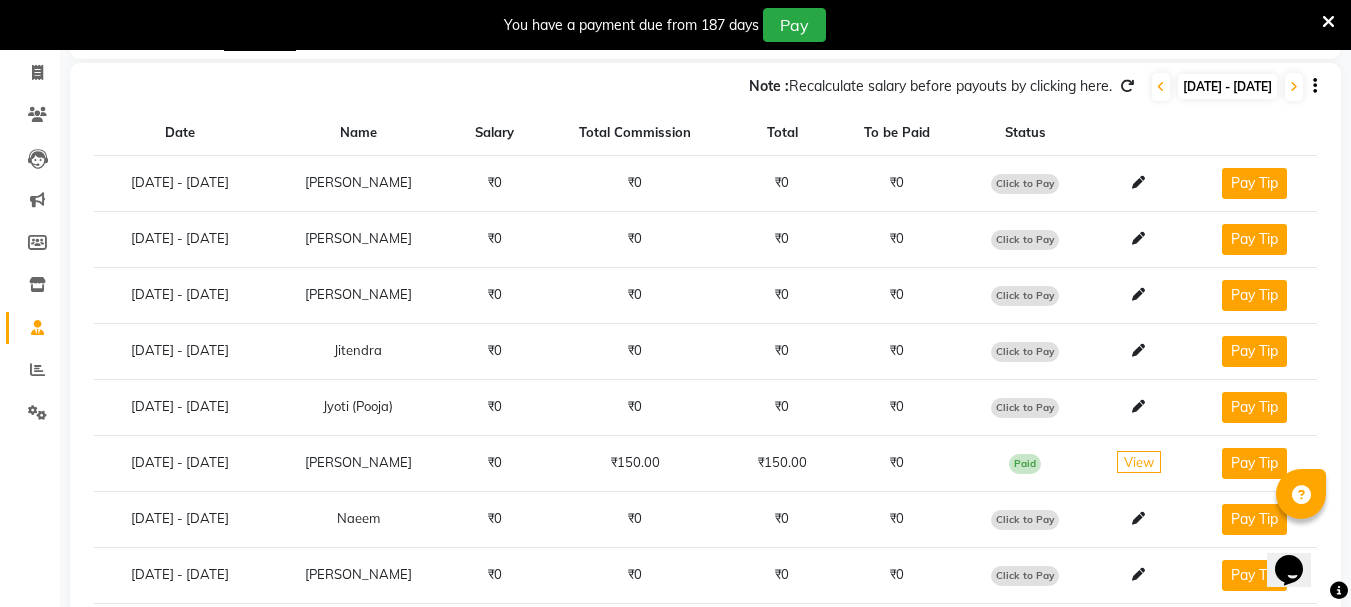 scroll, scrollTop: 0, scrollLeft: 0, axis: both 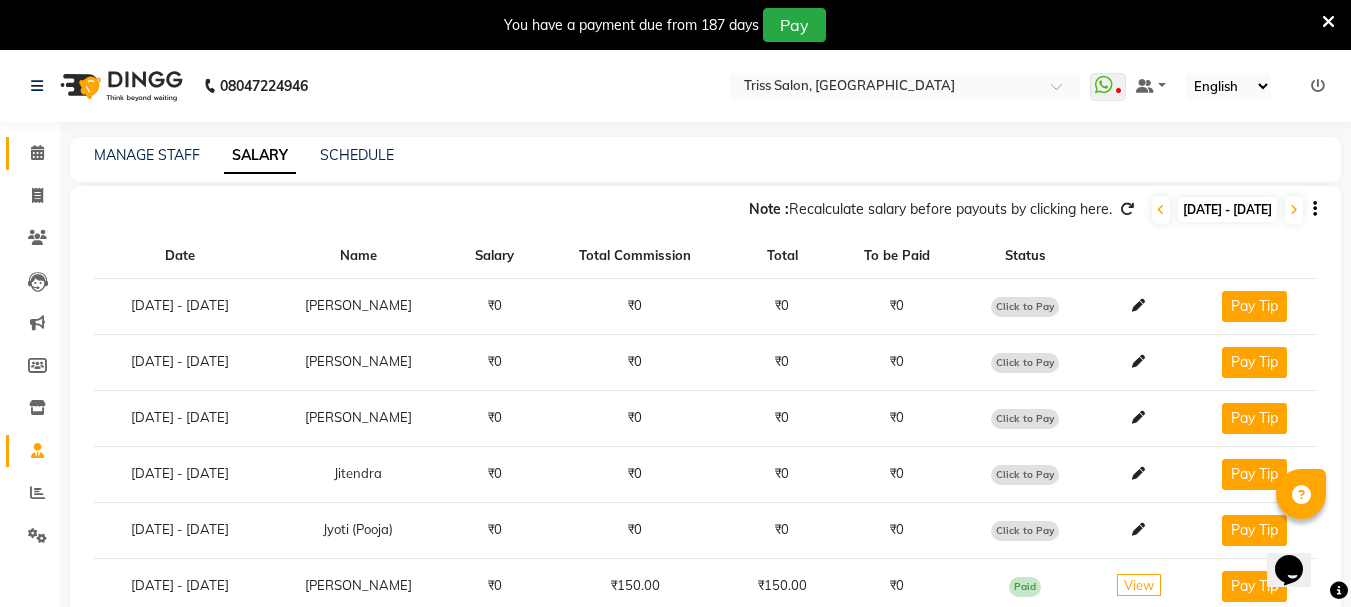 click on "Calendar" 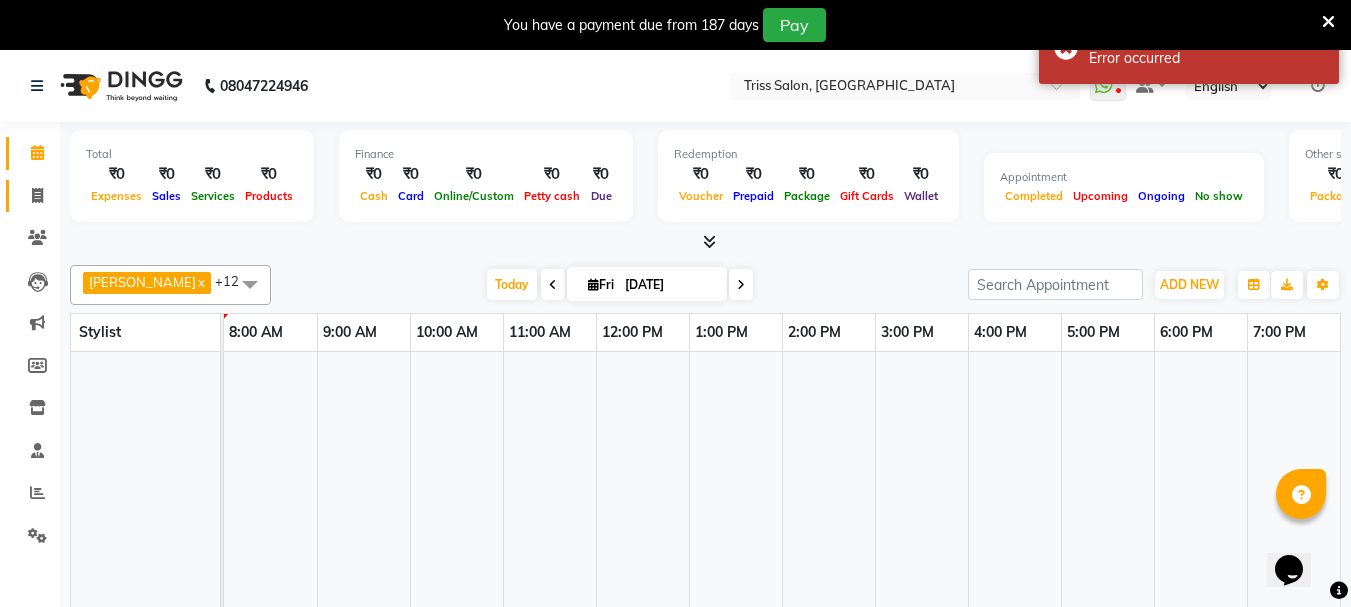 click 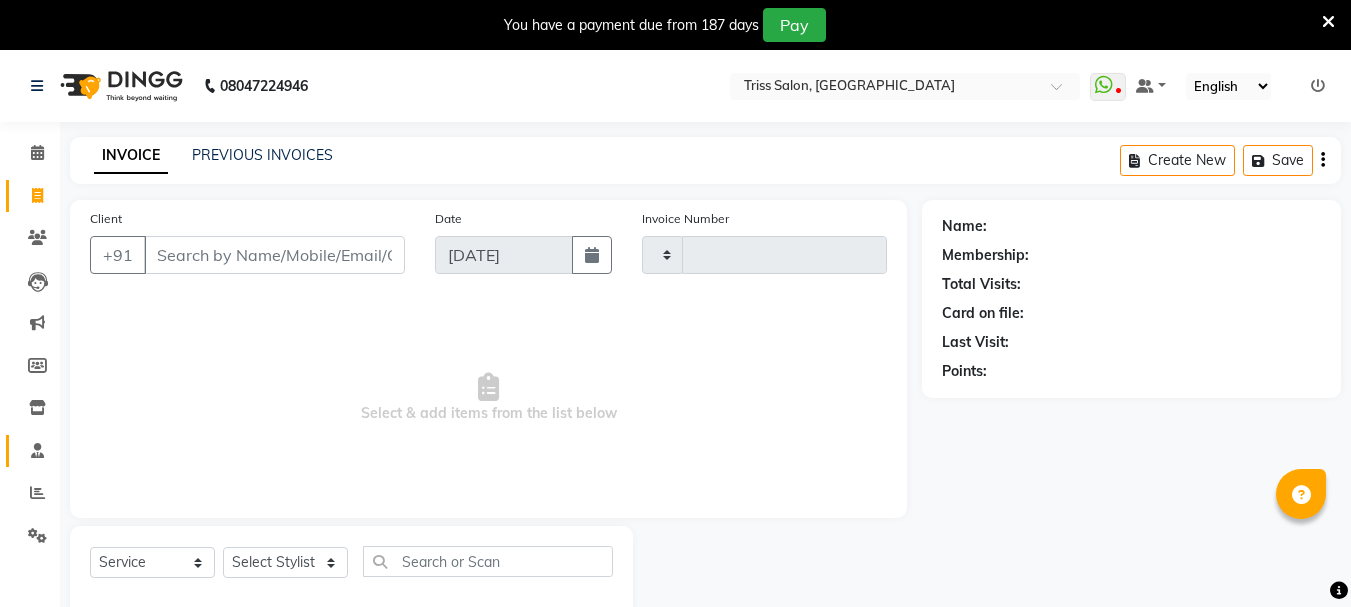 click 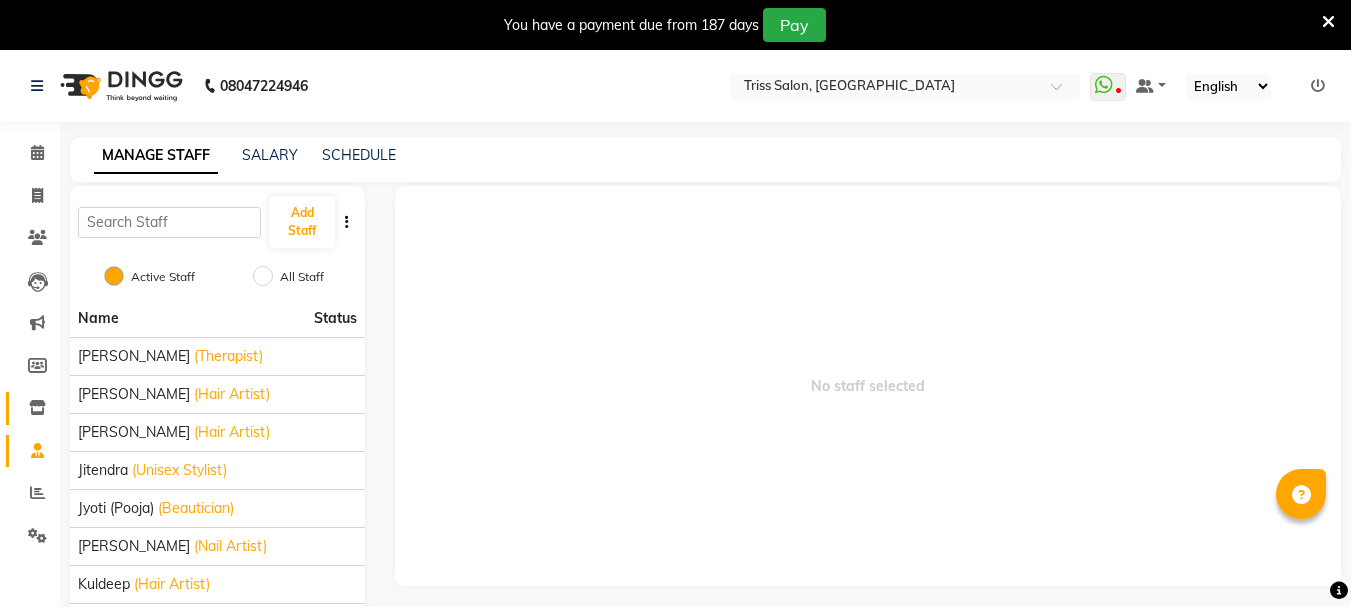 click 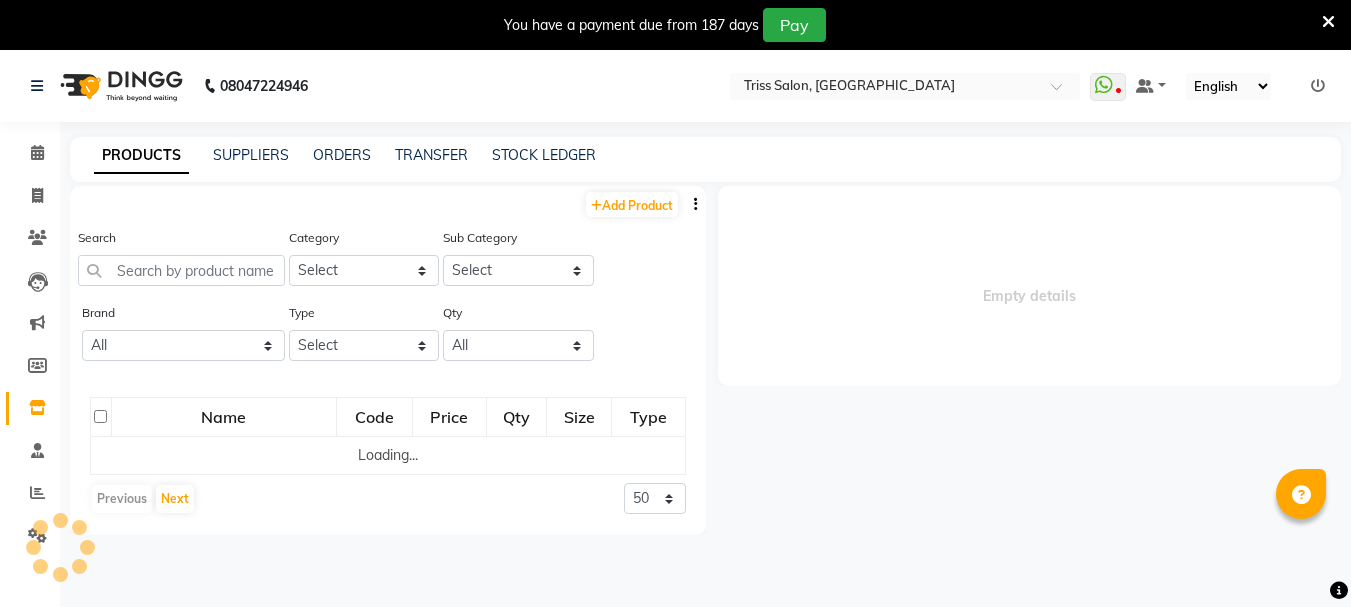 select 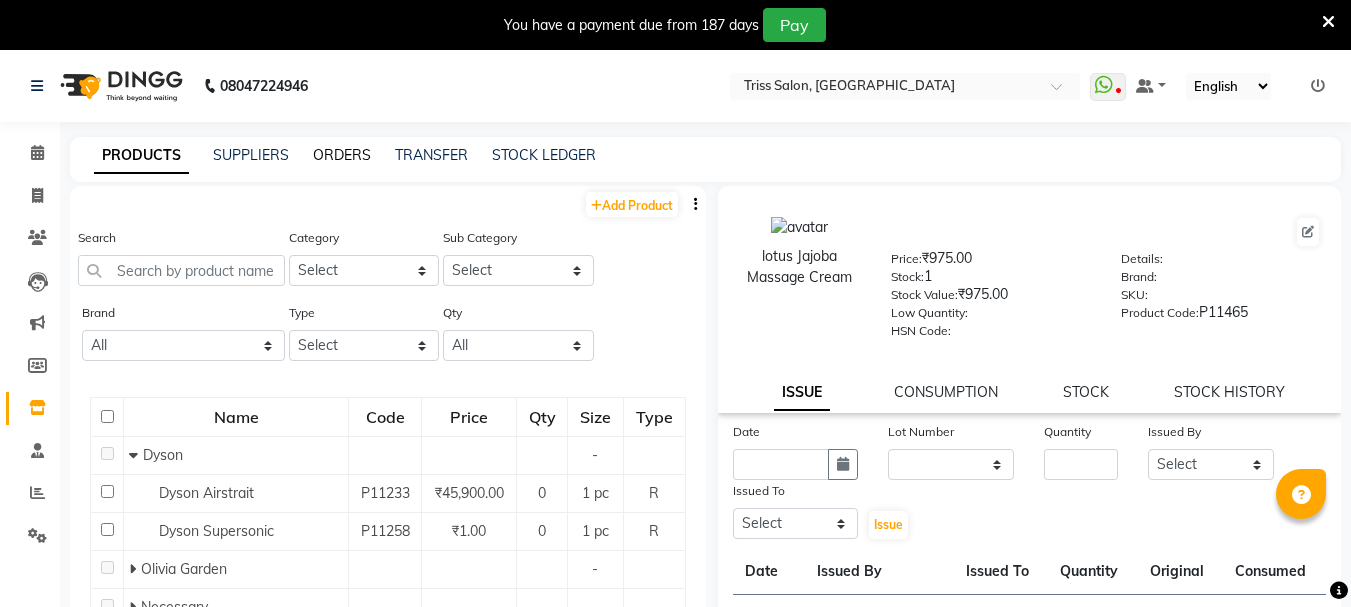 click on "ORDERS" 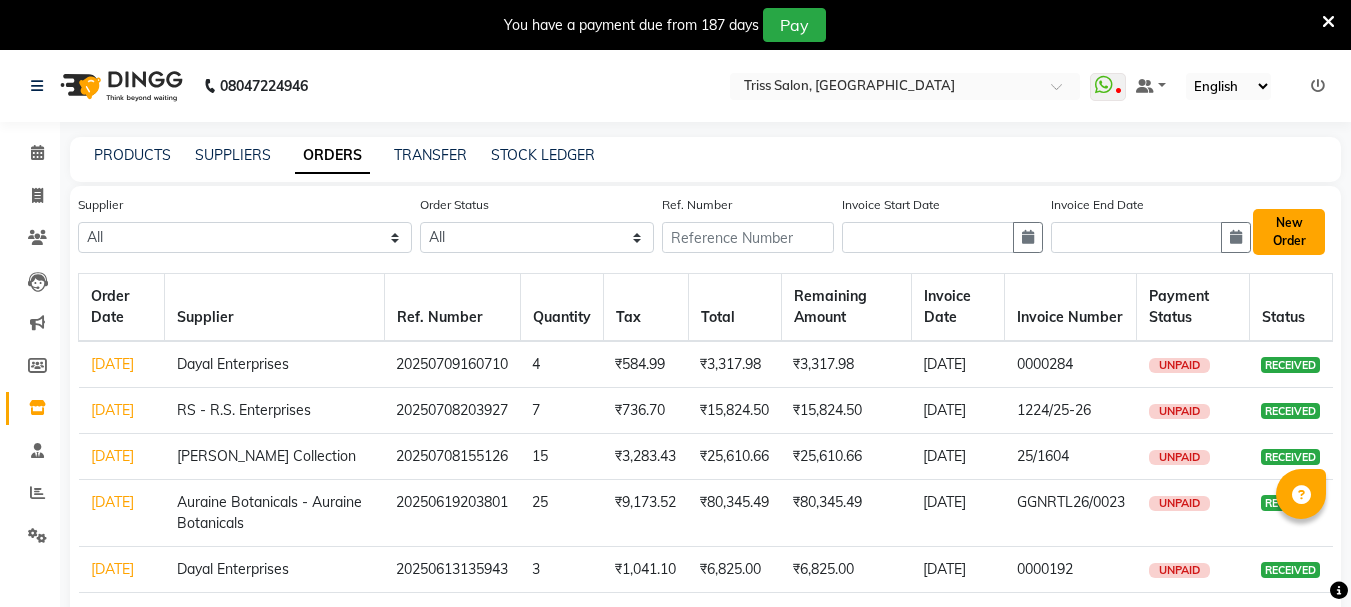 click on "New Order" 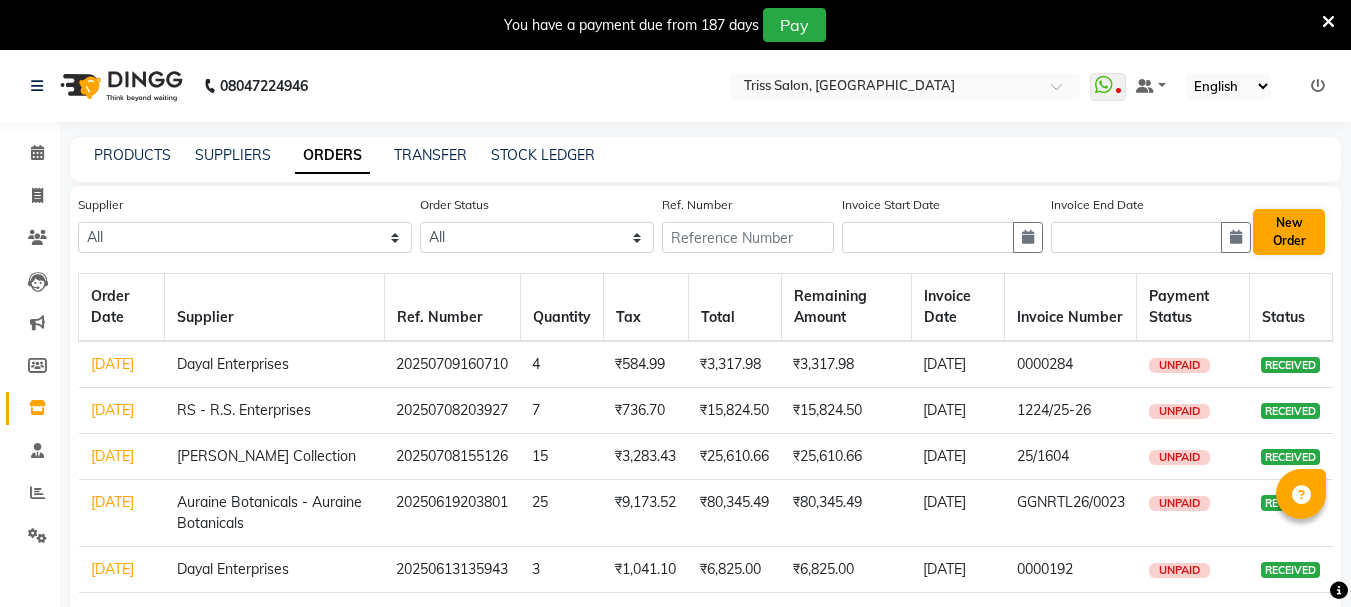 select on "true" 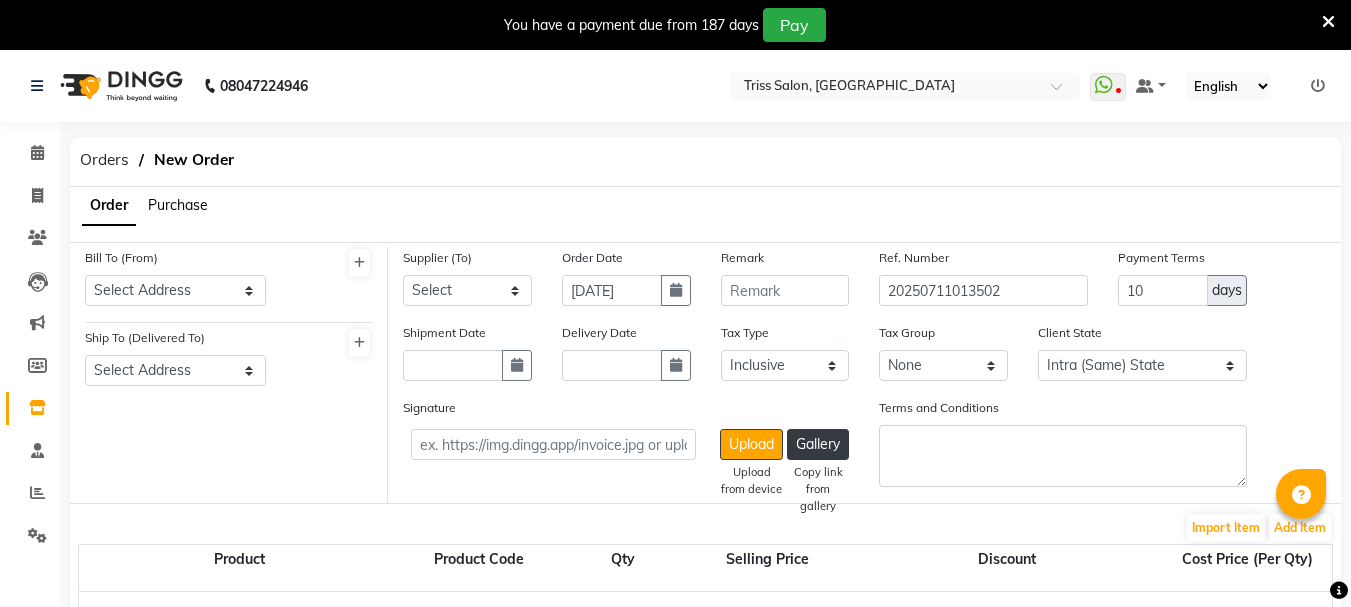select on "1366" 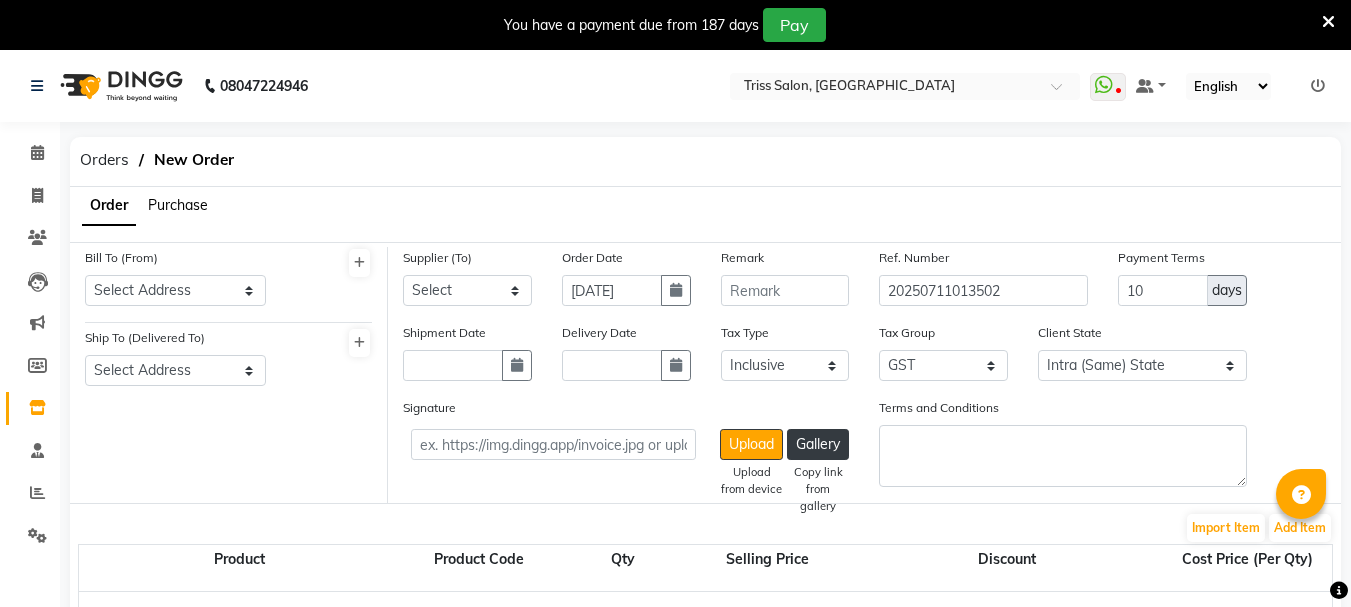 click on "Purchase" 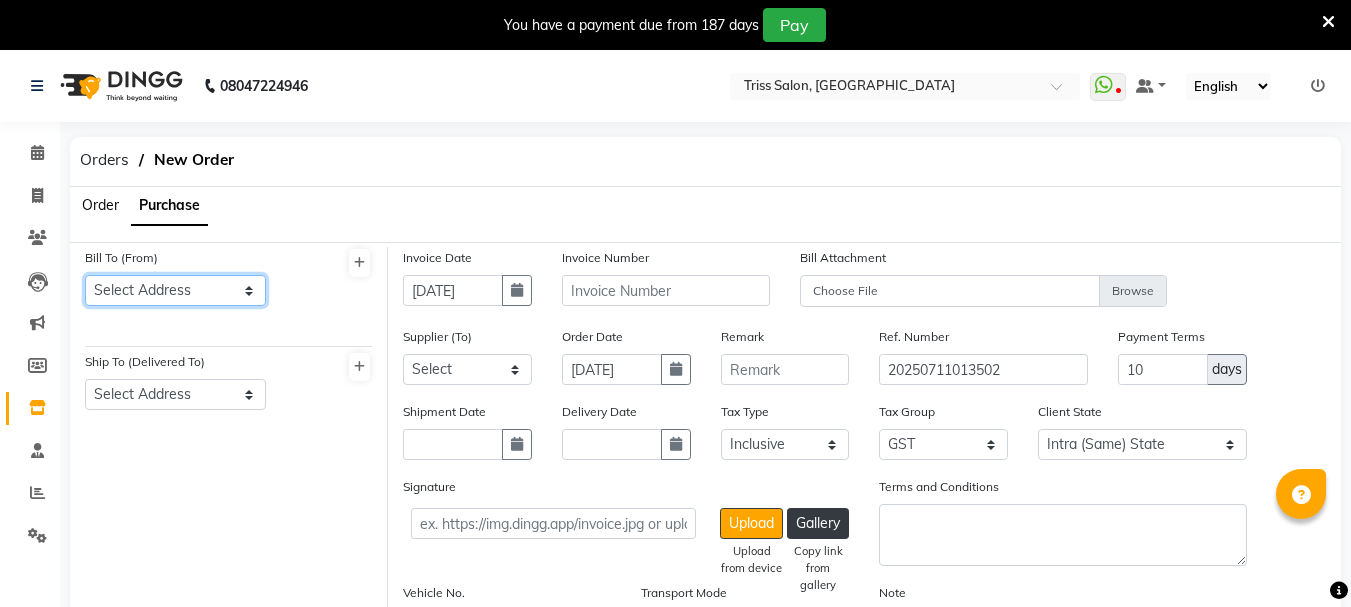 click on "Select Address  Triss HO   Triss Mathura" 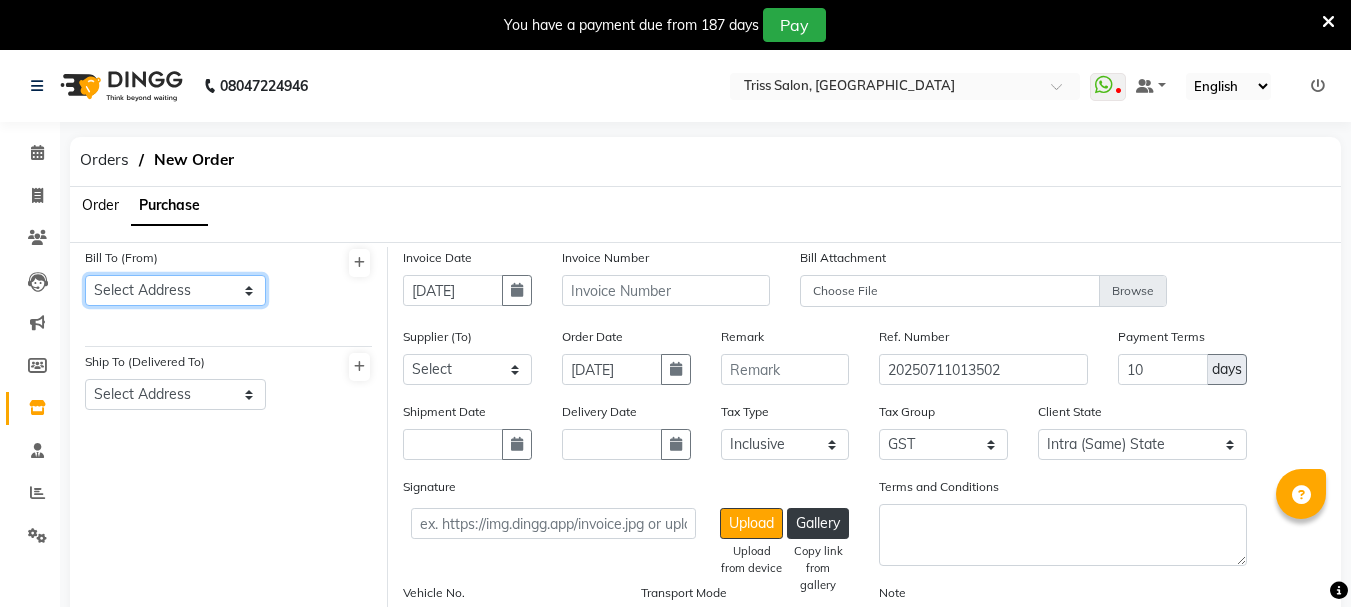 select on "475" 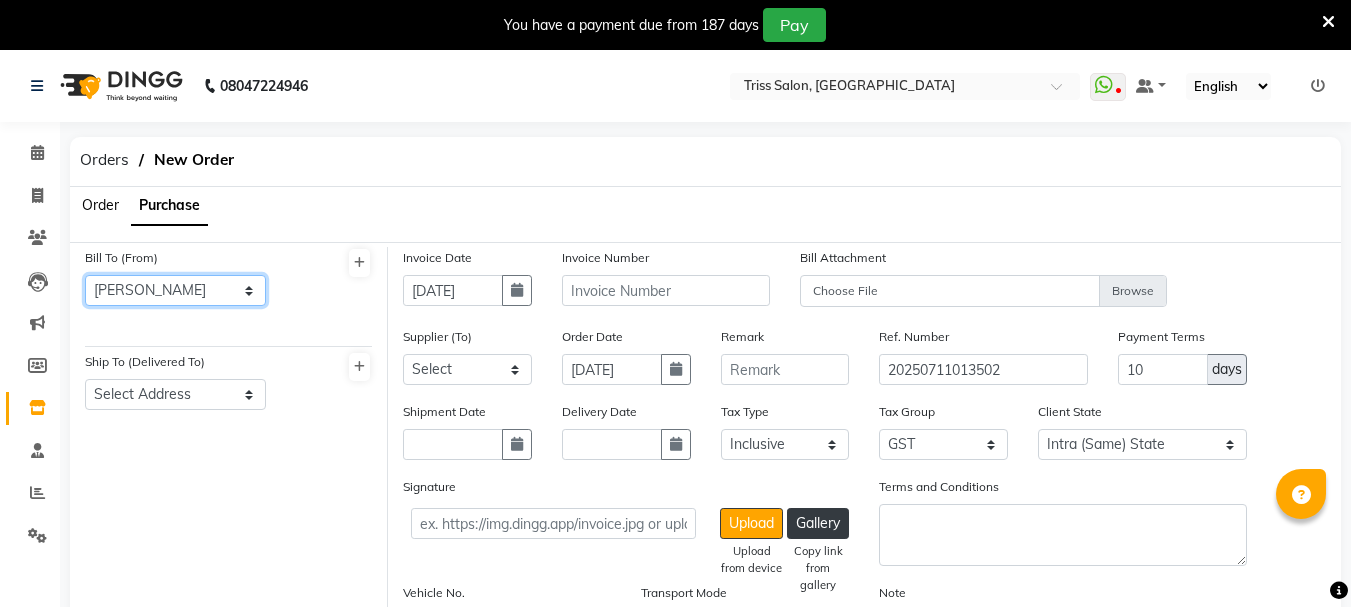 click on "Select Address  Triss HO   Triss Mathura" 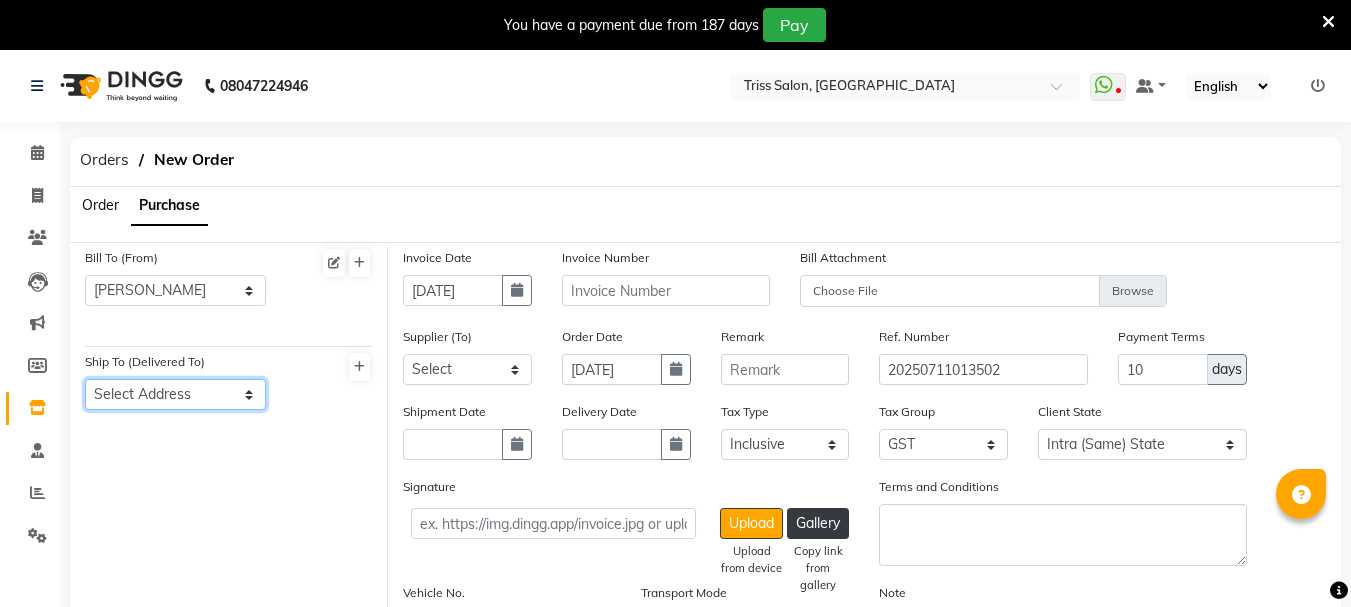 click on "Select Address  Triss Mathura   mathura" 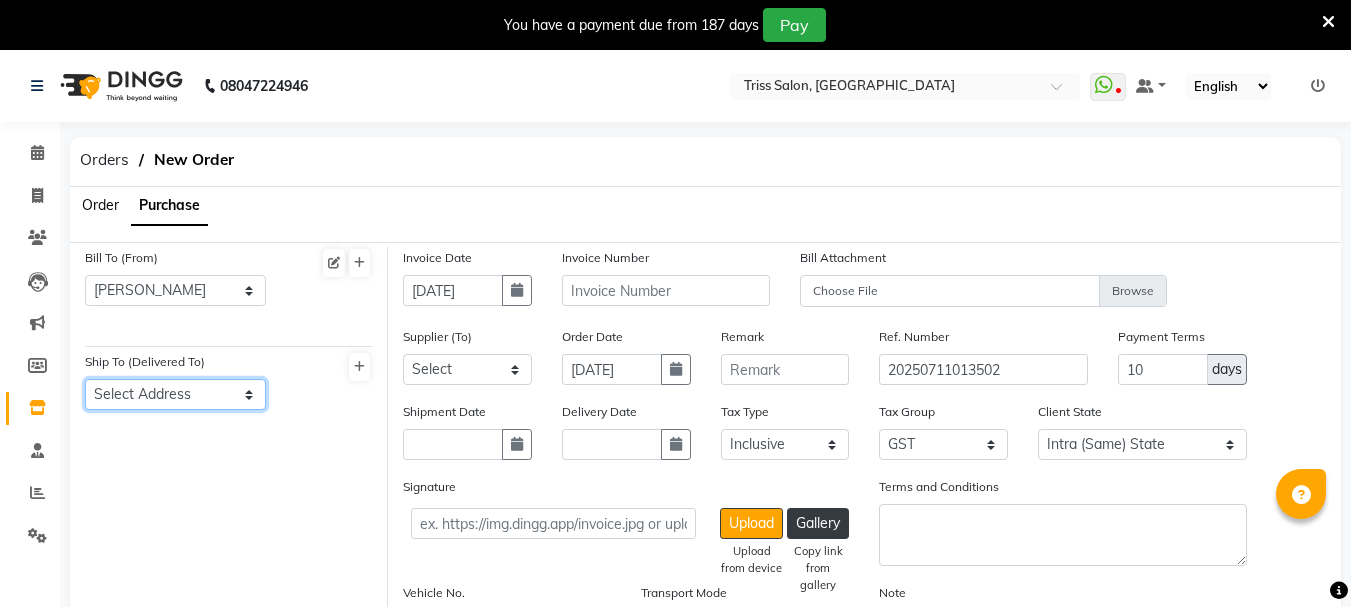 select on "115" 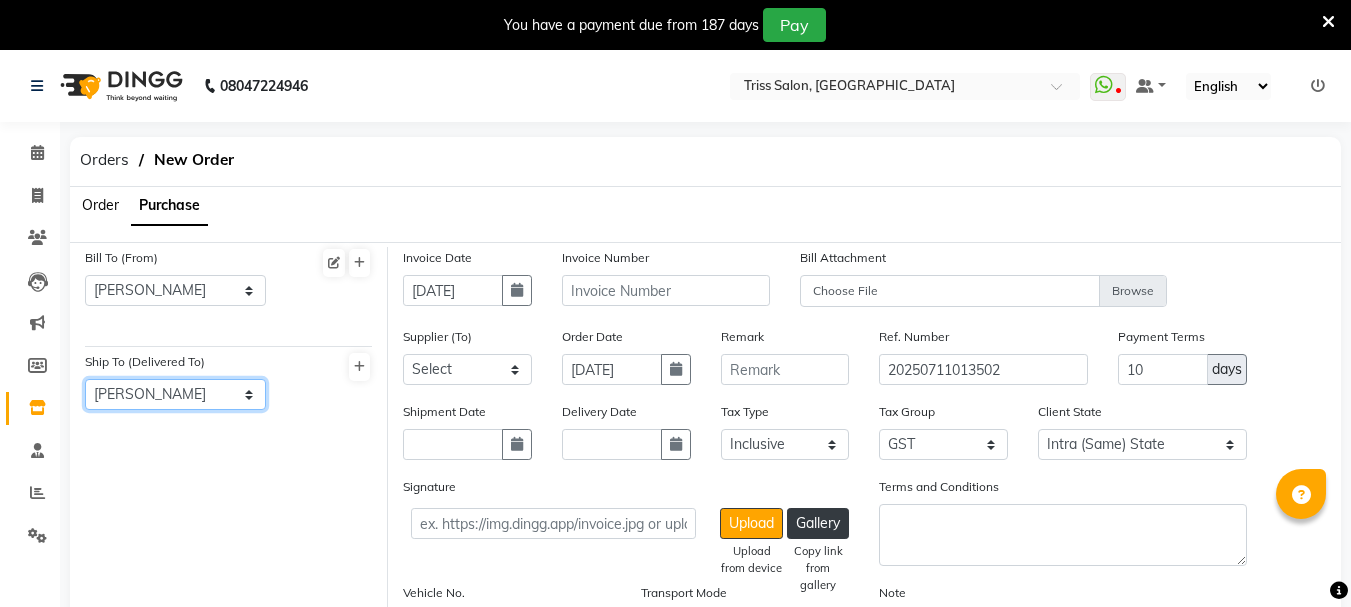 click on "Select Address  Triss Mathura   mathura" 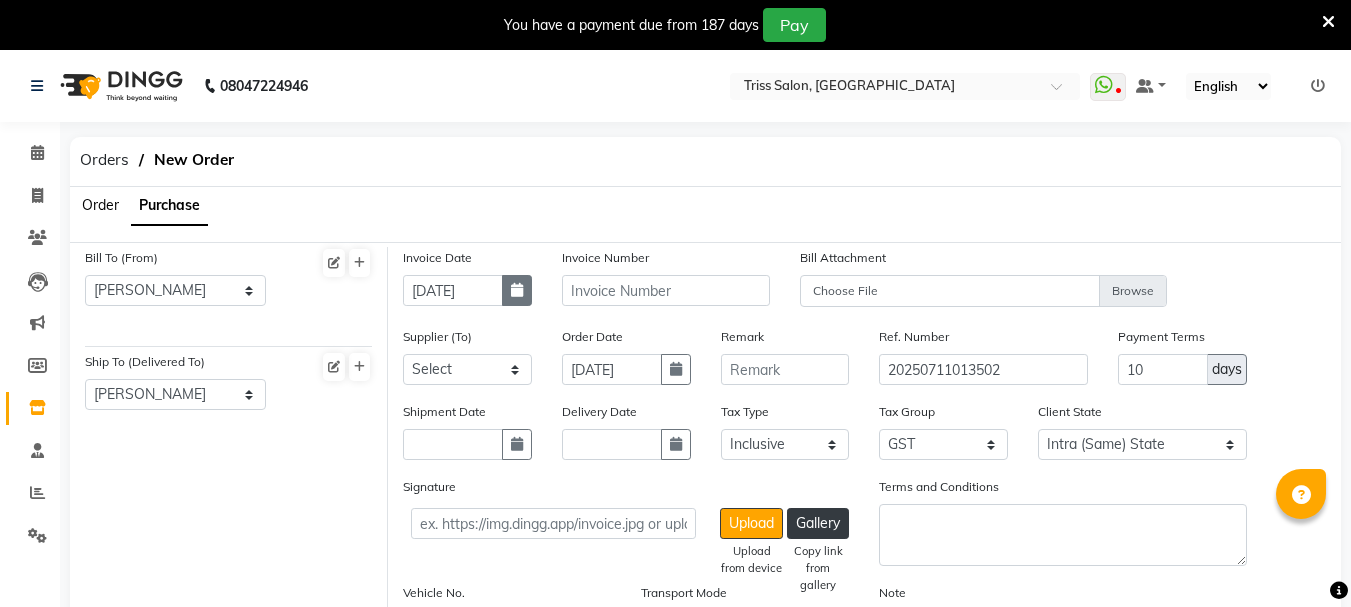 click 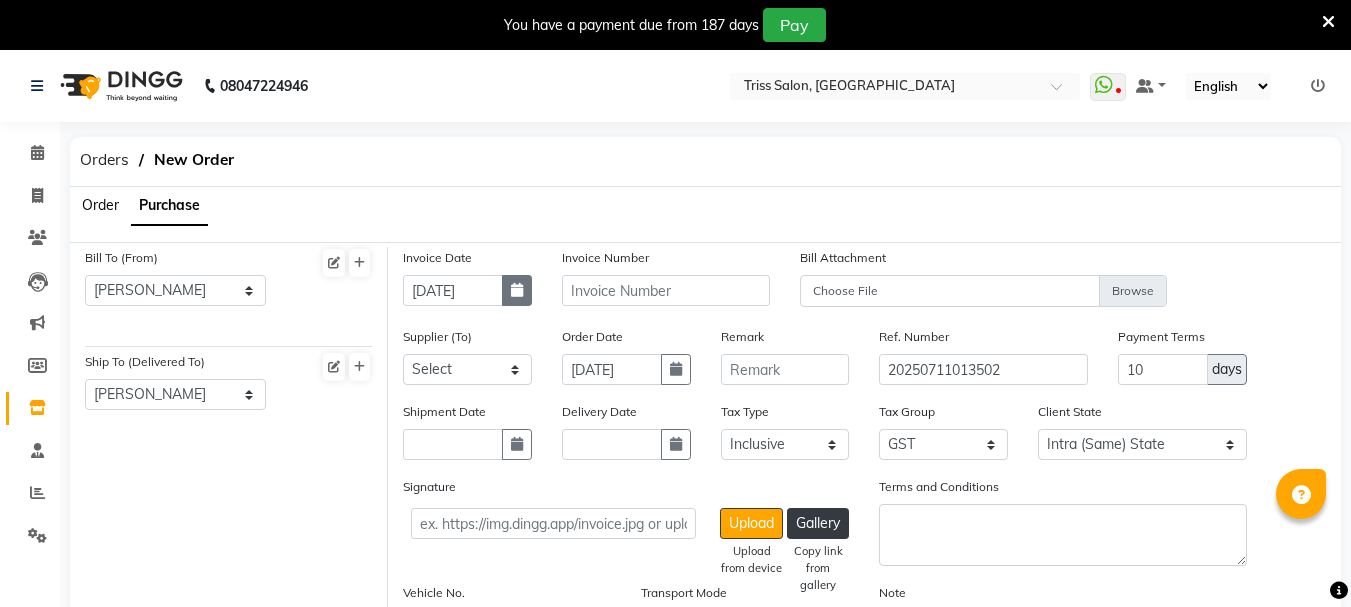select on "7" 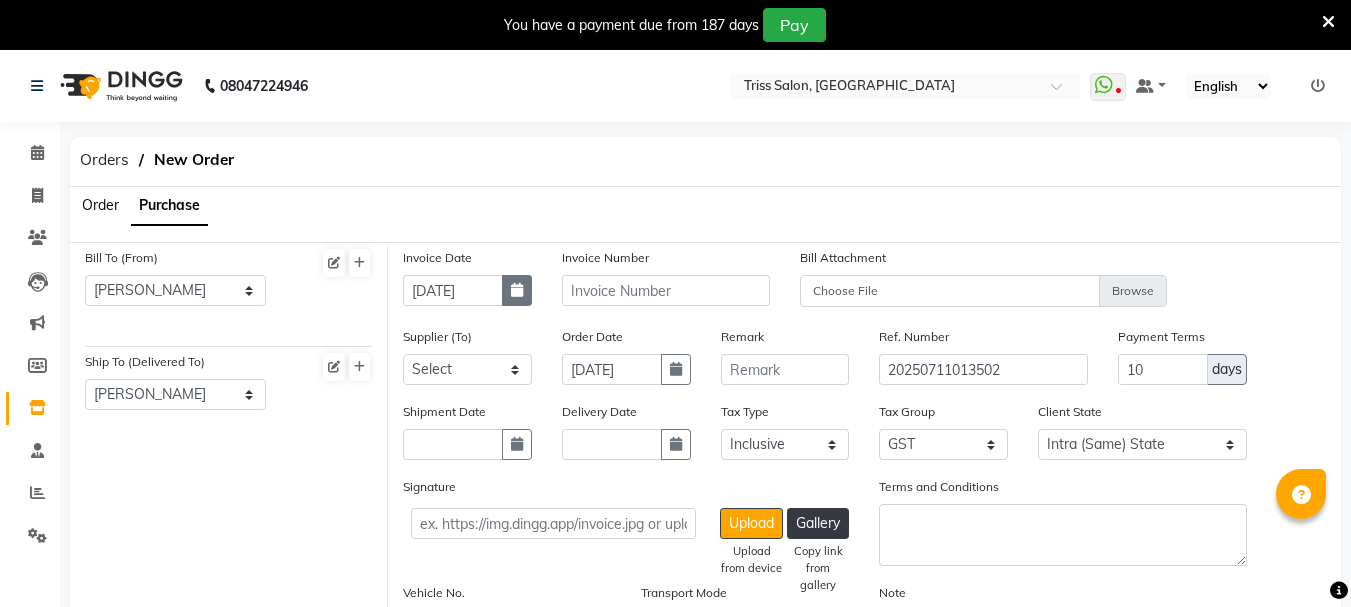 select on "2025" 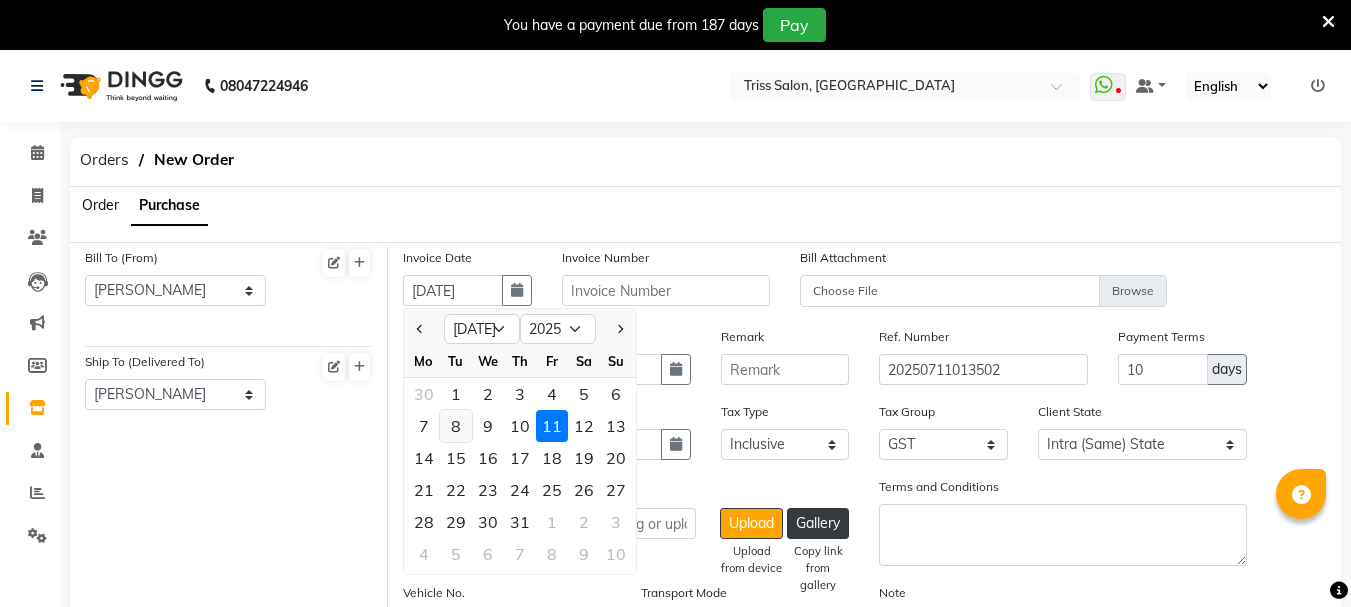 click on "8" 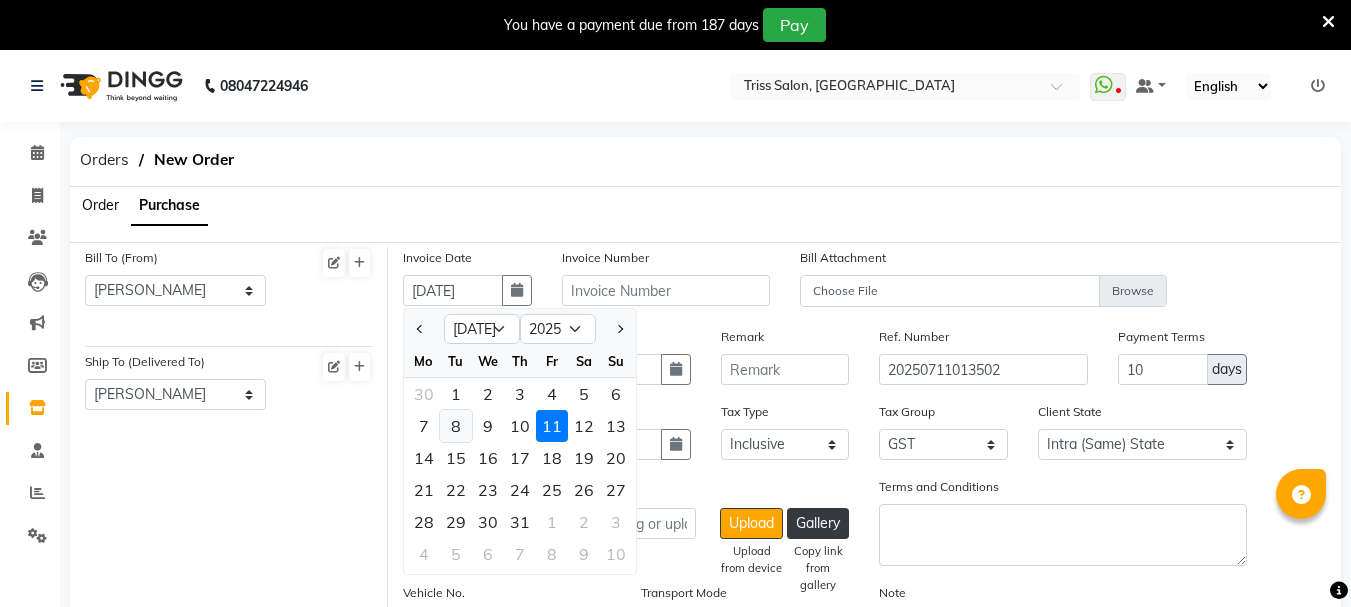type on "08-07-2025" 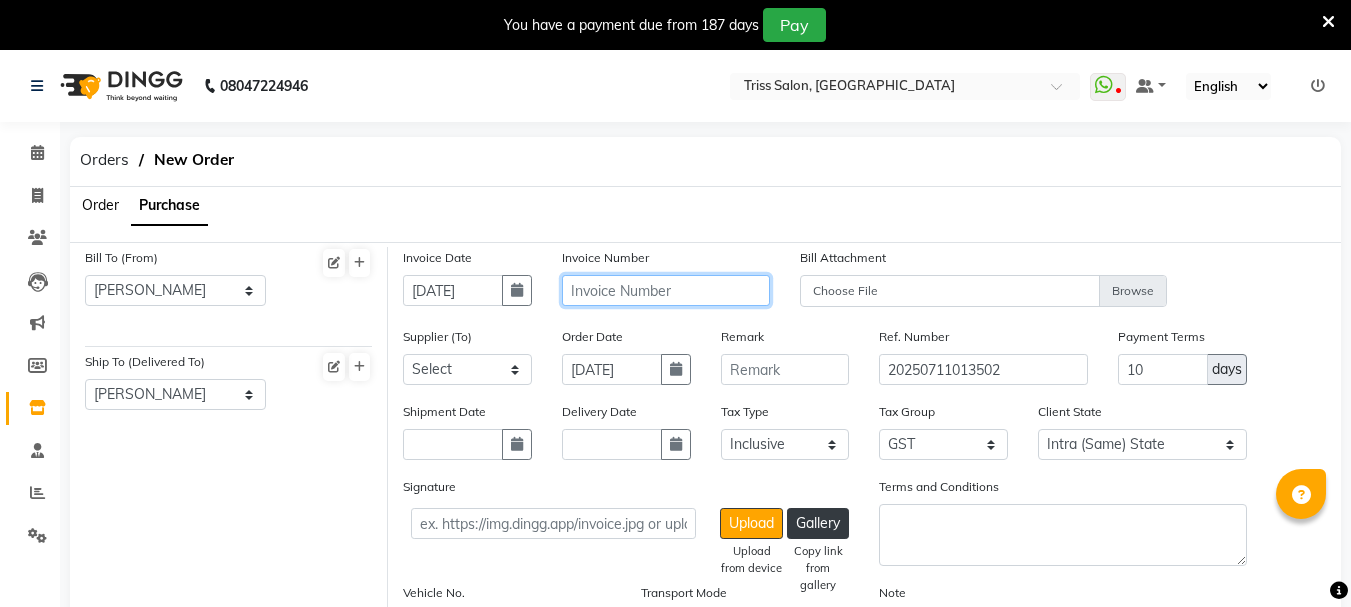 click 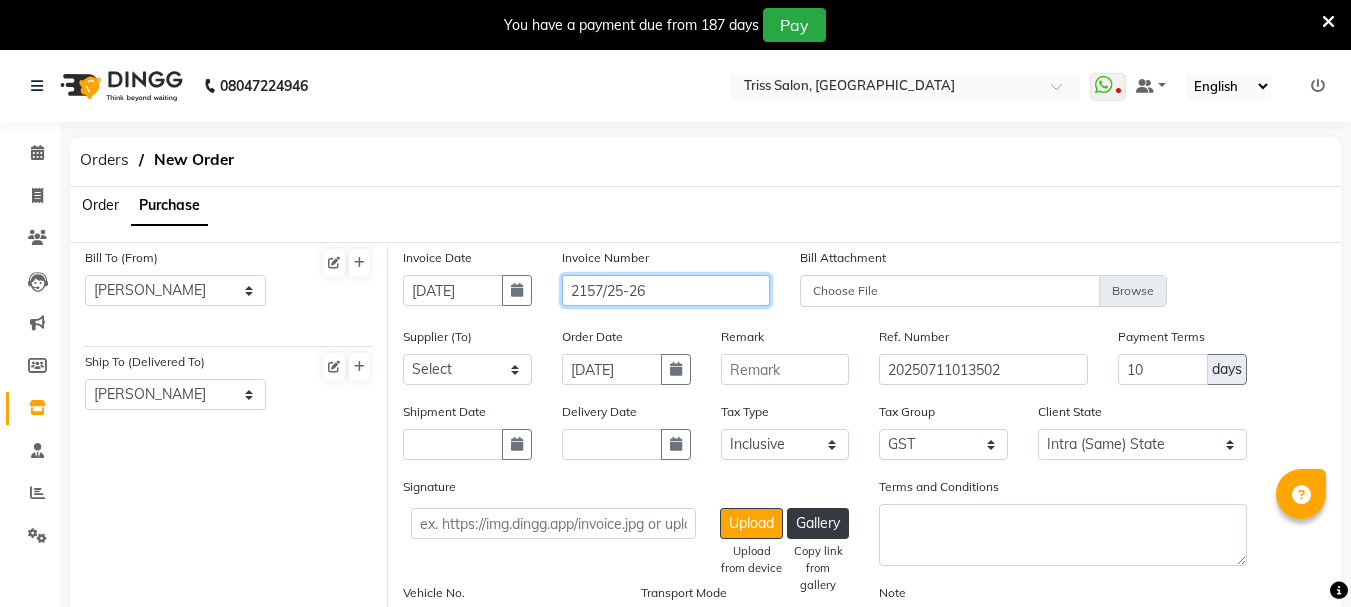 type on "2157/25-26" 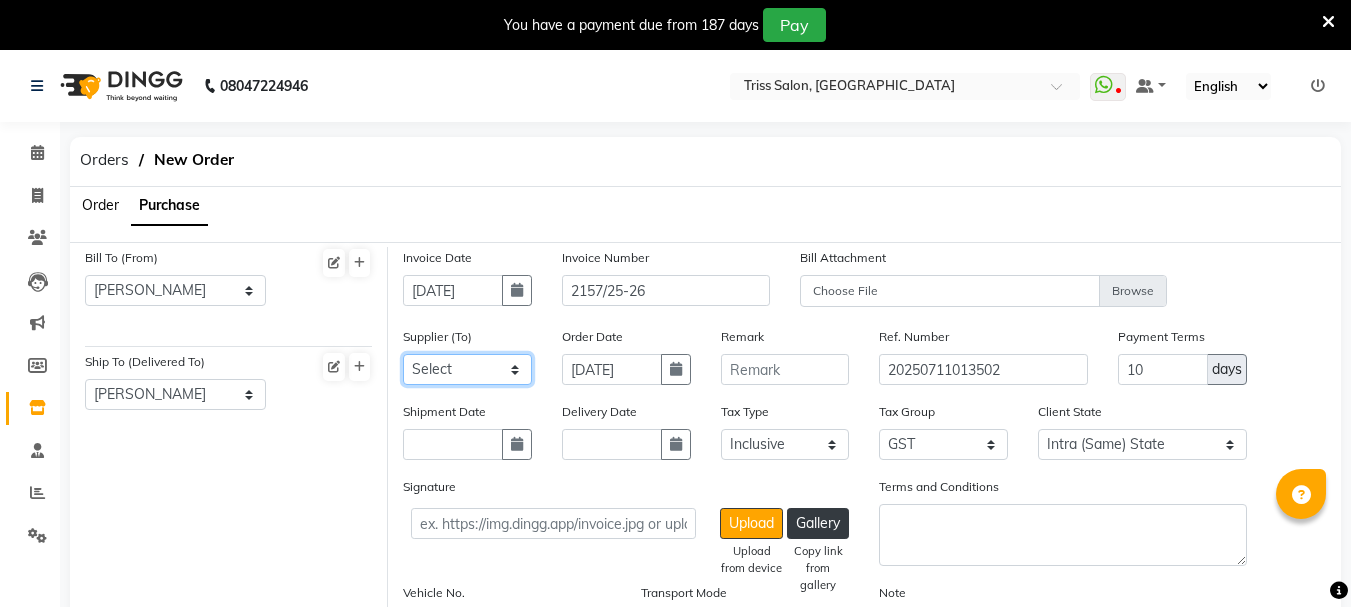 click on "Select Auraine Botanicals - Auraine Botanicals Dayal Enterprises Head Office Pooja MLS Enterprises Mintree Premier MND Nobel Pvt Ltd Felisha (SkinFx) Klassik Beauty Ocea Marine cosmetics pvt ltd Necessary - Necessary Beauty Accumen - Accumen Medecare AND Marketing OM Sales - OM  Sales RS - R.S. Enterprises Sanket - Sanket Collection" 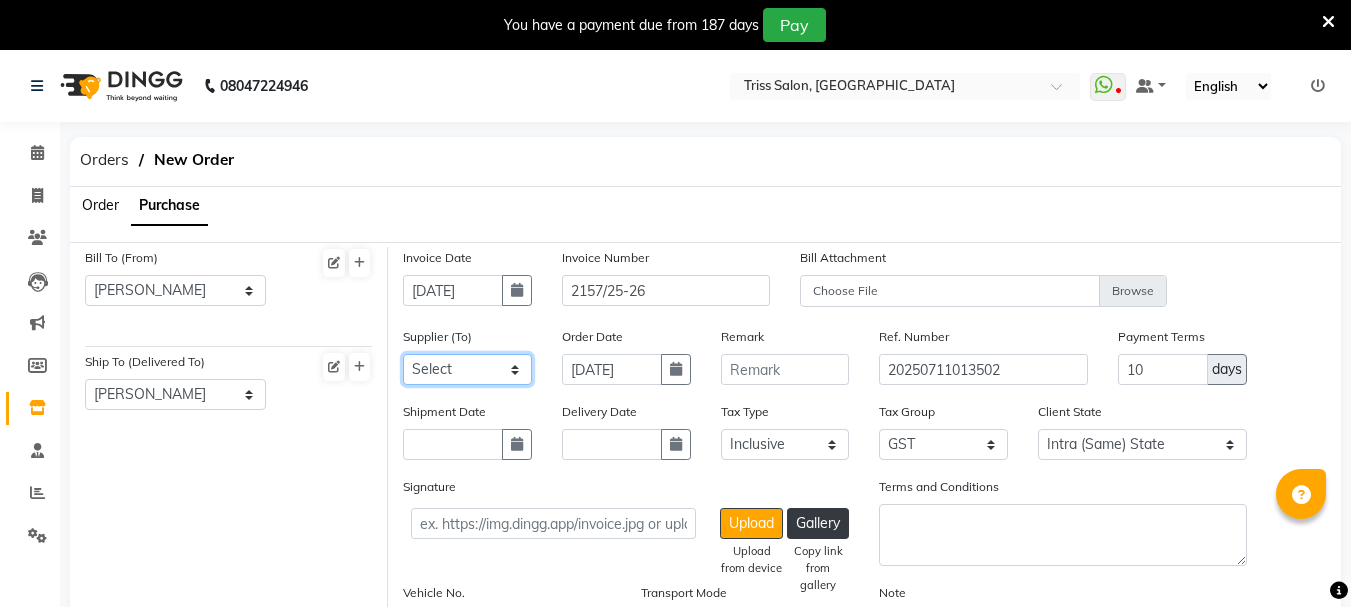 select on "1342" 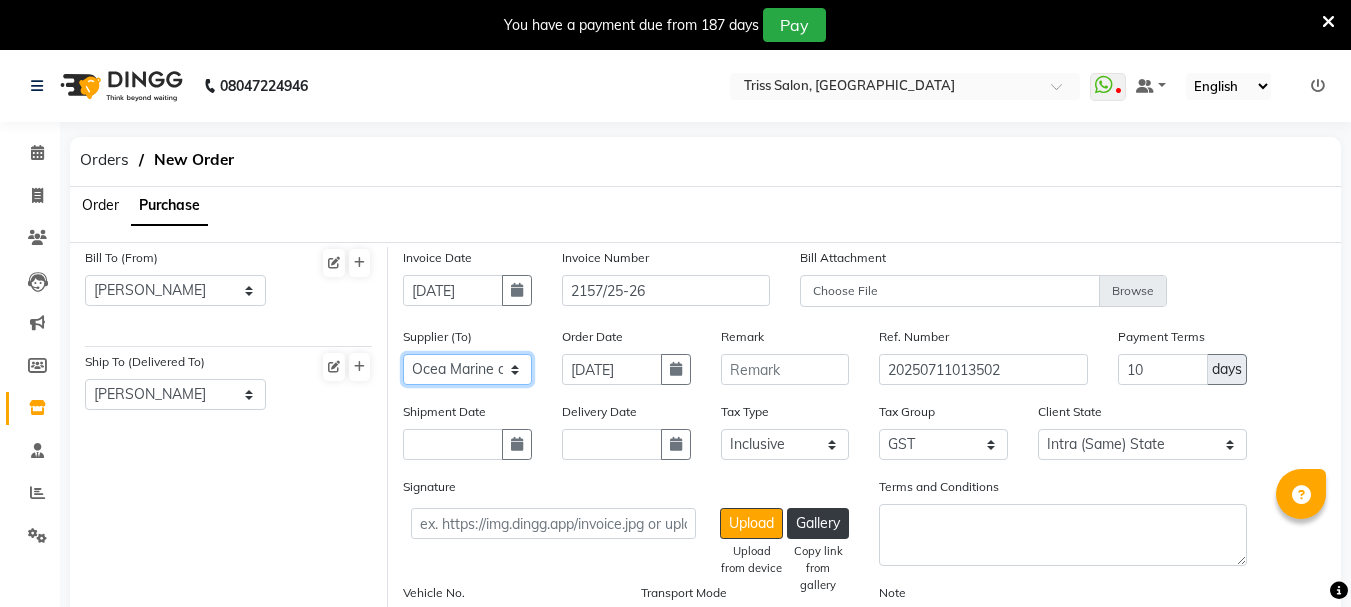 click on "Select Auraine Botanicals - Auraine Botanicals Dayal Enterprises Head Office Pooja MLS Enterprises Mintree Premier MND Nobel Pvt Ltd Felisha (SkinFx) Klassik Beauty Ocea Marine cosmetics pvt ltd Necessary - Necessary Beauty Accumen - Accumen Medecare AND Marketing OM Sales - OM  Sales RS - R.S. Enterprises Sanket - Sanket Collection" 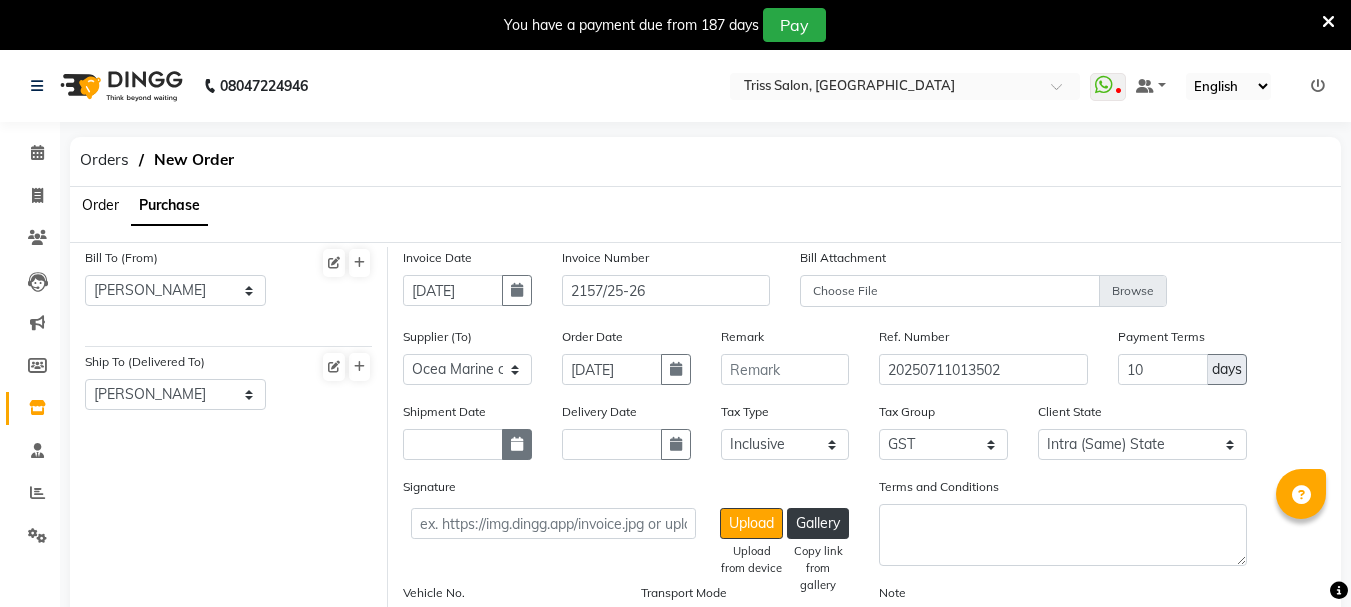 click 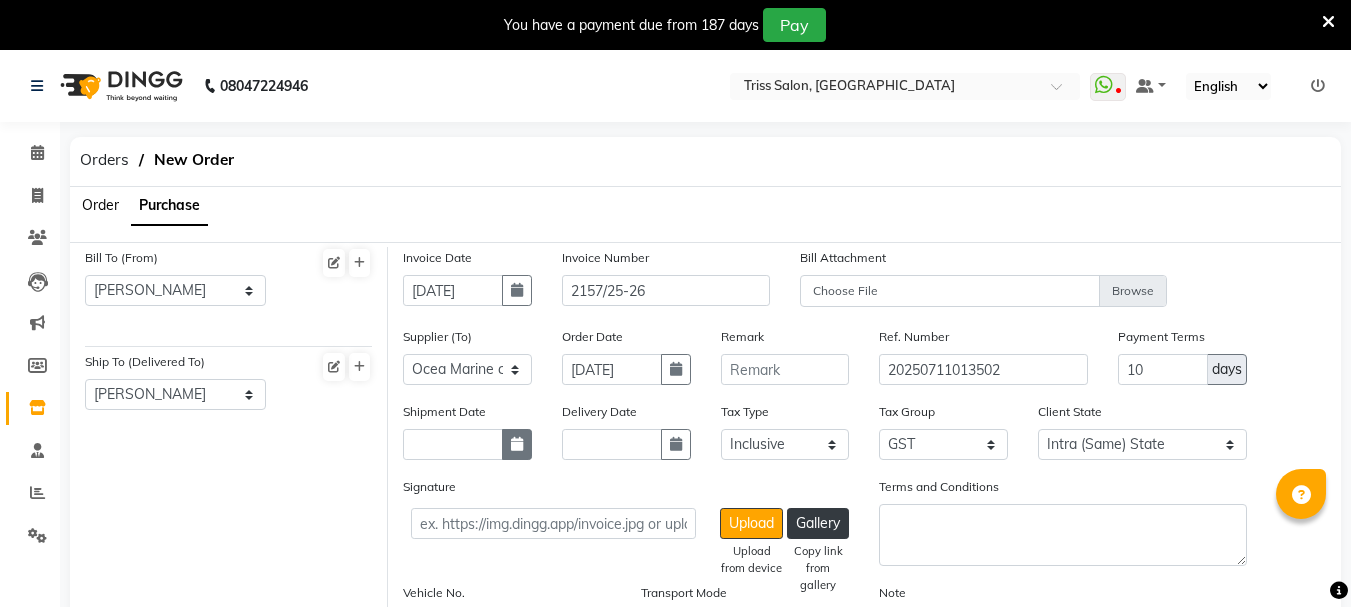 select on "7" 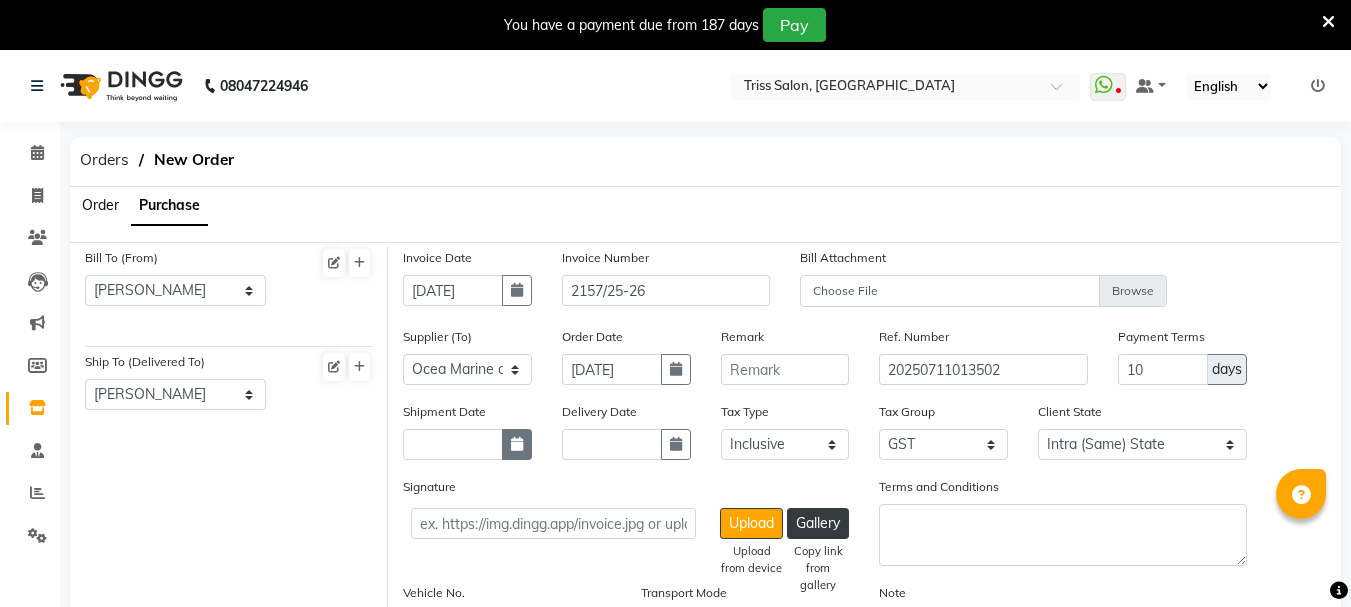 select on "2025" 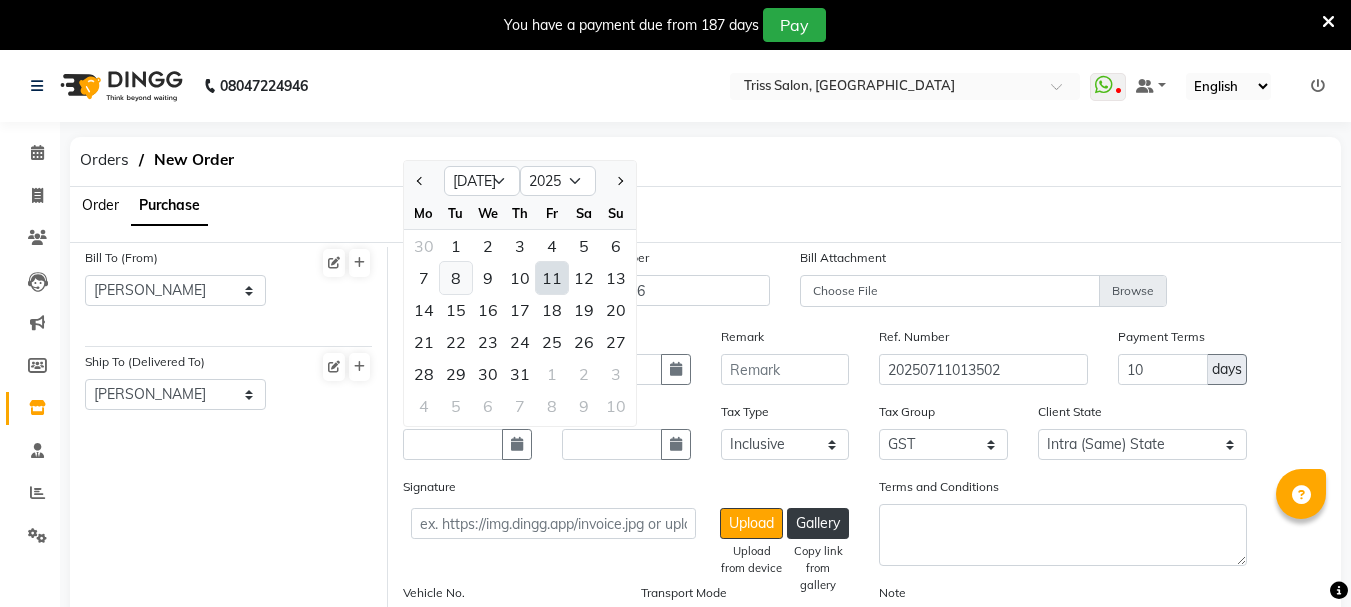 click on "8" 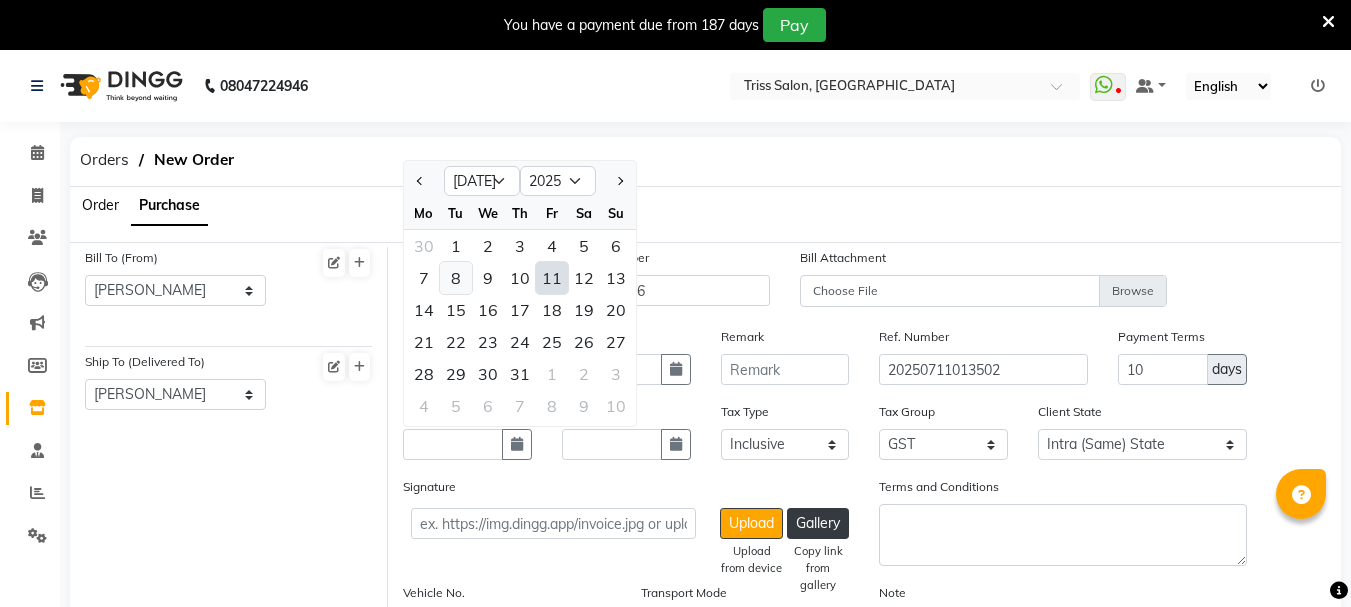 type on "08-07-2025" 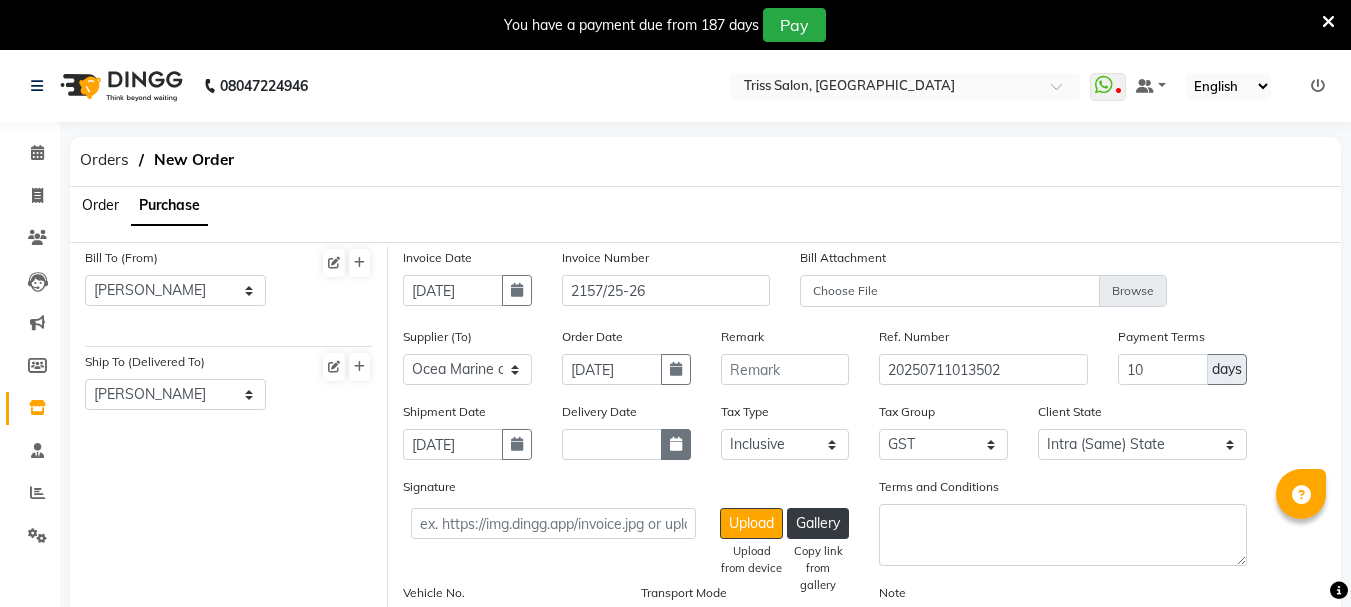 click 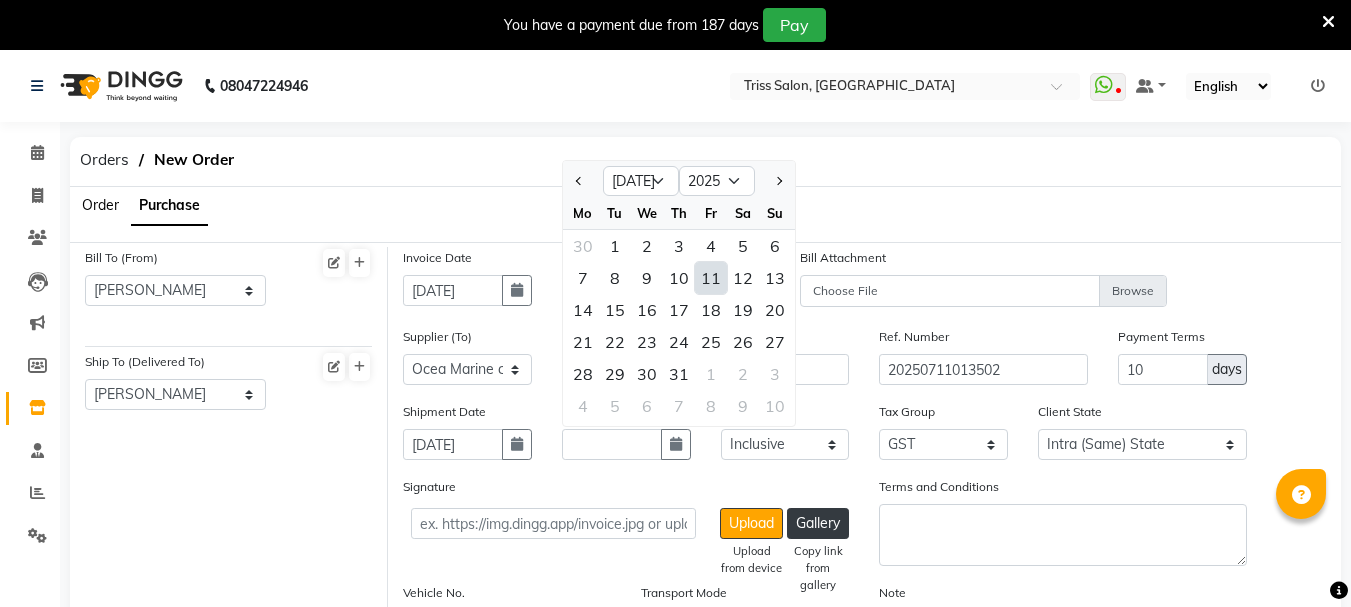 click on "11" 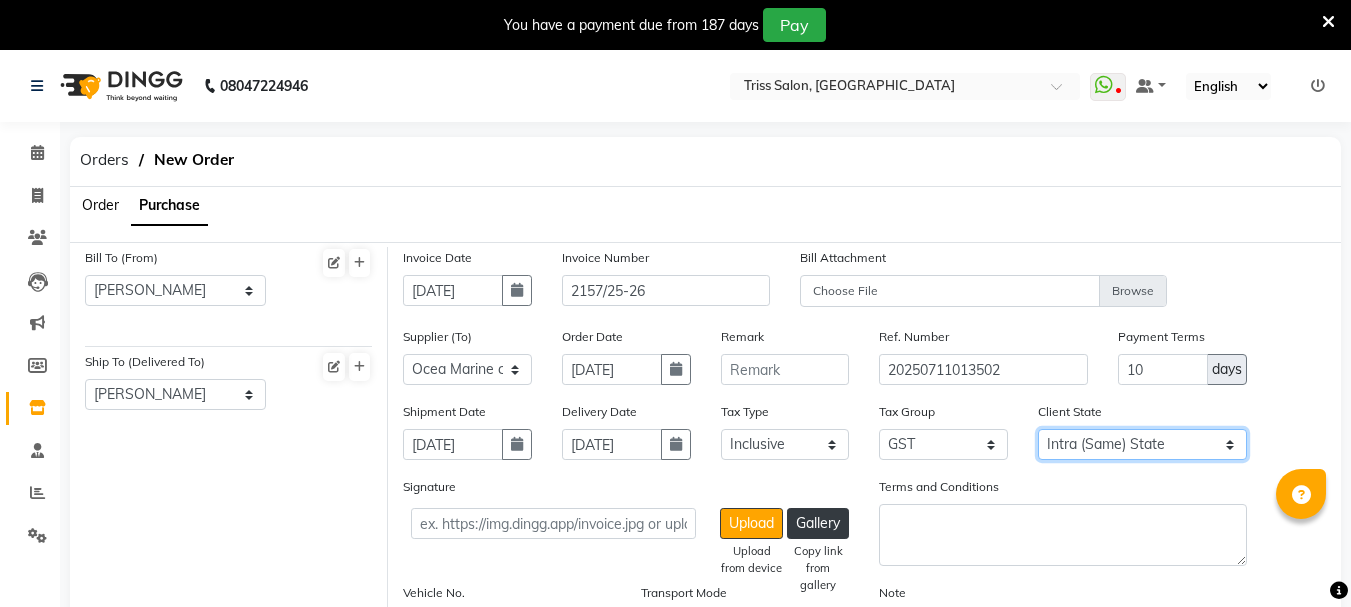 click on "Intra (Same) State Inter (Other) State" 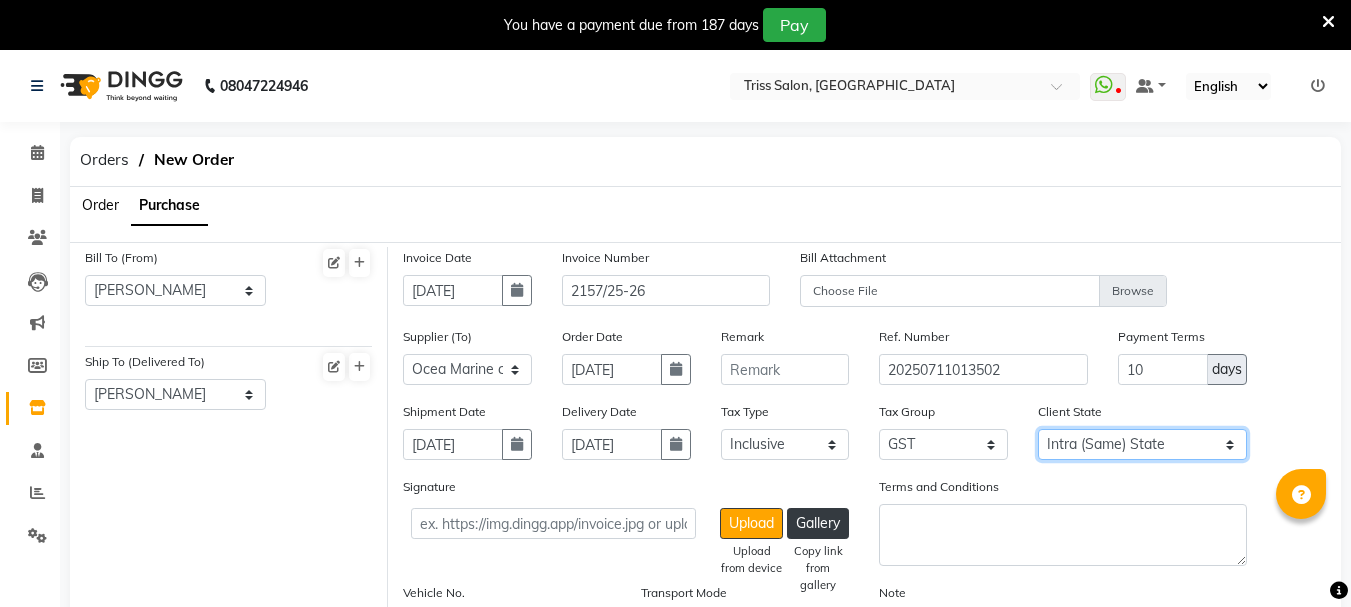 select on "false" 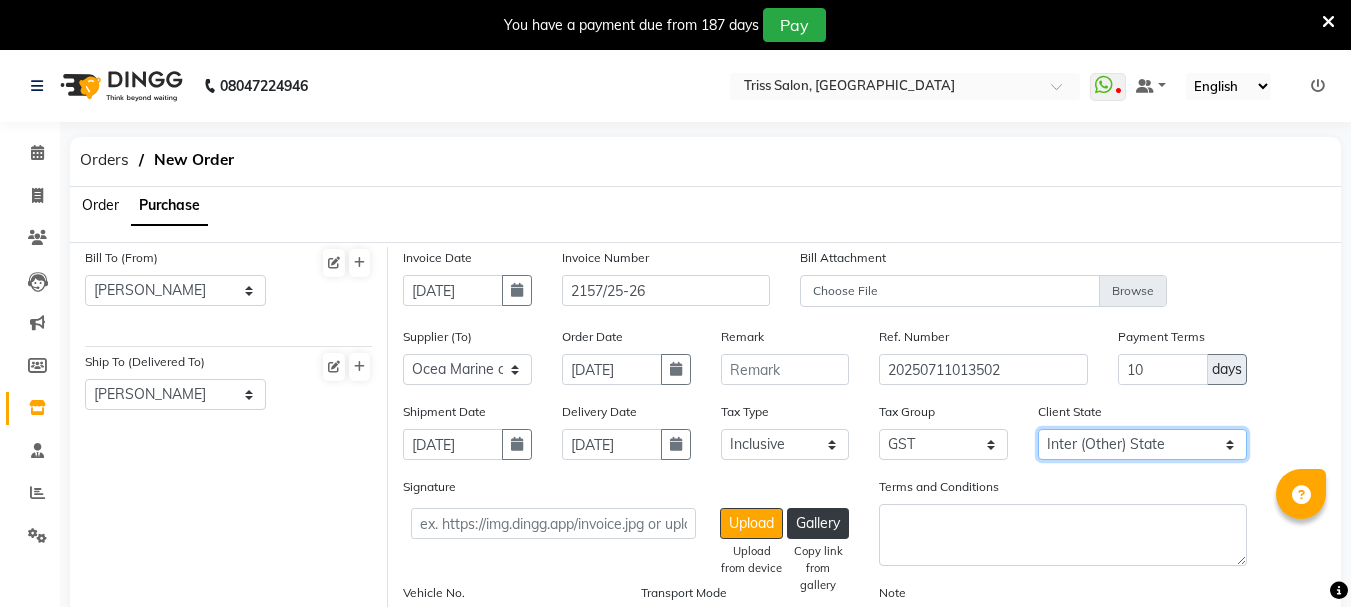 click on "Intra (Same) State Inter (Other) State" 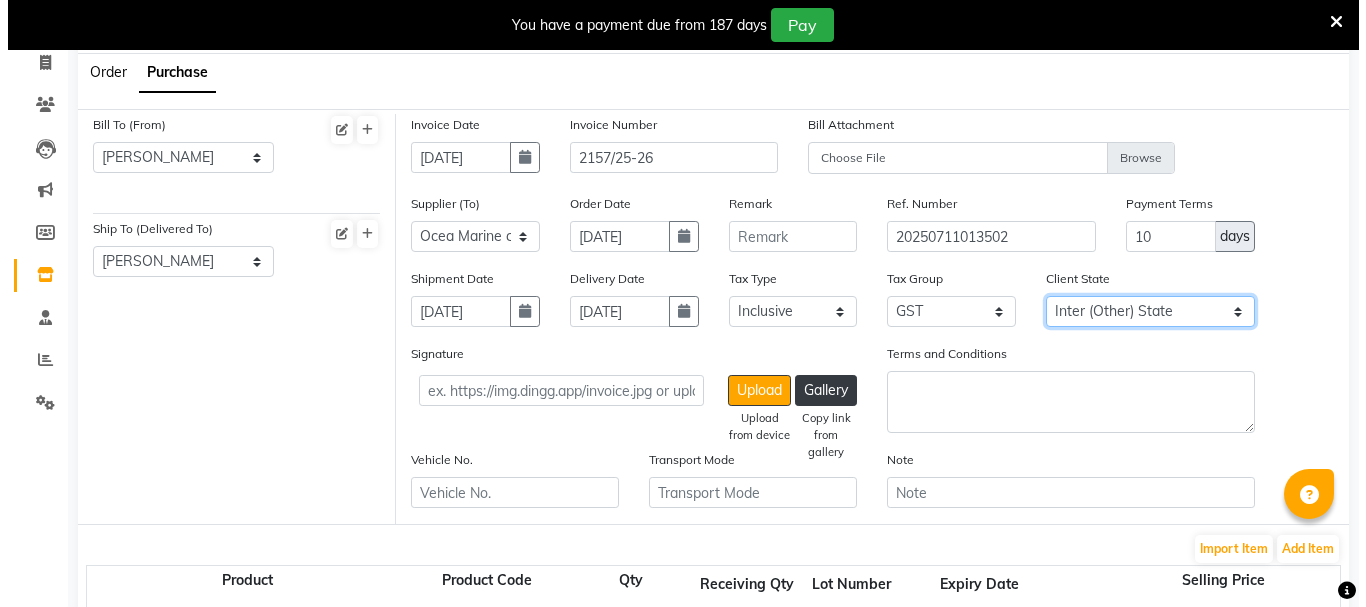 scroll, scrollTop: 326, scrollLeft: 0, axis: vertical 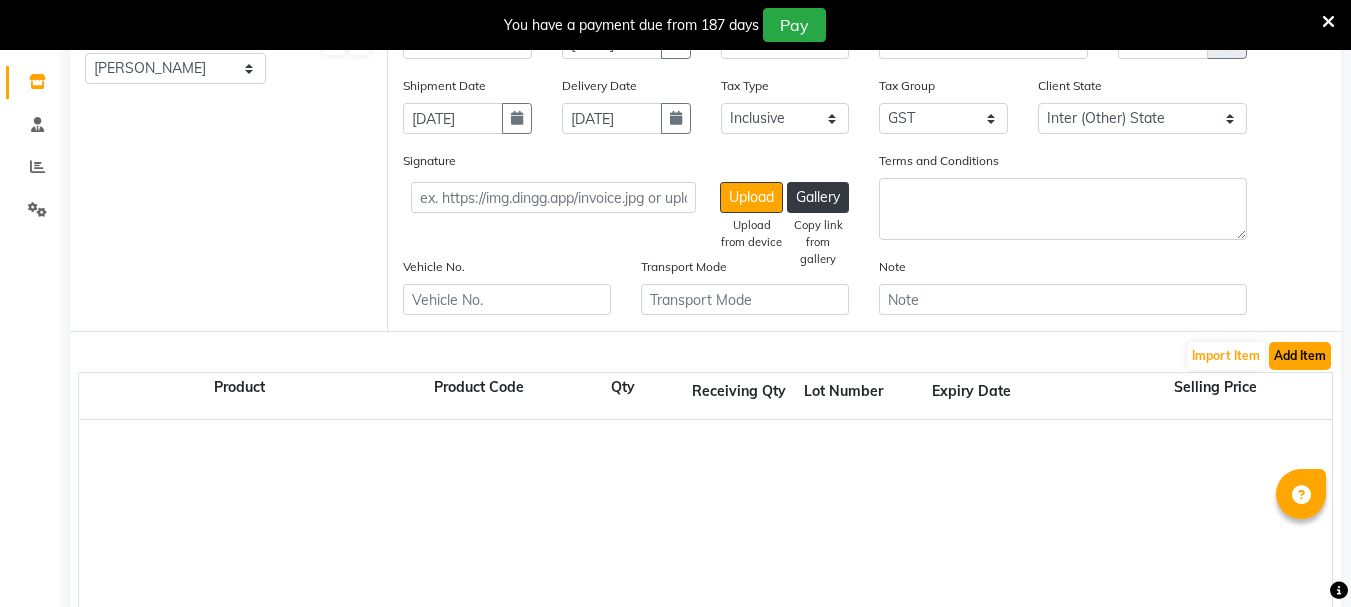 click on "Add Item" 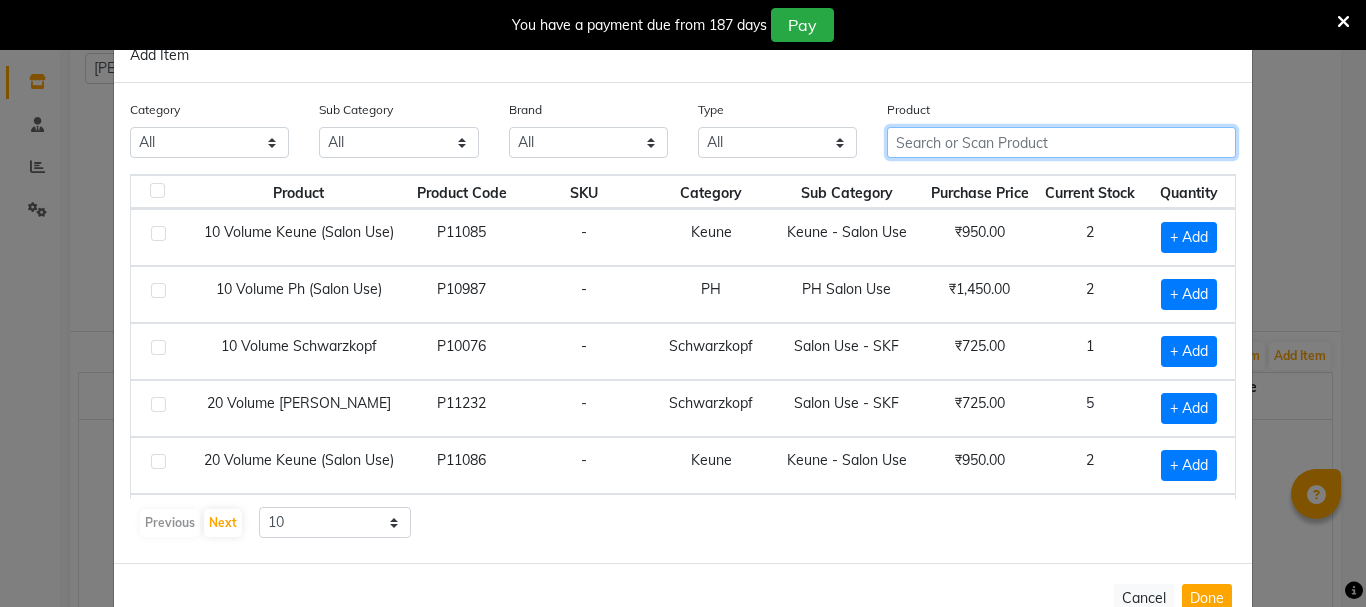 click 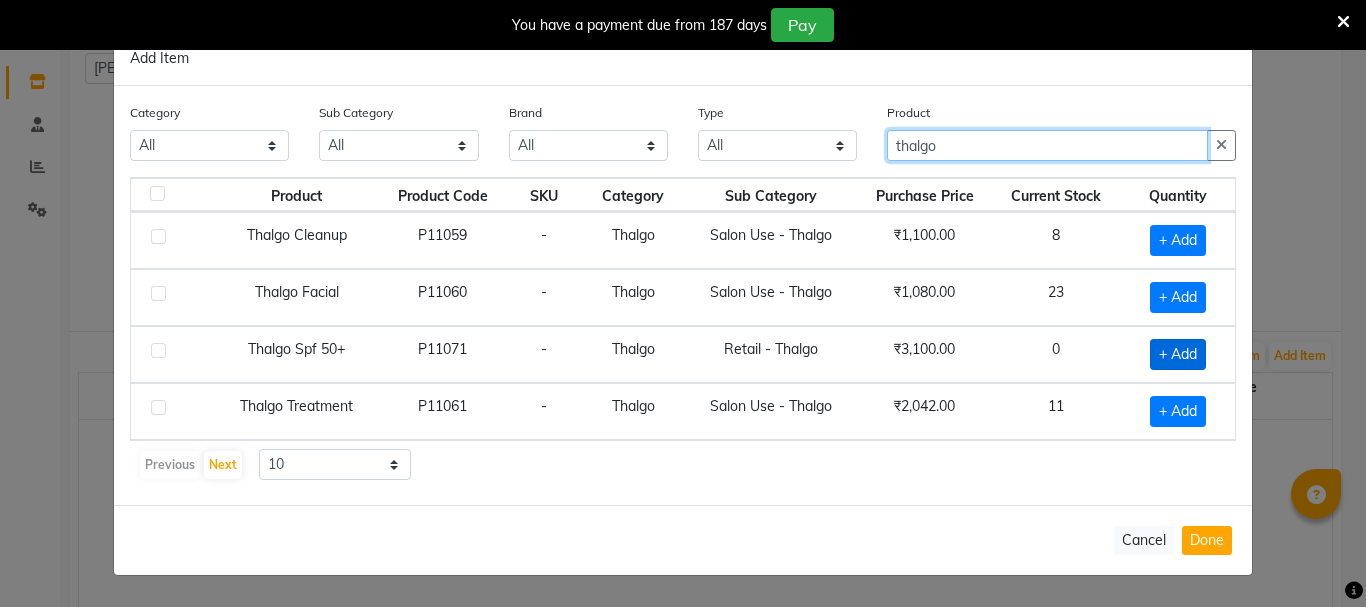 type on "thalgo" 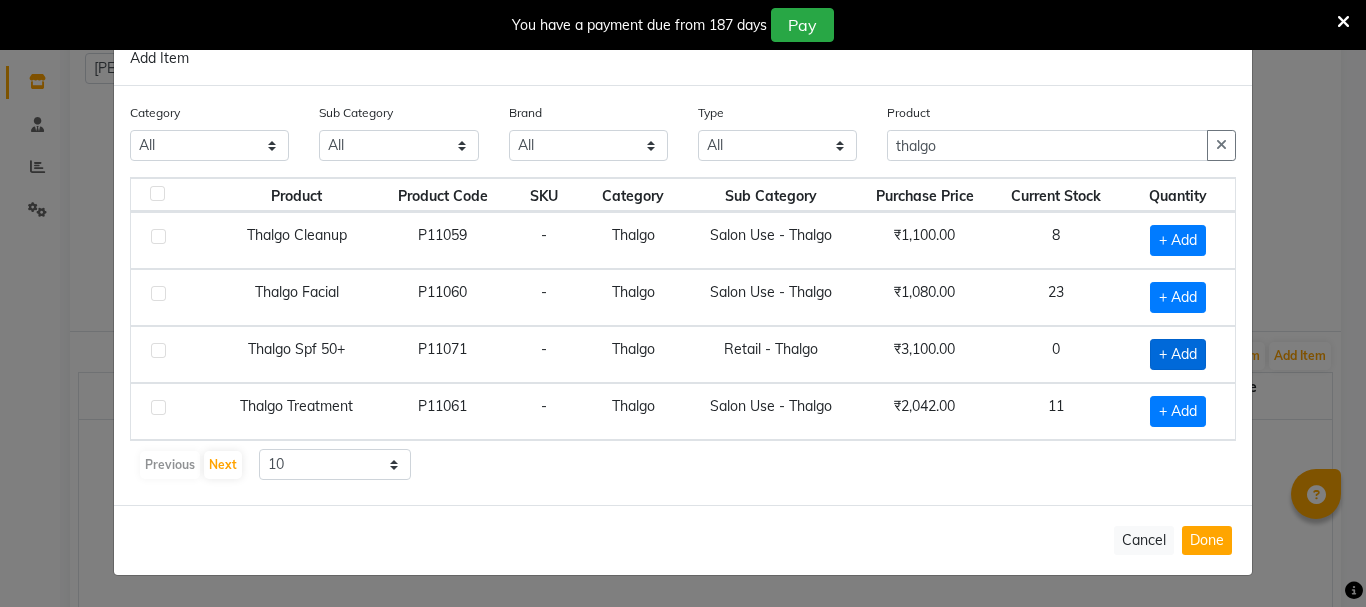 click on "+ Add" 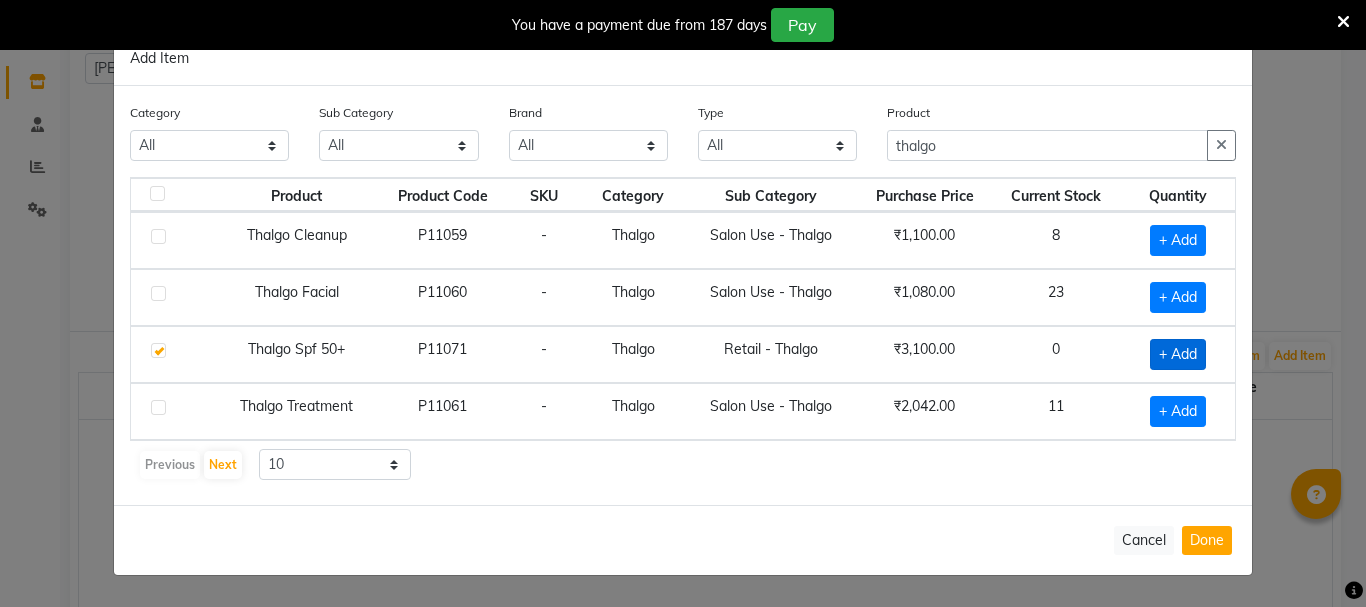checkbox on "true" 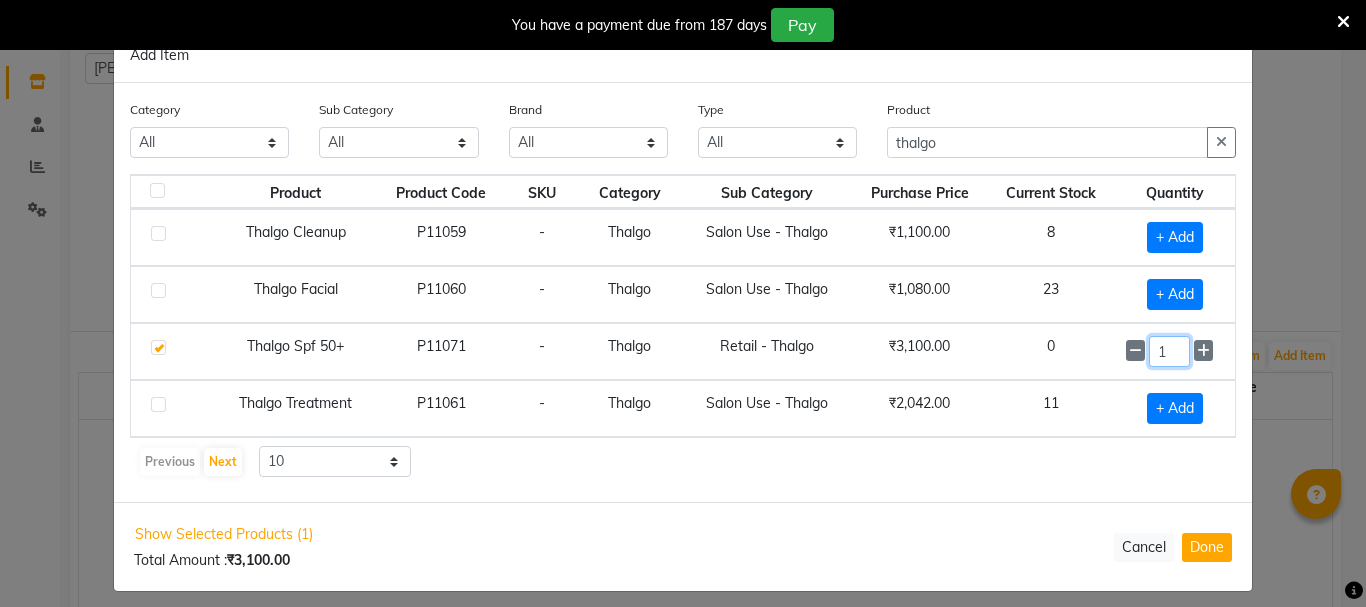 click on "1" 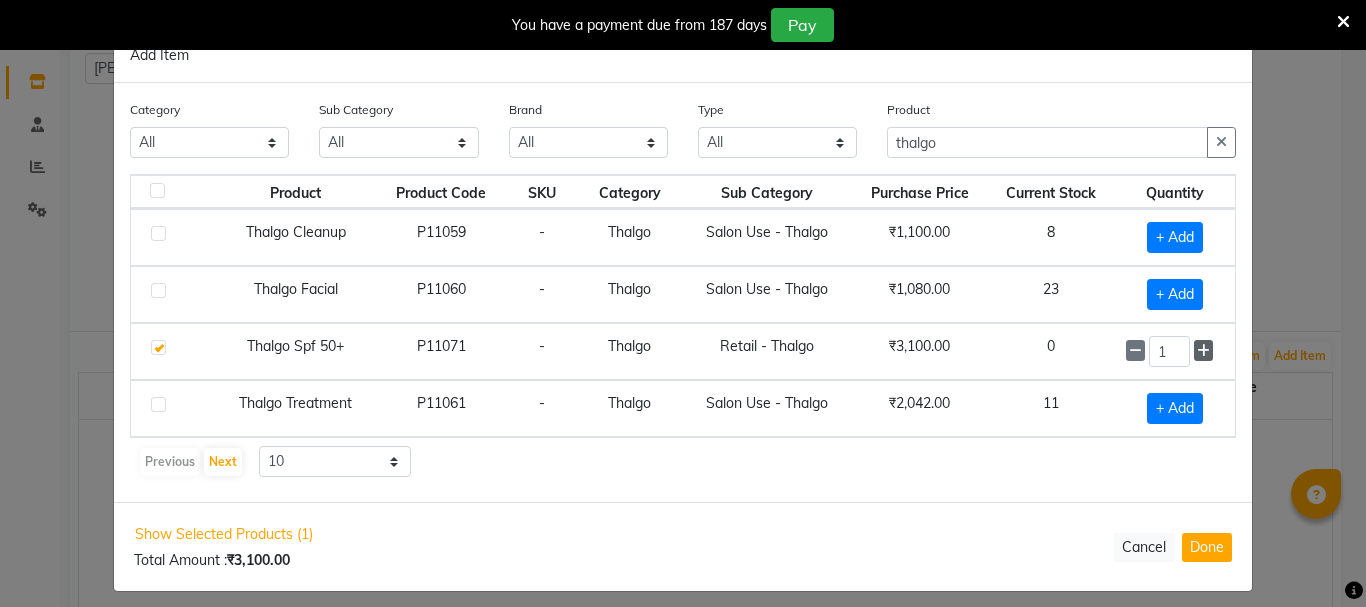 click 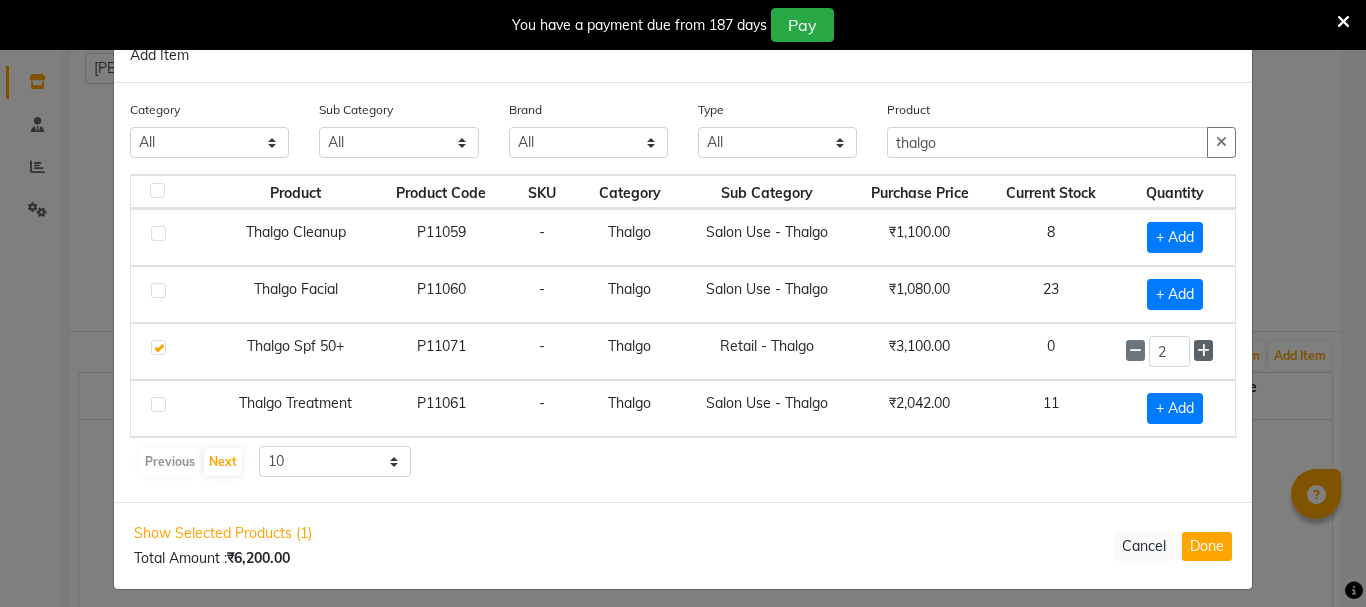 click 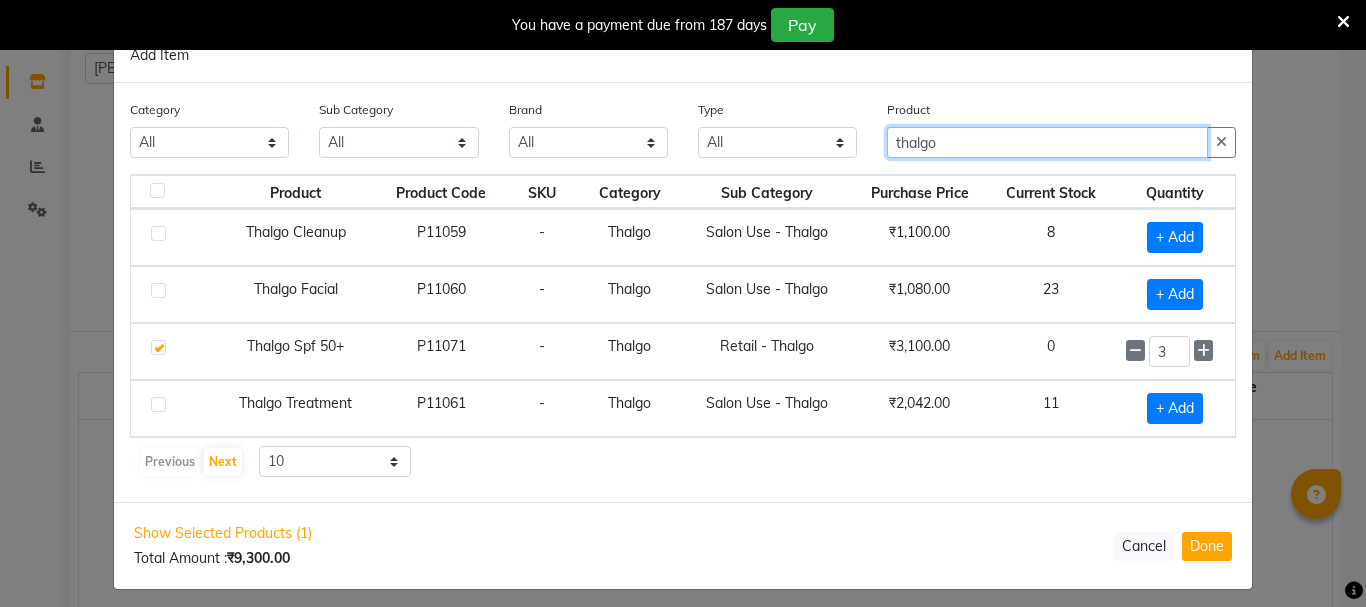 click on "thalgo" 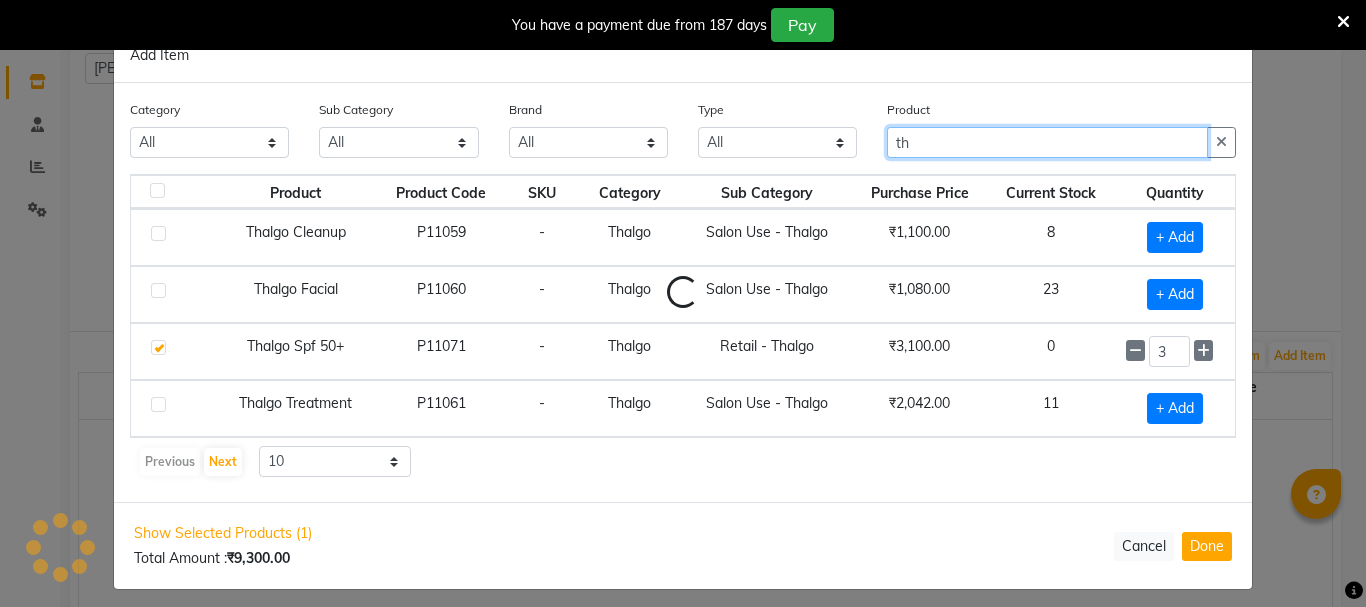 type on "t" 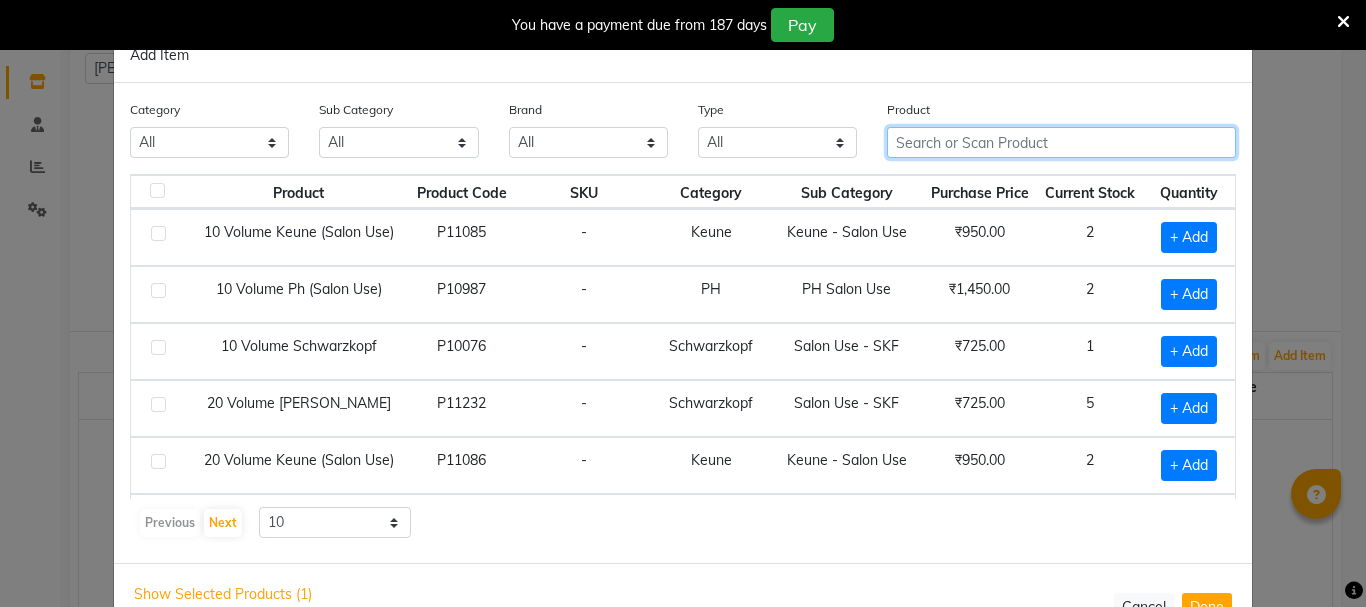 click 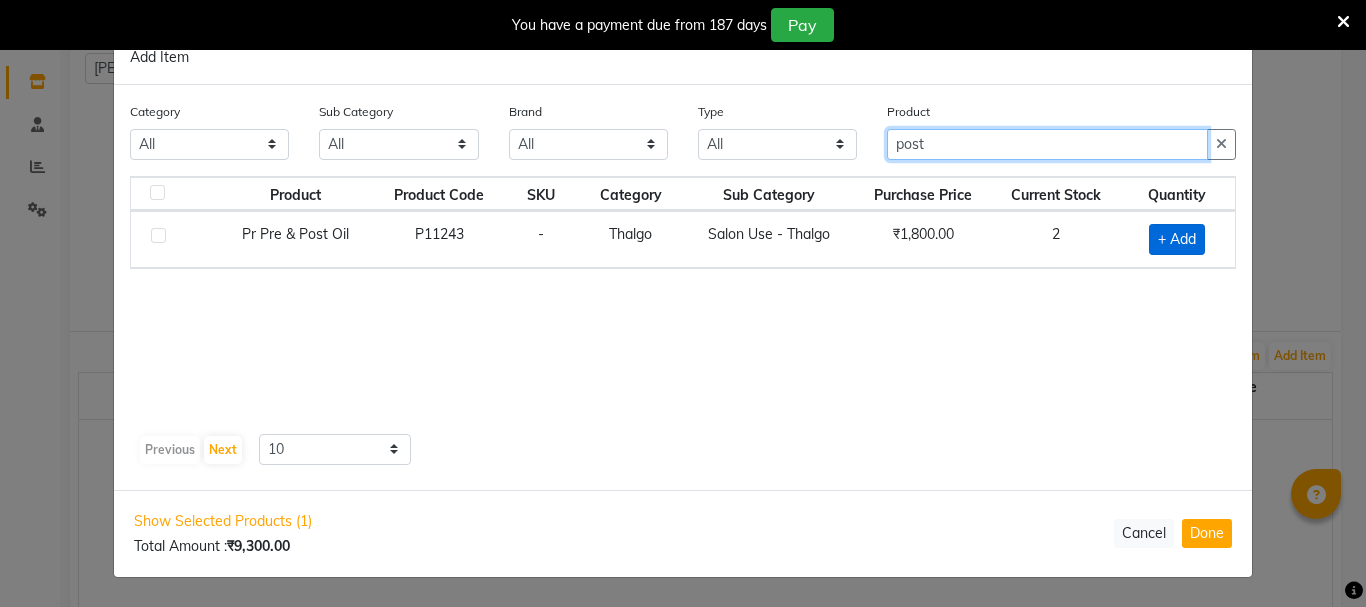 type on "post" 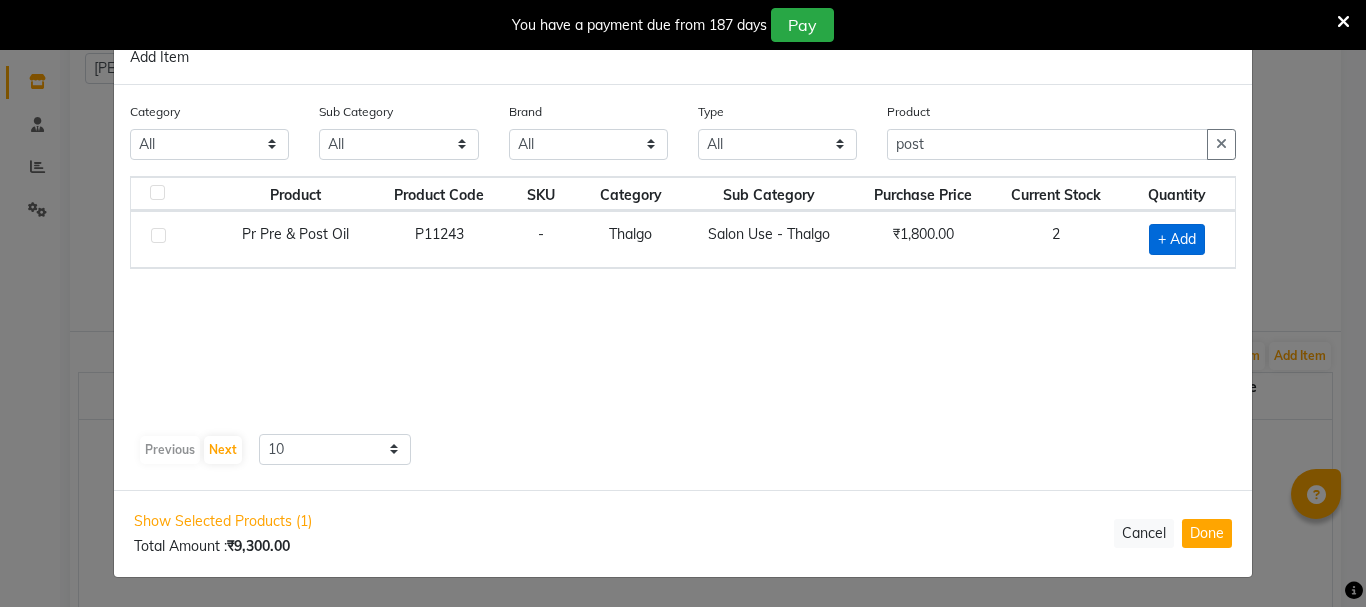 click on "+ Add" 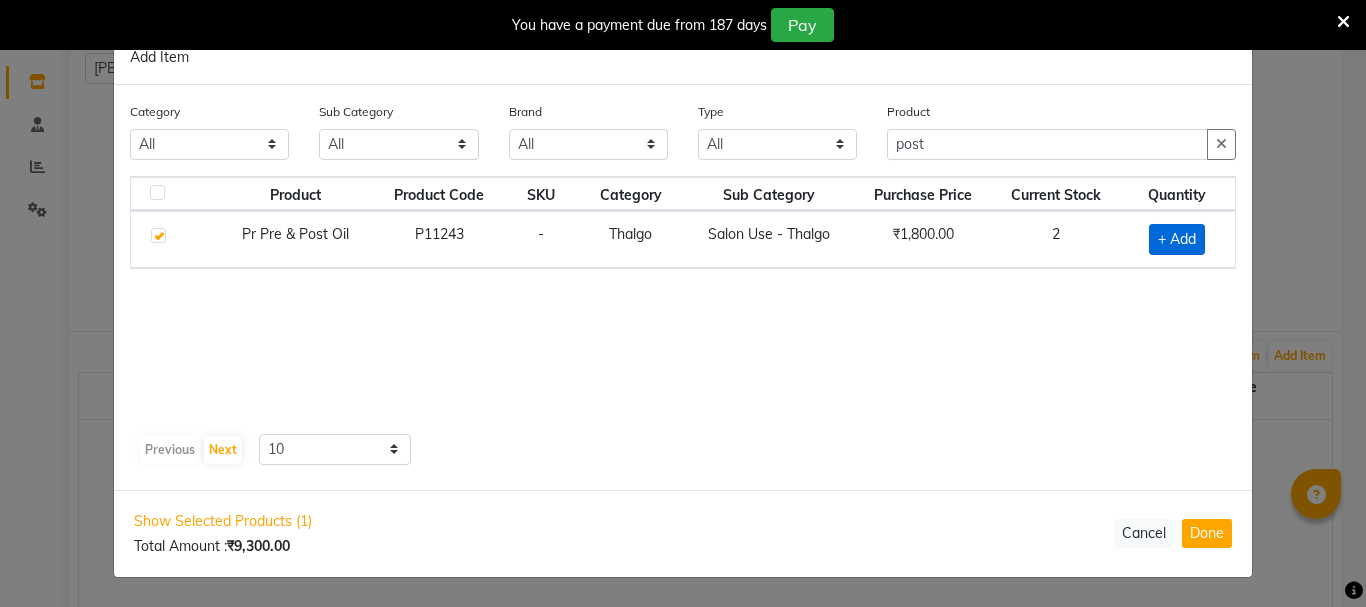checkbox on "true" 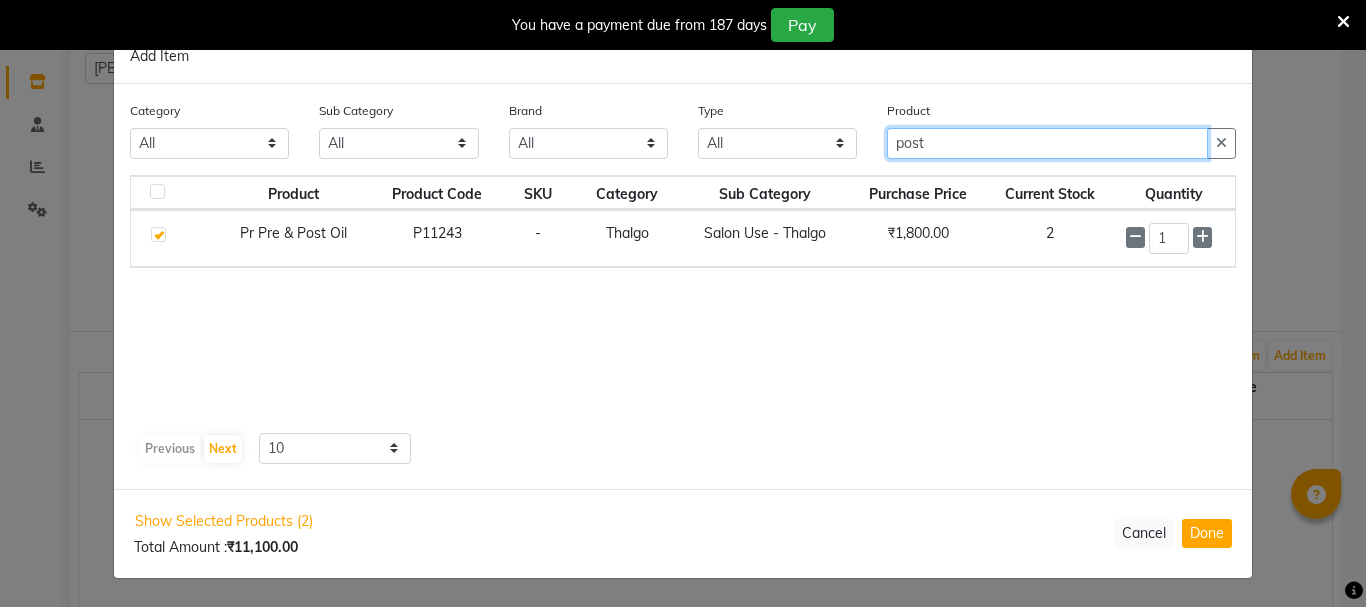 click on "post" 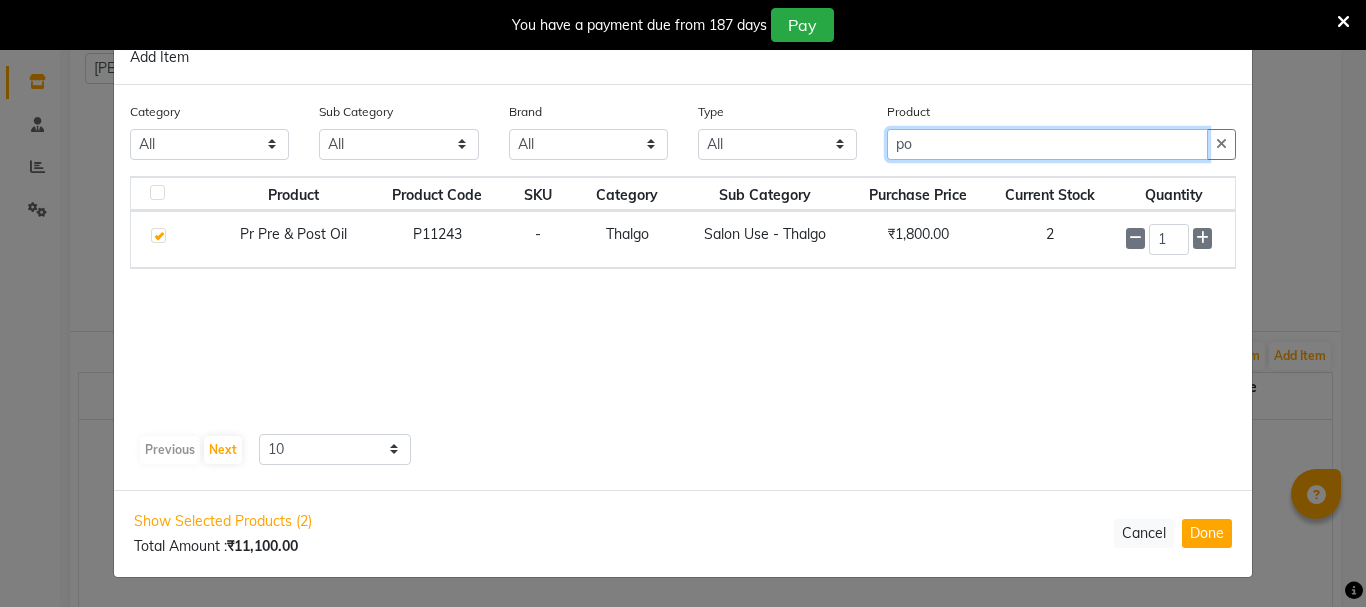 type on "p" 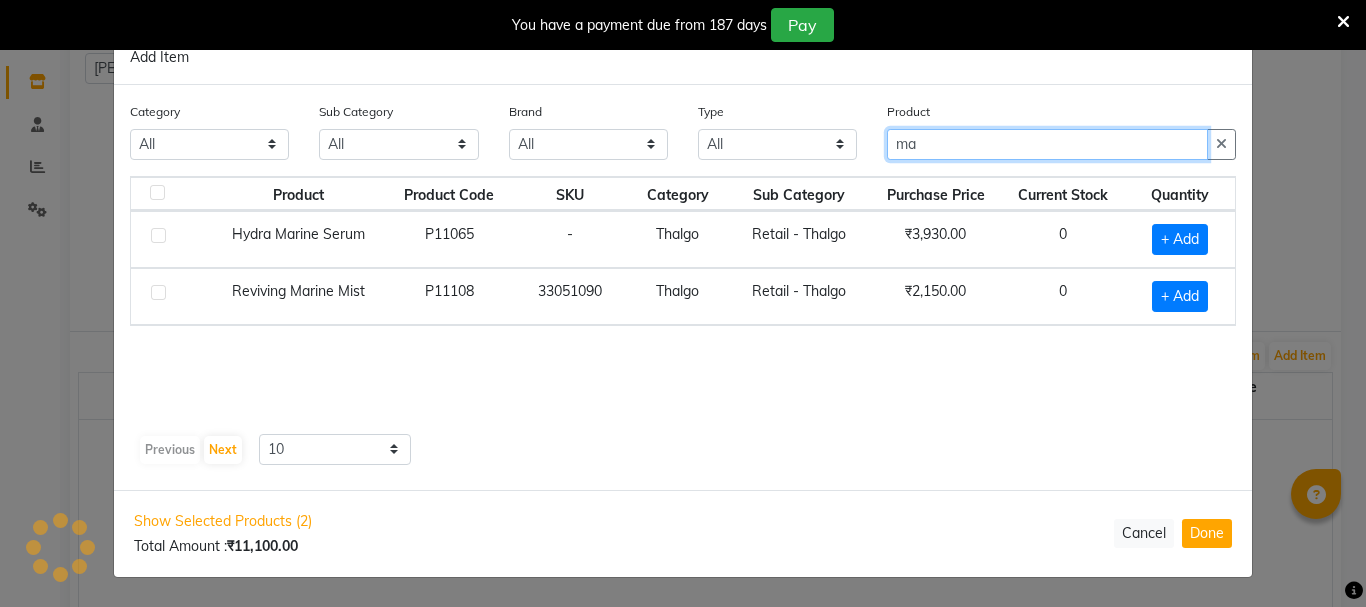 type on "m" 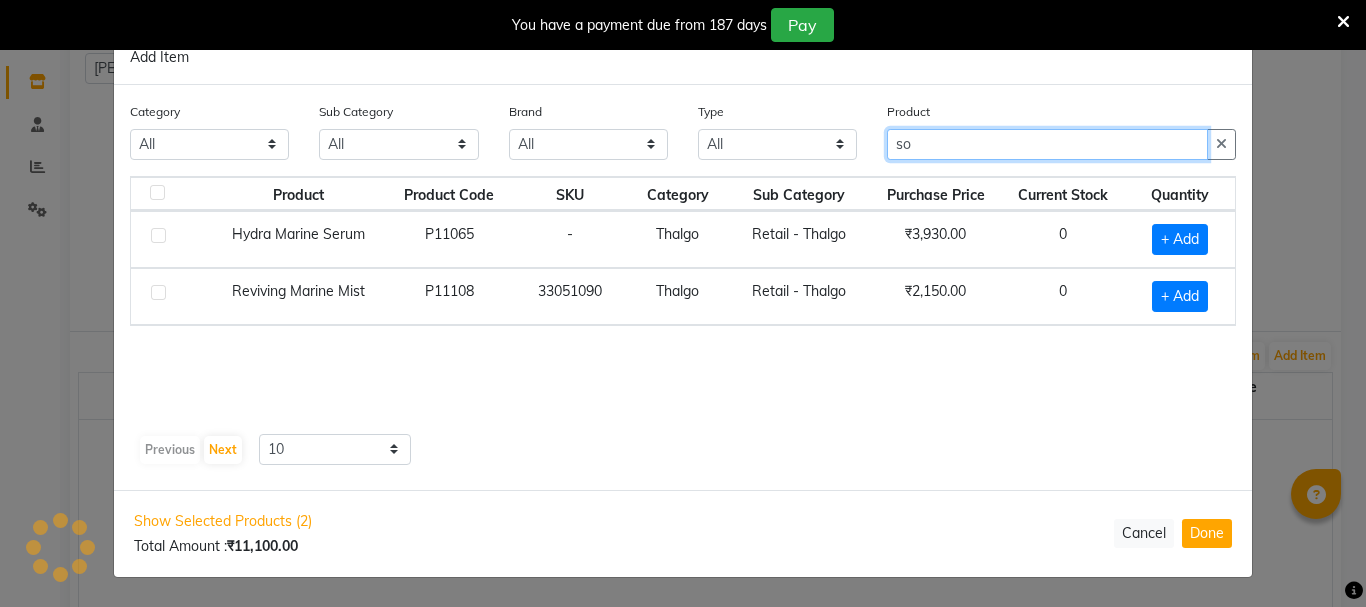 type on "s" 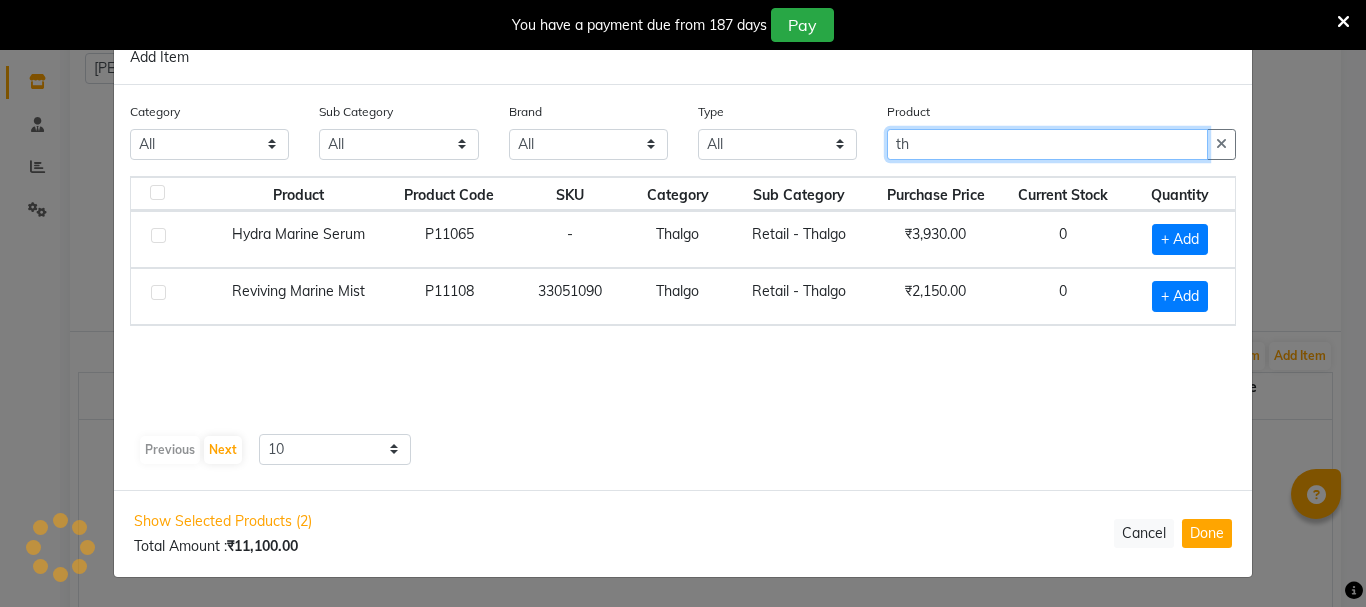 type on "t" 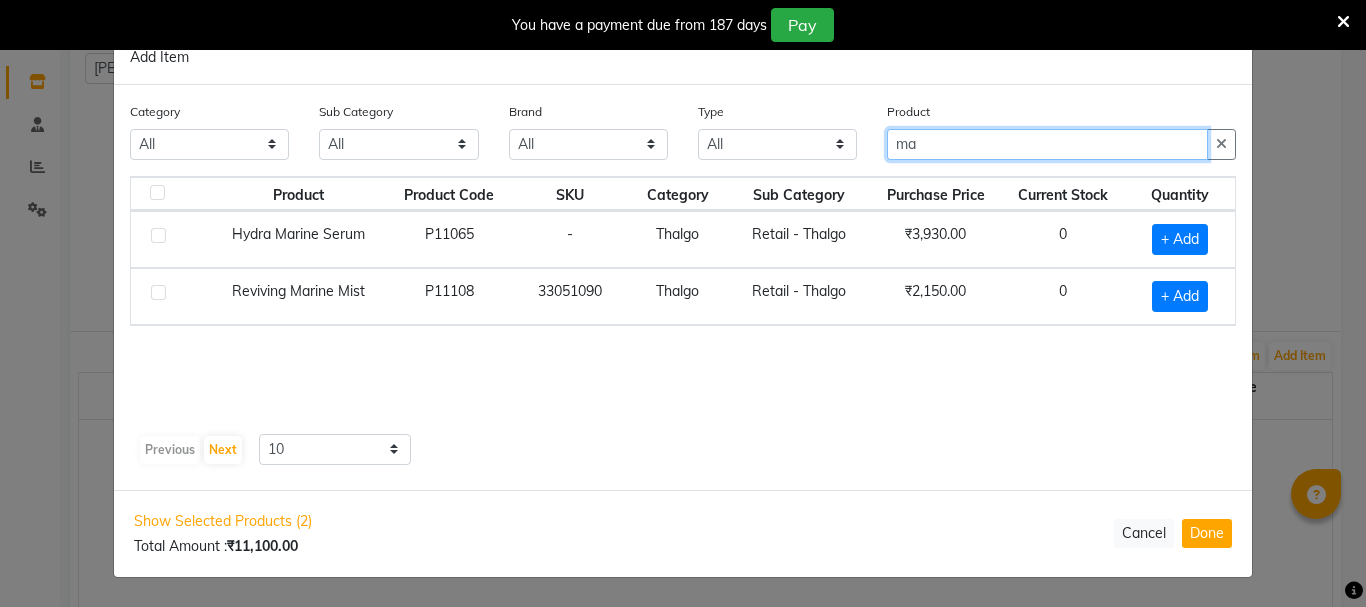 type on "m" 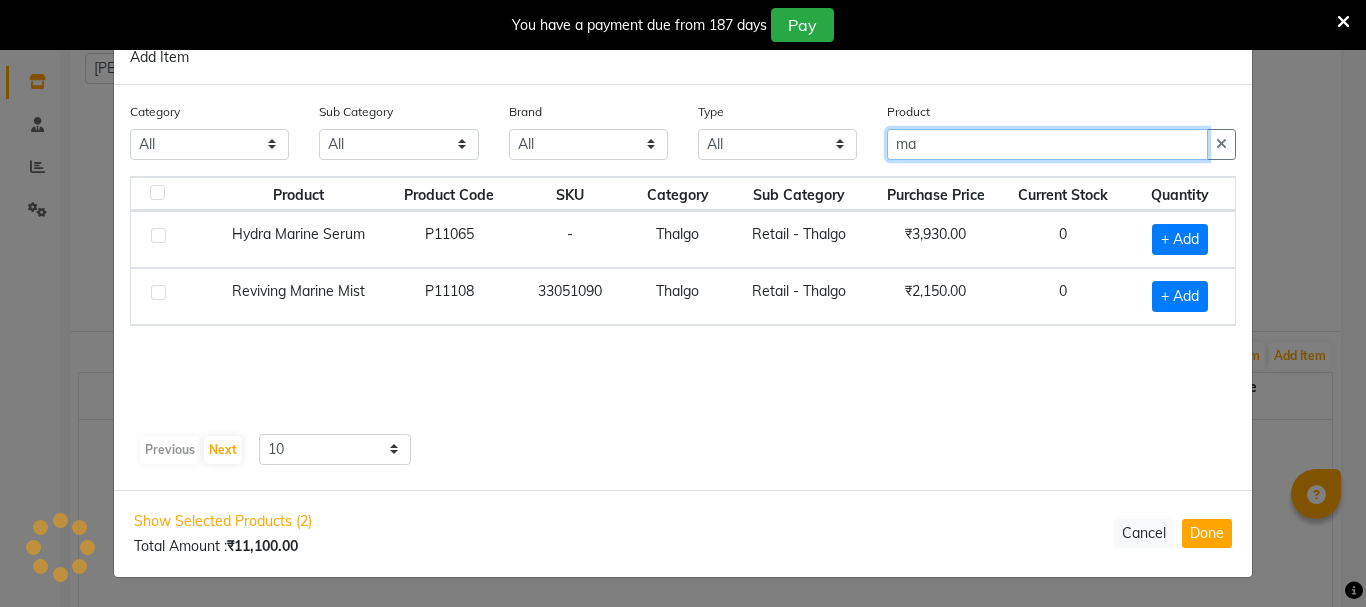 type on "m" 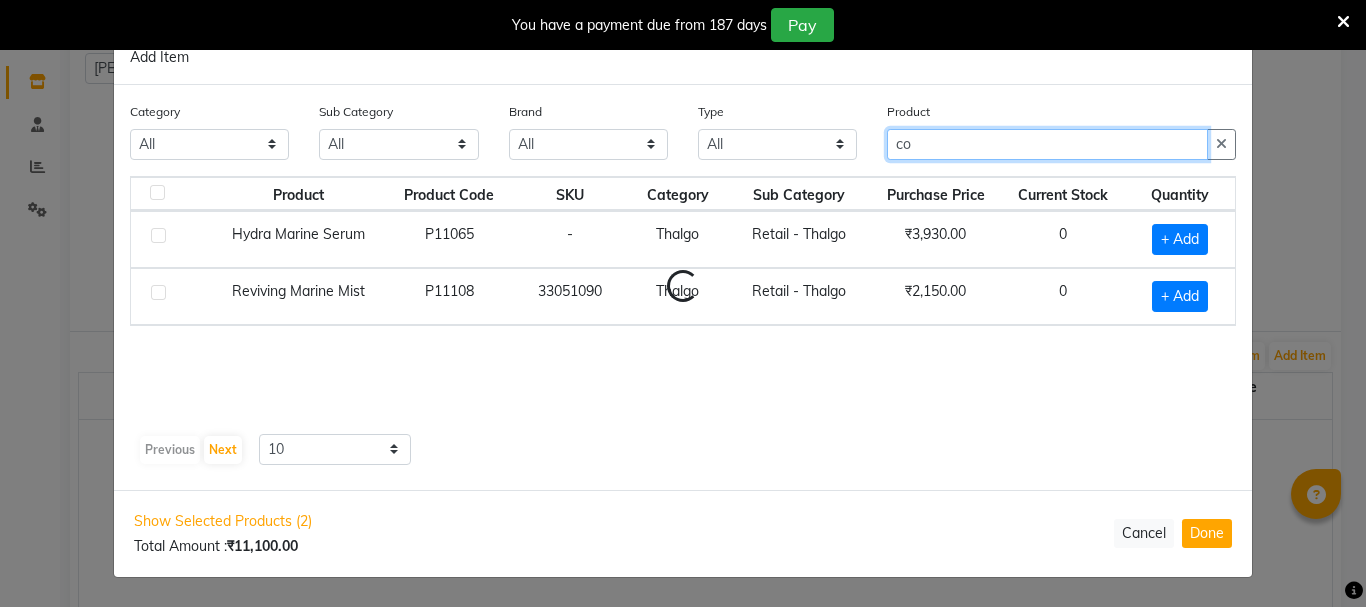 type on "c" 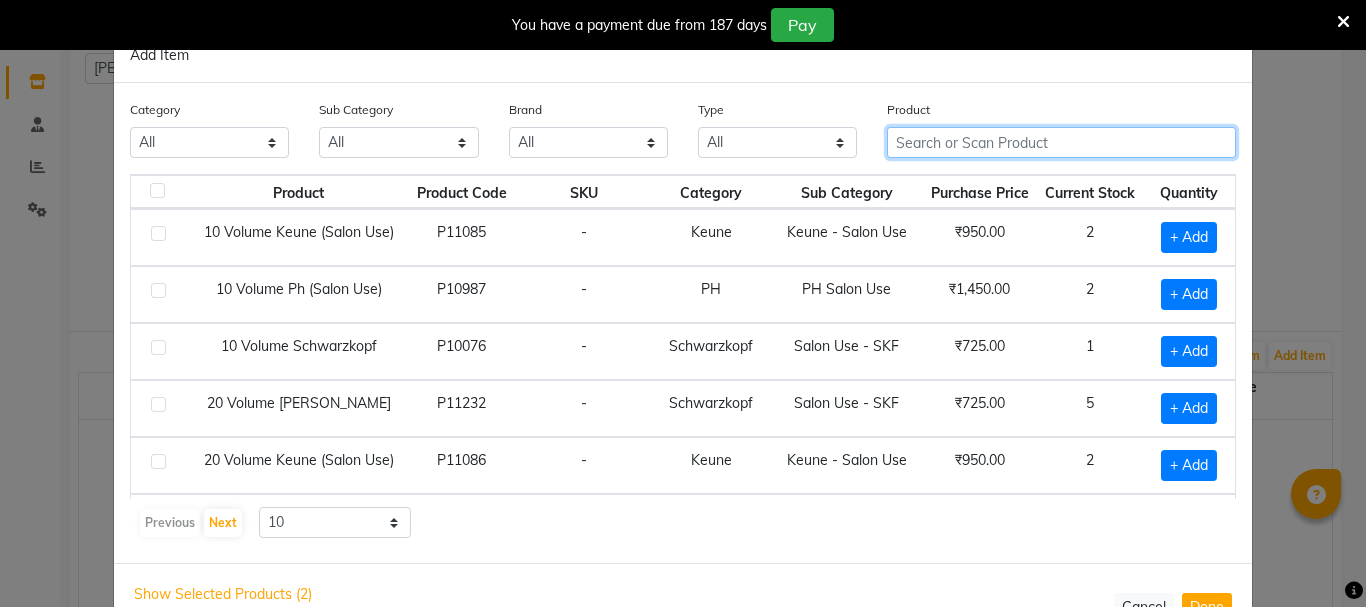 type 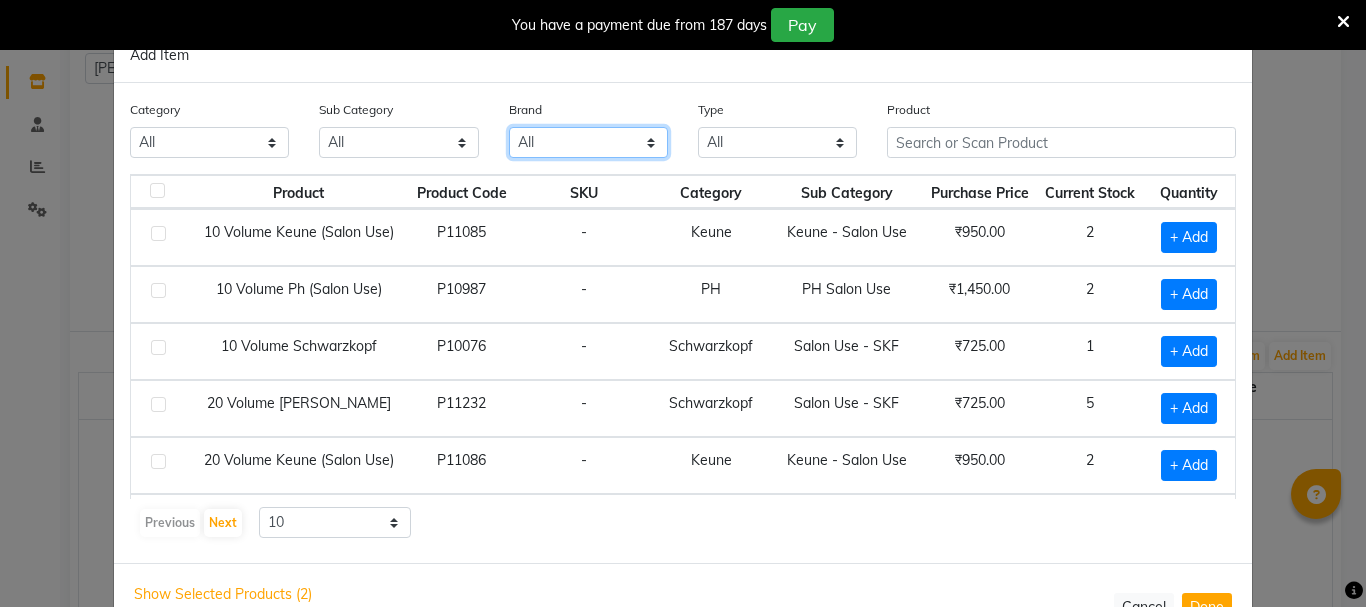 click on "All 3tenx Cc Dyson Gk Kanpeki Keune Mac Mintree Moraccanoil Moroccanoil Necessary O3+ Olivia Garden Other Perron Rigot Ph Schwarzkopf Skinfx Thalgo Tibolli Vedic Valley" 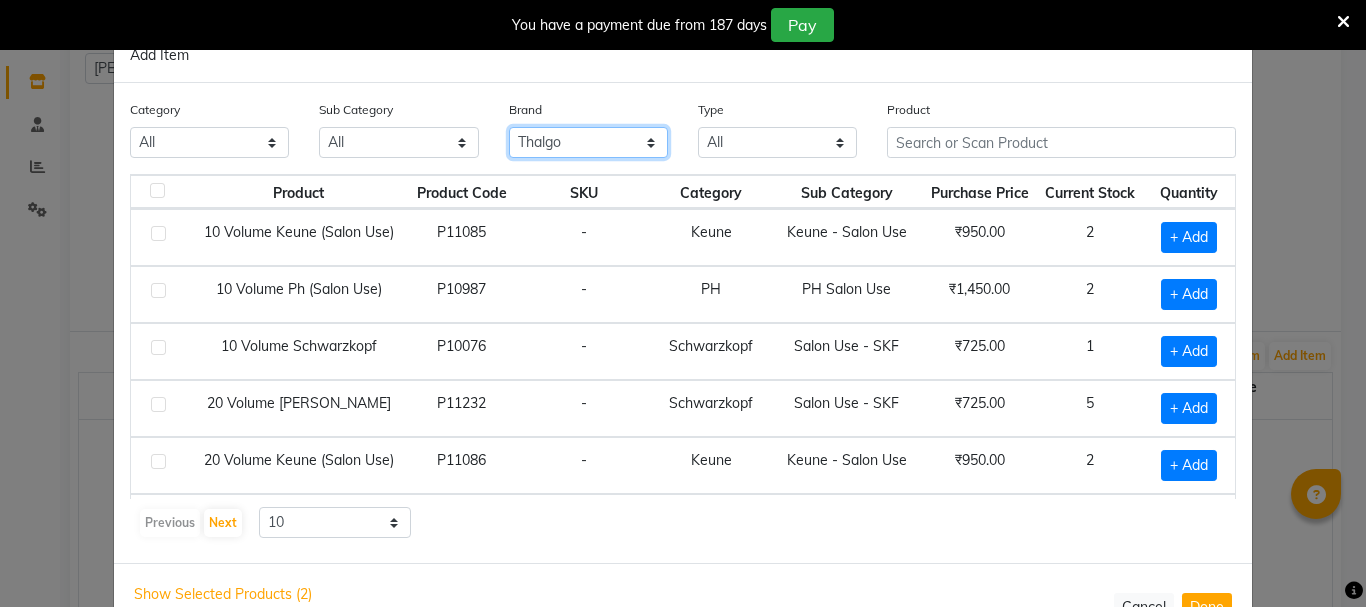 click on "All 3tenx Cc Dyson Gk Kanpeki Keune Mac Mintree Moraccanoil Moroccanoil Necessary O3+ Olivia Garden Other Perron Rigot Ph Schwarzkopf Skinfx Thalgo Tibolli Vedic Valley" 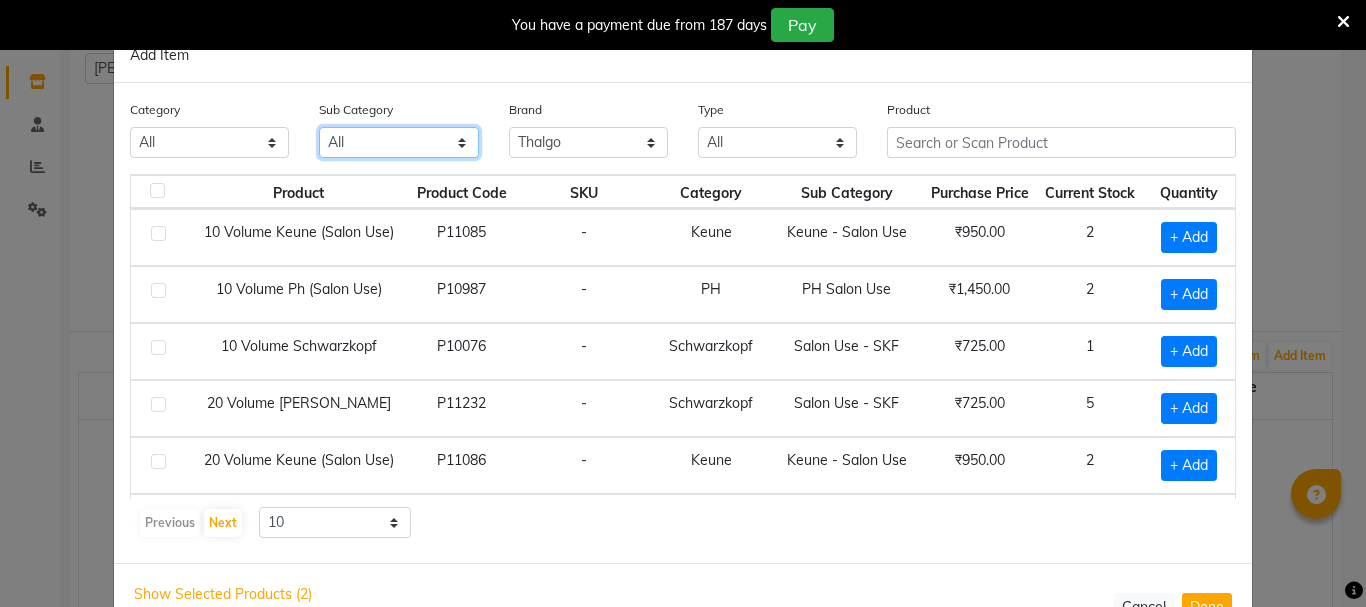 click on "All Dyson GK Salon Use PH Salon Use Salon Use - SKF Salon Use - Thalgo Salon Use - Kanpeki Pedicure Salon Use Keune - Salon Use Retail - K18 Retail - Thalgo Keune - Retail GK Retail Retail - SKF Salon Use - K18 PH Retail Body Care Retail Retail - Kanpeki Retail - Moroccanoil Retail - 3TenX Olivia Garden Salon Use - Loreal Floractive Salon Use - Moroccanoil Salon Use - 3TenX Necessary SkinFx Retail - Mintree MAC Hair Accessories Other" 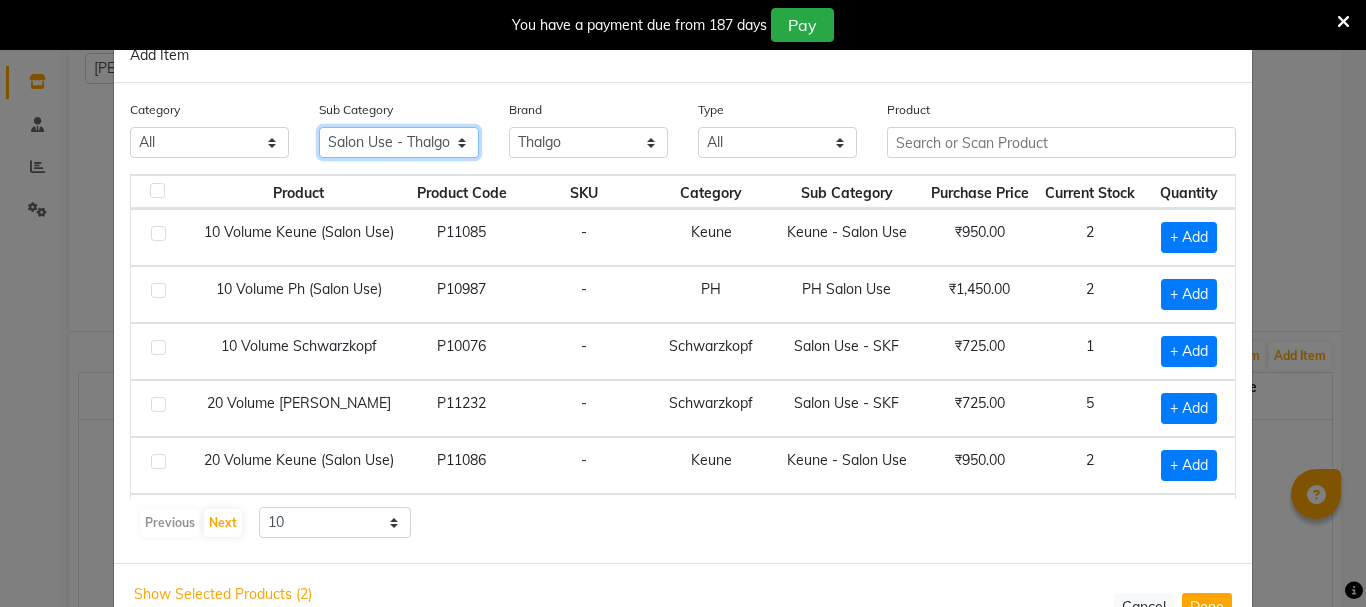 click on "All Dyson GK Salon Use PH Salon Use Salon Use - SKF Salon Use - Thalgo Salon Use - Kanpeki Pedicure Salon Use Keune - Salon Use Retail - K18 Retail - Thalgo Keune - Retail GK Retail Retail - SKF Salon Use - K18 PH Retail Body Care Retail Retail - Kanpeki Retail - Moroccanoil Retail - 3TenX Olivia Garden Salon Use - Loreal Floractive Salon Use - Moroccanoil Salon Use - 3TenX Necessary SkinFx Retail - Mintree MAC Hair Accessories Other" 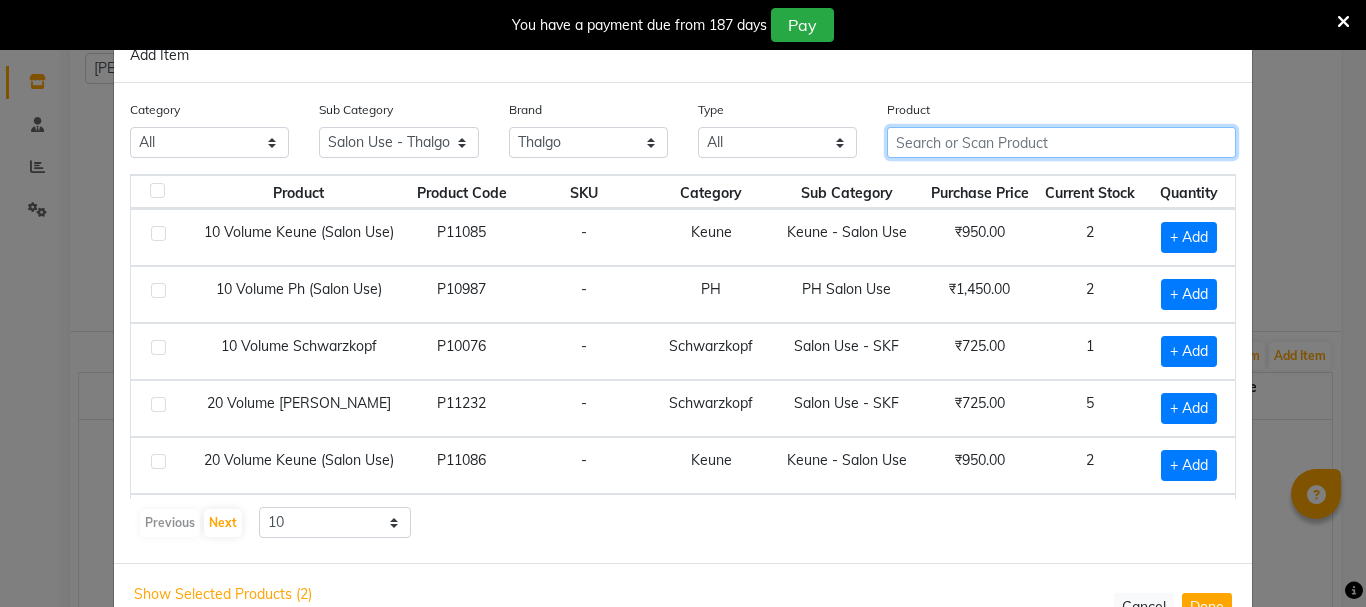 click 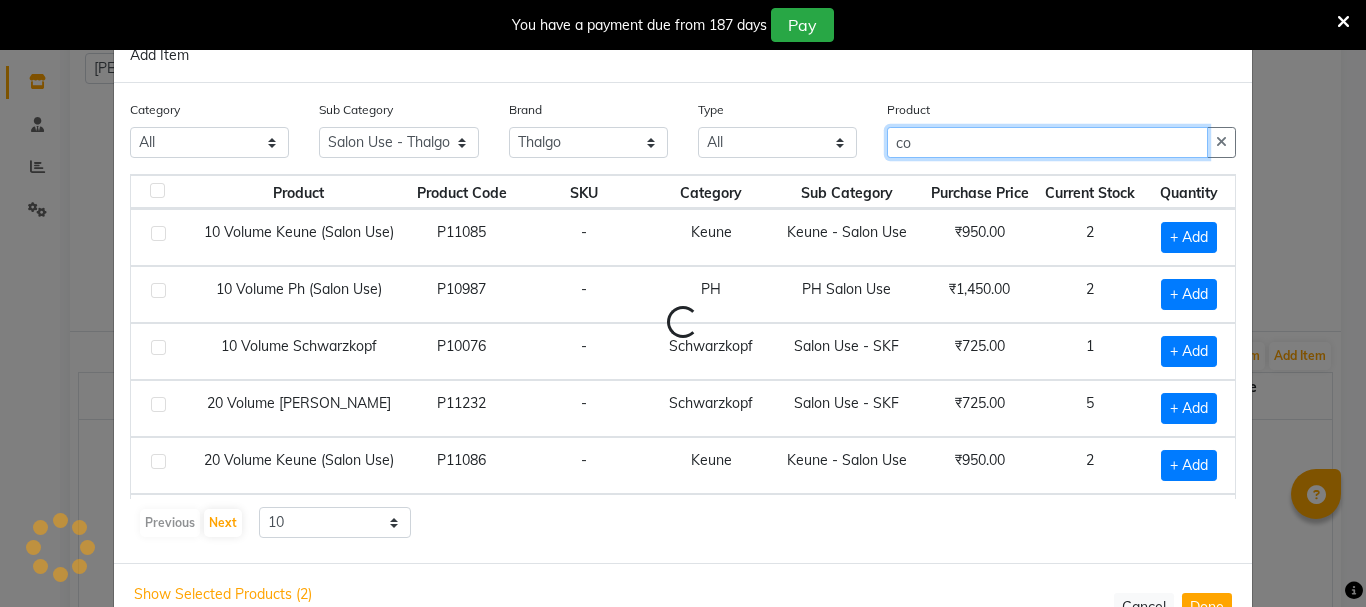 type on "c" 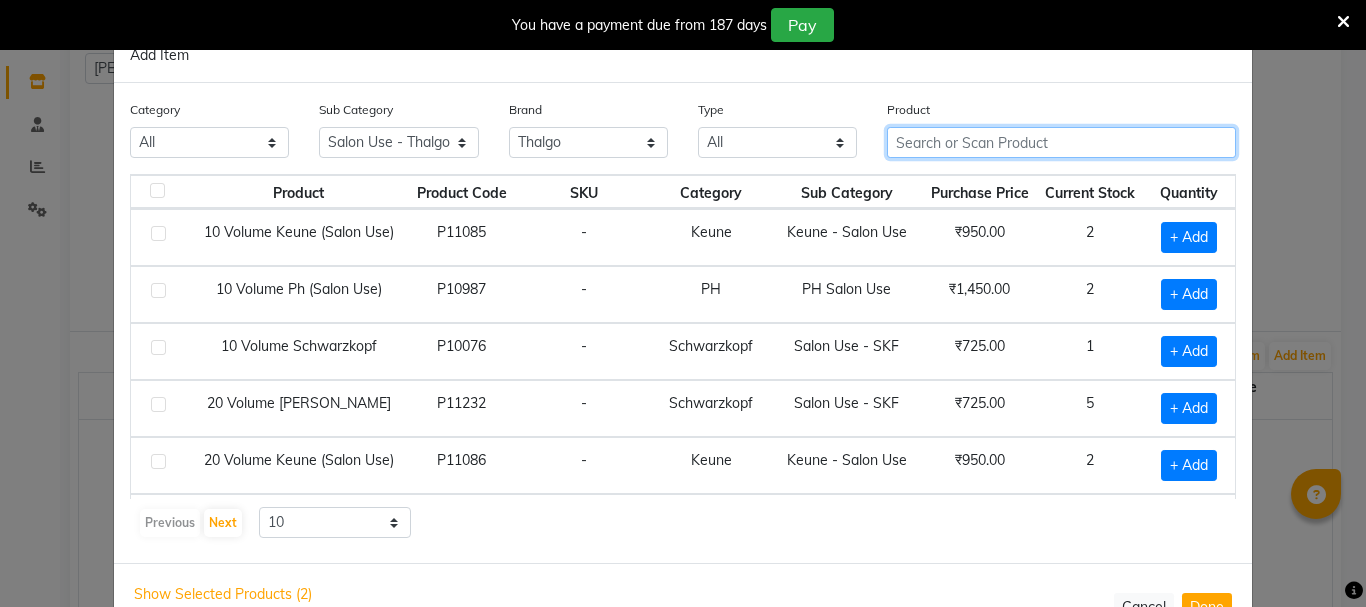 type 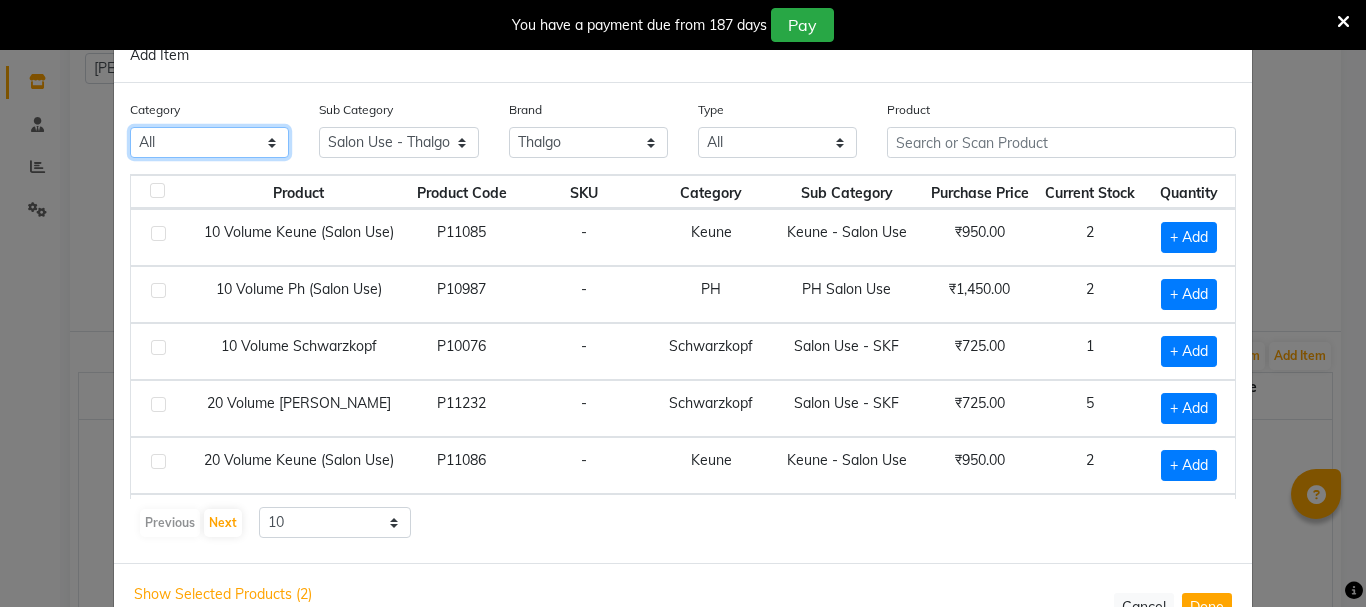 click on "All PH Keune GK Moroccan Oil 3TenX K18 Schwarzkopf Mintree Kanpeki Thalgo Other Floractive" 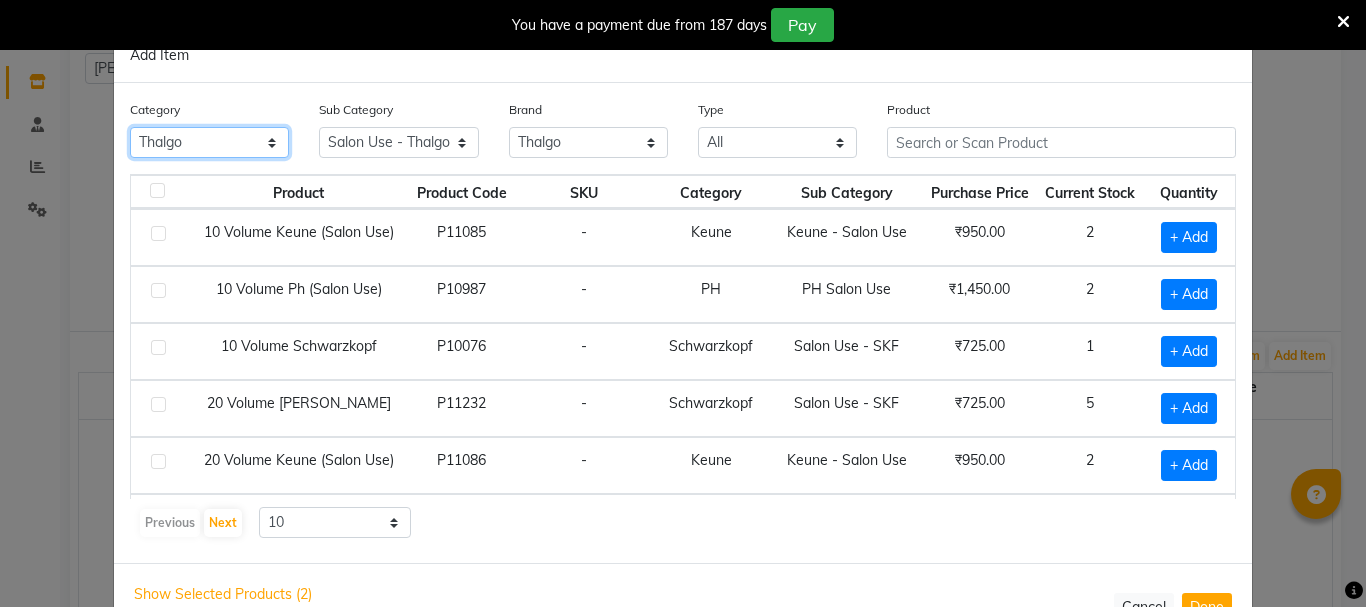 click on "All PH Keune GK Moroccan Oil 3TenX K18 Schwarzkopf Mintree Kanpeki Thalgo Other Floractive" 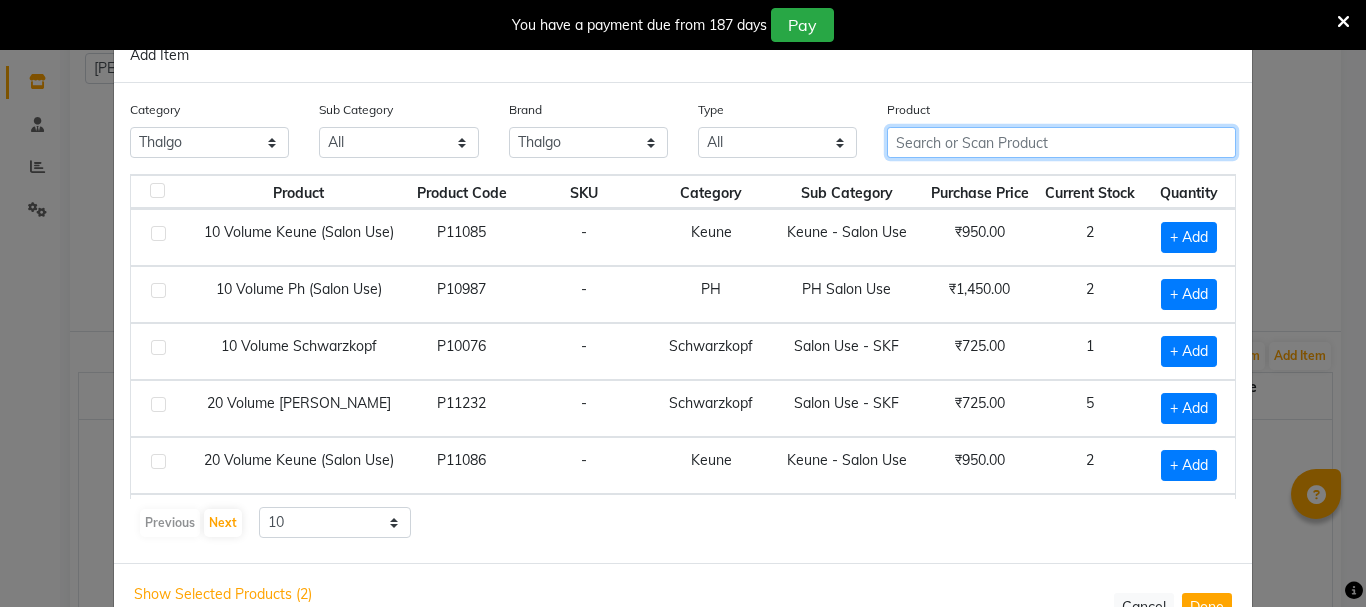 click 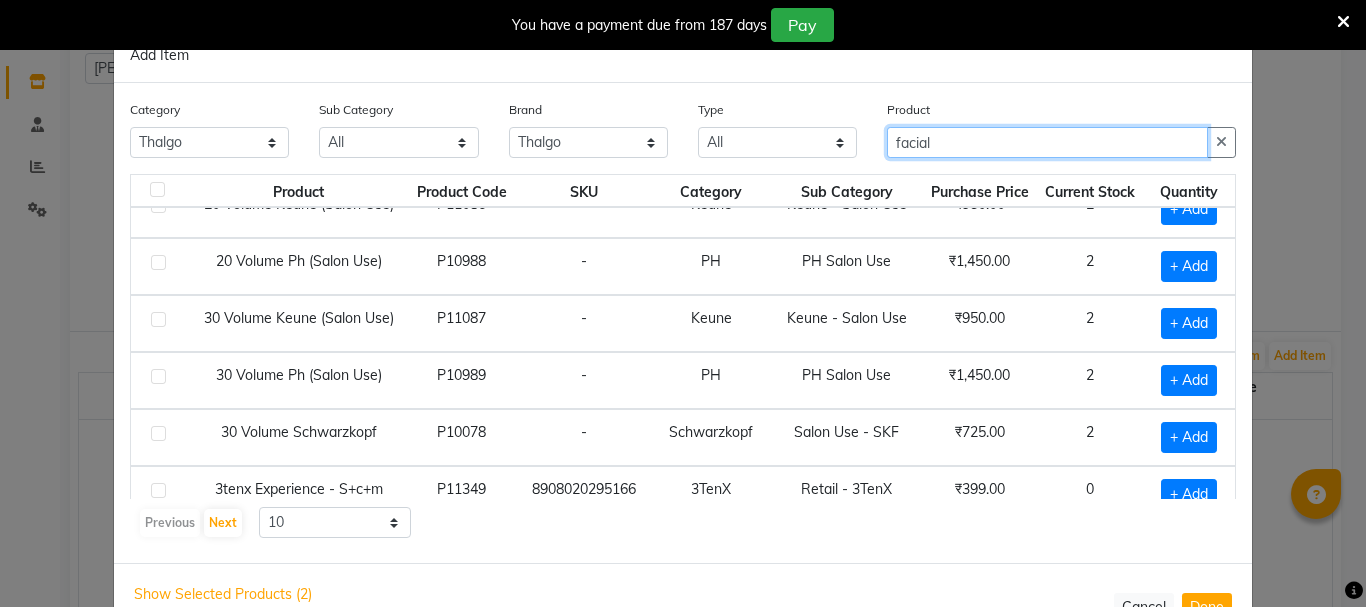 scroll, scrollTop: 281, scrollLeft: 0, axis: vertical 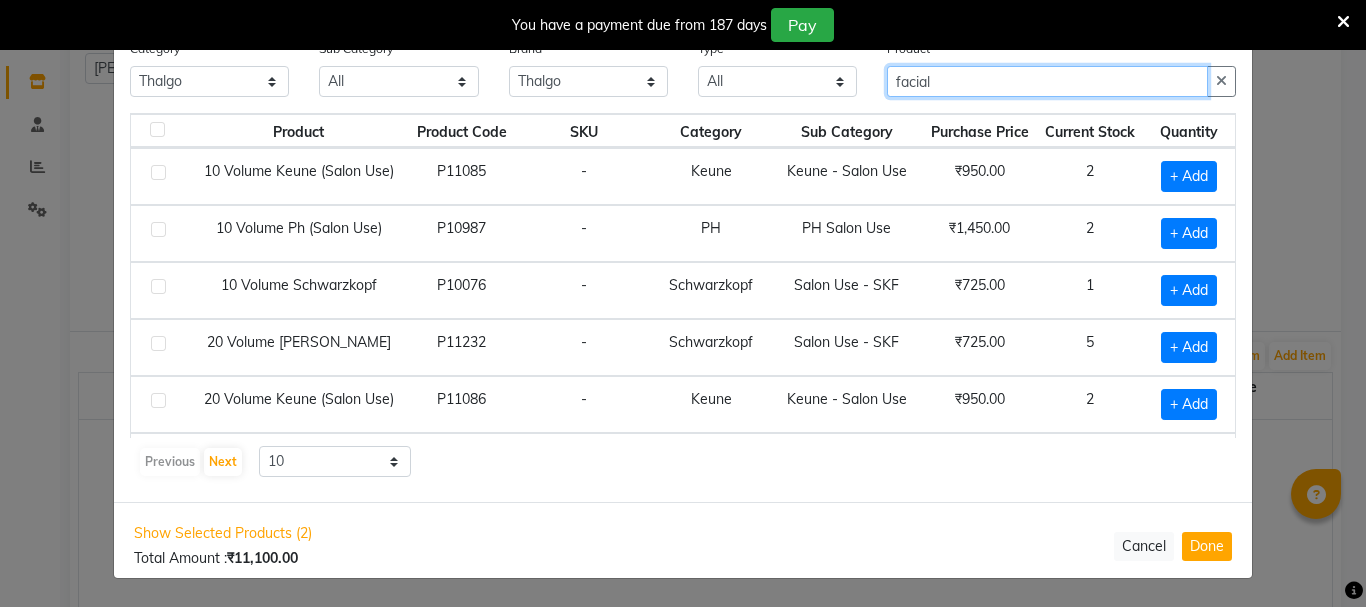 click on "facial" 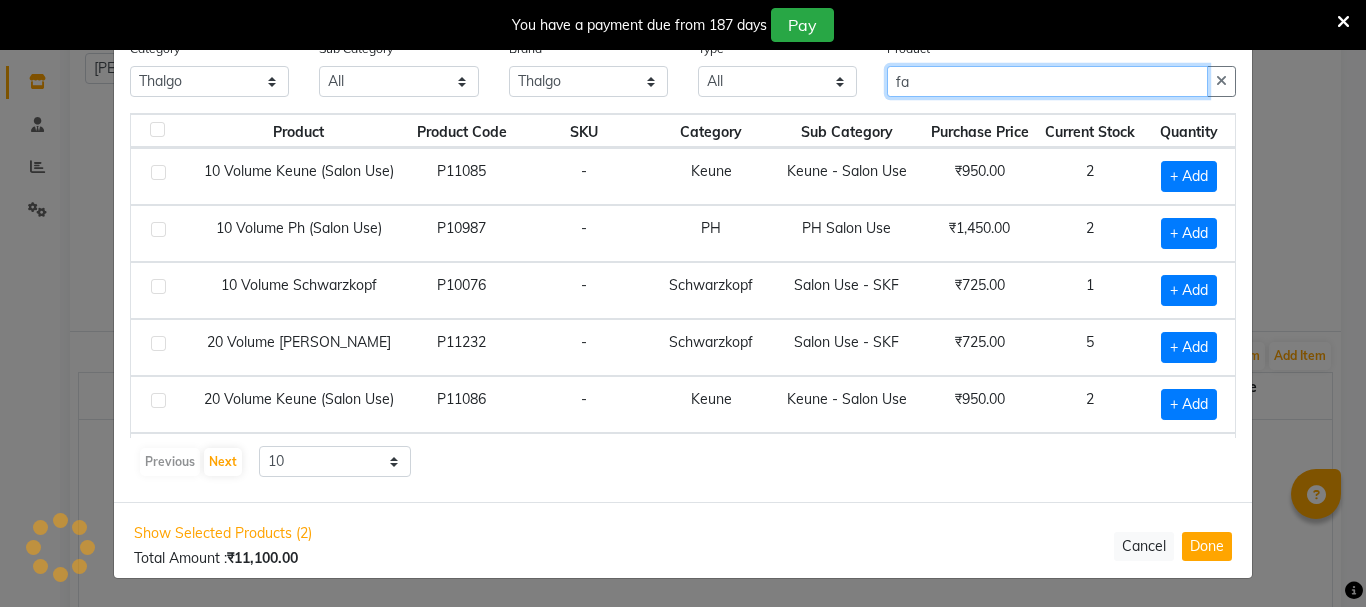 type on "f" 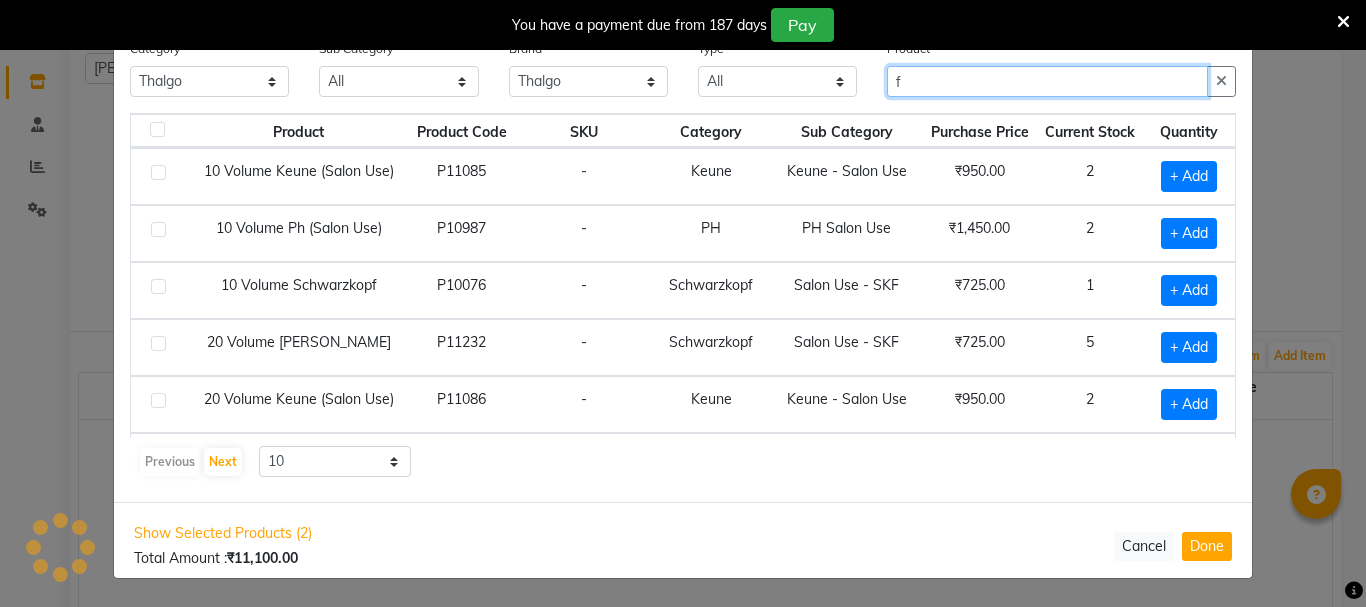 type 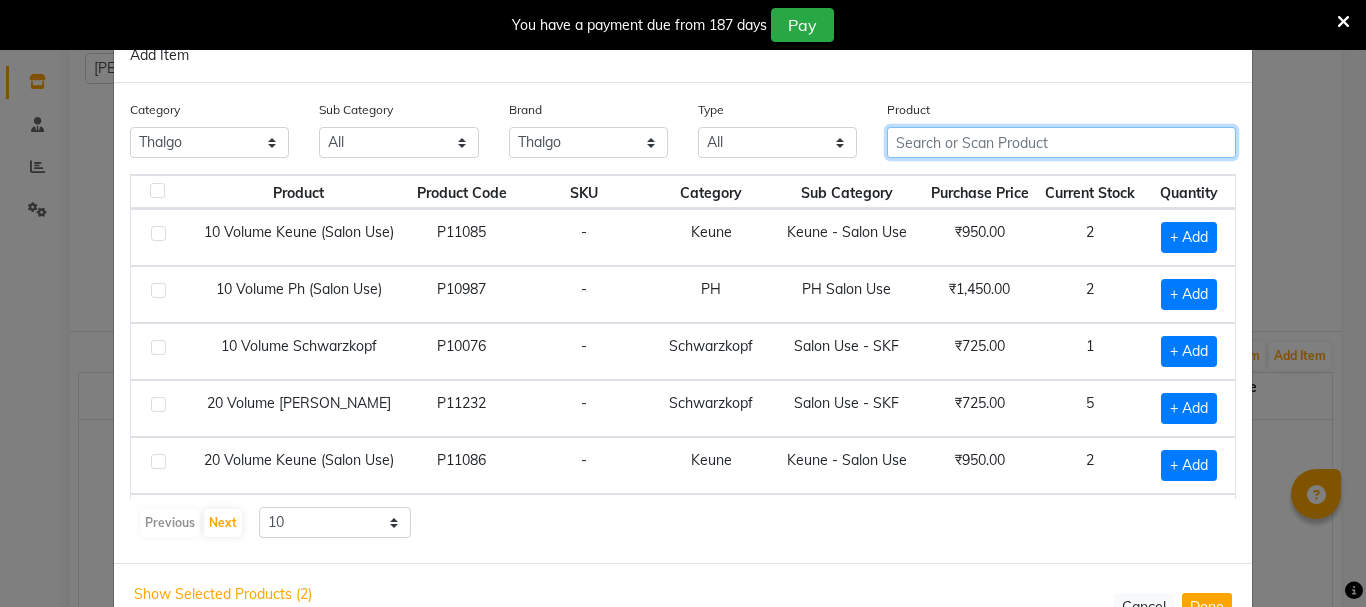 scroll, scrollTop: 12, scrollLeft: 0, axis: vertical 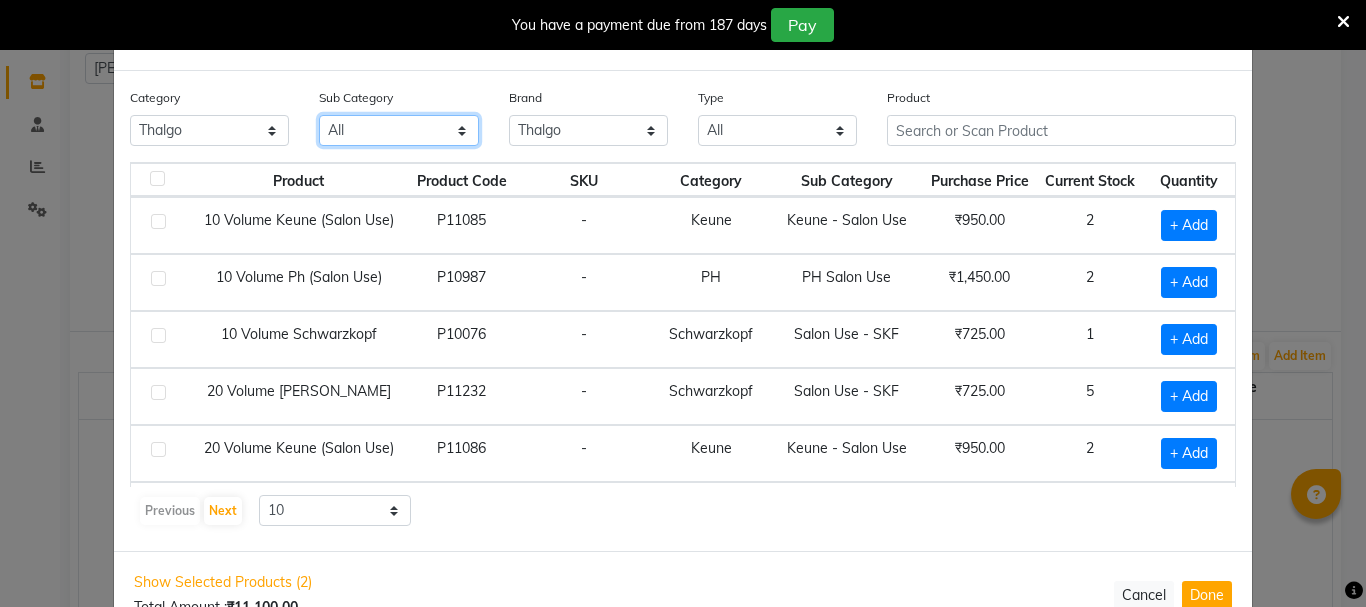 click on "All Salon Use - Thalgo Retail - Thalgo" 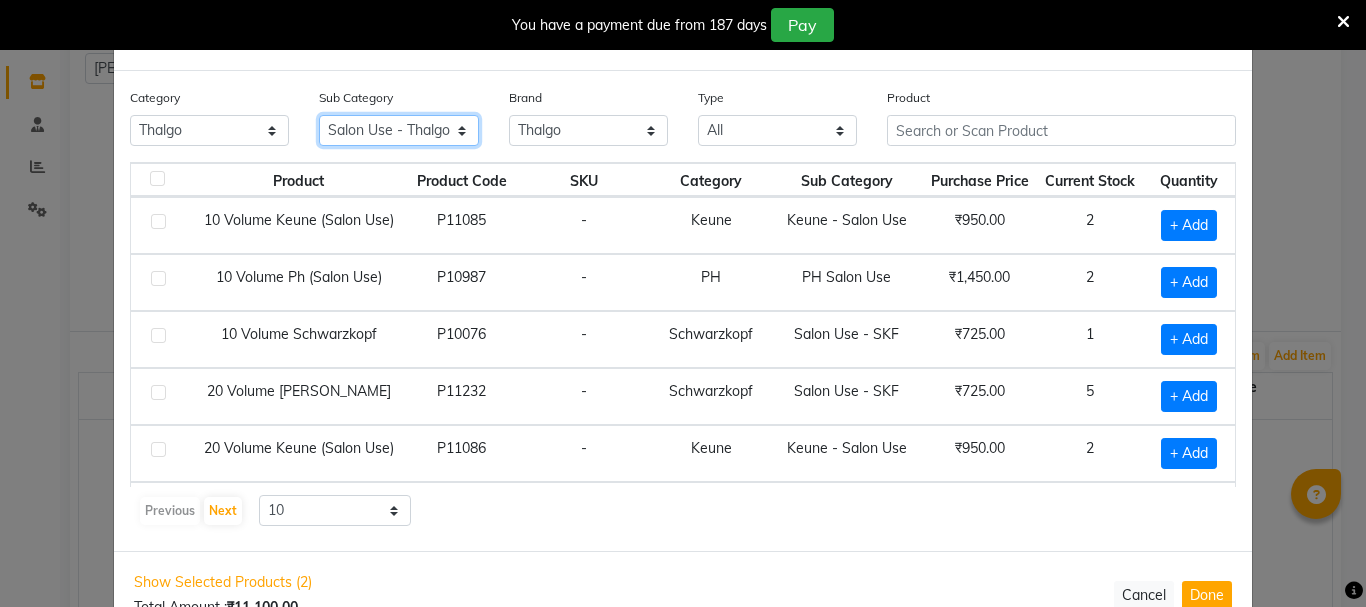click on "All Salon Use - Thalgo Retail - Thalgo" 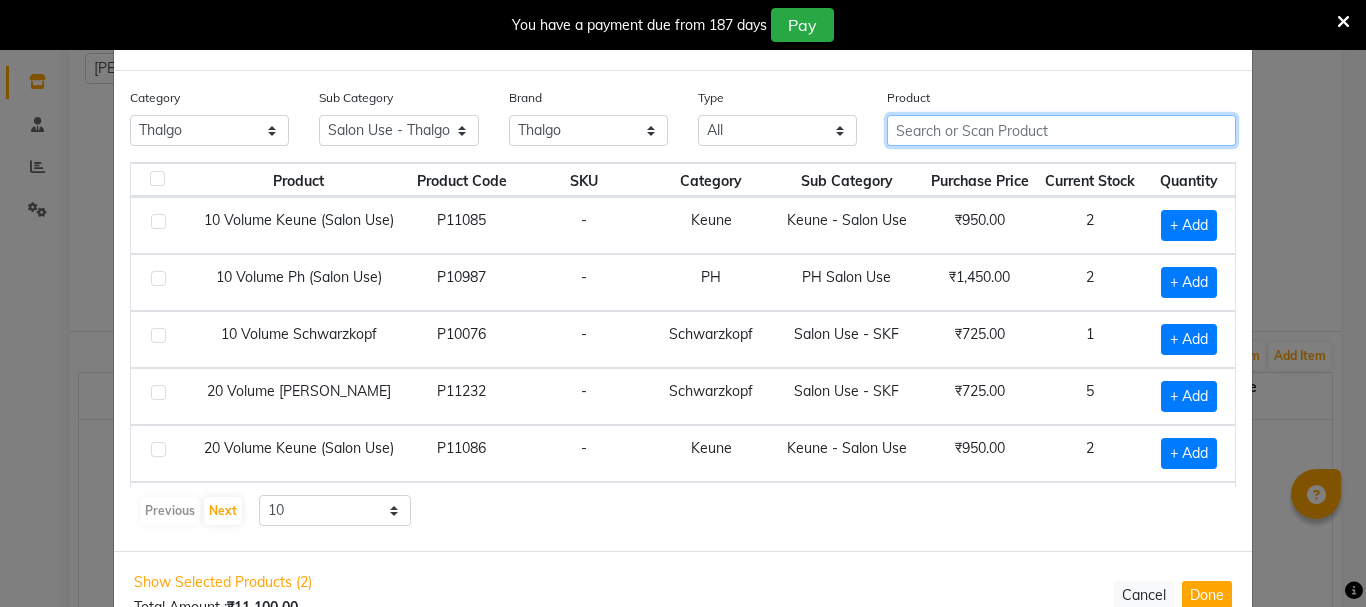 click 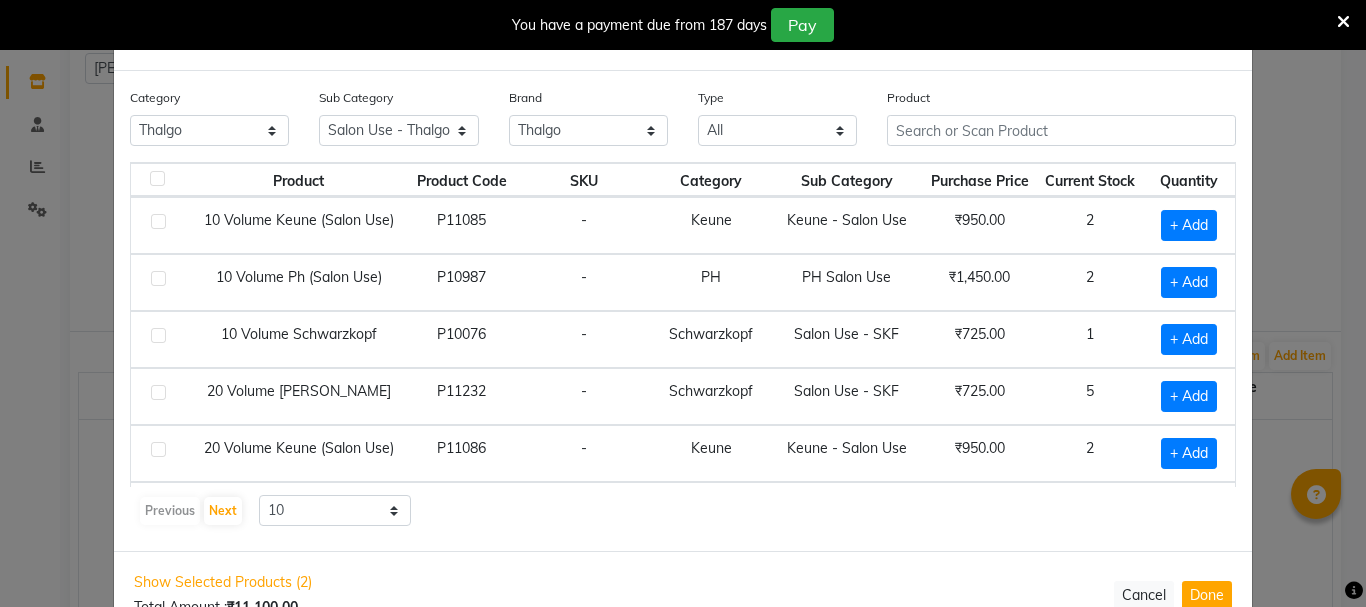 click on "Salon Use - SKF" 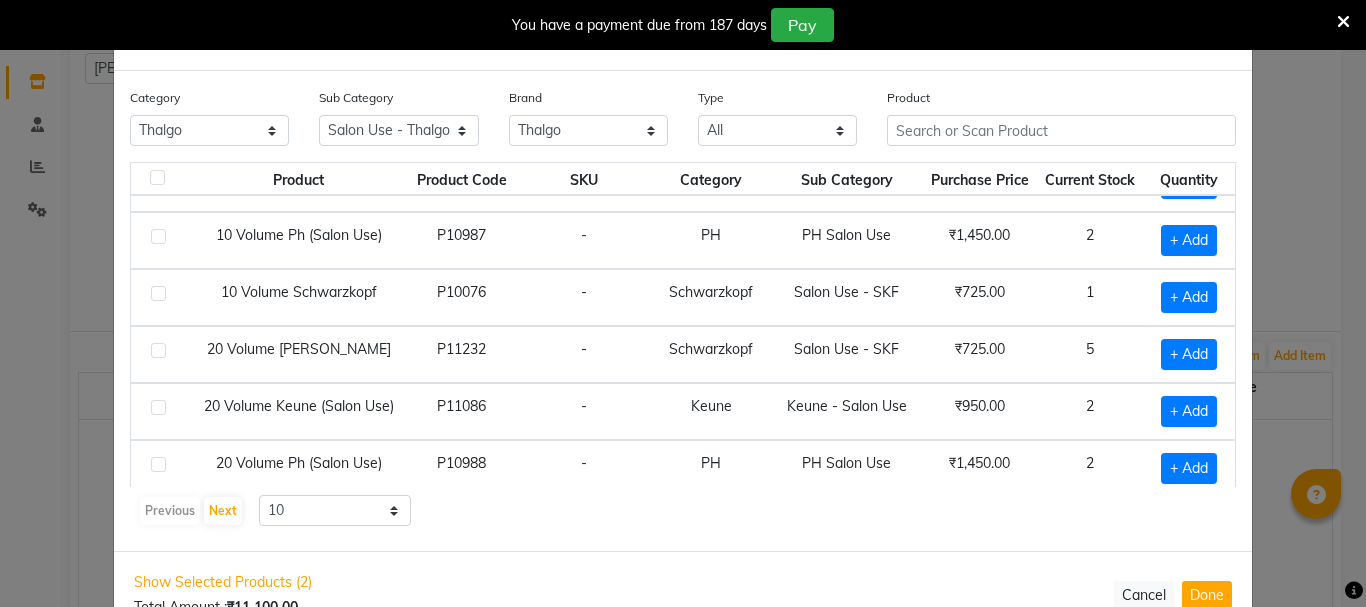 scroll, scrollTop: 0, scrollLeft: 0, axis: both 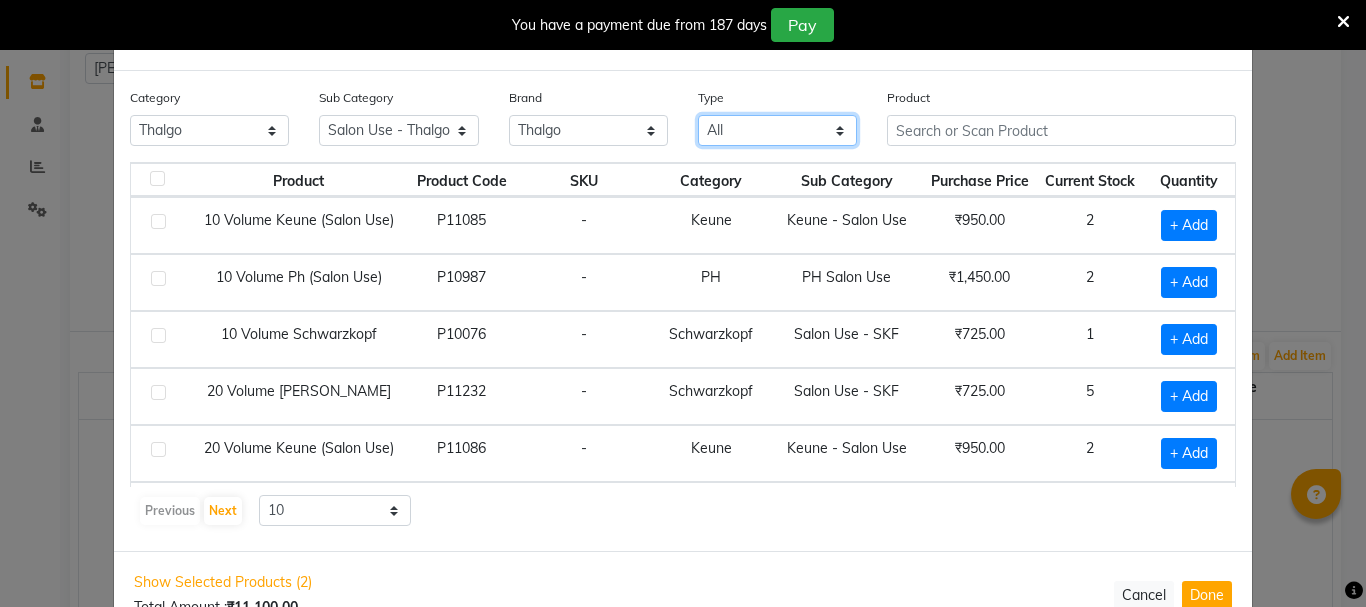 click on "All Both Consumable Retail" 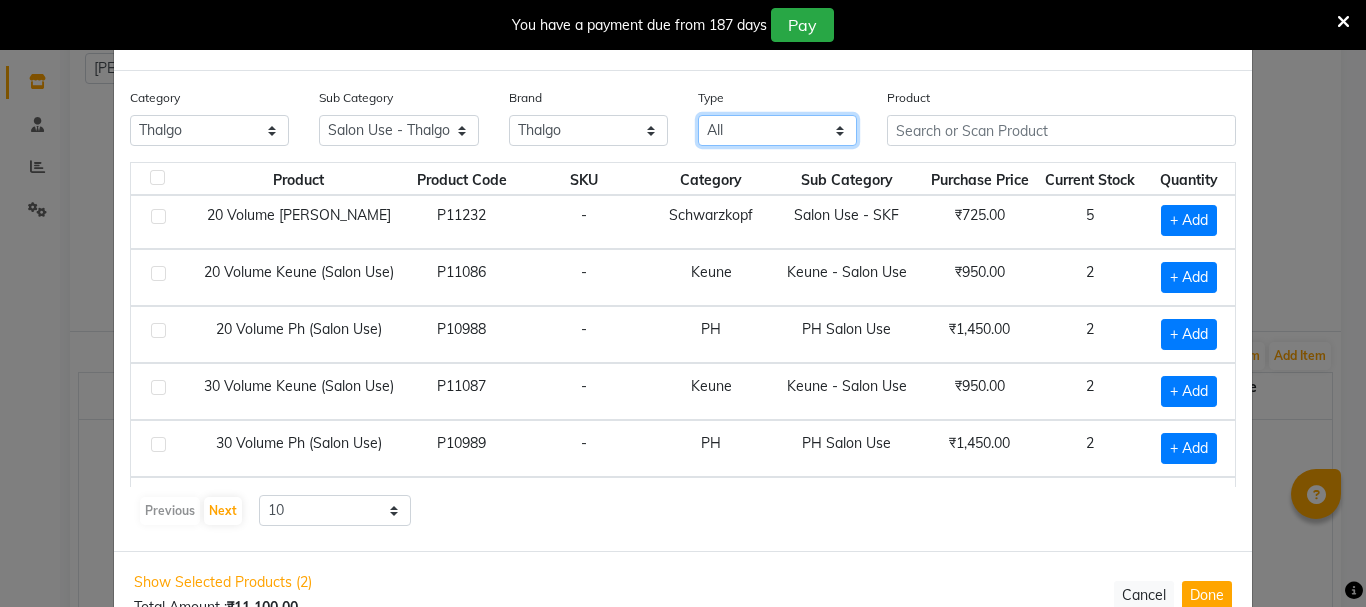 scroll, scrollTop: 0, scrollLeft: 0, axis: both 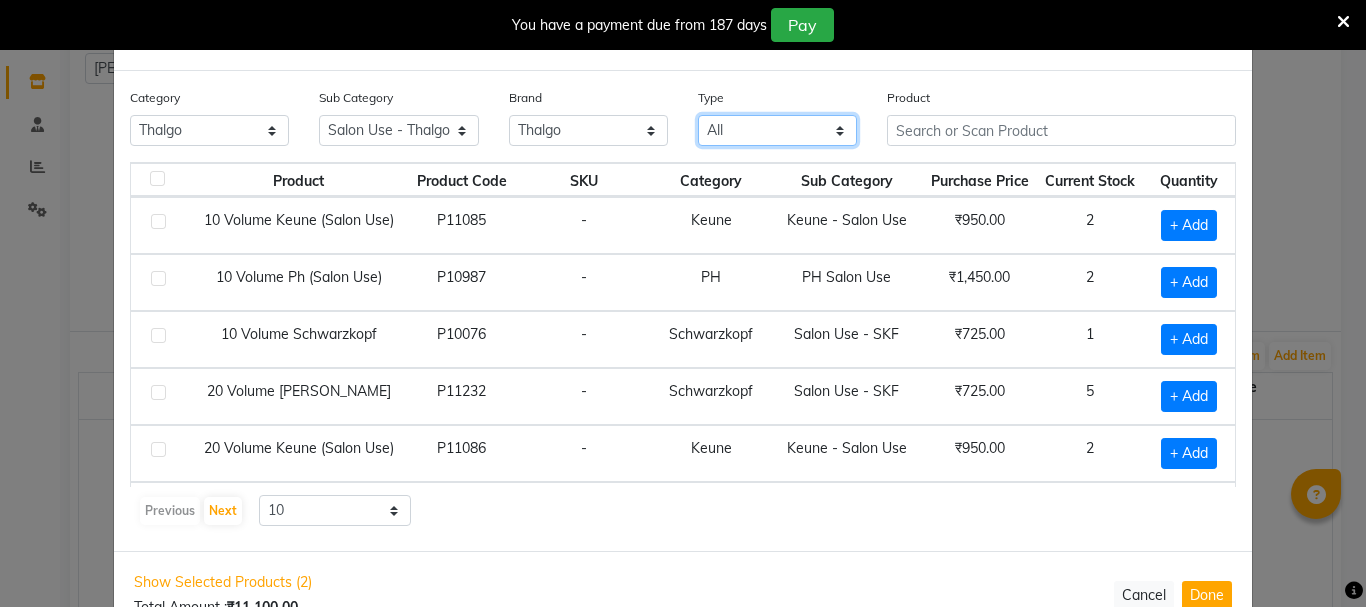 click on "All Both Consumable Retail" 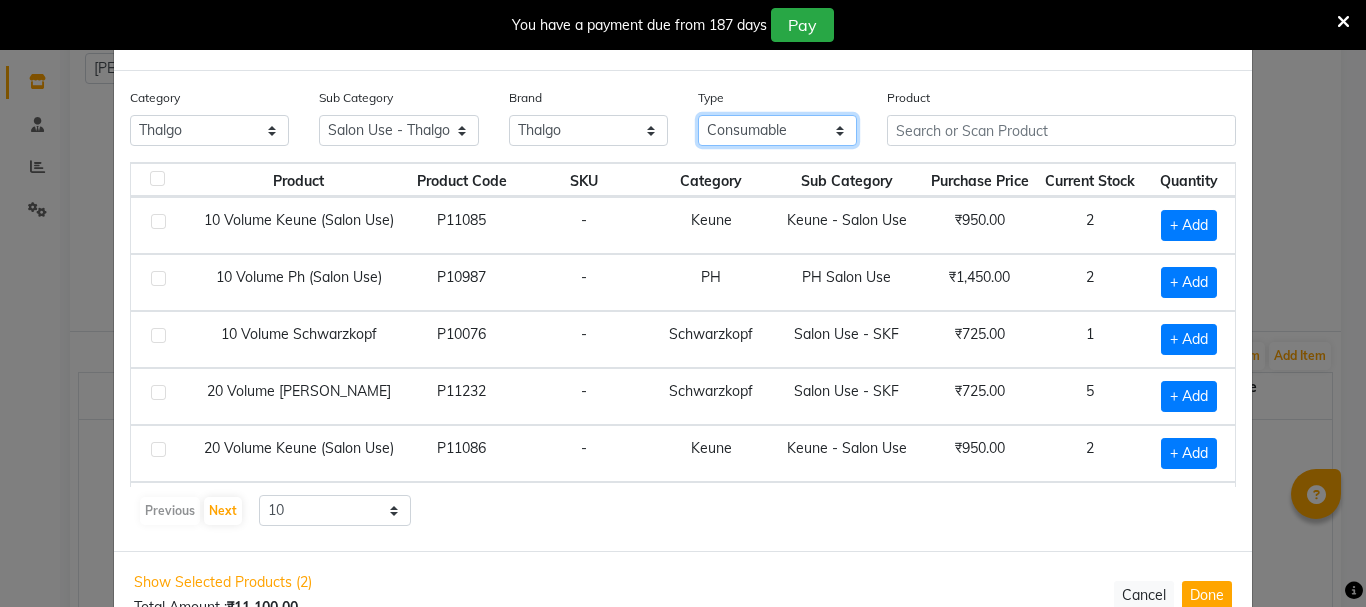 click on "All Both Consumable Retail" 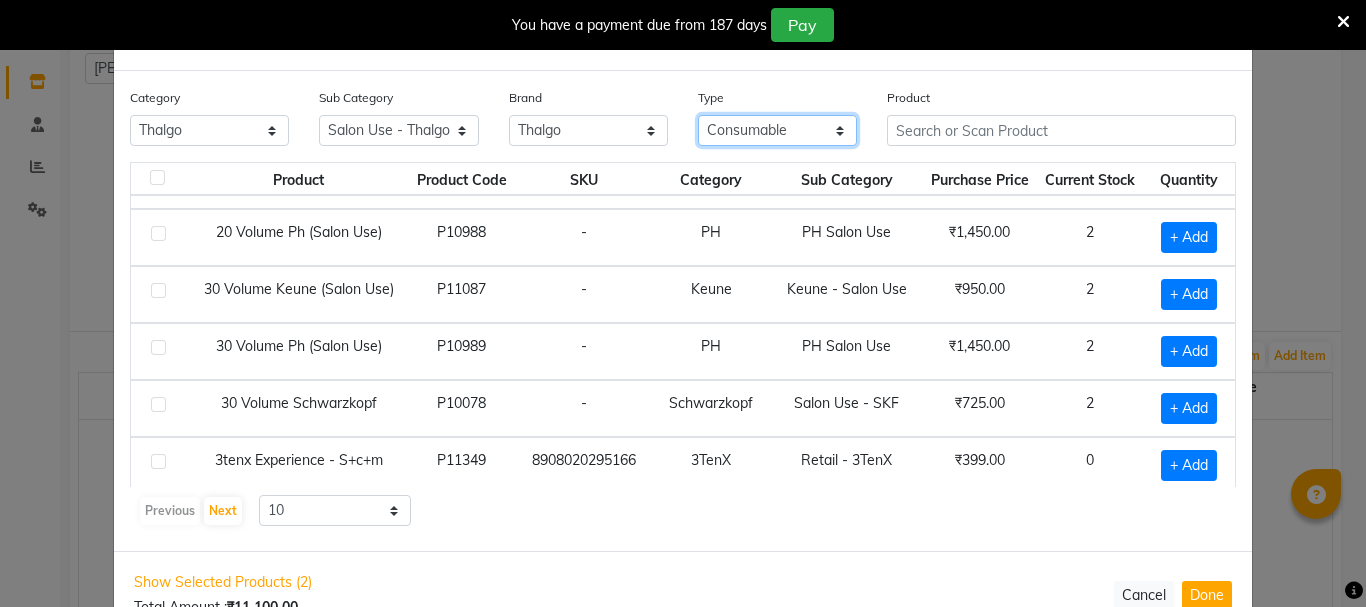 scroll, scrollTop: 281, scrollLeft: 0, axis: vertical 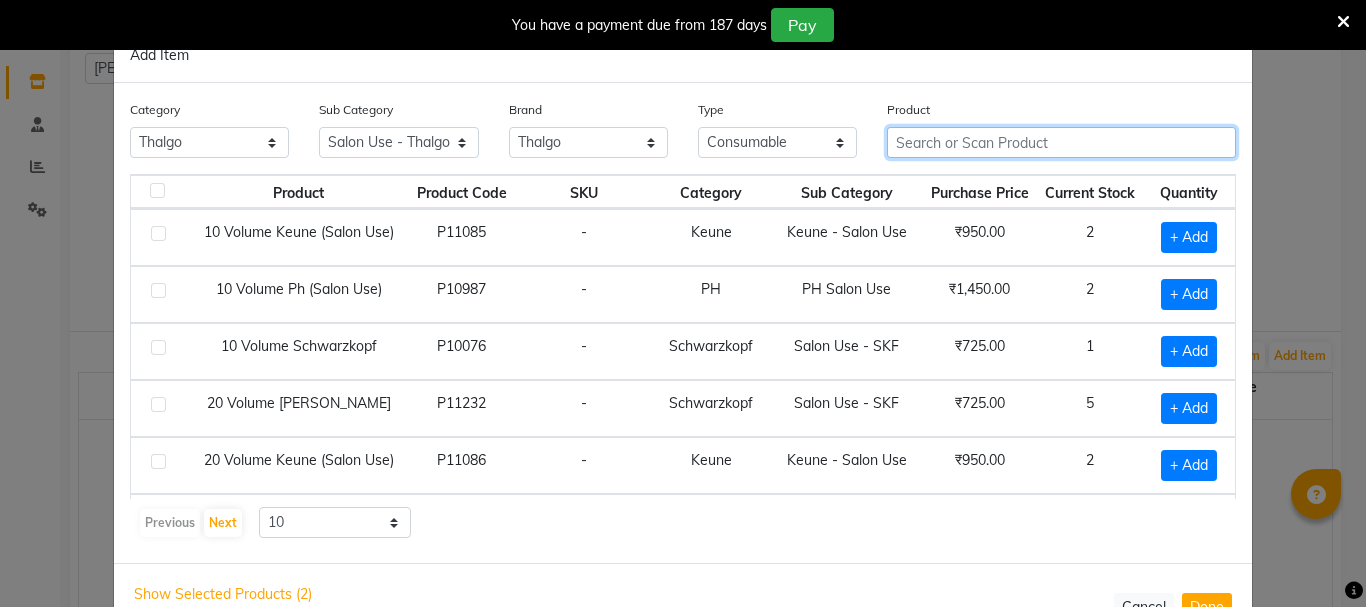 click 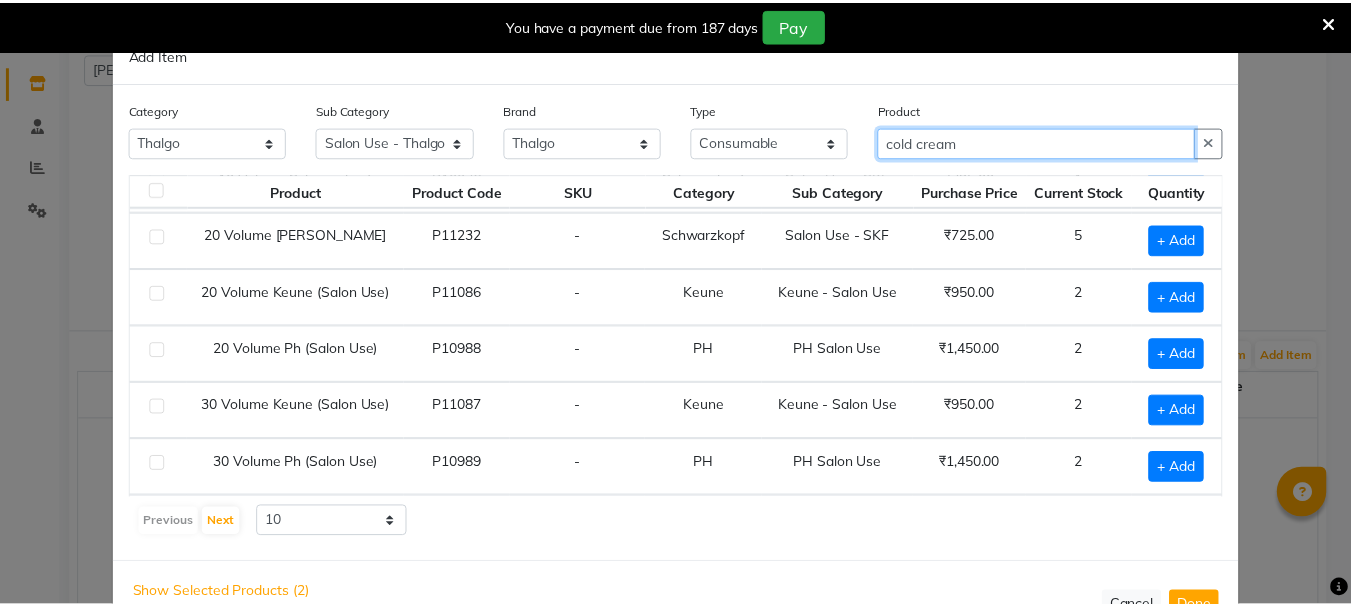 scroll, scrollTop: 0, scrollLeft: 0, axis: both 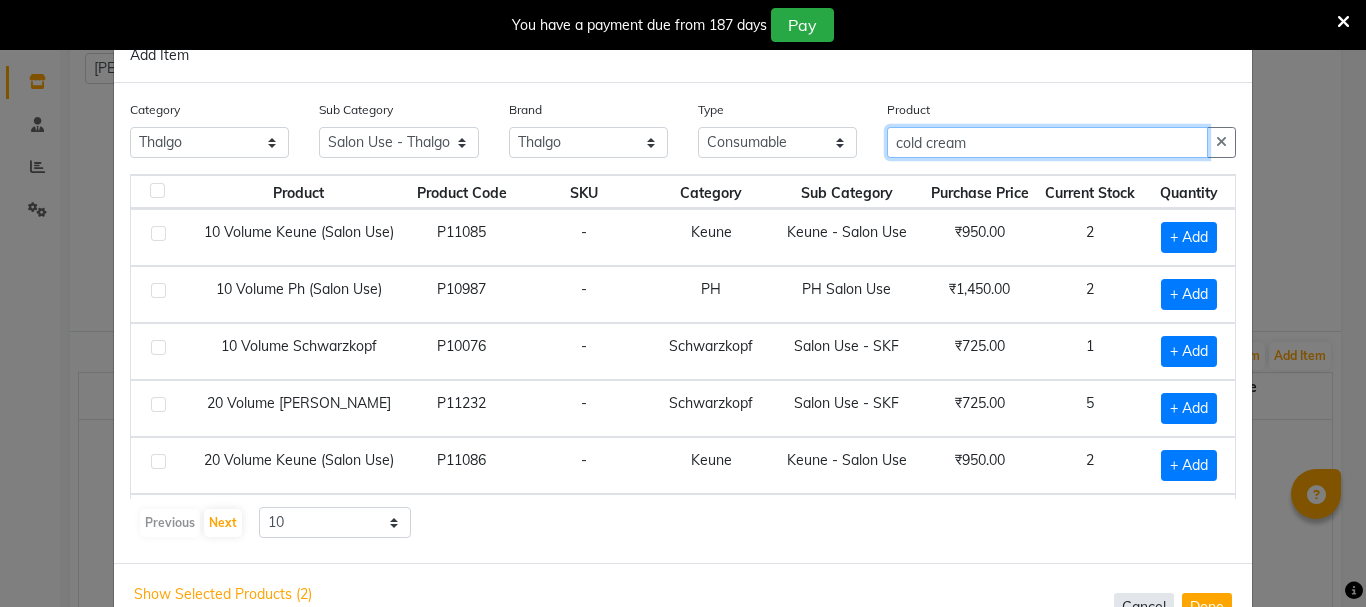 type on "cold cream" 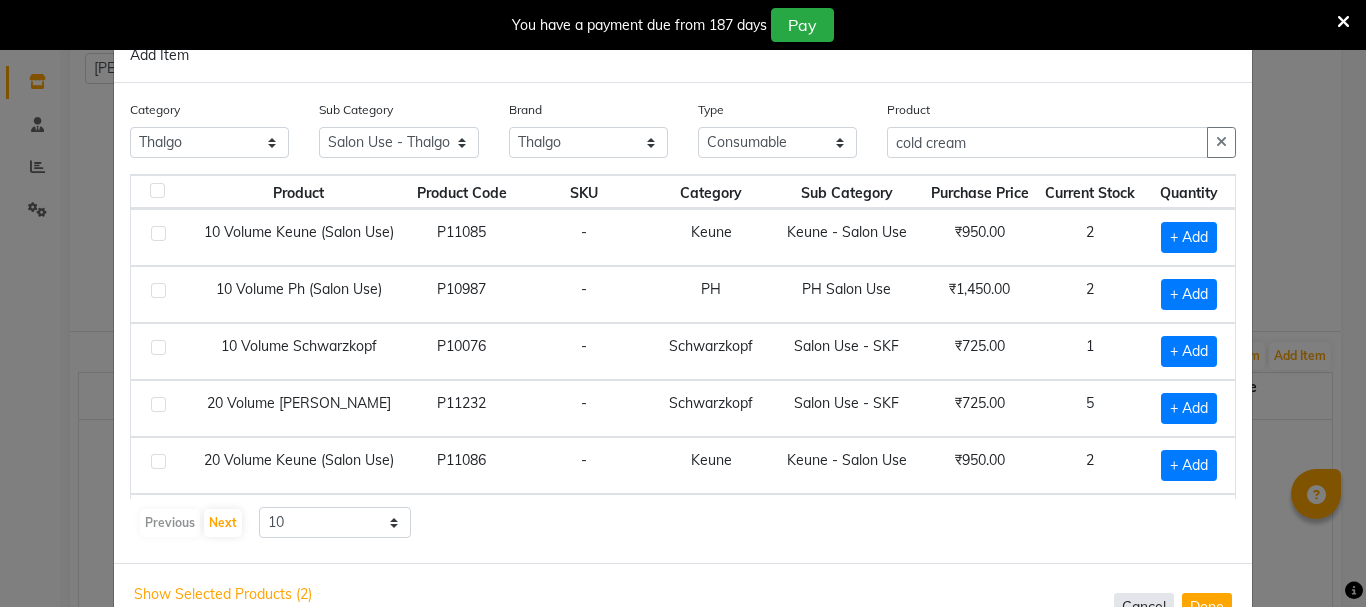 click on "Cancel" 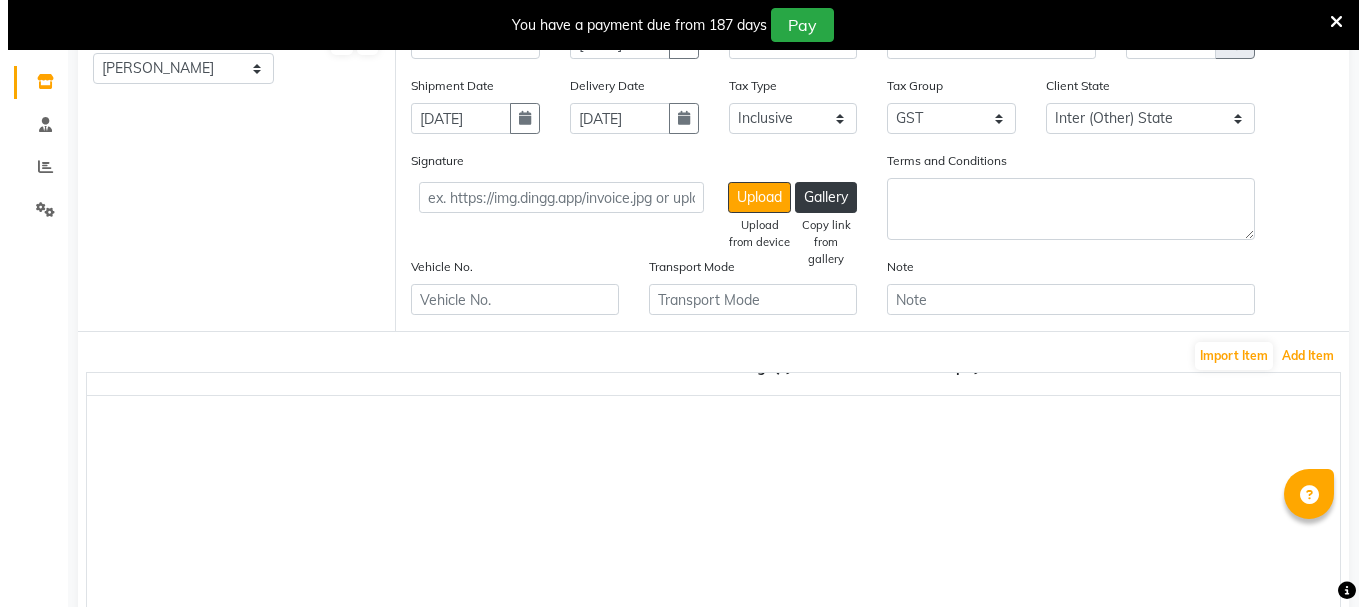 scroll, scrollTop: 0, scrollLeft: 0, axis: both 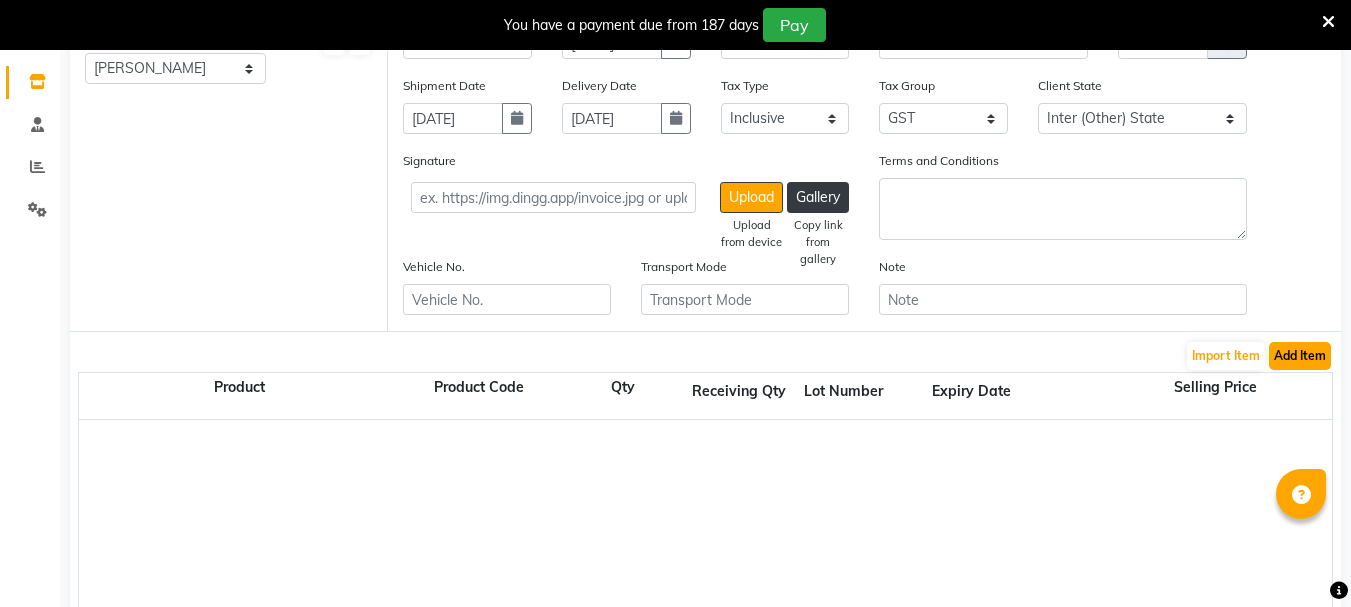 click on "Add Item" 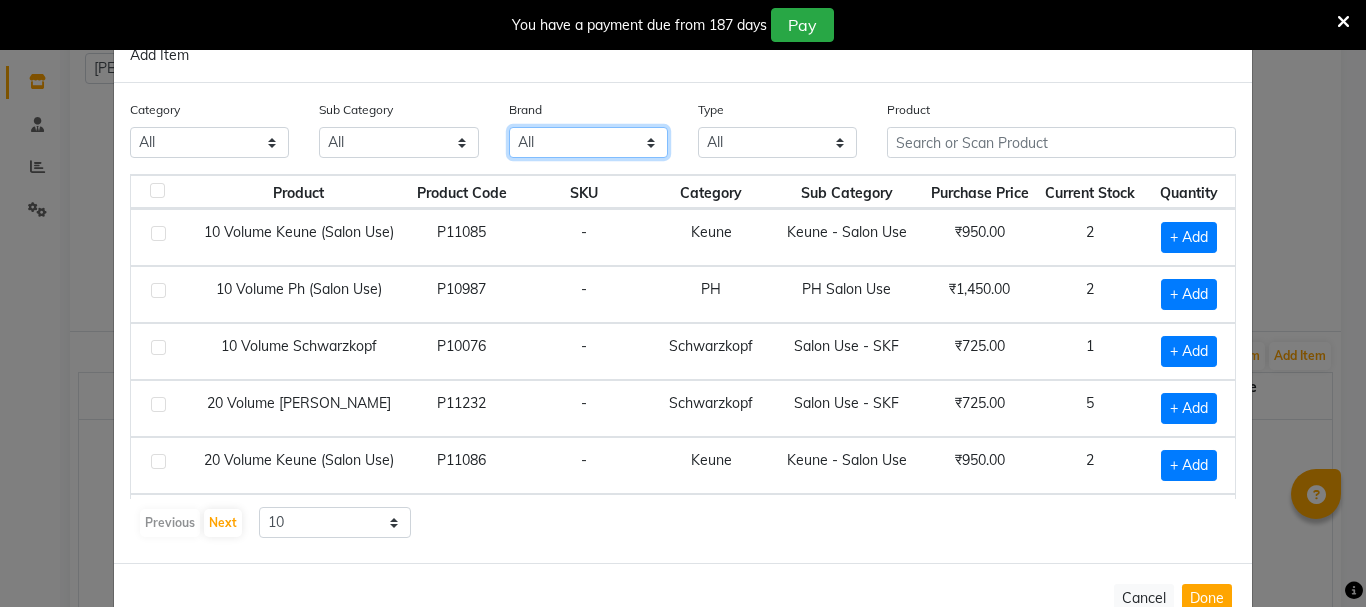 click on "All 3tenx Cc Dyson Gk Kanpeki Keune Mac Mintree Moraccanoil Moroccanoil Necessary O3+ Olivia Garden Other Perron Rigot Ph Schwarzkopf Skinfx Thalgo Tibolli Vedic Valley" 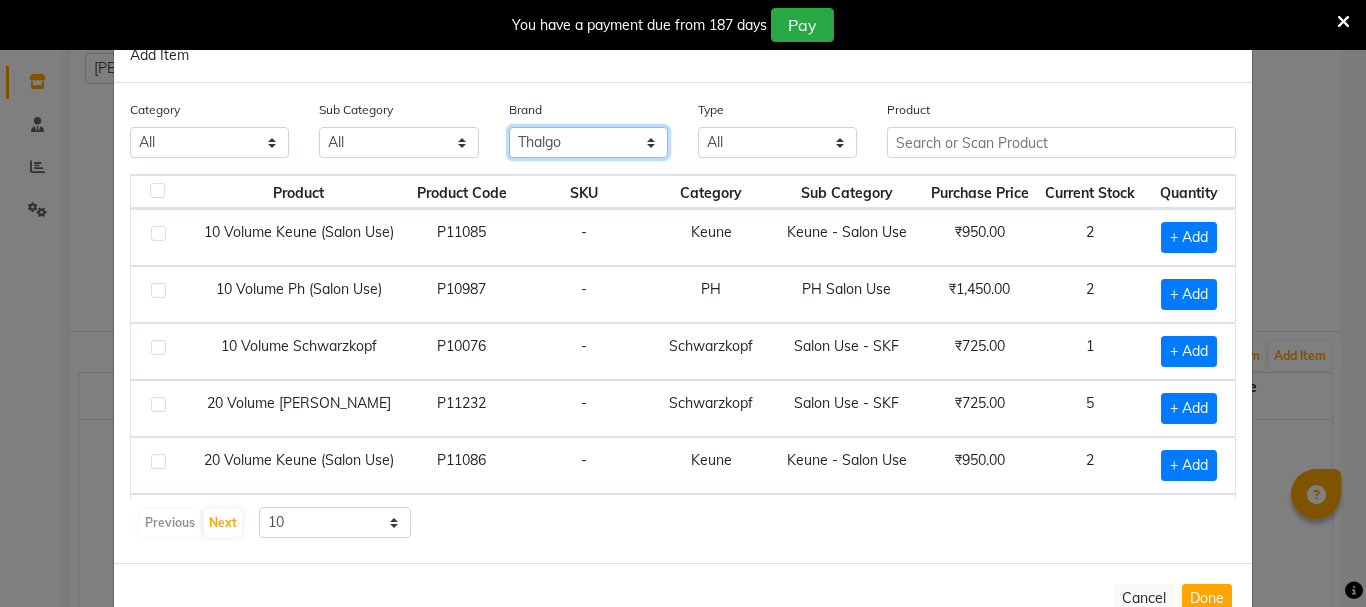 click on "All 3tenx Cc Dyson Gk Kanpeki Keune Mac Mintree Moraccanoil Moroccanoil Necessary O3+ Olivia Garden Other Perron Rigot Ph Schwarzkopf Skinfx Thalgo Tibolli Vedic Valley" 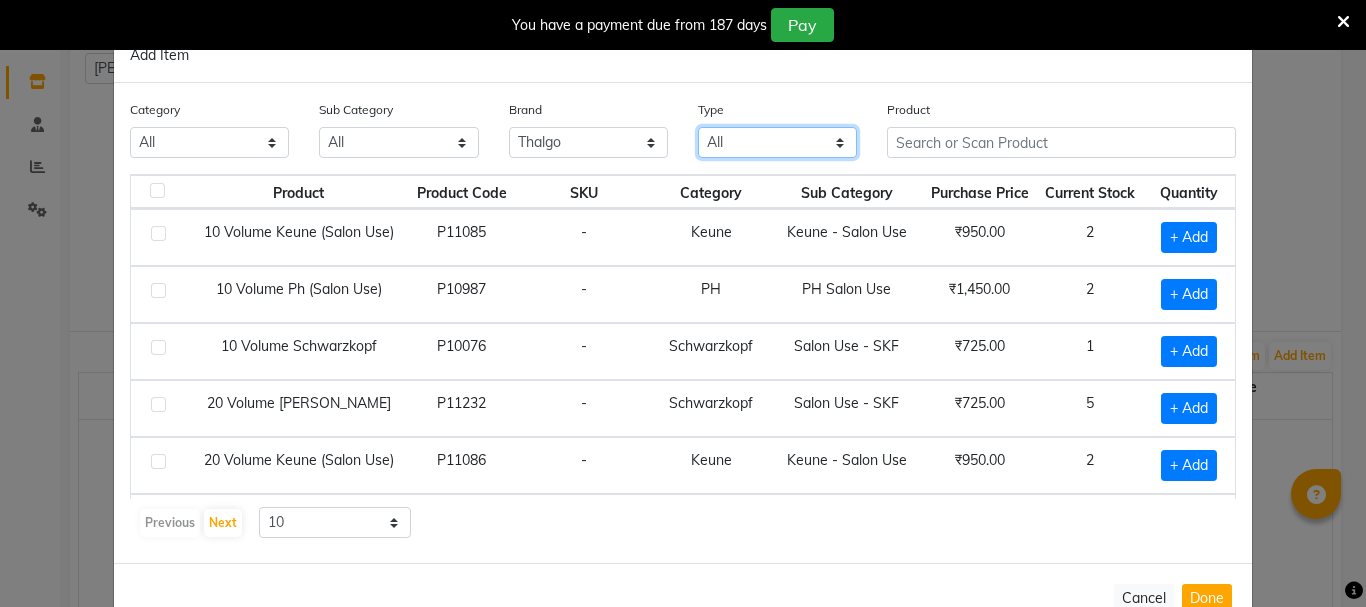click on "All Both Consumable Retail" 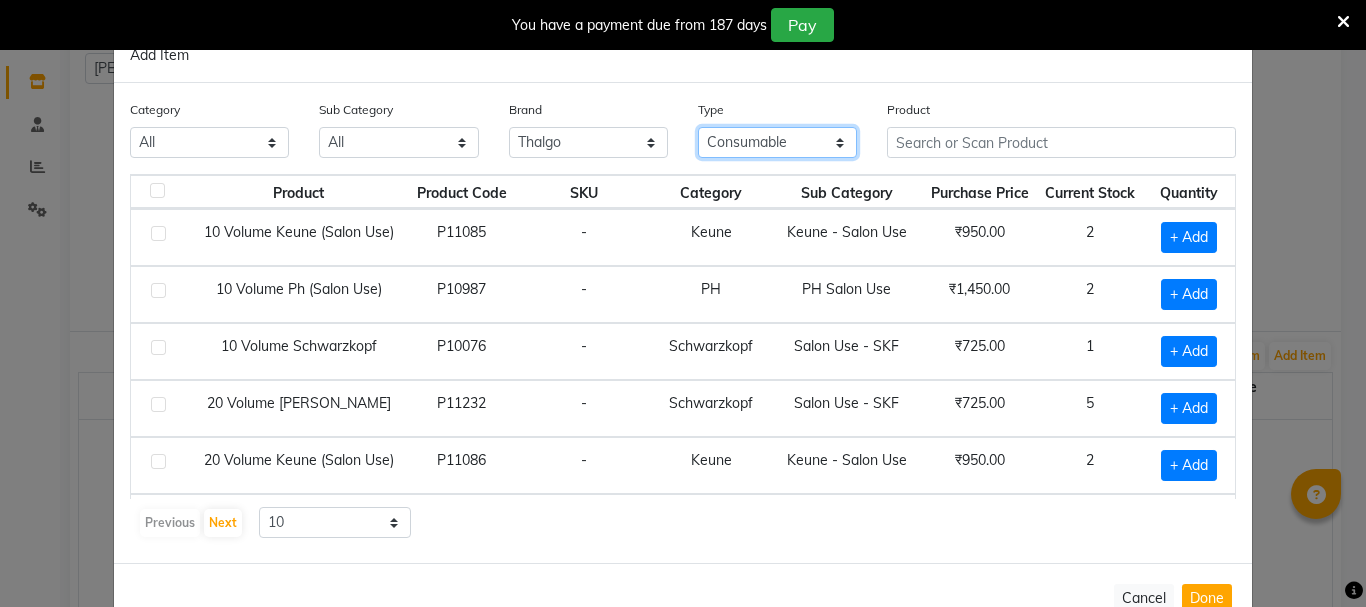 click on "All Both Consumable Retail" 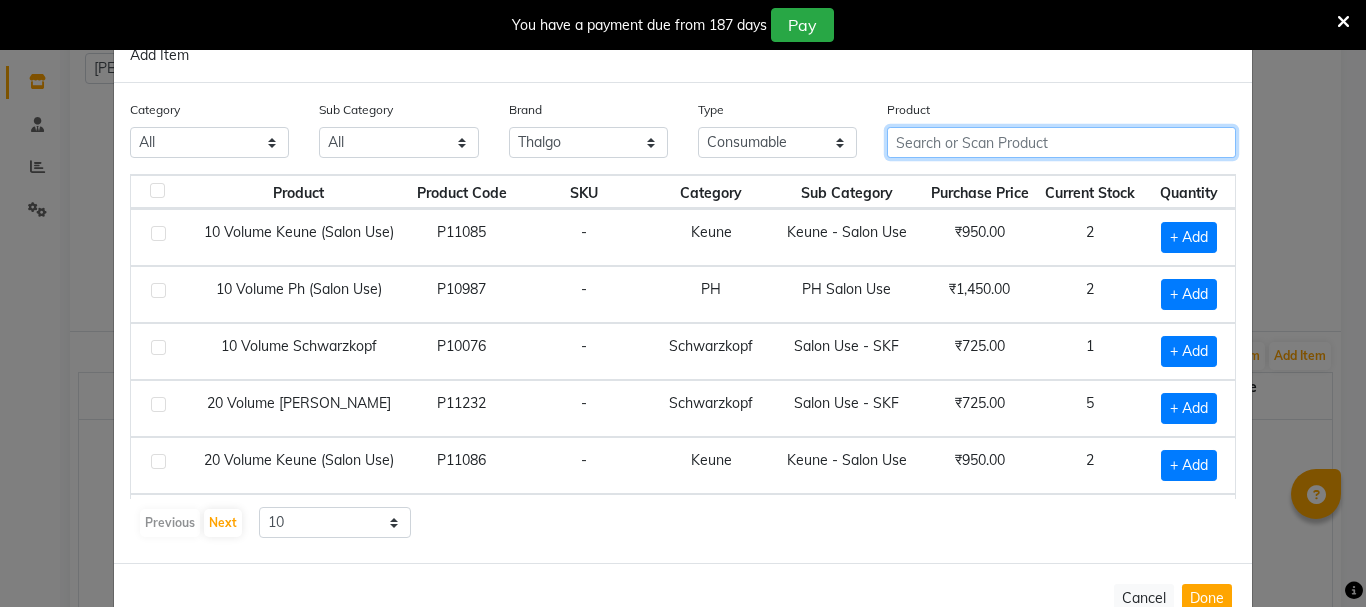 click 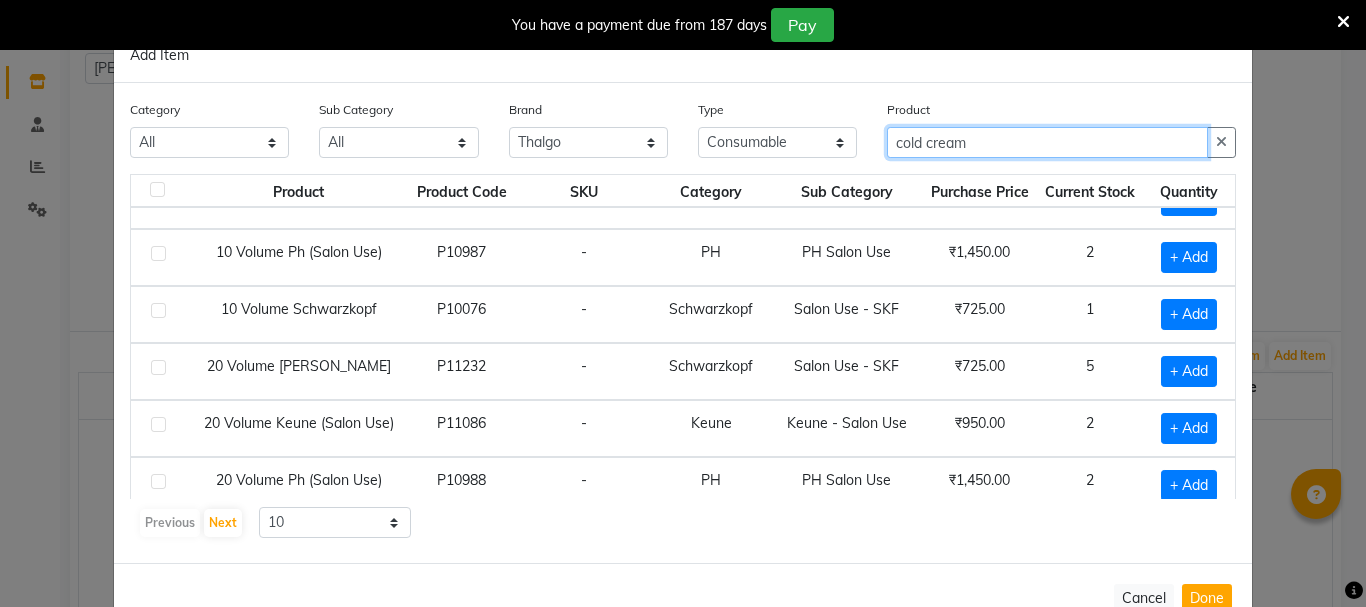 scroll, scrollTop: 0, scrollLeft: 0, axis: both 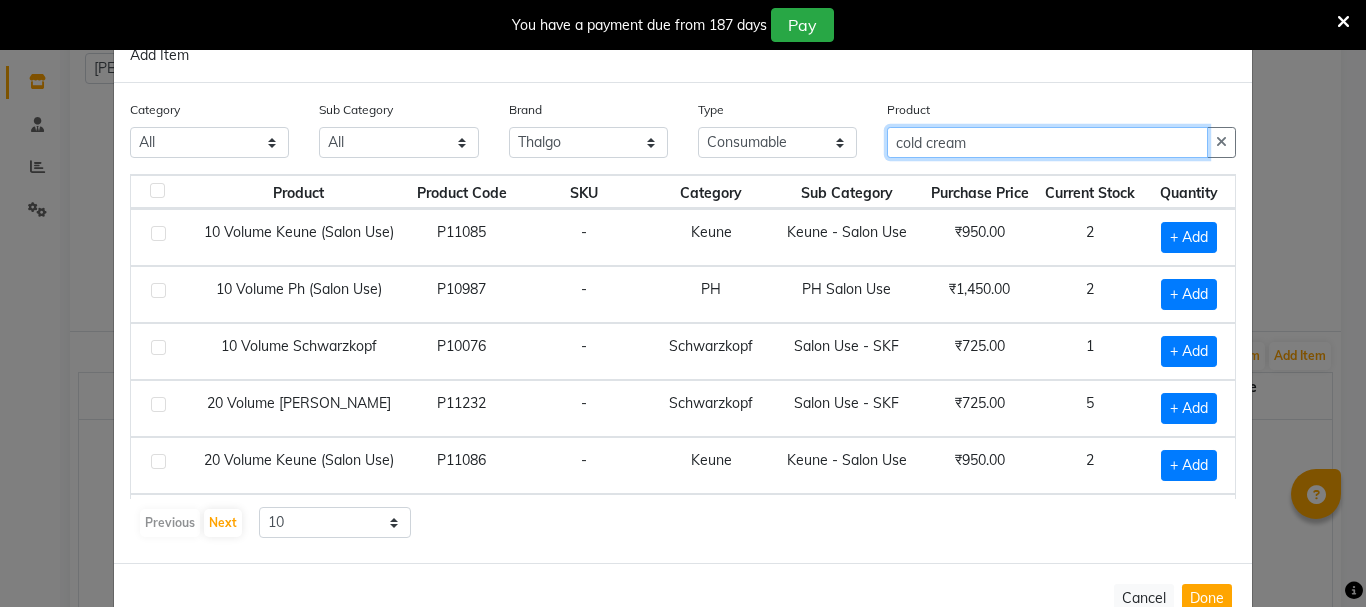 type on "cold cream" 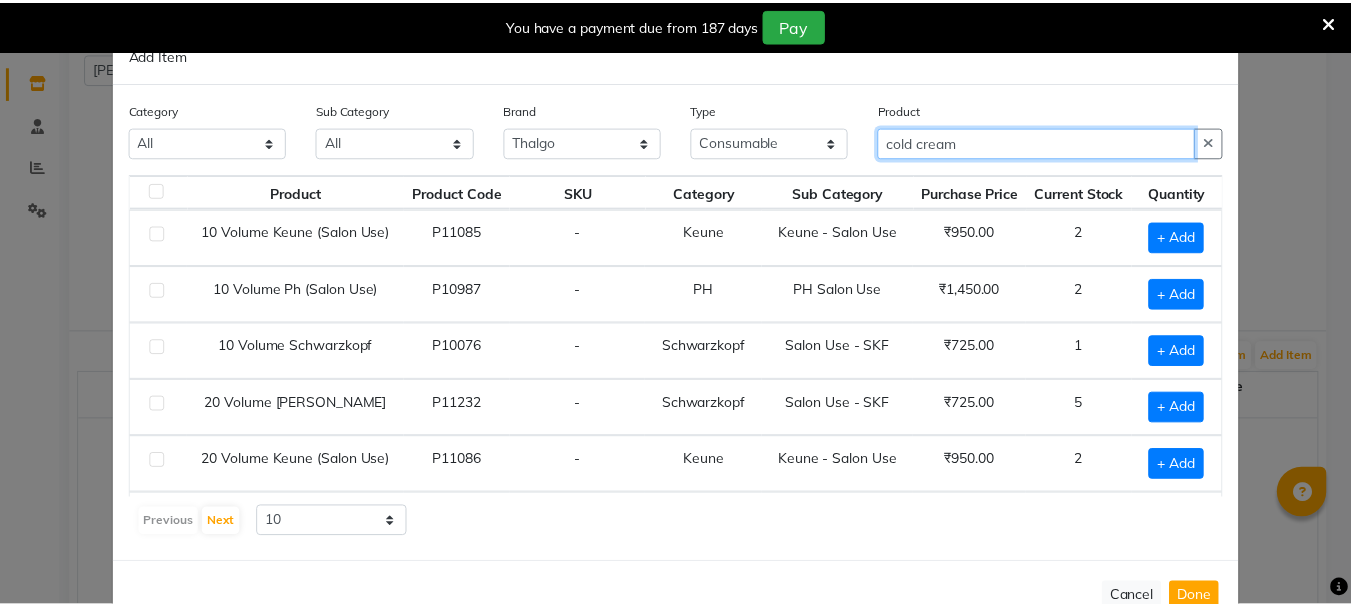 scroll, scrollTop: 55, scrollLeft: 0, axis: vertical 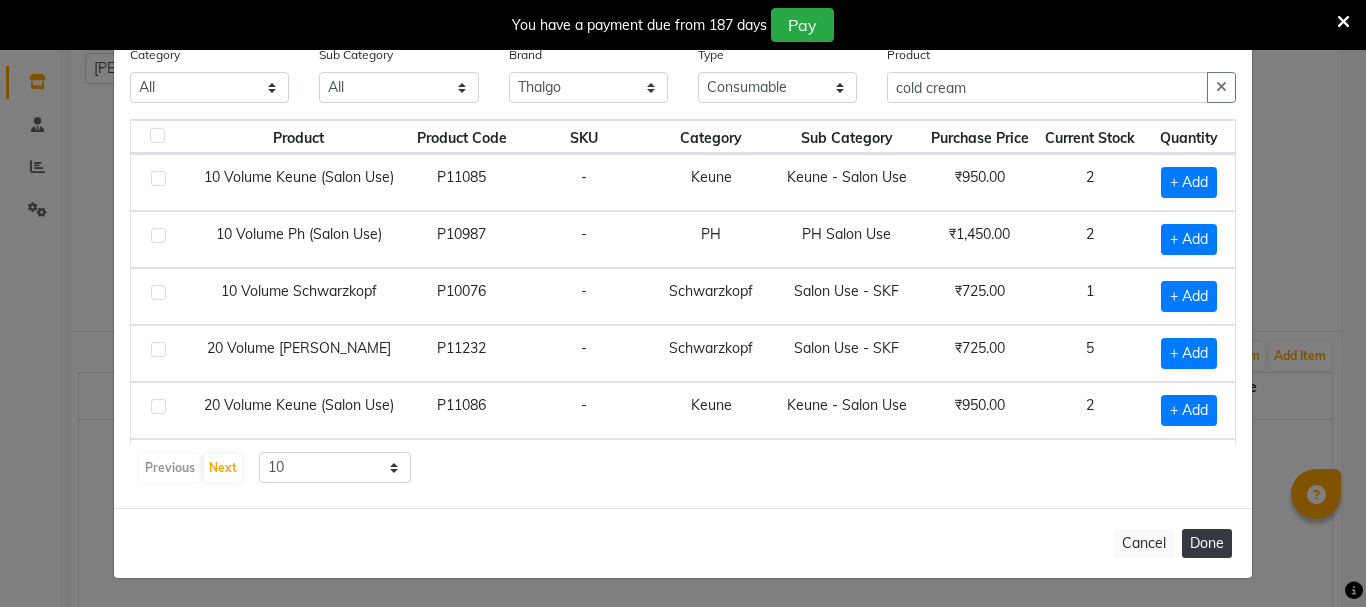 click on "Done" 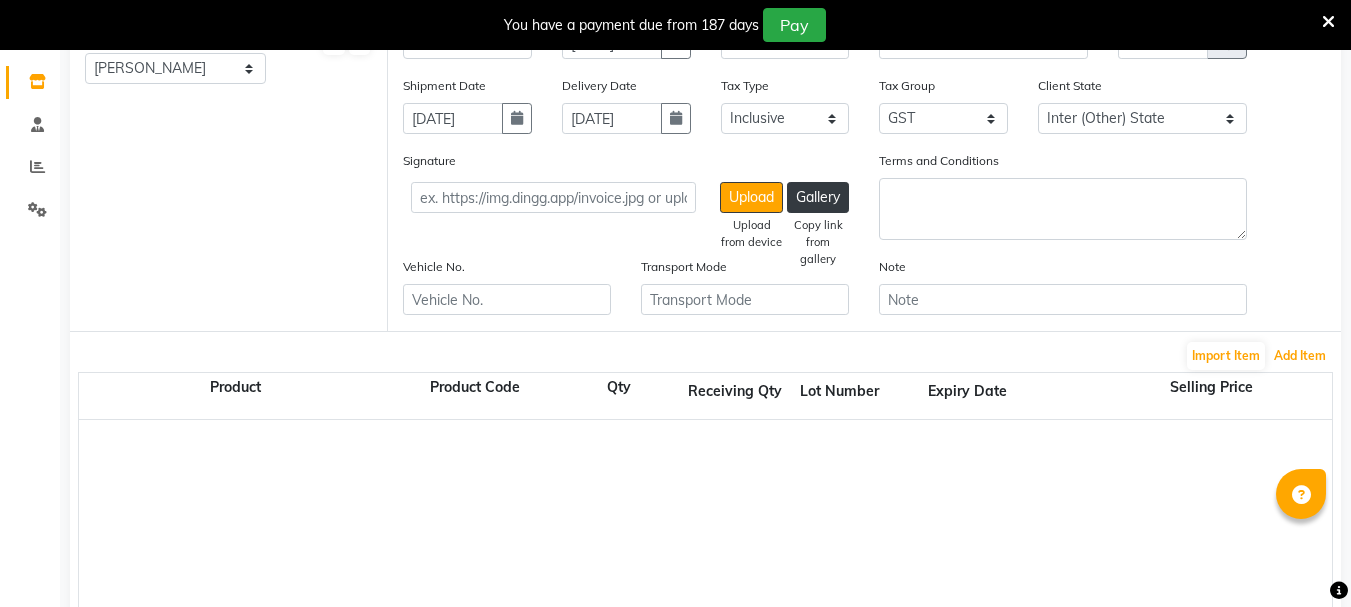scroll, scrollTop: 0, scrollLeft: 4, axis: horizontal 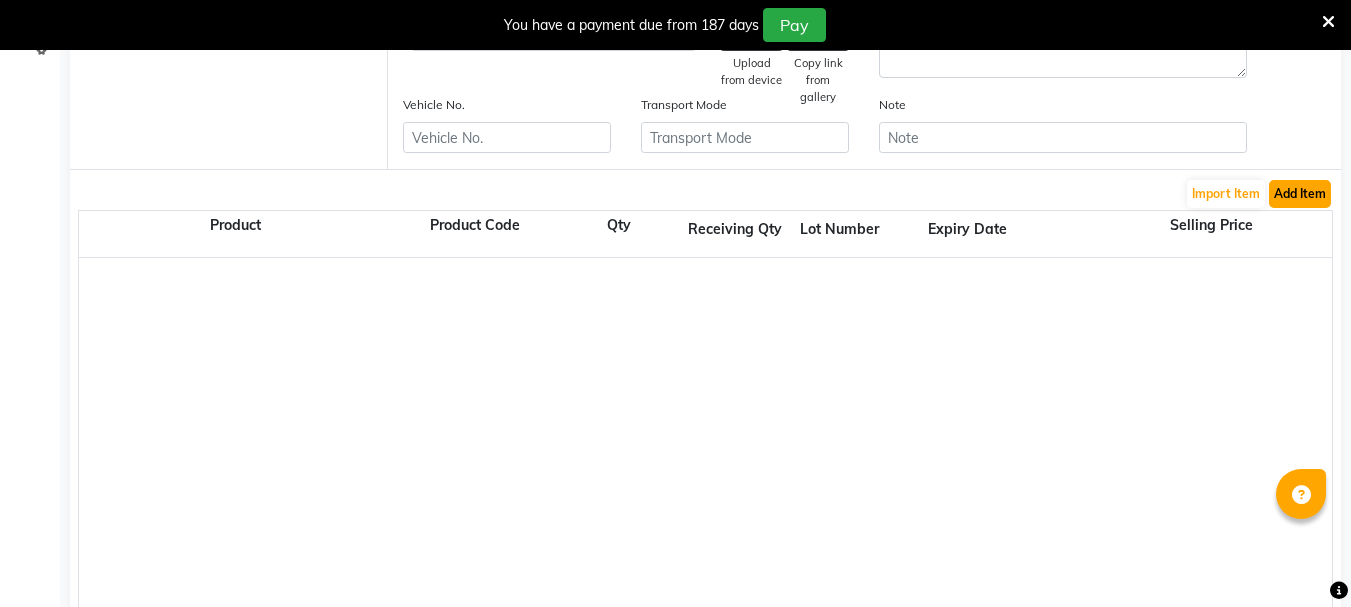 click on "Add Item" 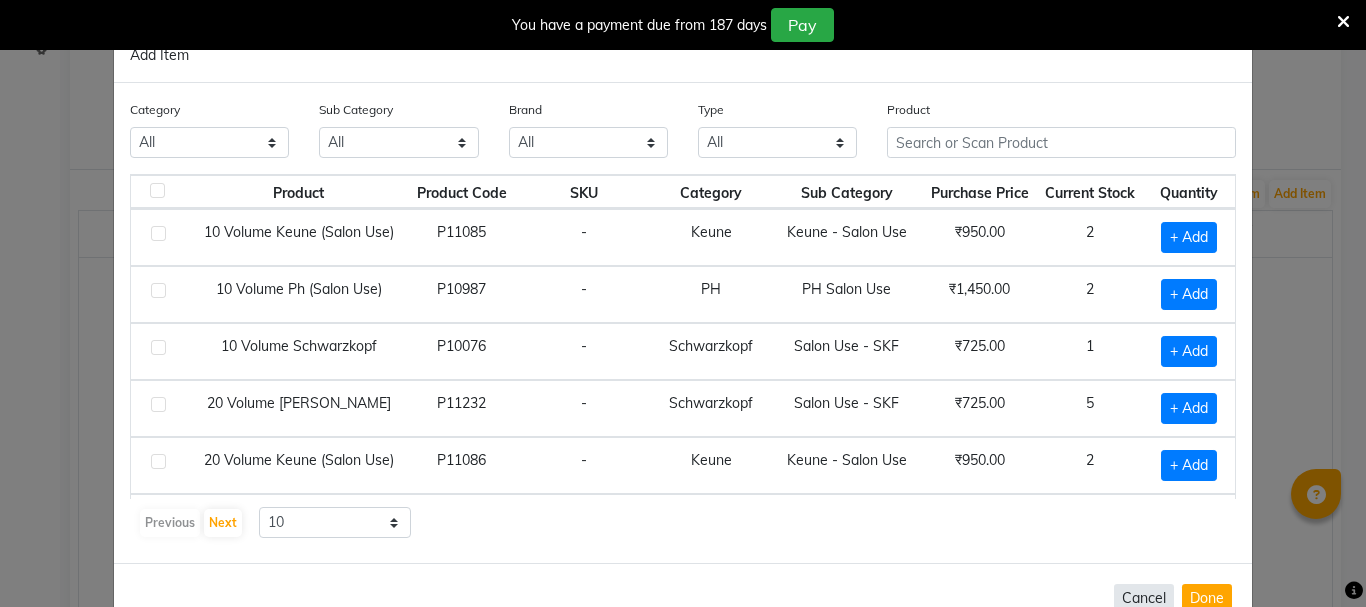 click on "Cancel" 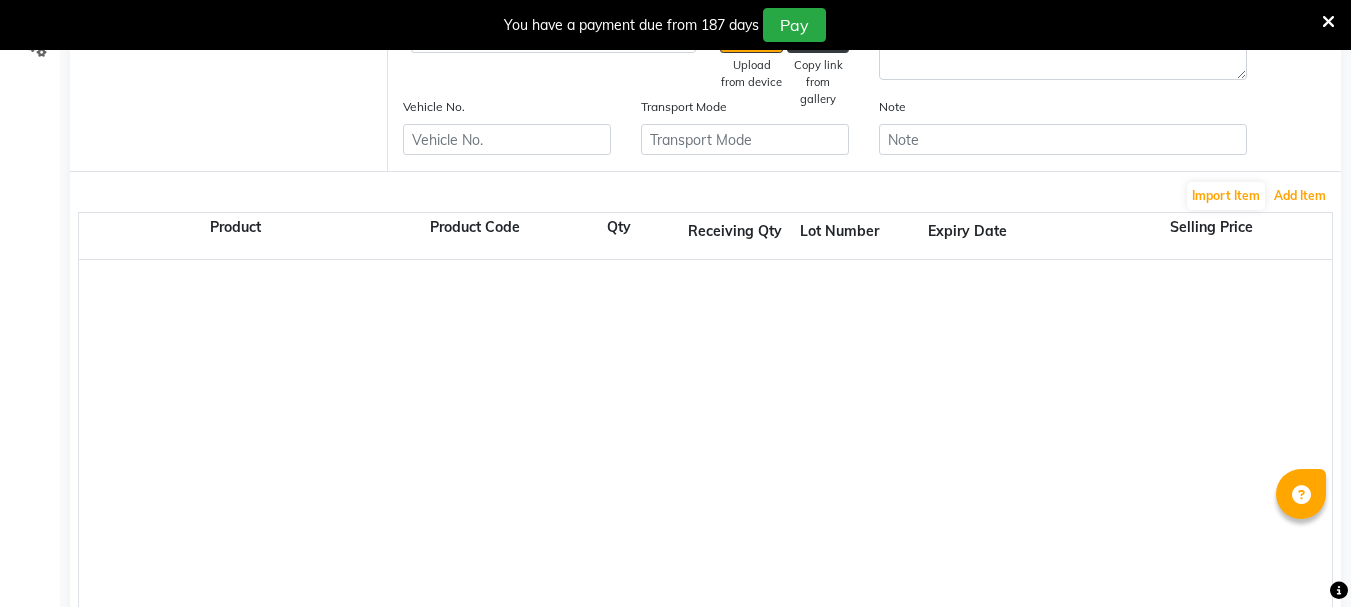scroll, scrollTop: 478, scrollLeft: 0, axis: vertical 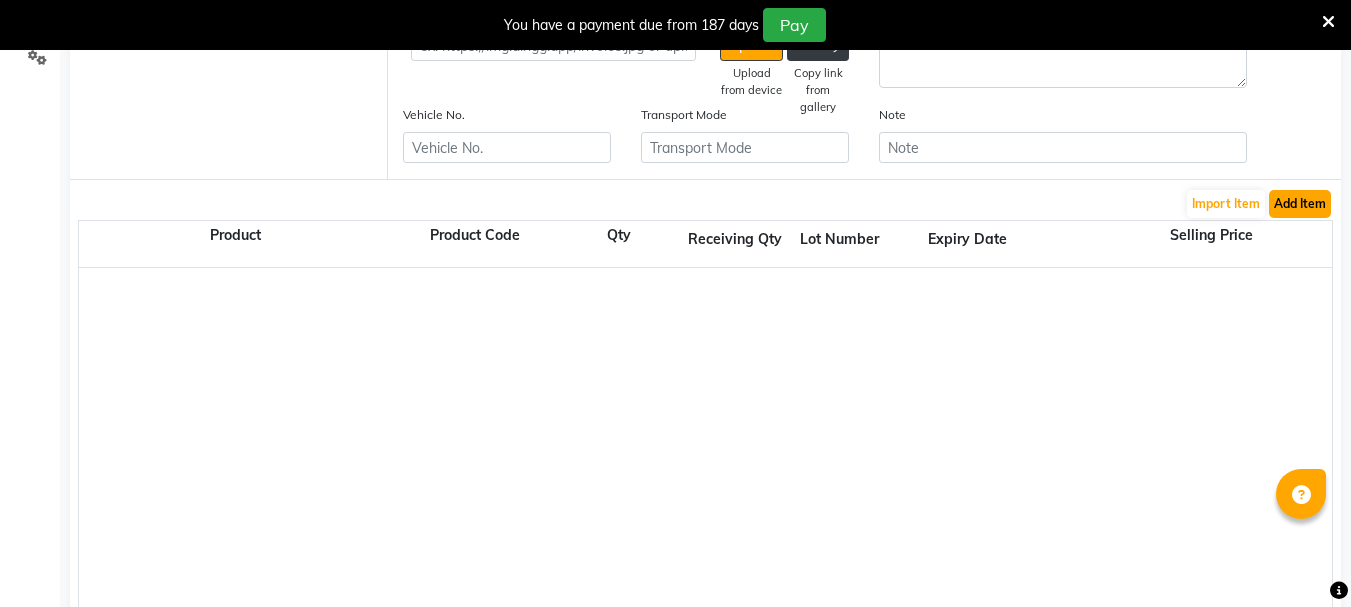 click on "Add Item" 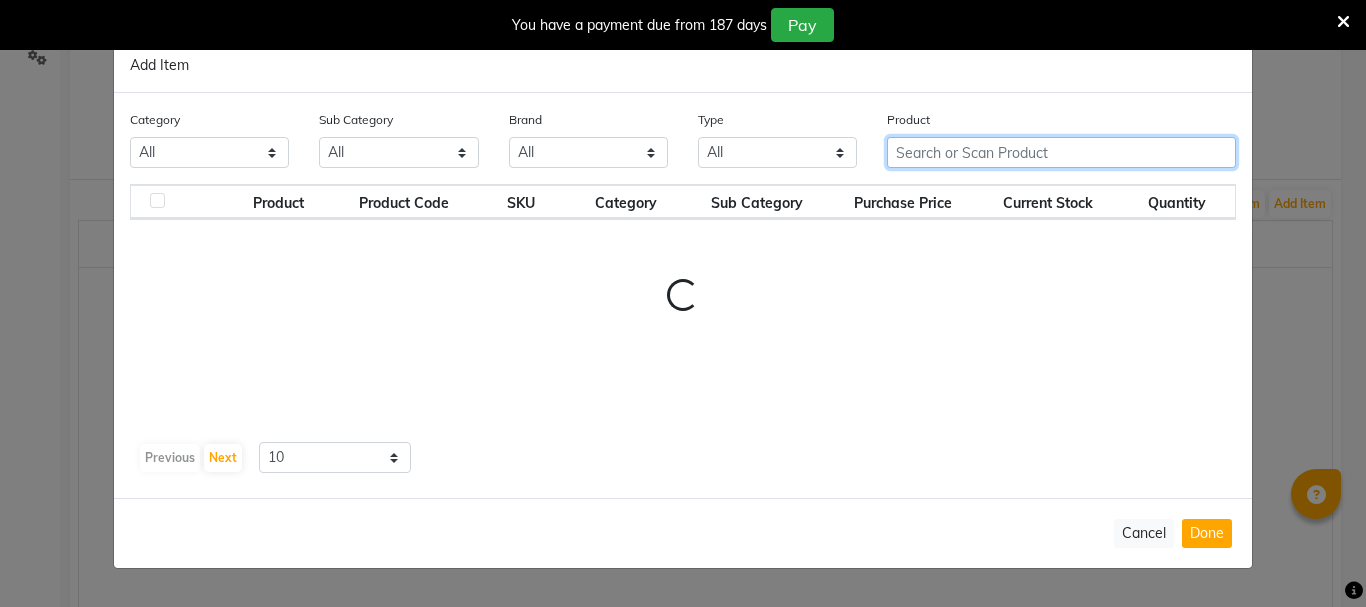 click 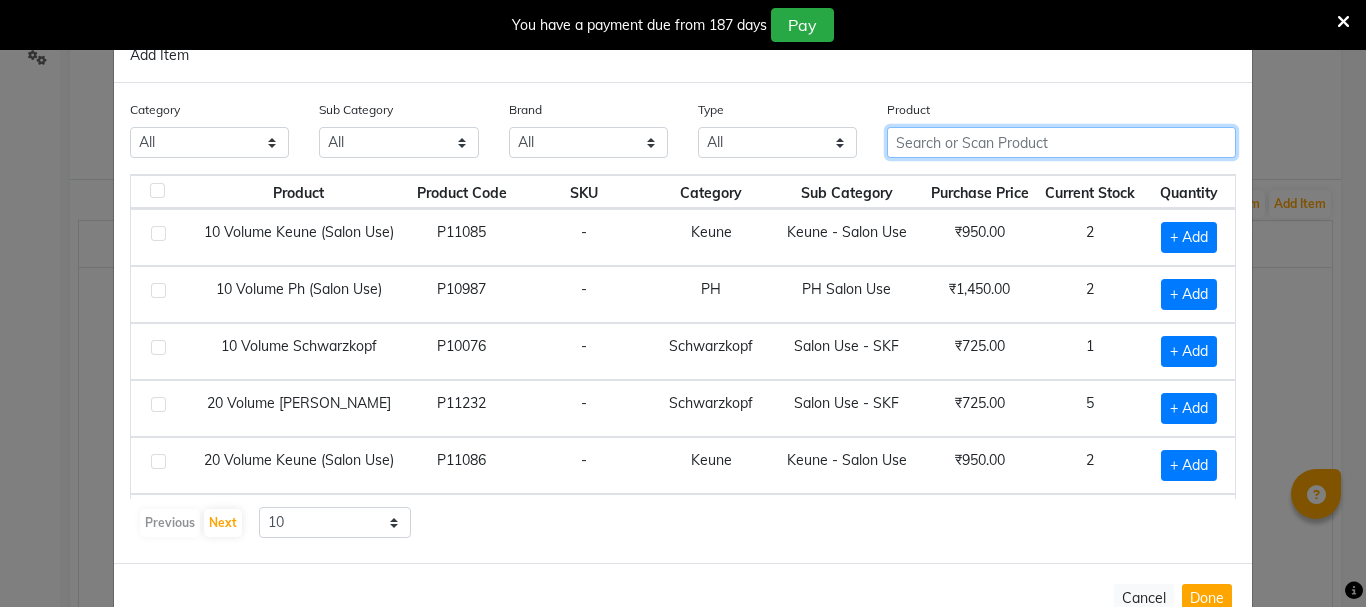 type on "r" 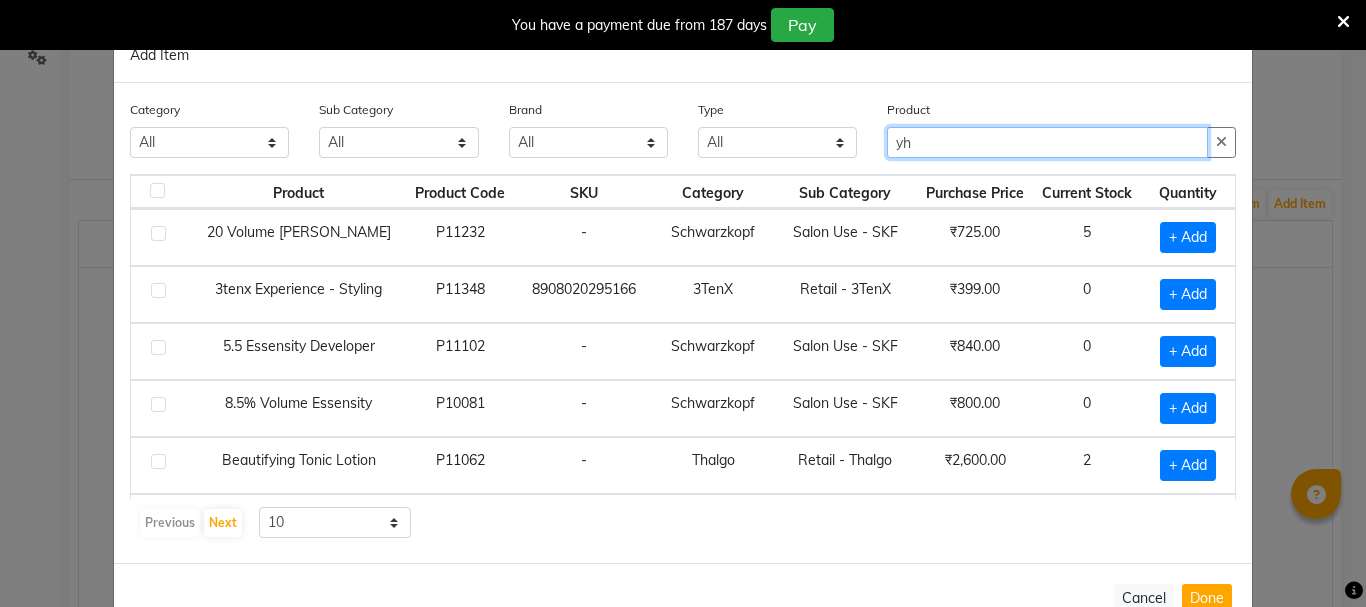 type on "y" 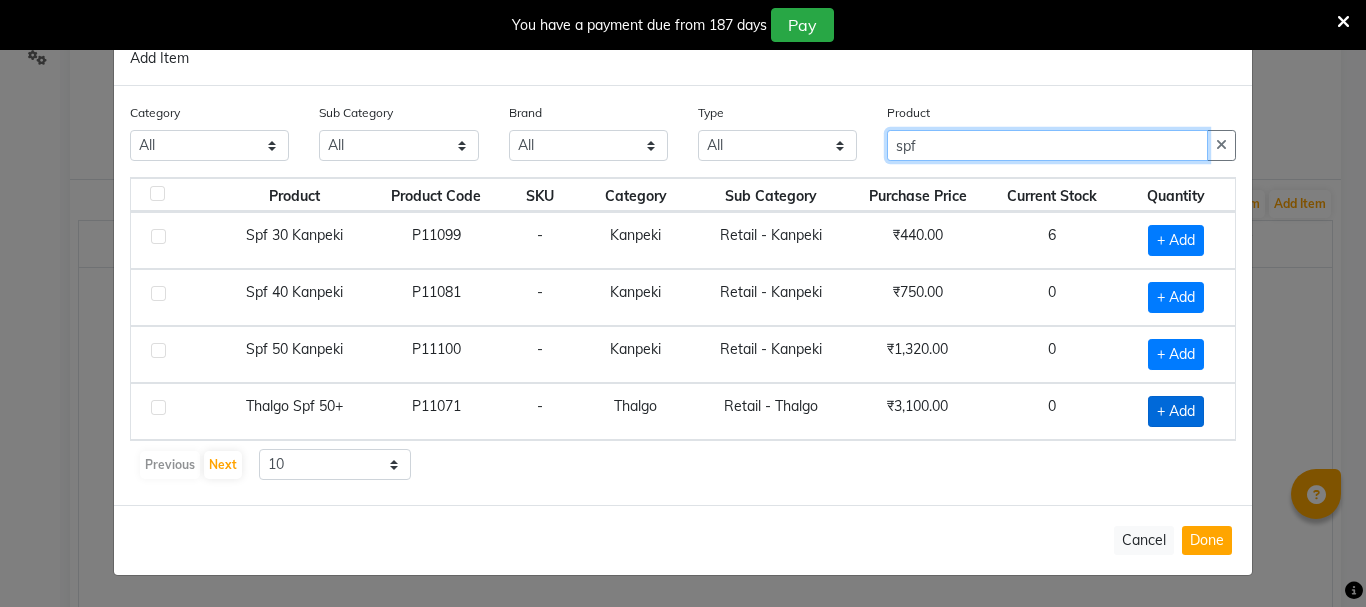 type on "spf" 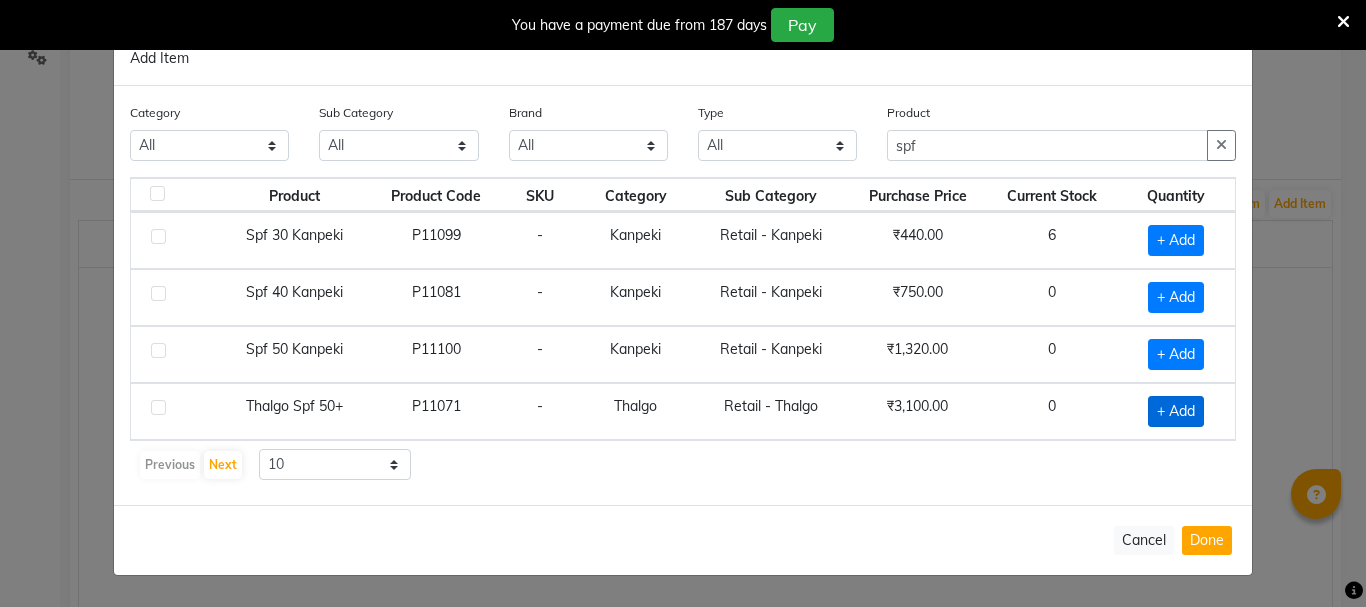 click on "+ Add" 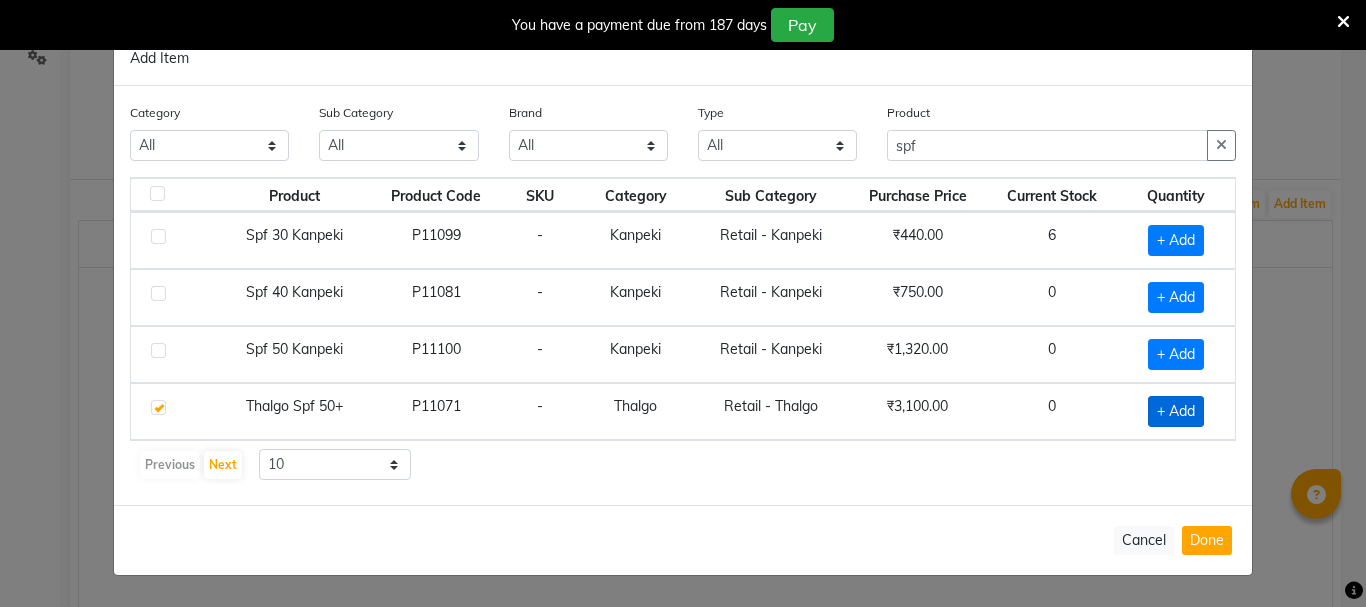 checkbox on "true" 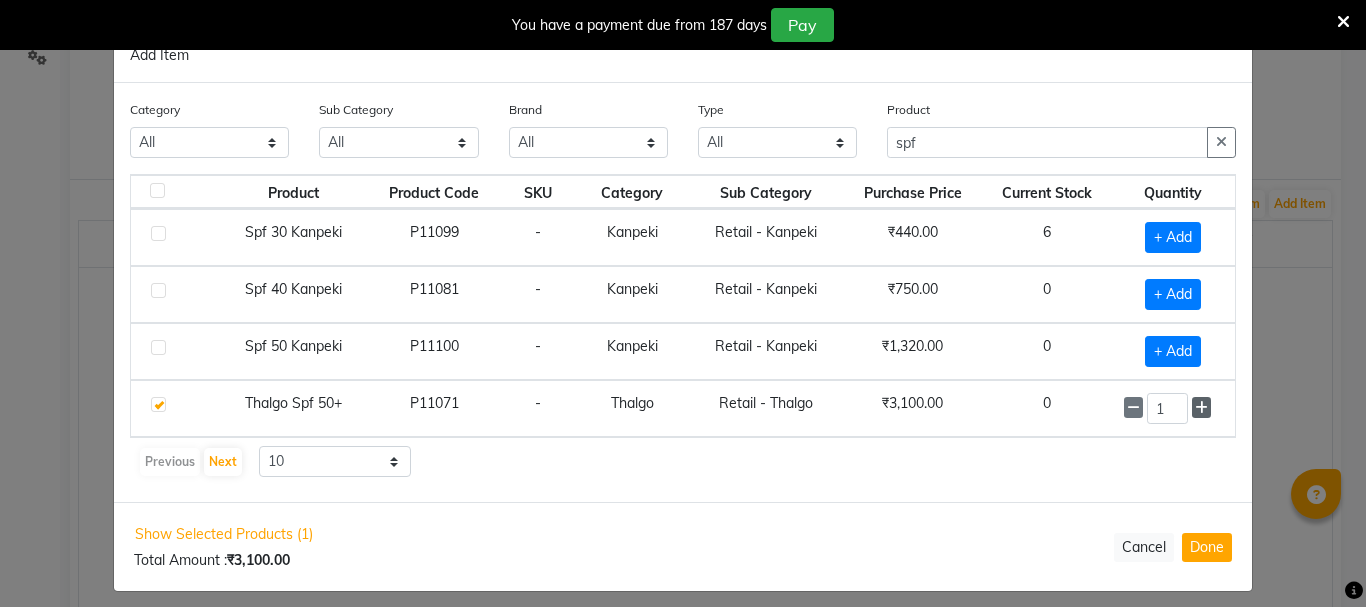 click 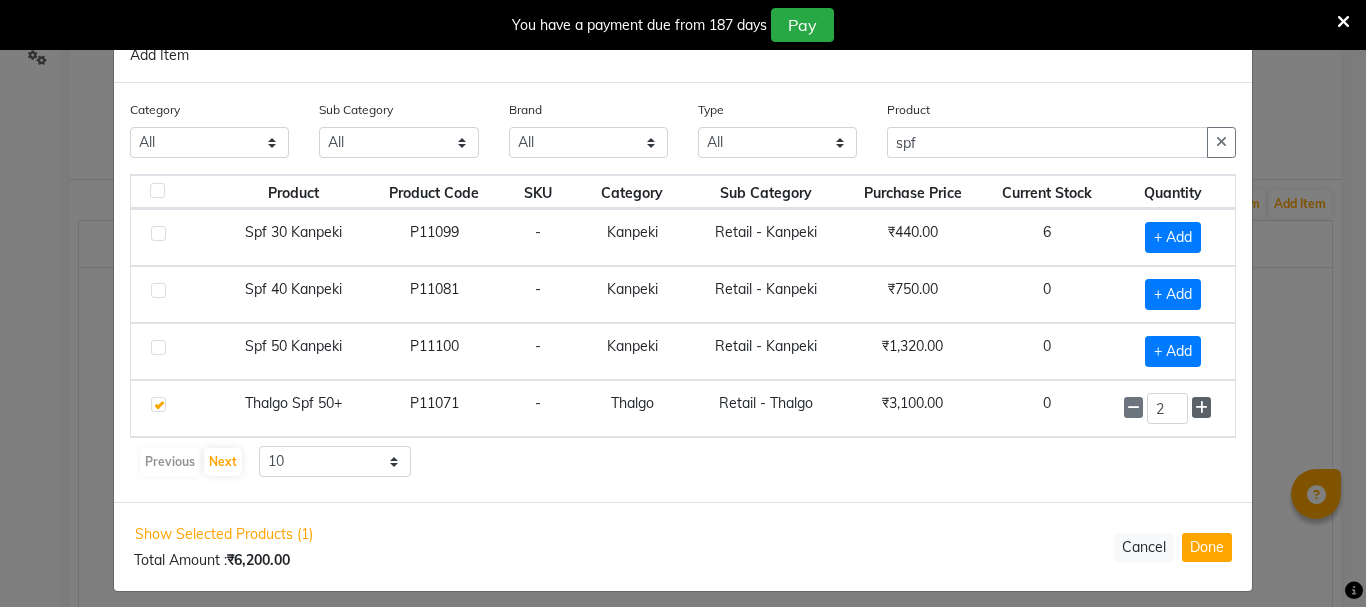 click 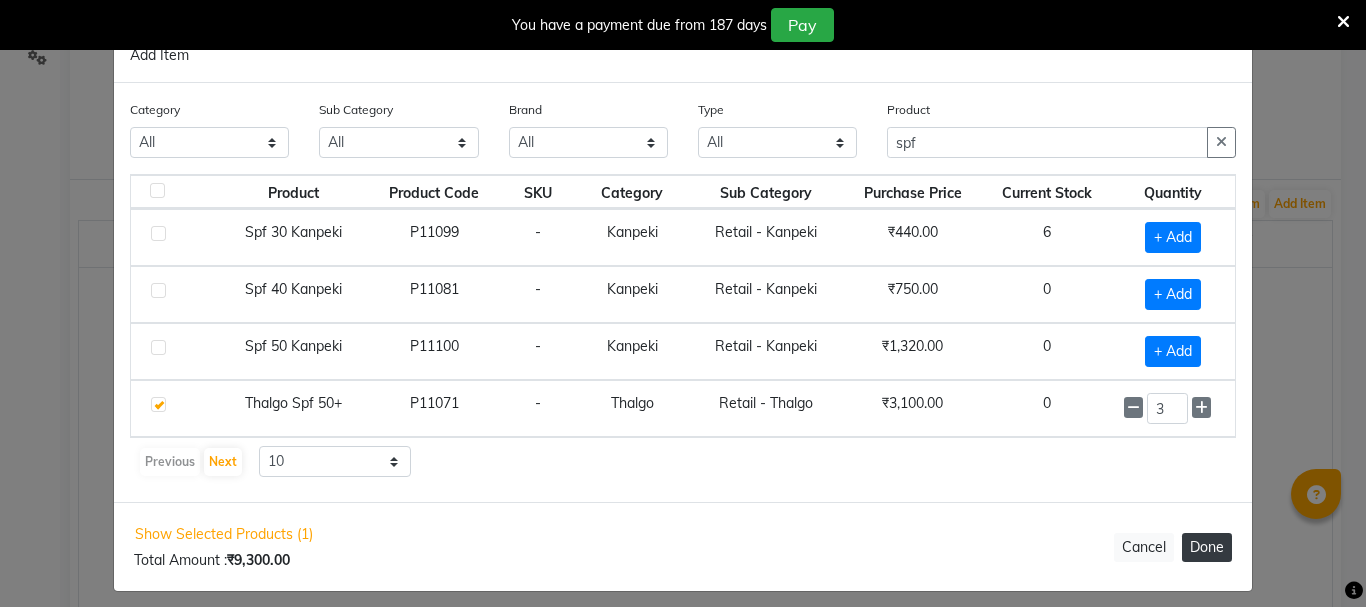 click on "Done" 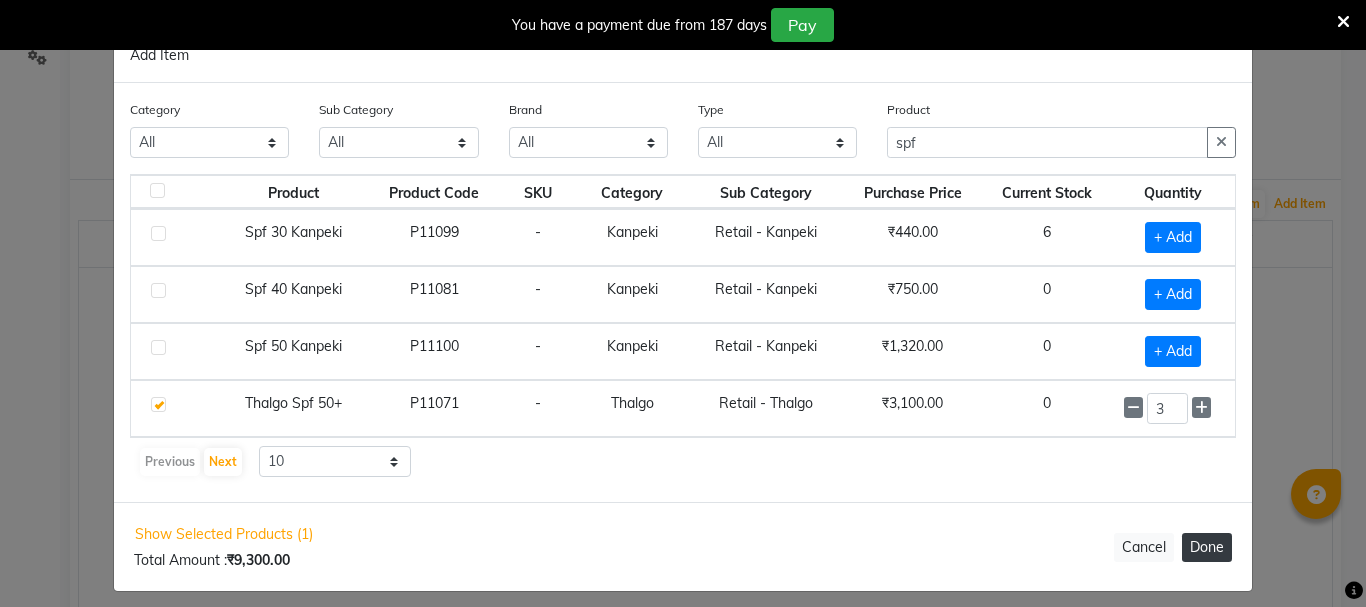 select on "1366" 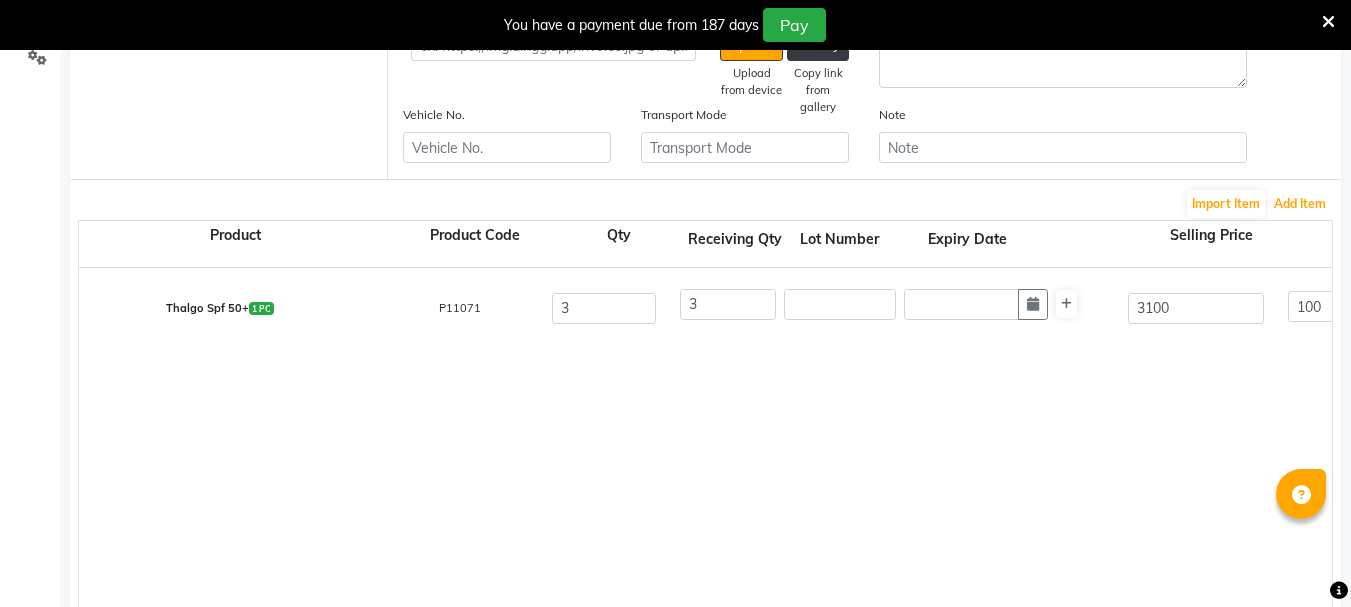 scroll, scrollTop: 39, scrollLeft: 4, axis: both 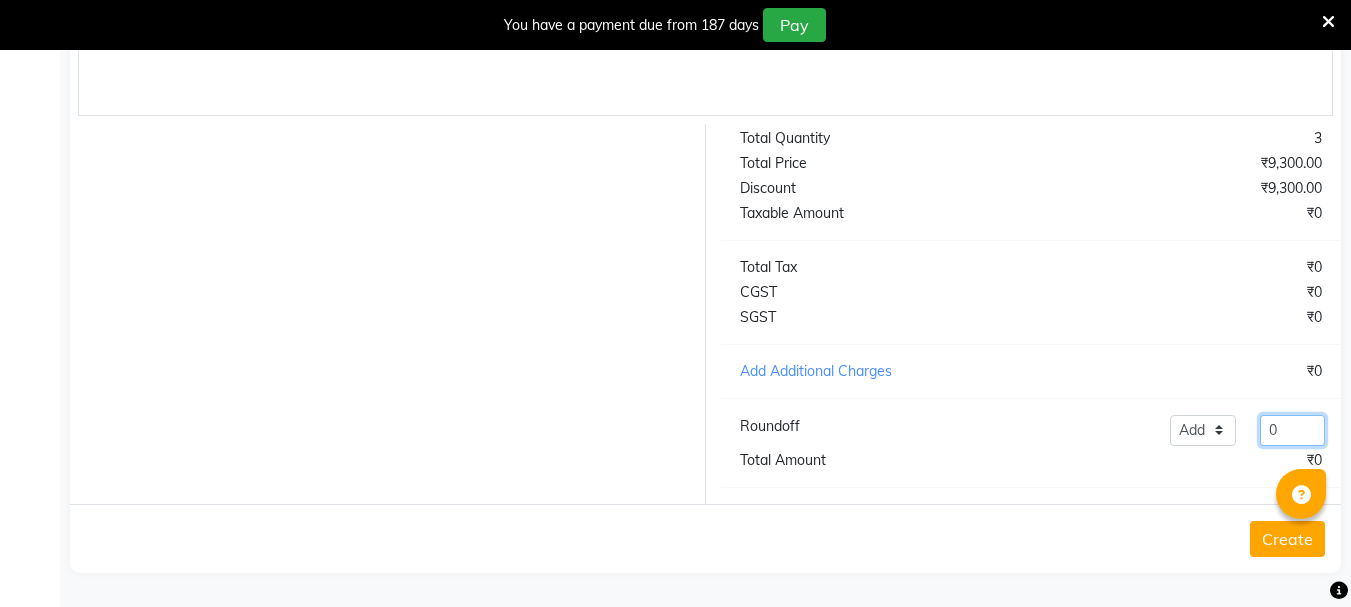 click on "0" 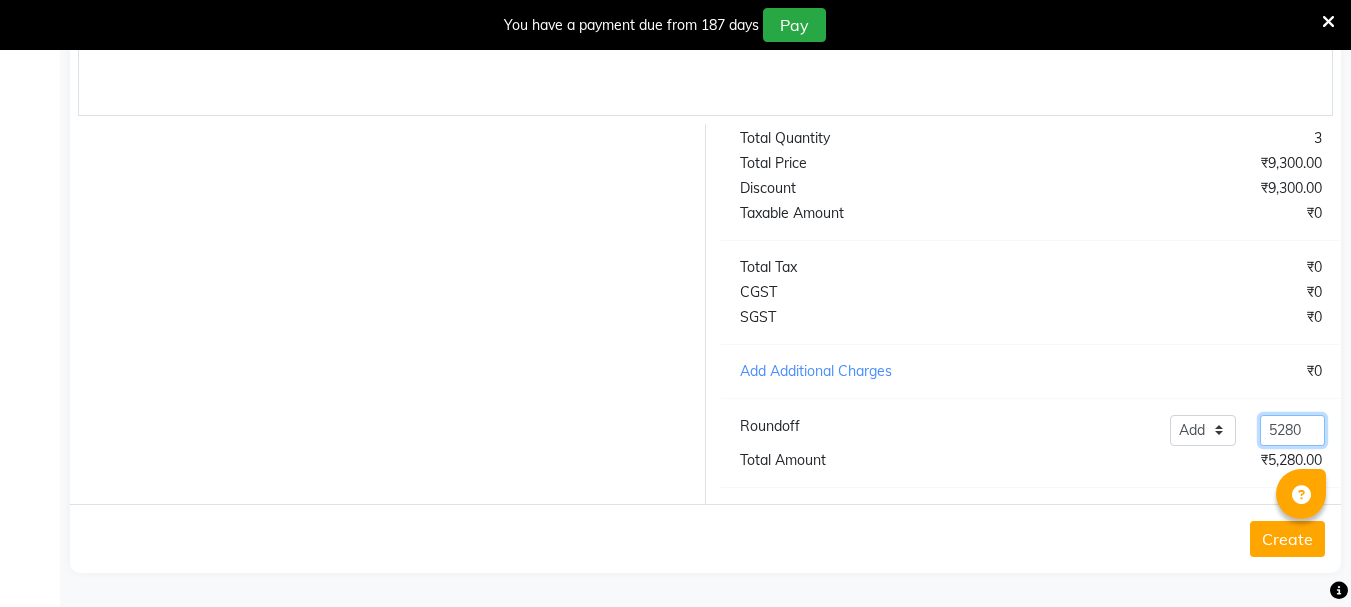 type on "5280" 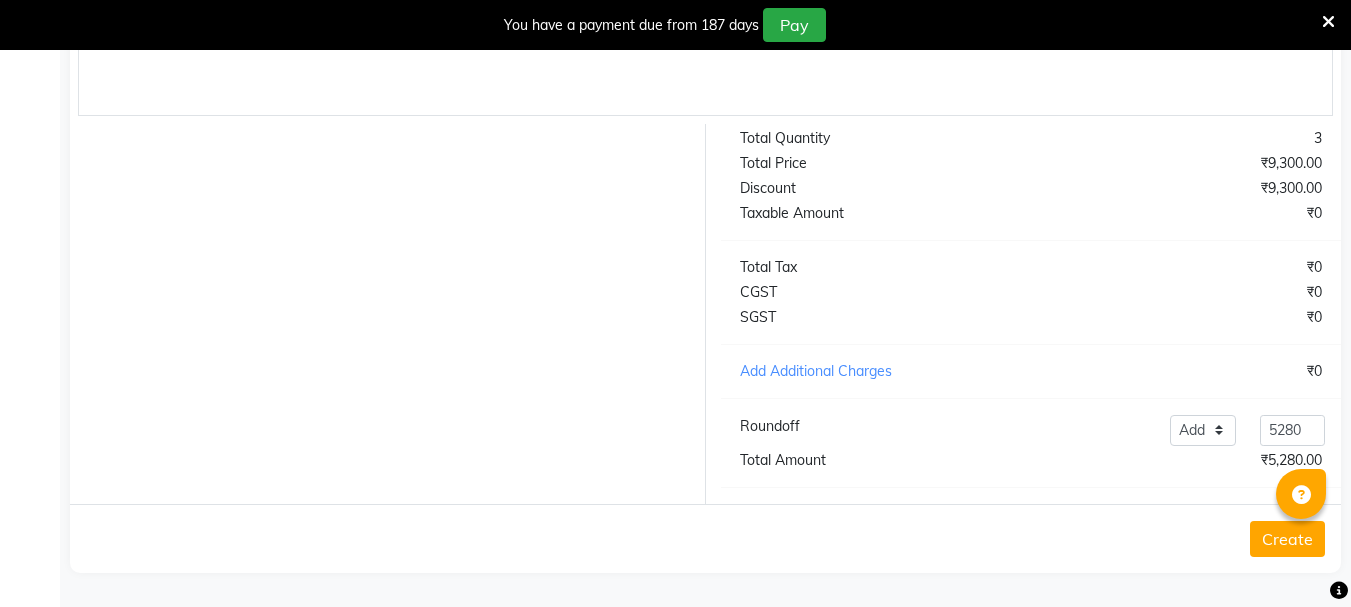click on "Create" 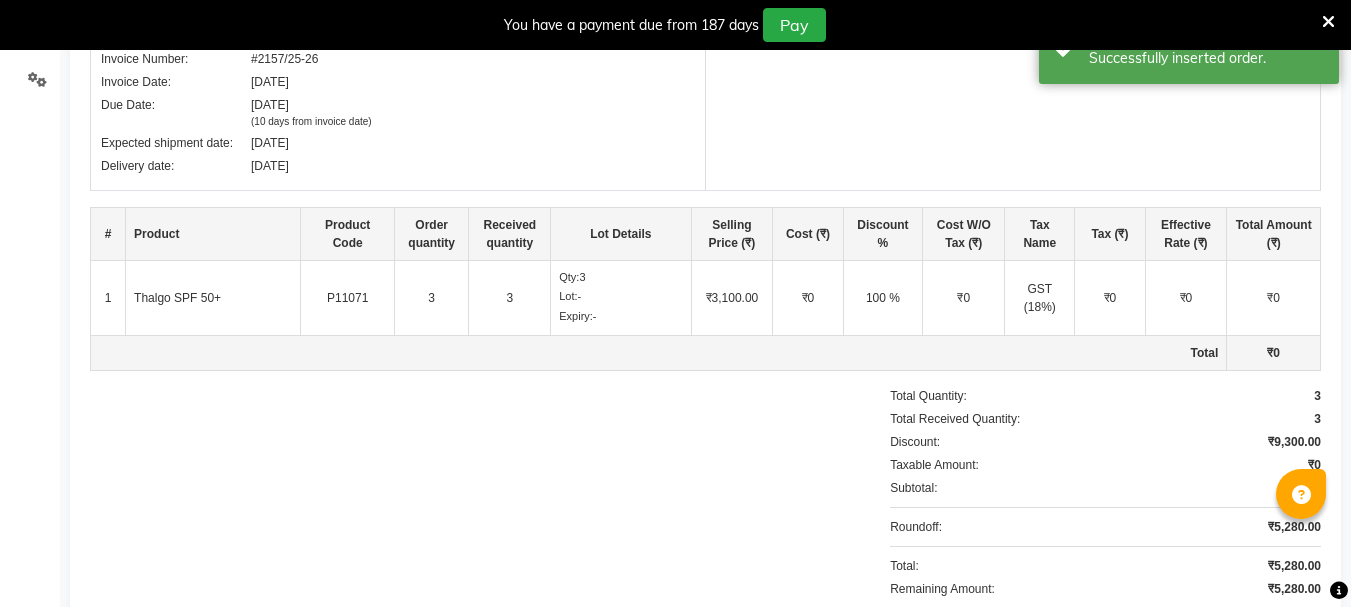 scroll, scrollTop: 0, scrollLeft: 0, axis: both 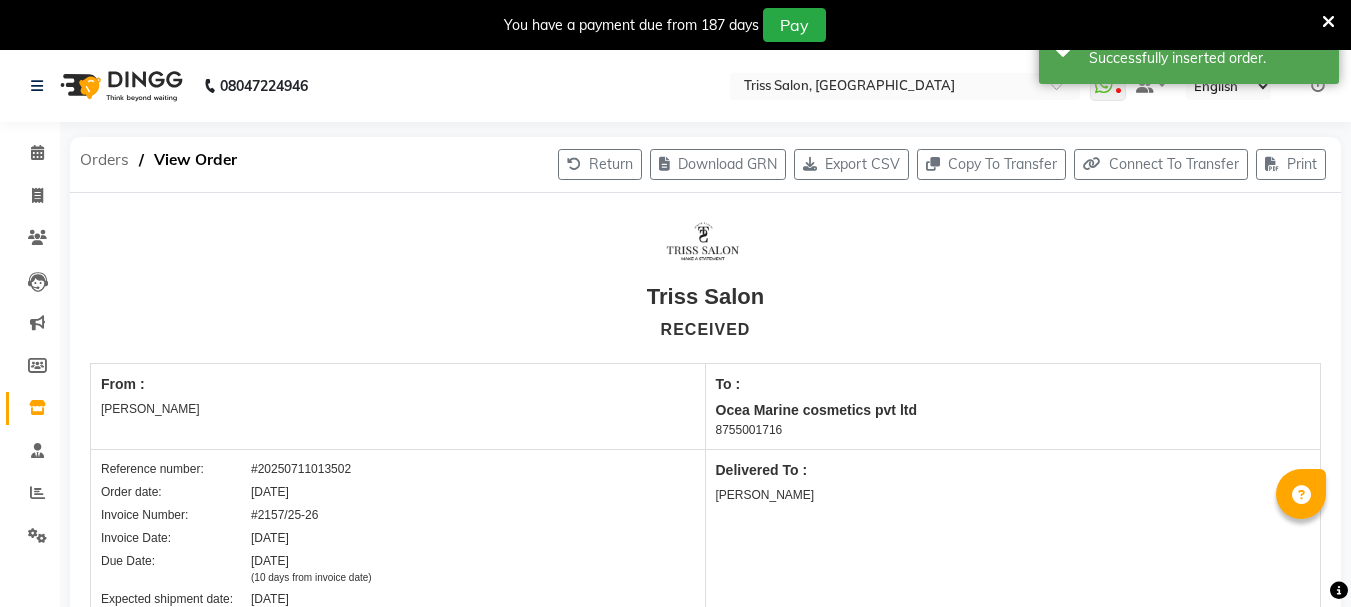 click on "Orders" 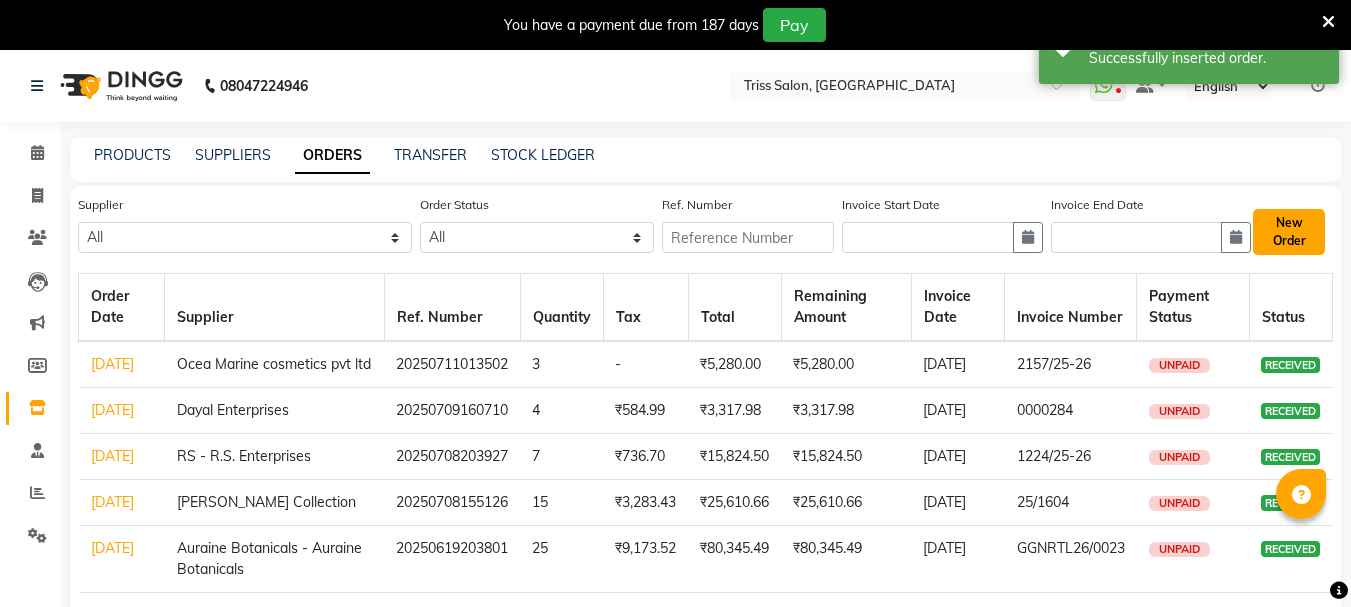 click on "New Order" 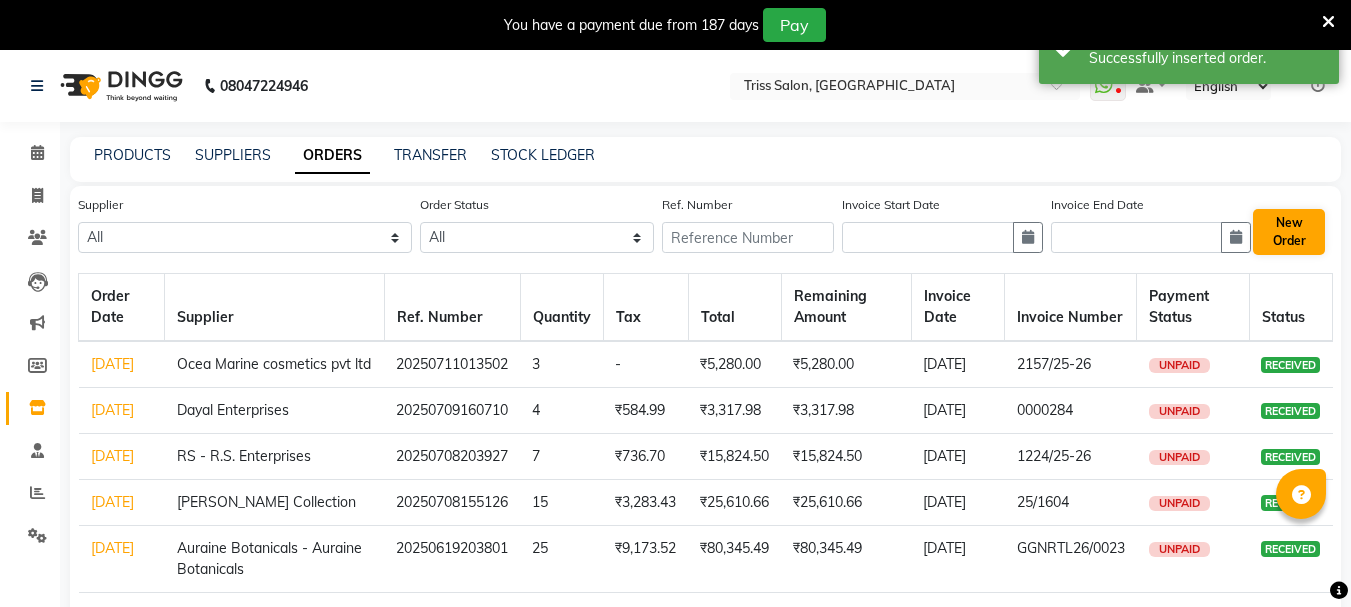 select on "true" 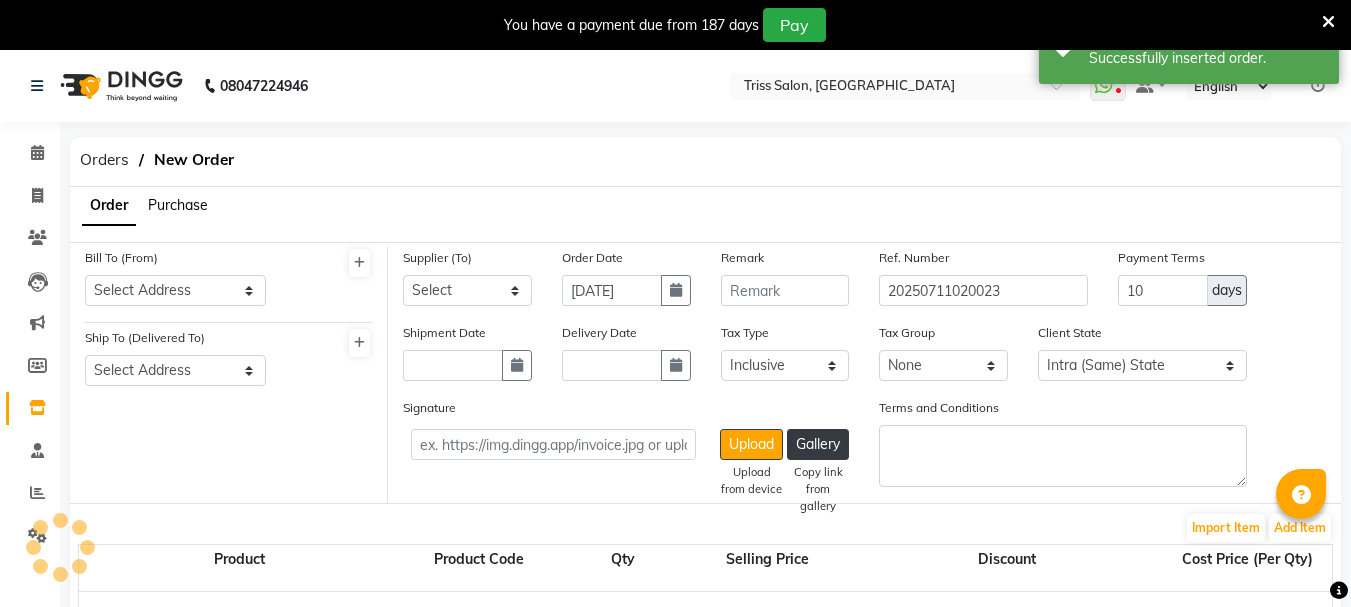 select on "1366" 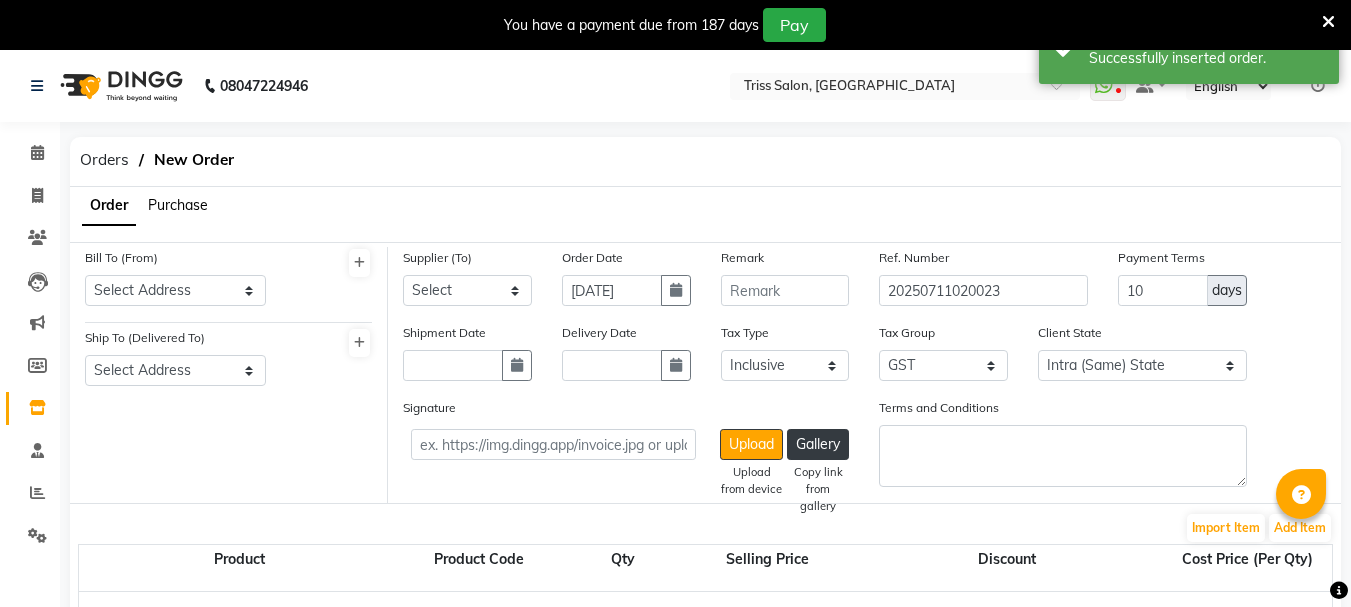 click on "Purchase" 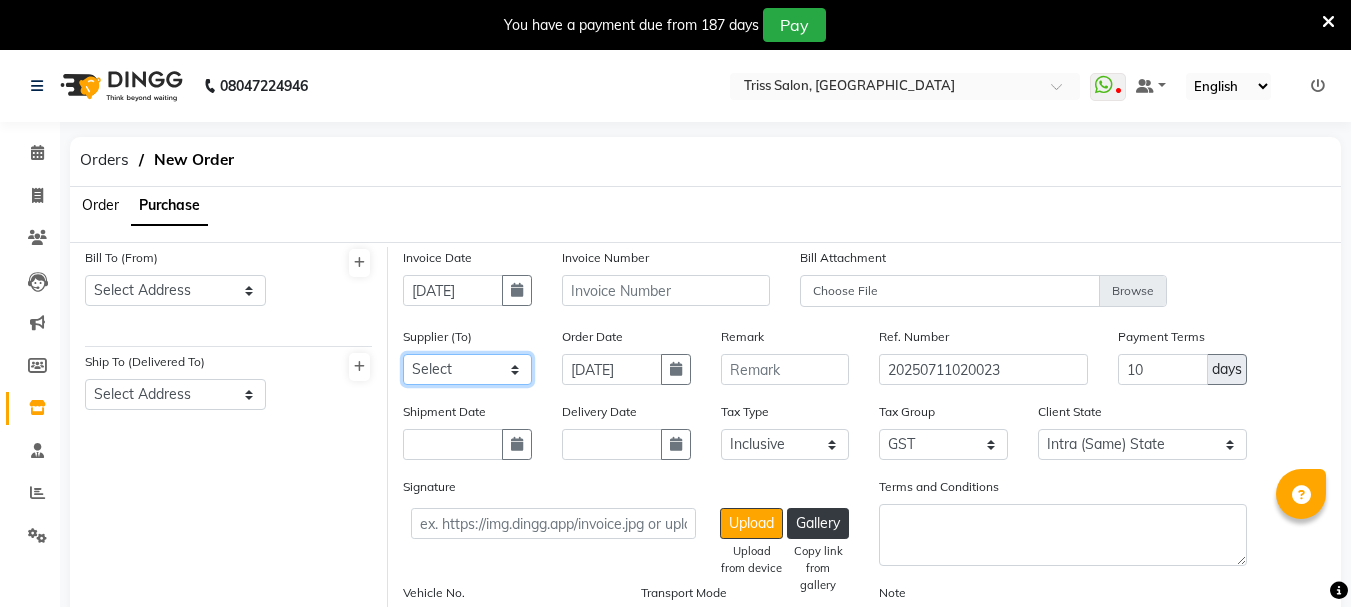 click on "Select Auraine Botanicals - Auraine Botanicals Dayal Enterprises Head Office Pooja MLS Enterprises Mintree Premier MND Nobel Pvt Ltd Felisha (SkinFx) Klassik Beauty Ocea Marine cosmetics pvt ltd Necessary - Necessary Beauty Accumen - Accumen Medecare AND Marketing OM Sales - OM  Sales RS - R.S. Enterprises Sanket - Sanket Collection" 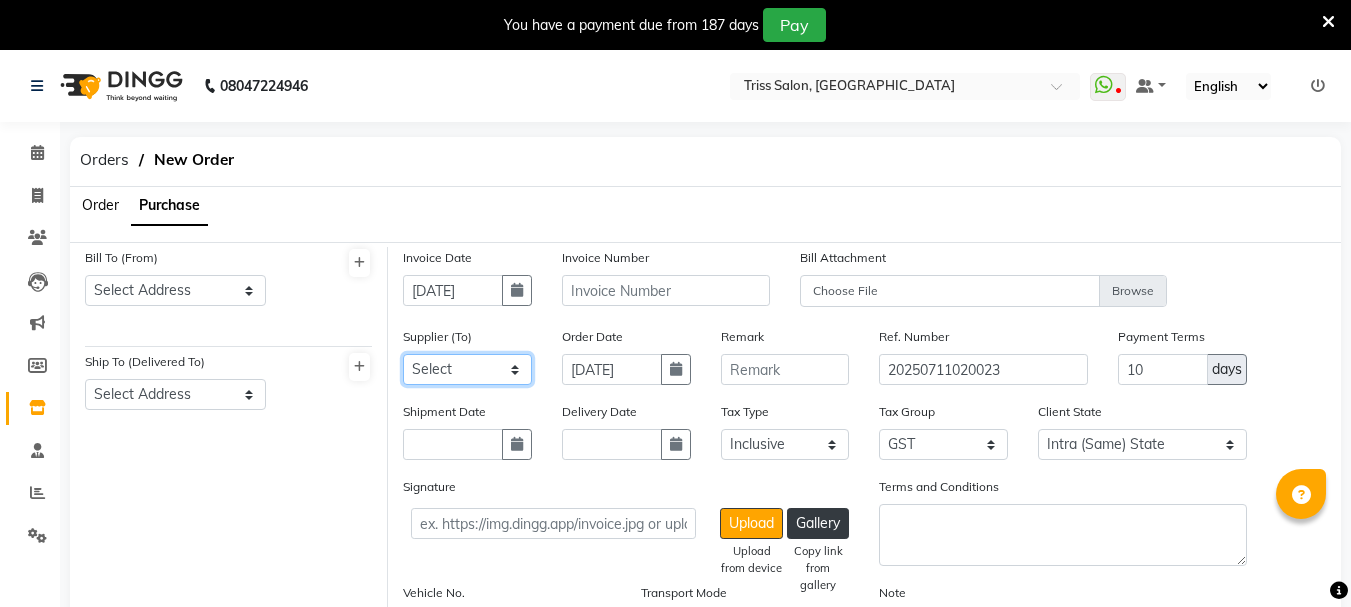 click on "Select Auraine Botanicals - Auraine Botanicals Dayal Enterprises Head Office Pooja MLS Enterprises Mintree Premier MND Nobel Pvt Ltd Felisha (SkinFx) Klassik Beauty Ocea Marine cosmetics pvt ltd Necessary - Necessary Beauty Accumen - Accumen Medecare AND Marketing OM Sales - OM  Sales RS - R.S. Enterprises Sanket - Sanket Collection" 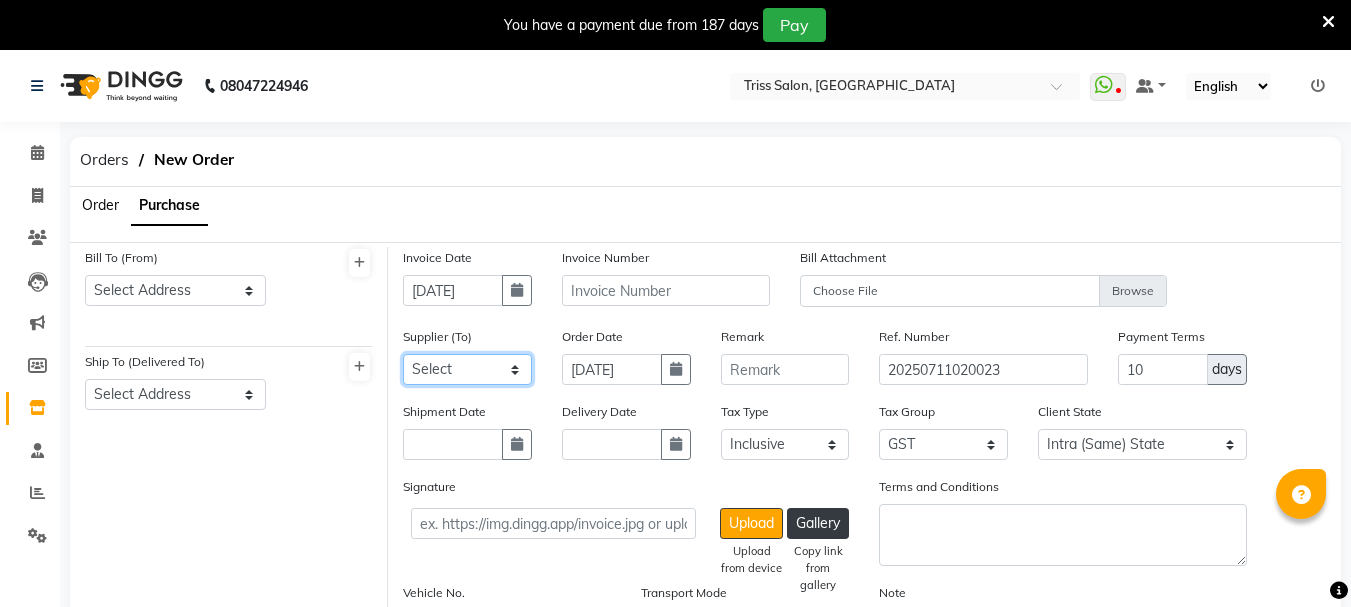 select on "1342" 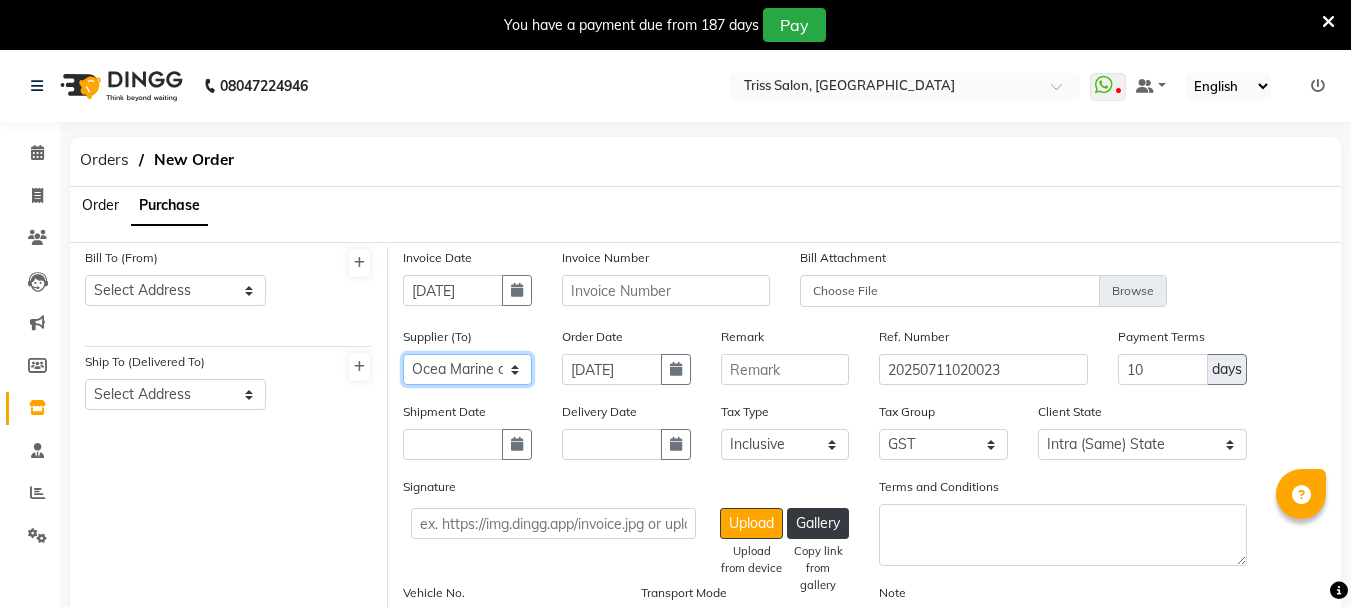 click on "Select Auraine Botanicals - Auraine Botanicals Dayal Enterprises Head Office Pooja MLS Enterprises Mintree Premier MND Nobel Pvt Ltd Felisha (SkinFx) Klassik Beauty Ocea Marine cosmetics pvt ltd Necessary - Necessary Beauty Accumen - Accumen Medecare AND Marketing OM Sales - OM  Sales RS - R.S. Enterprises Sanket - Sanket Collection" 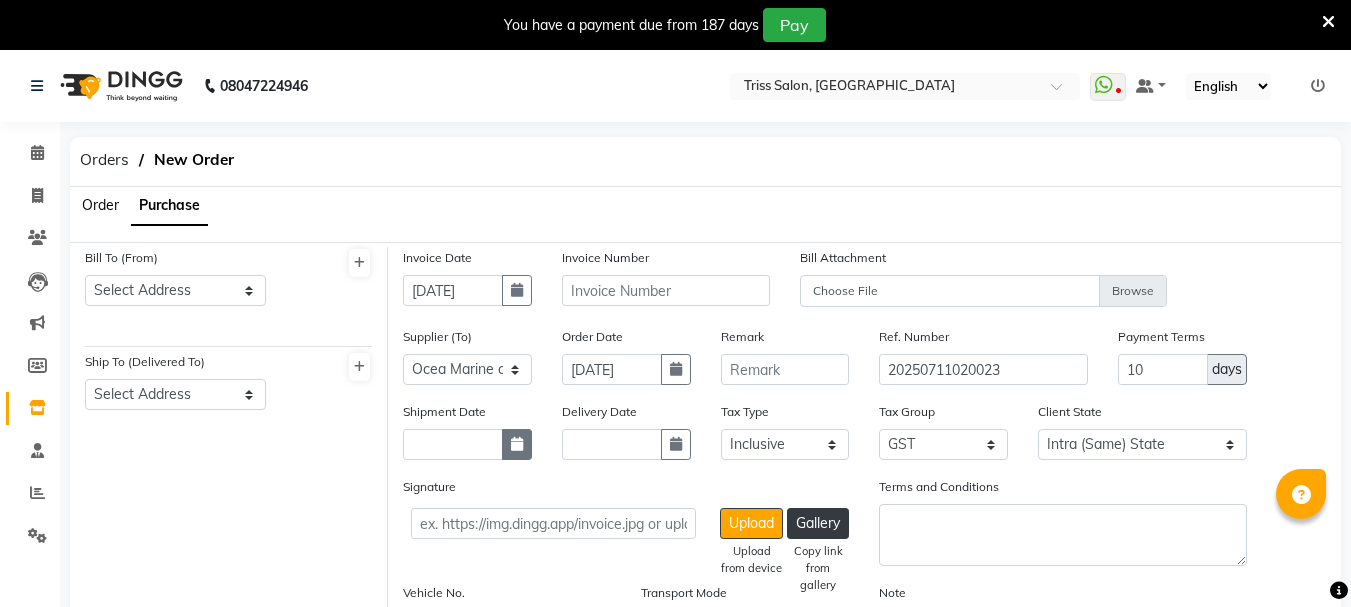 click 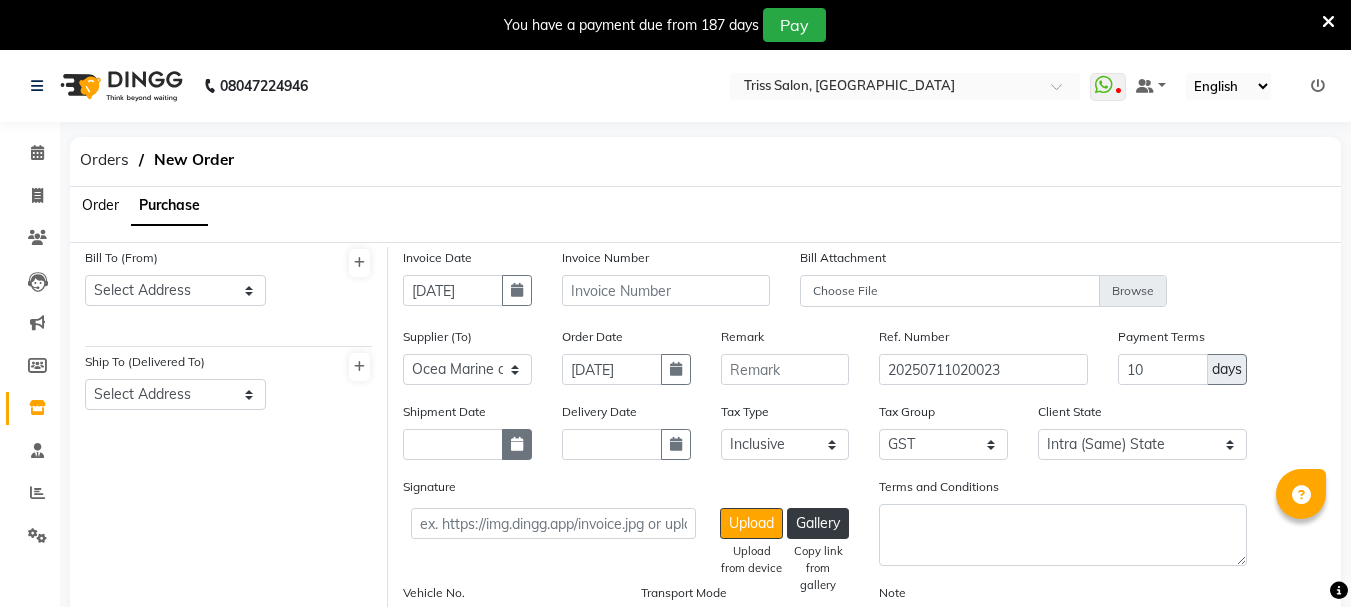 select on "7" 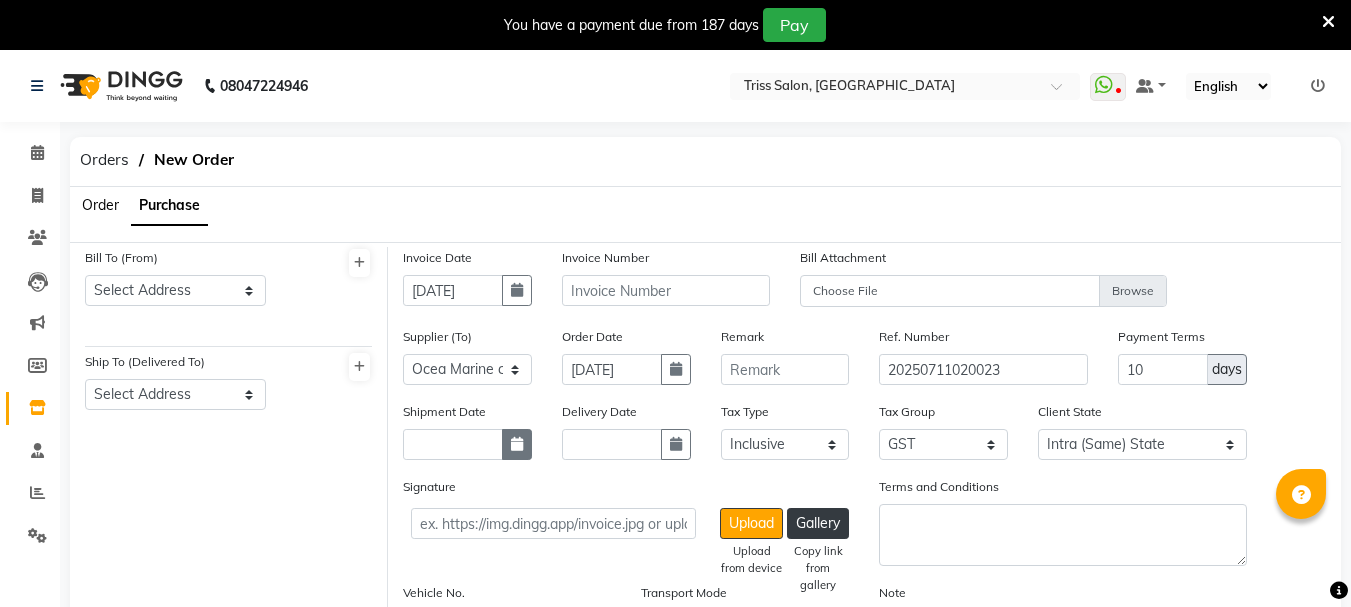 select on "2025" 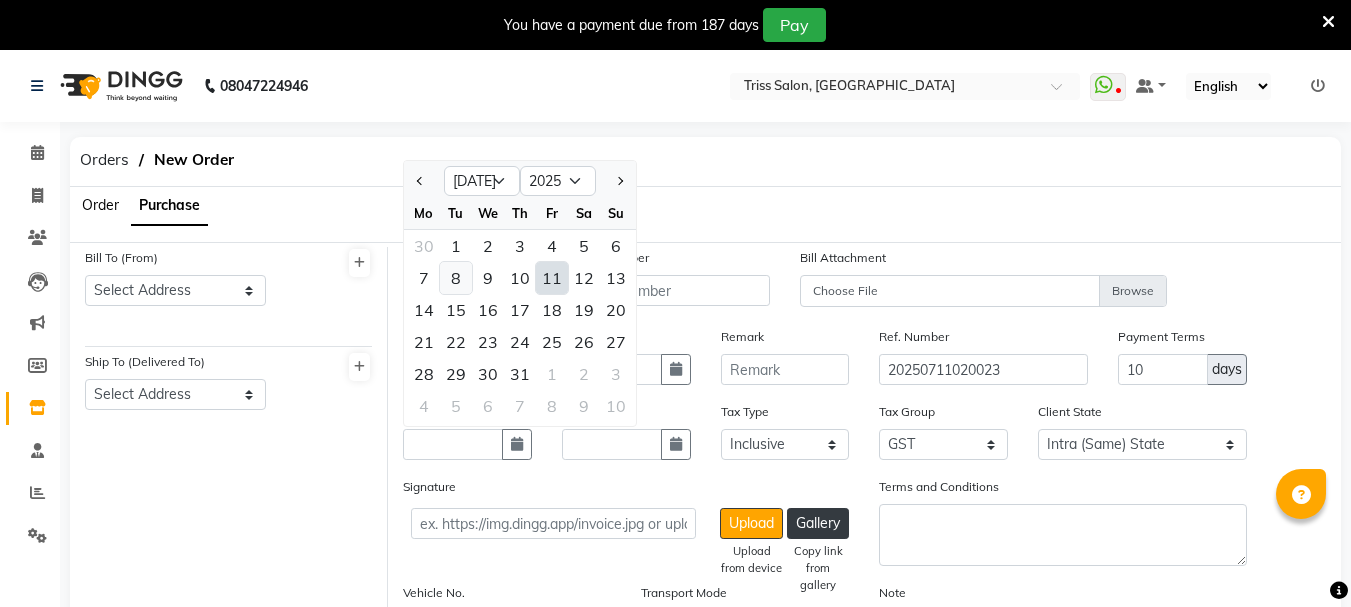click on "8" 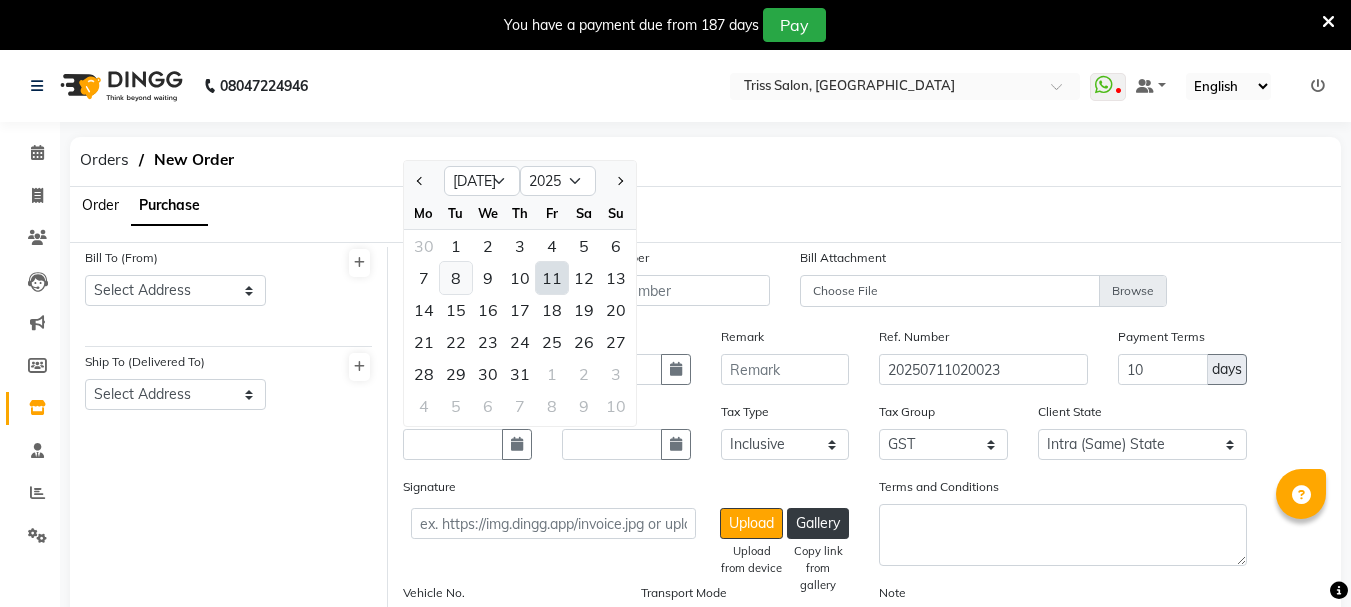 type on "08-07-2025" 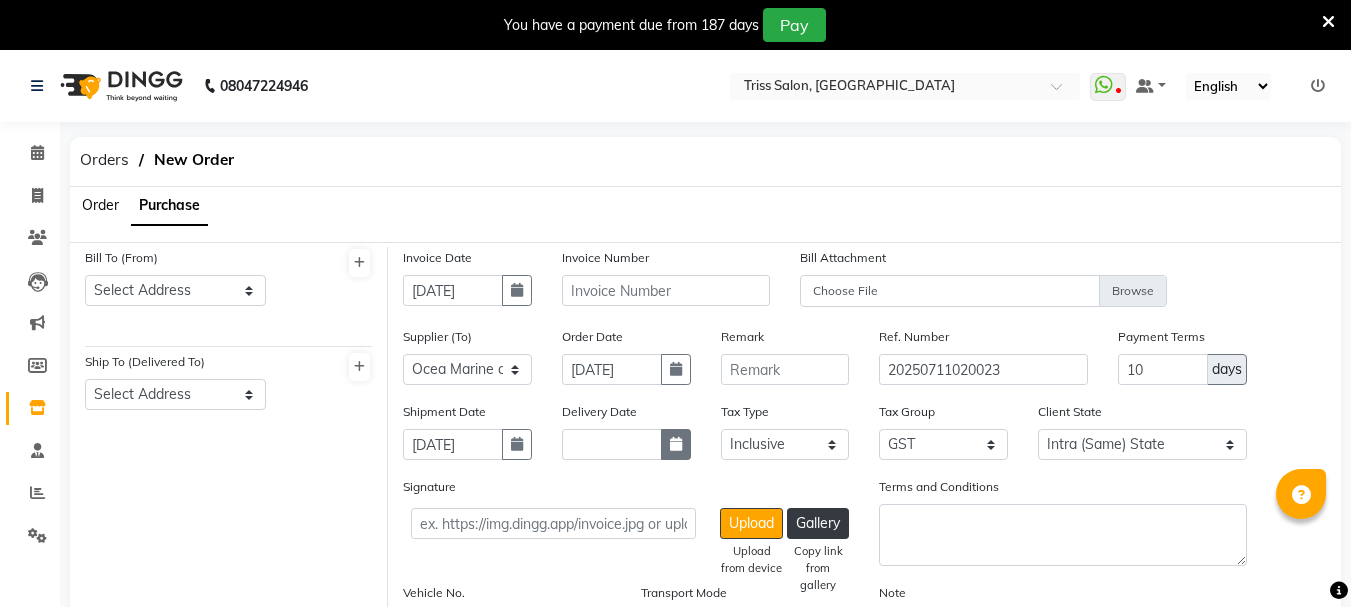 click 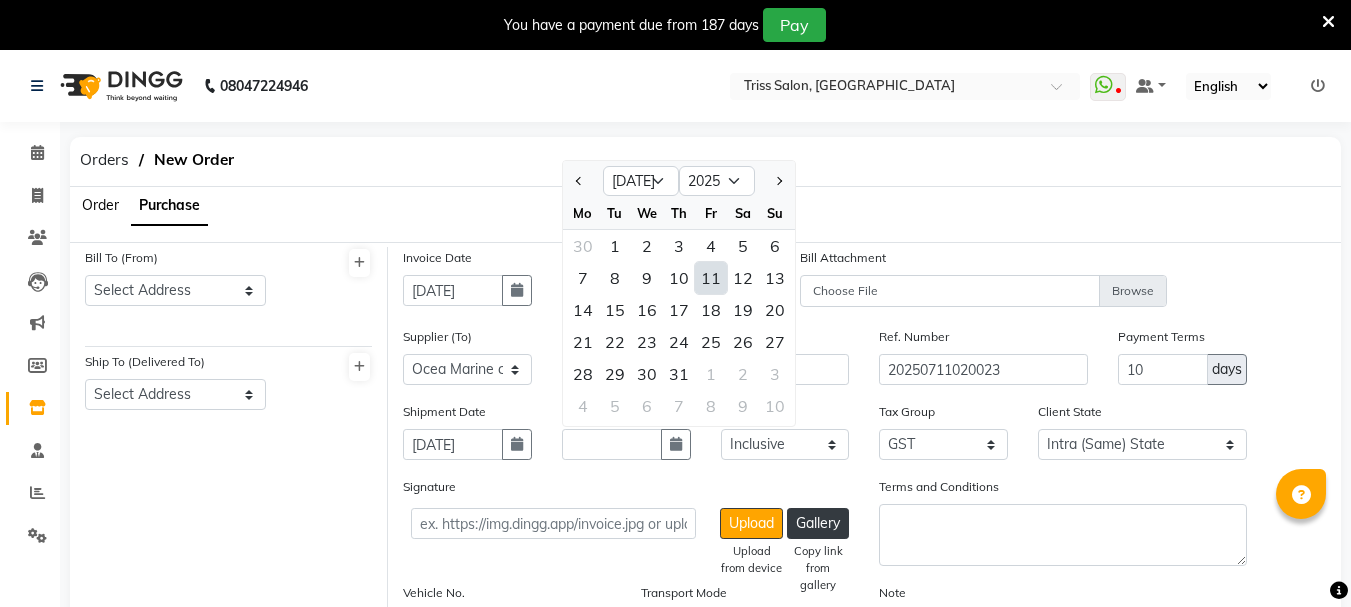 click on "11" 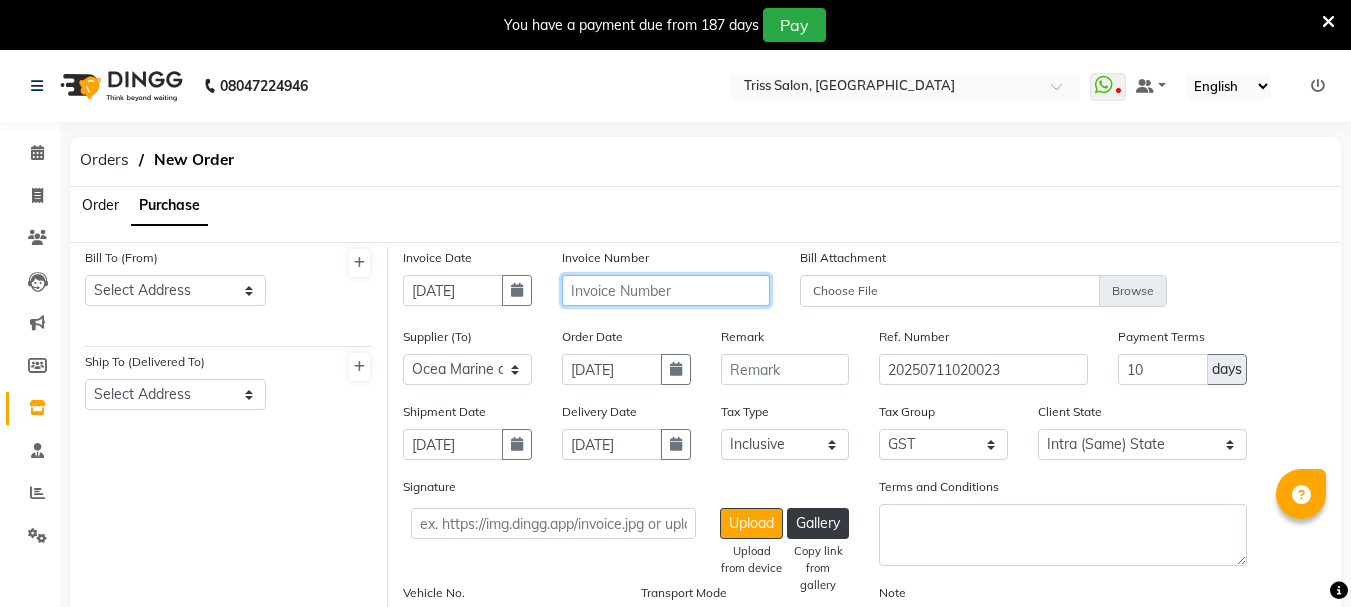 click 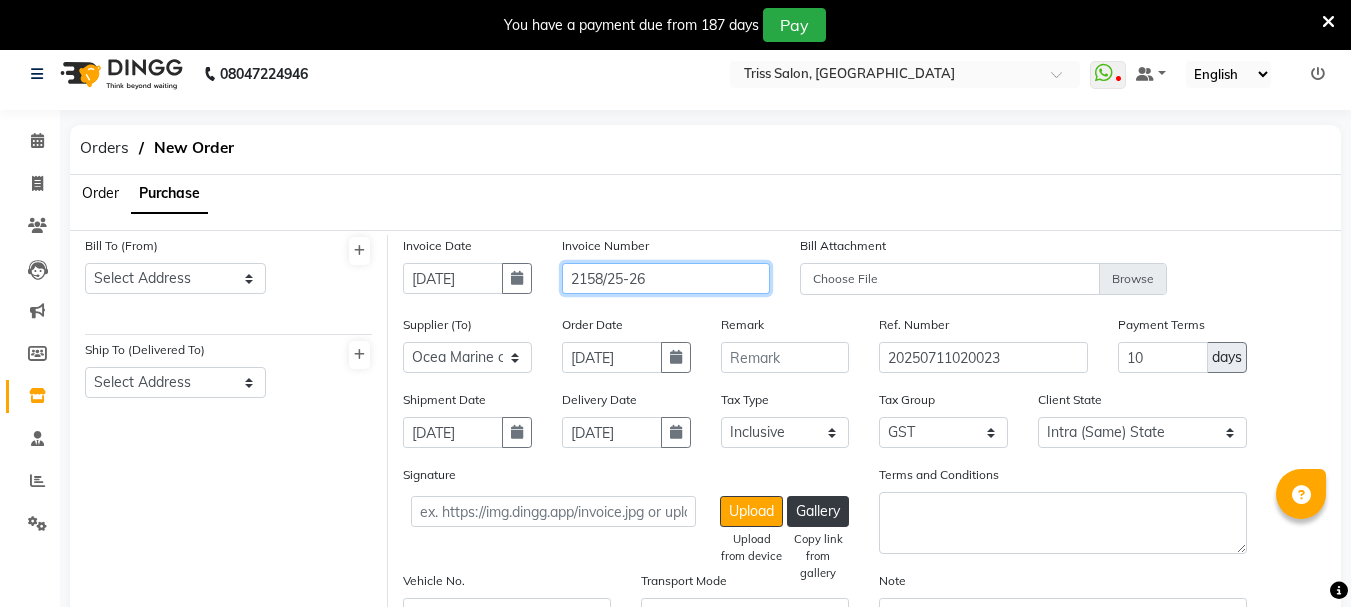 scroll, scrollTop: 113, scrollLeft: 0, axis: vertical 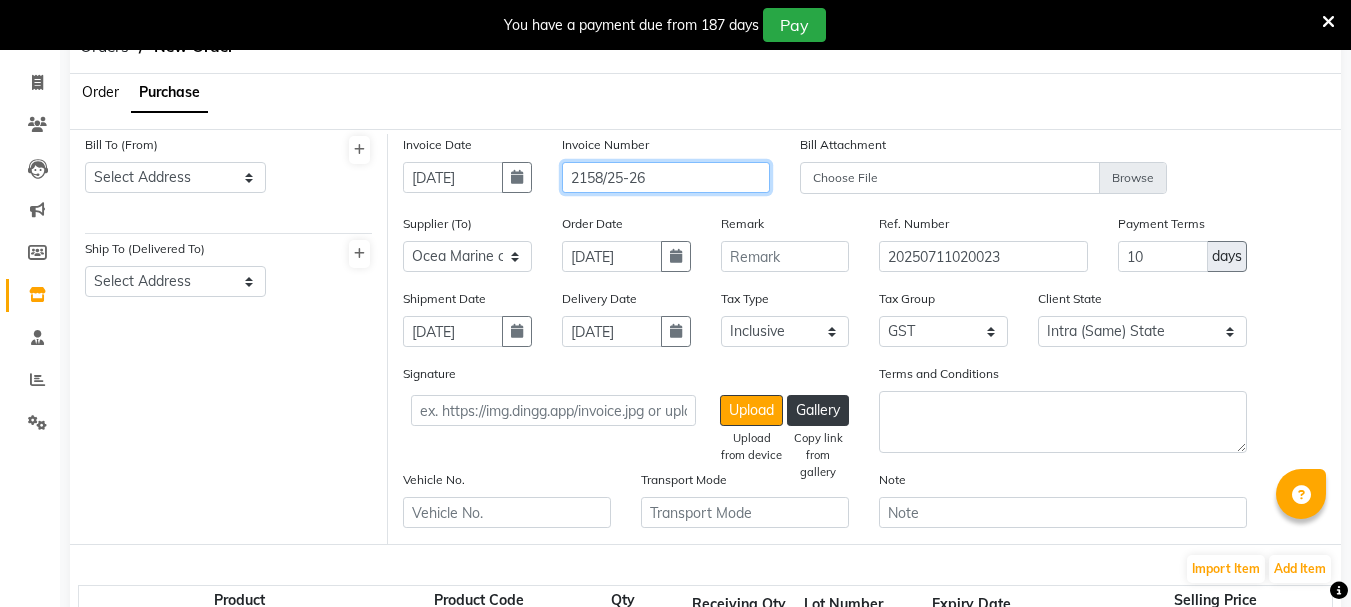 type on "2158/25-26" 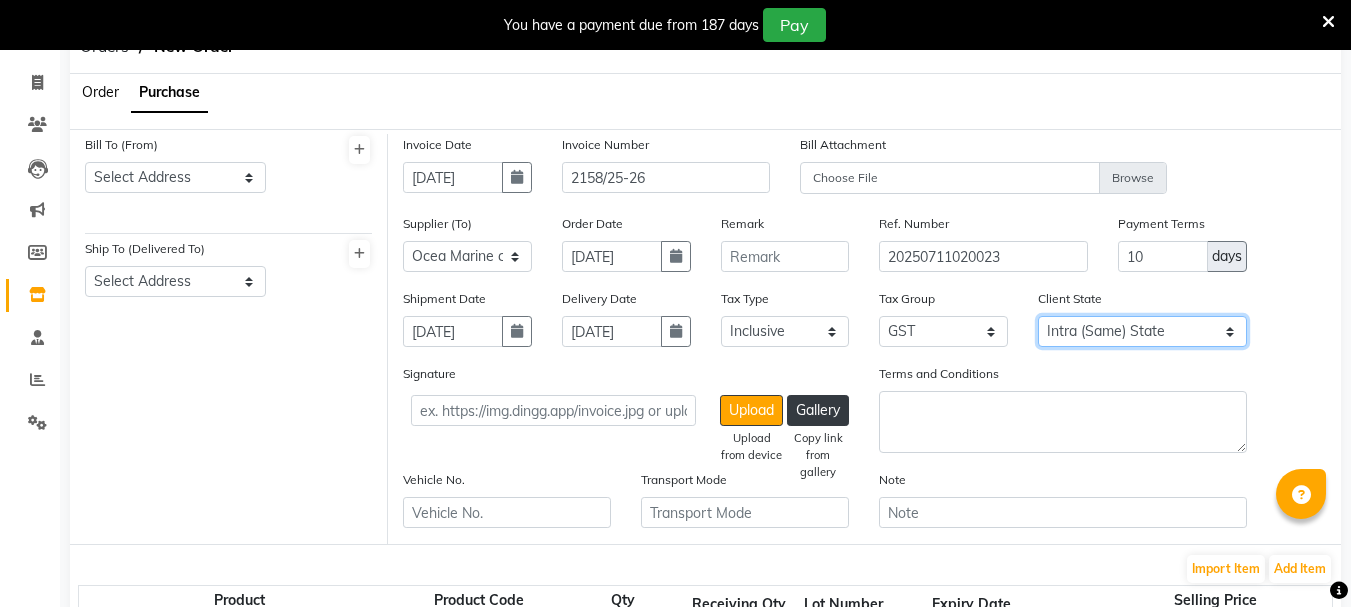click on "Intra (Same) State Inter (Other) State" 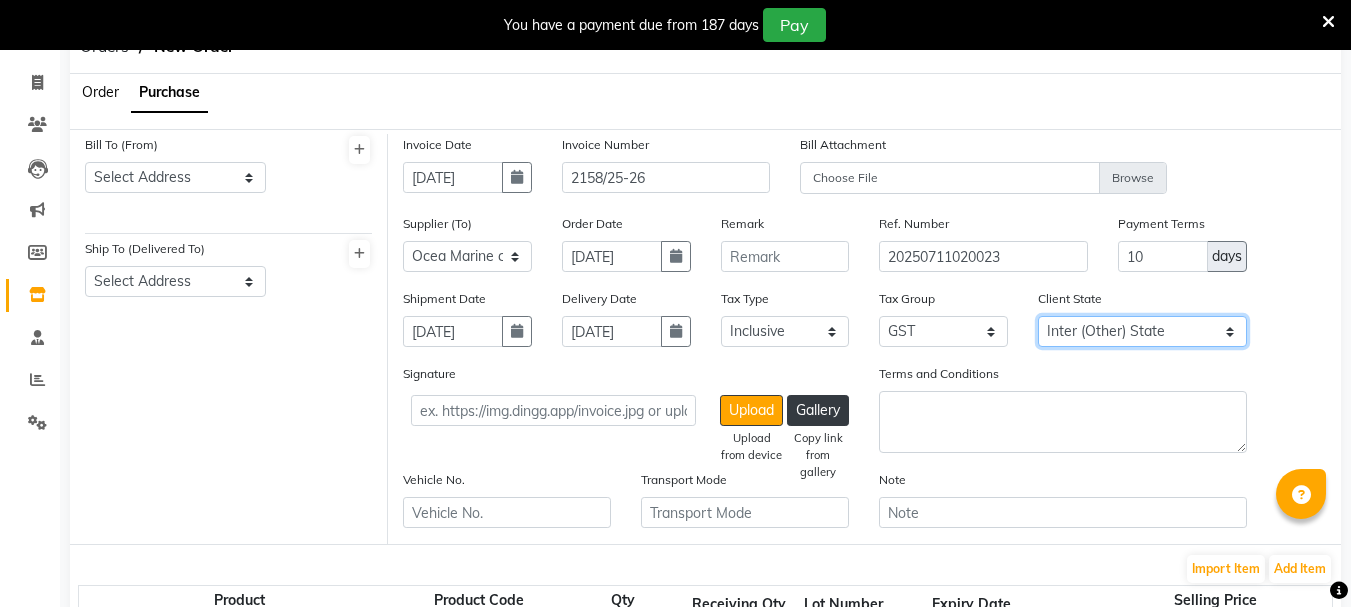click on "Intra (Same) State Inter (Other) State" 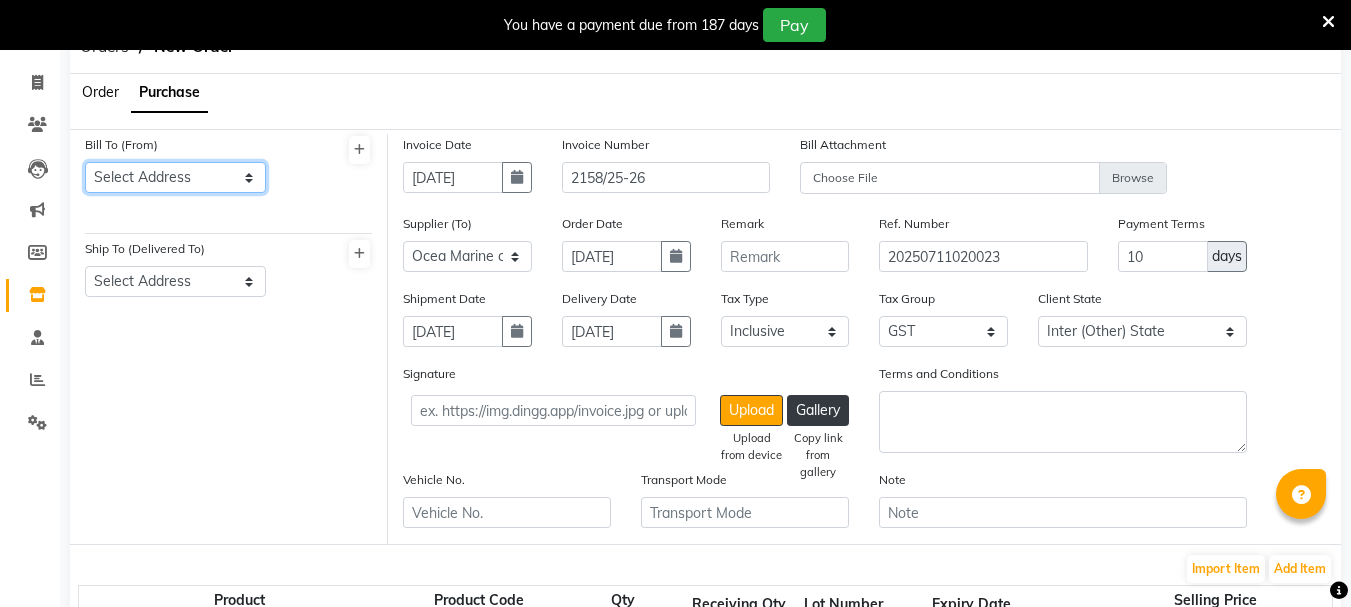 click on "Select Address  Triss HO   Triss Mathura" 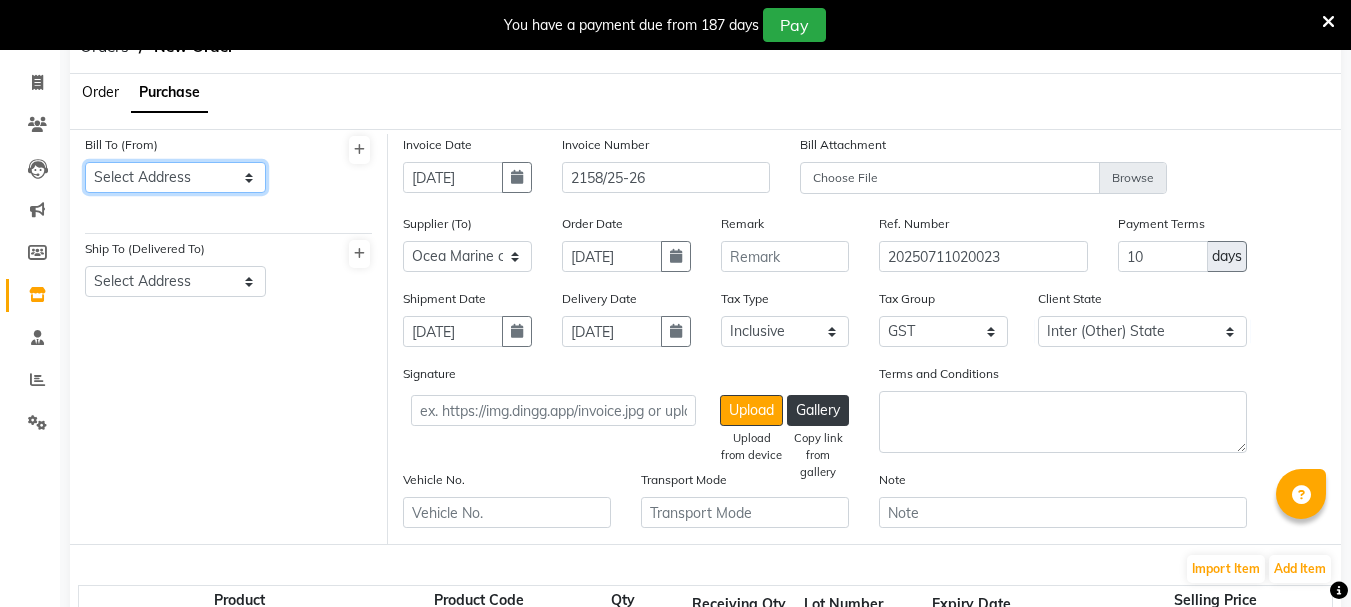 select on "475" 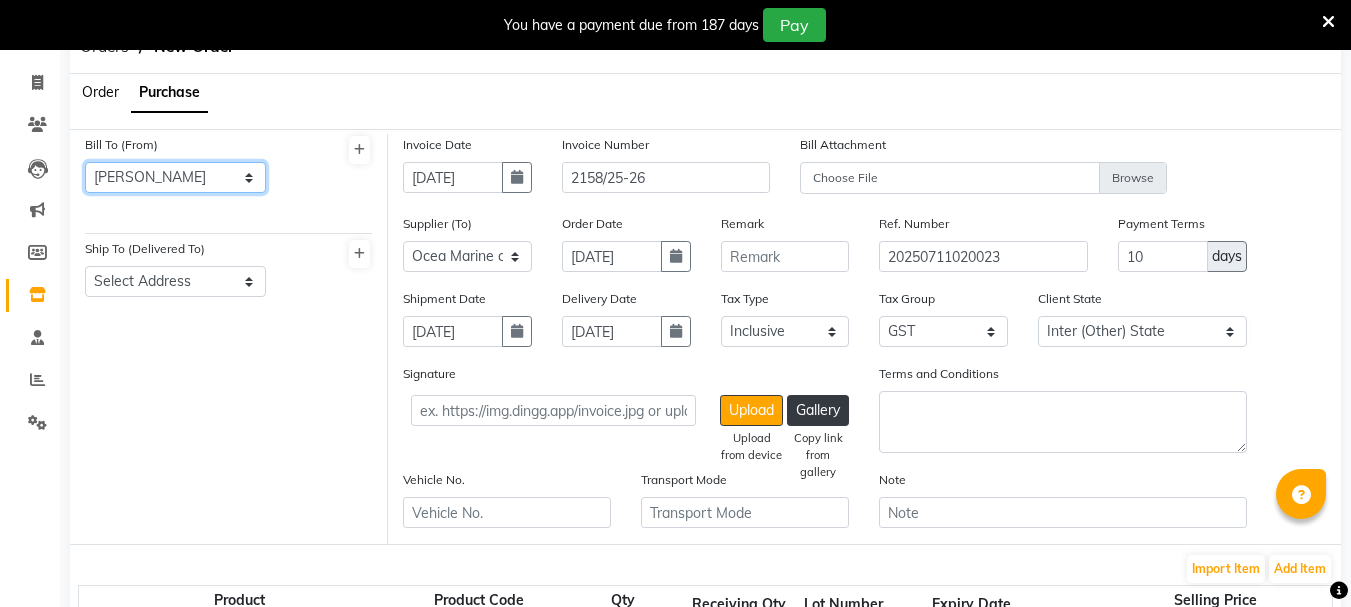 click on "Select Address  Triss HO   Triss Mathura" 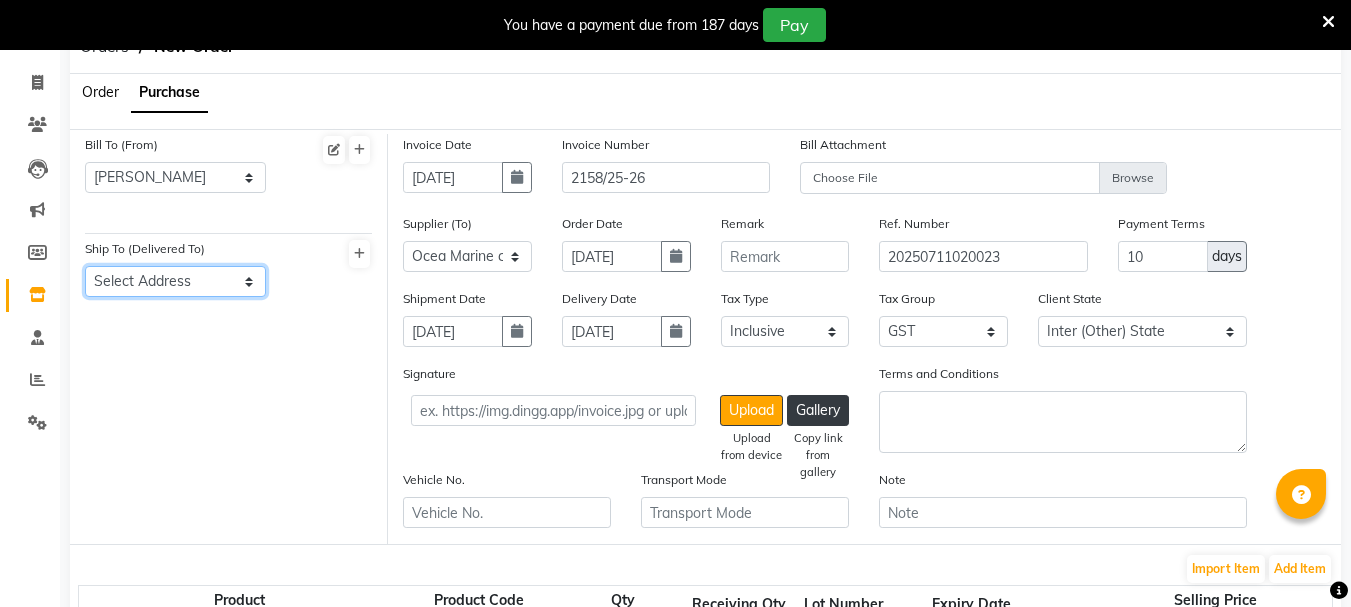 click on "Select Address  Triss Mathura   mathura" 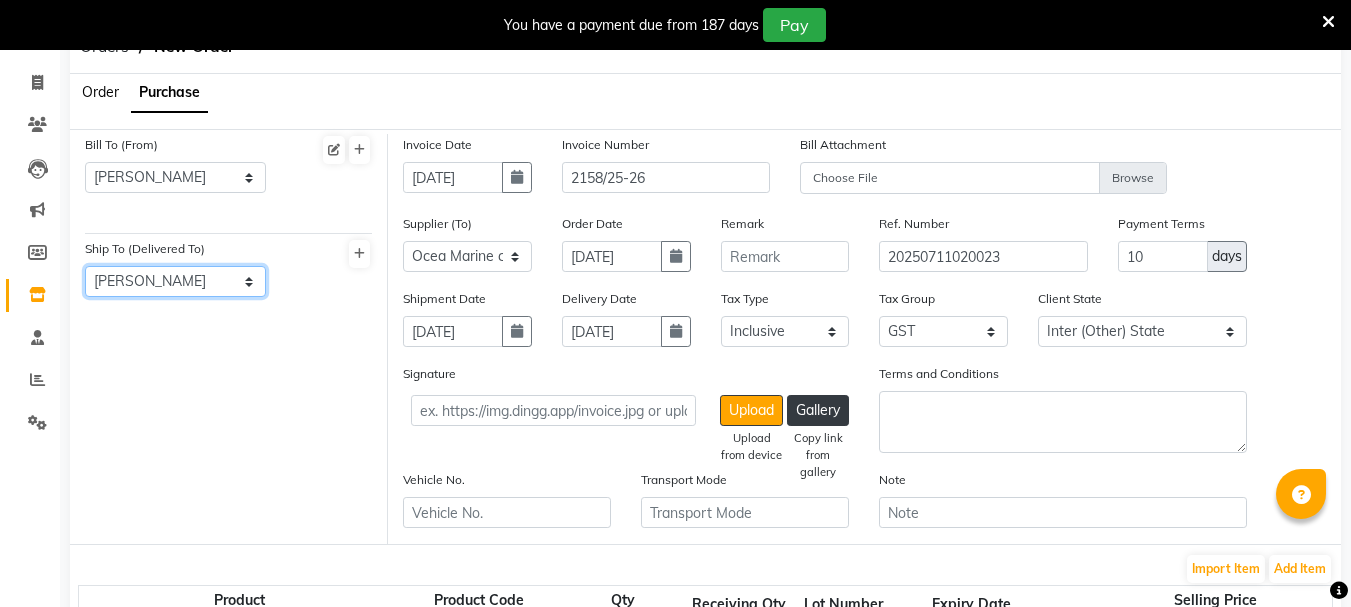 click on "Select Address  Triss Mathura   mathura" 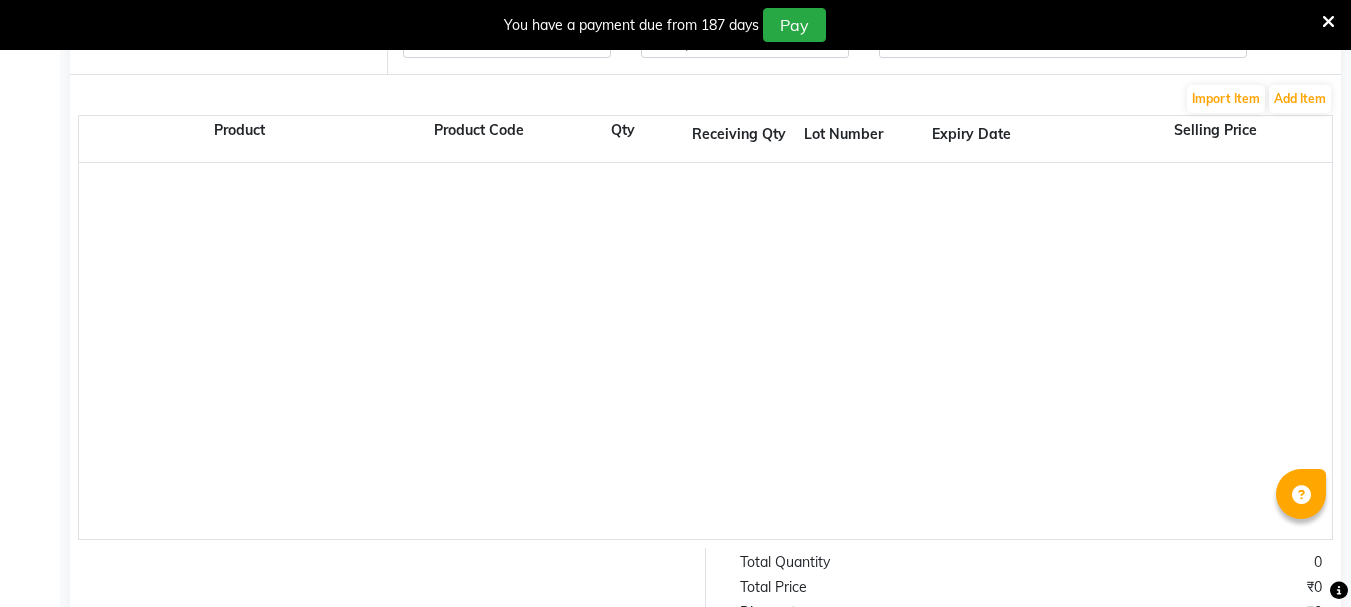 scroll, scrollTop: 584, scrollLeft: 0, axis: vertical 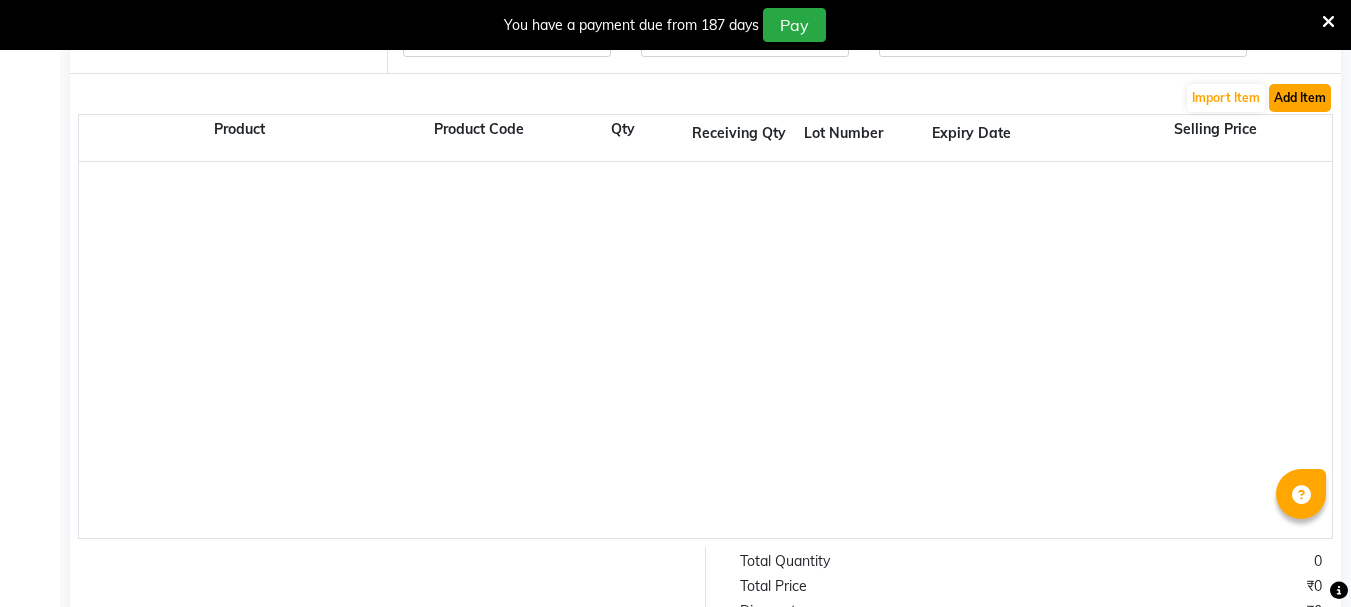 click on "Add Item" 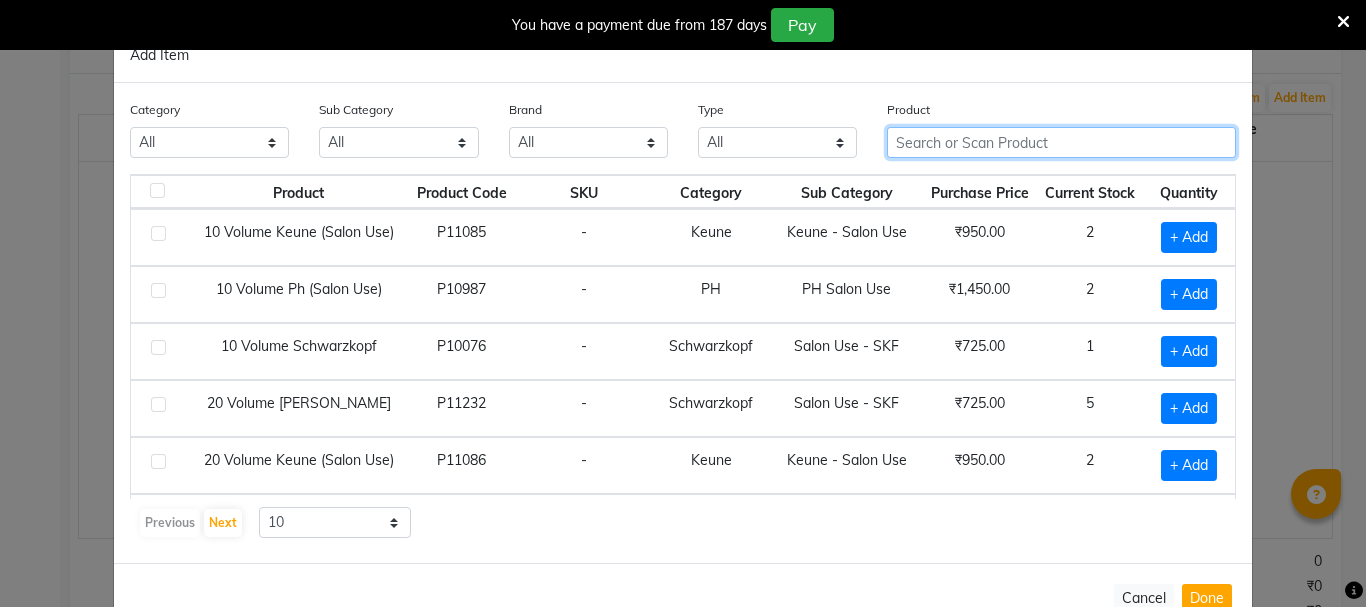 click 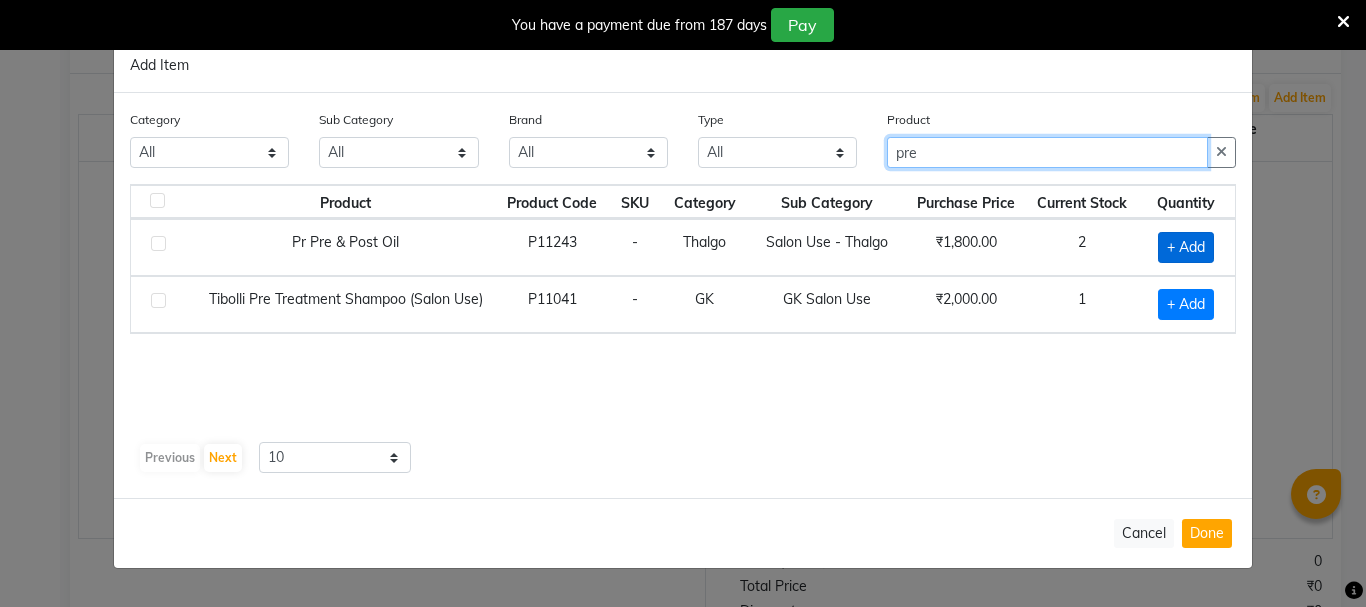 type on "pre" 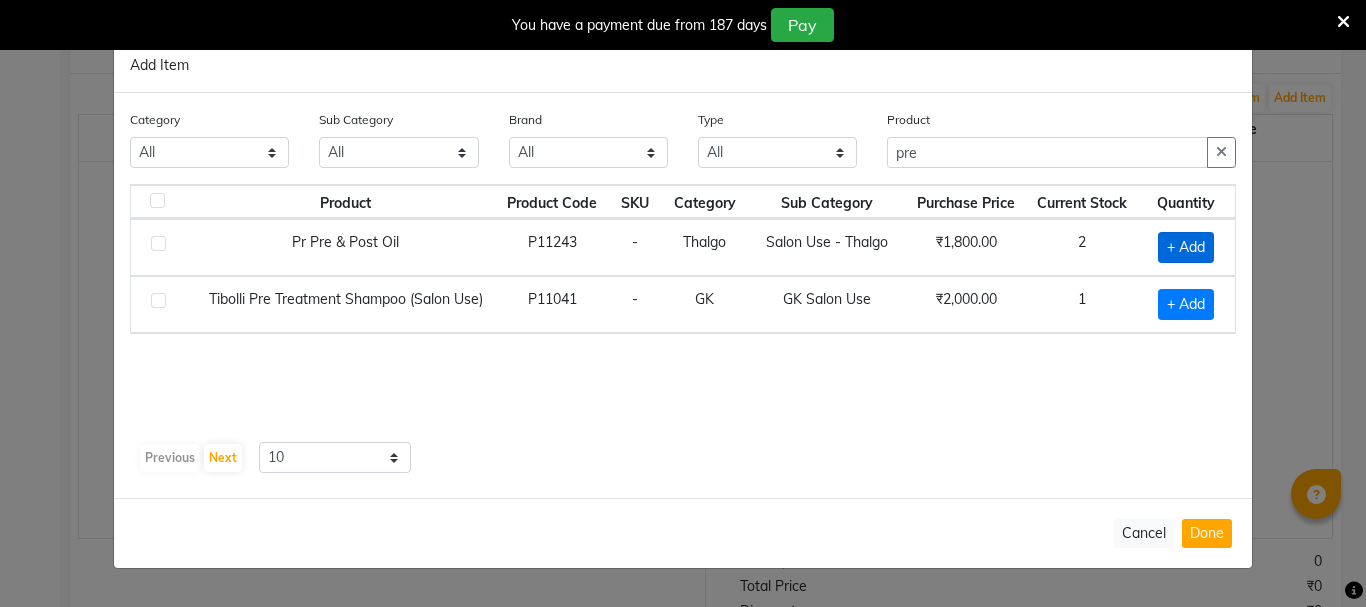 click on "+ Add" 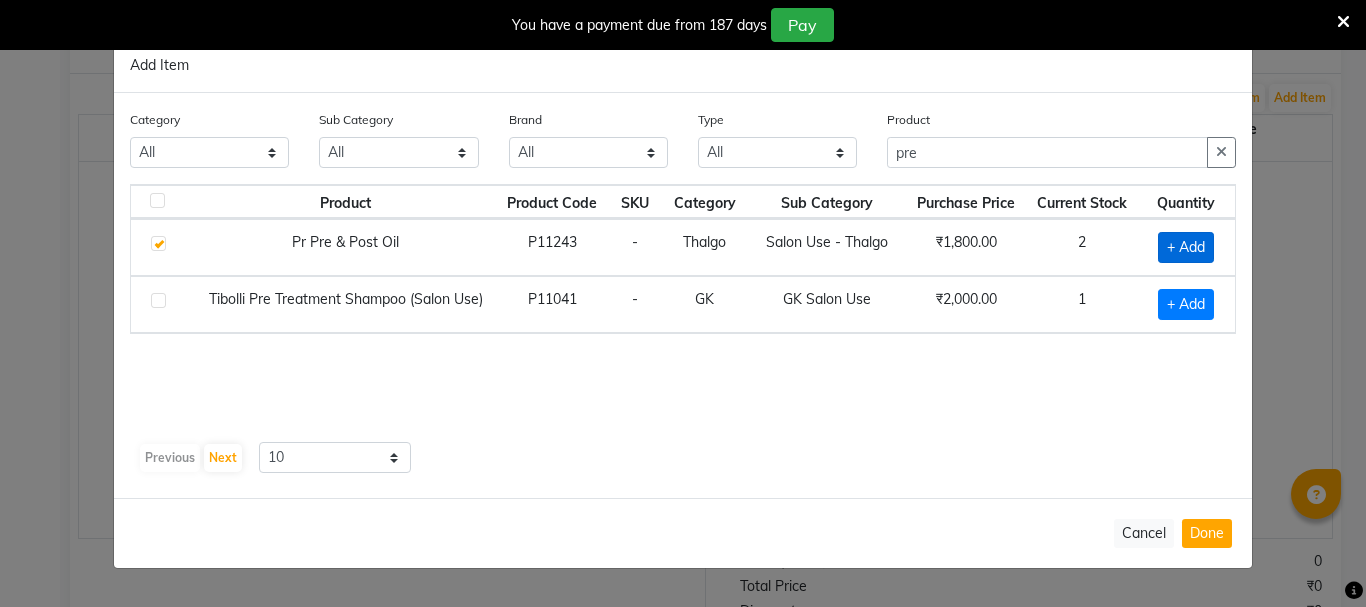 checkbox on "true" 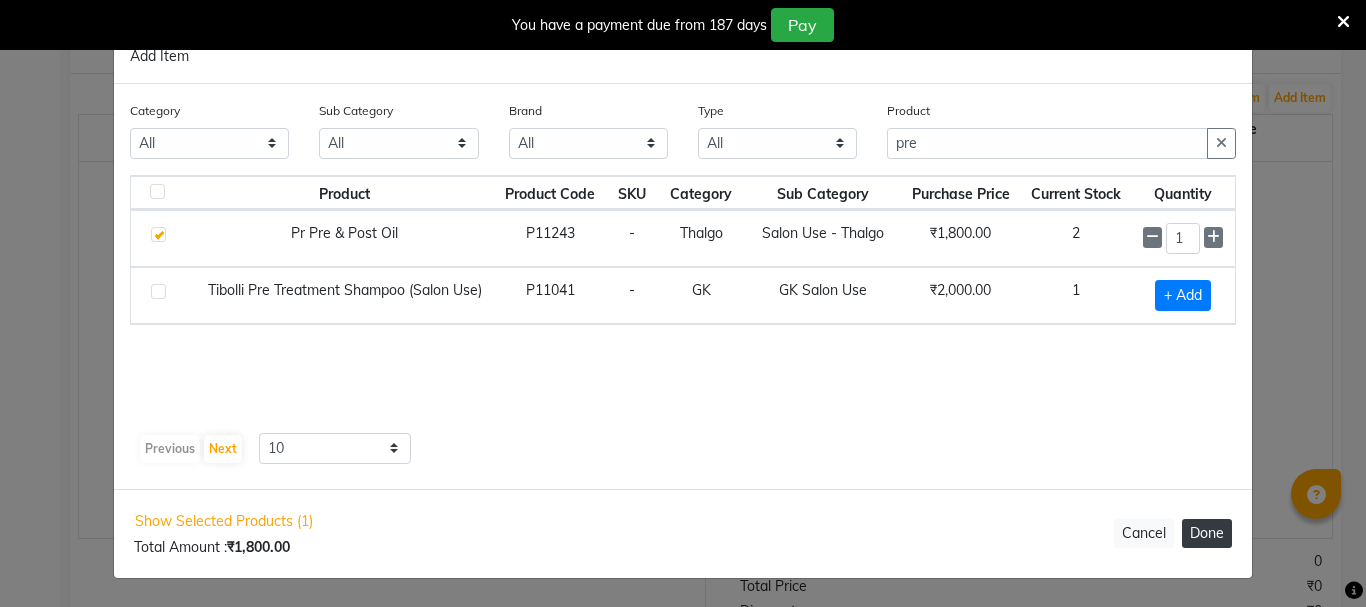 click on "Done" 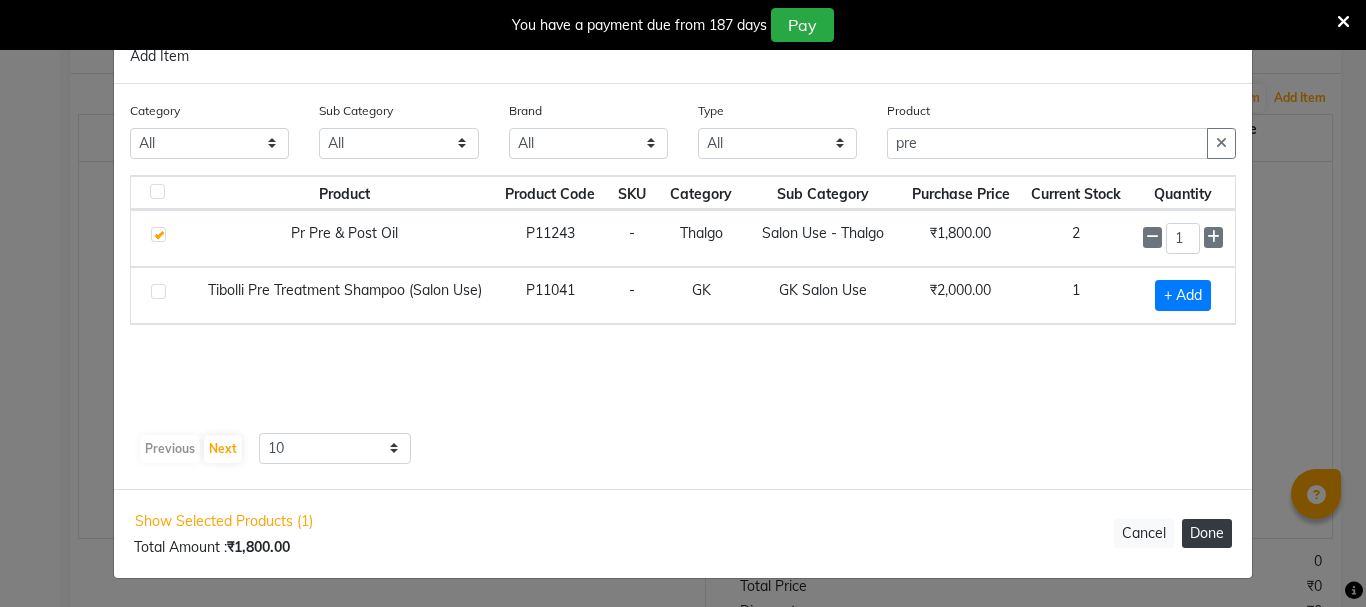 select on "1366" 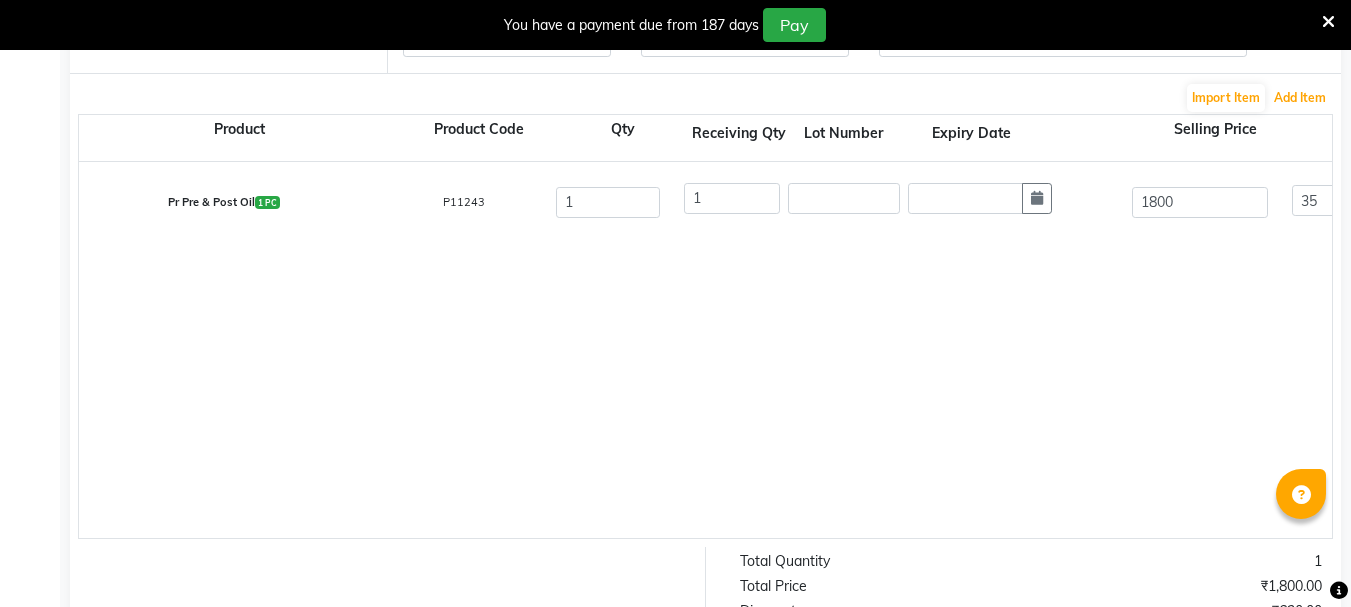 scroll, scrollTop: 39, scrollLeft: 0, axis: vertical 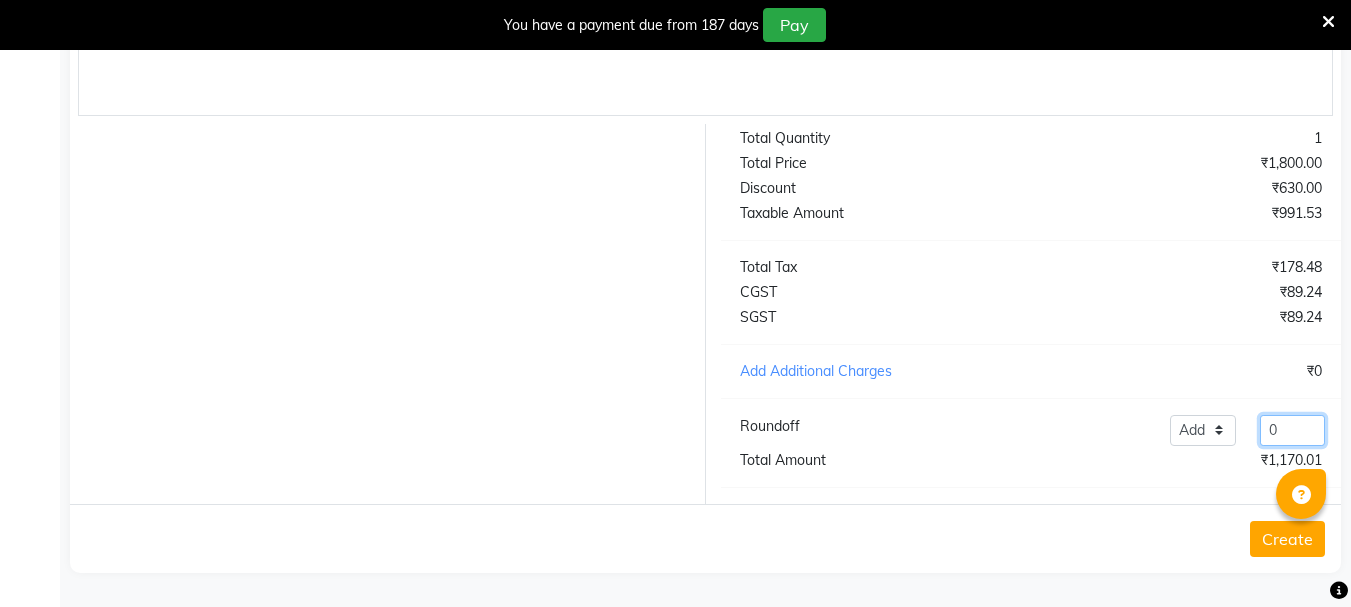 click on "0" 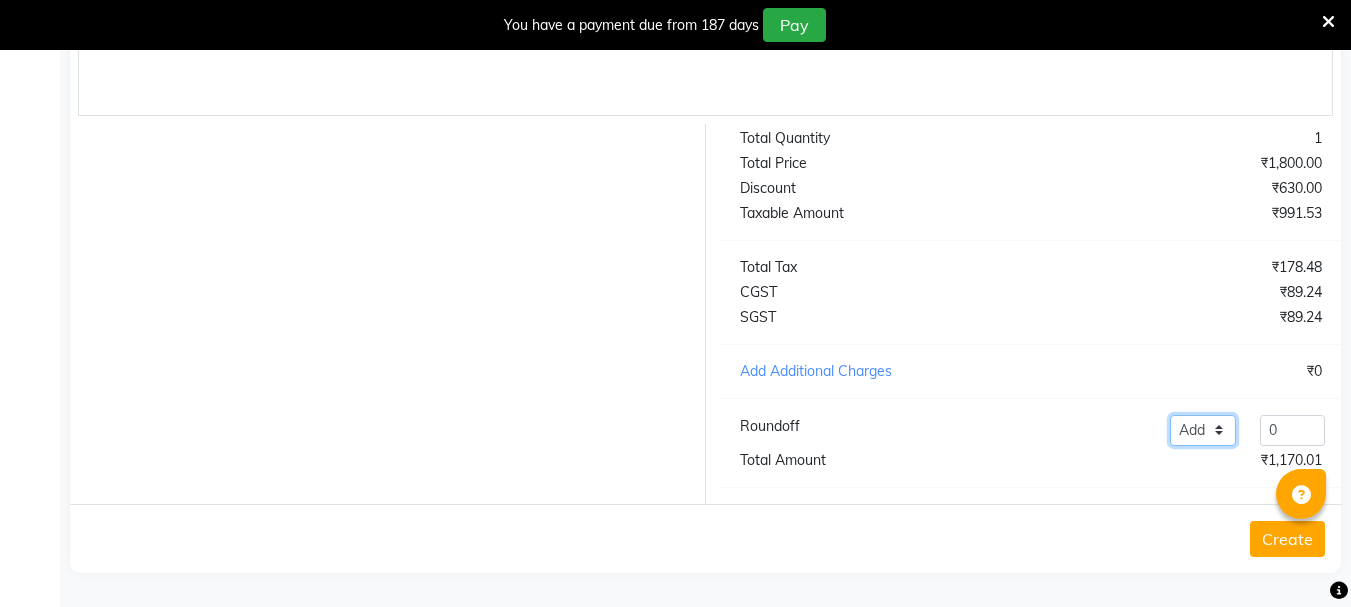 click on "Add Reduce" 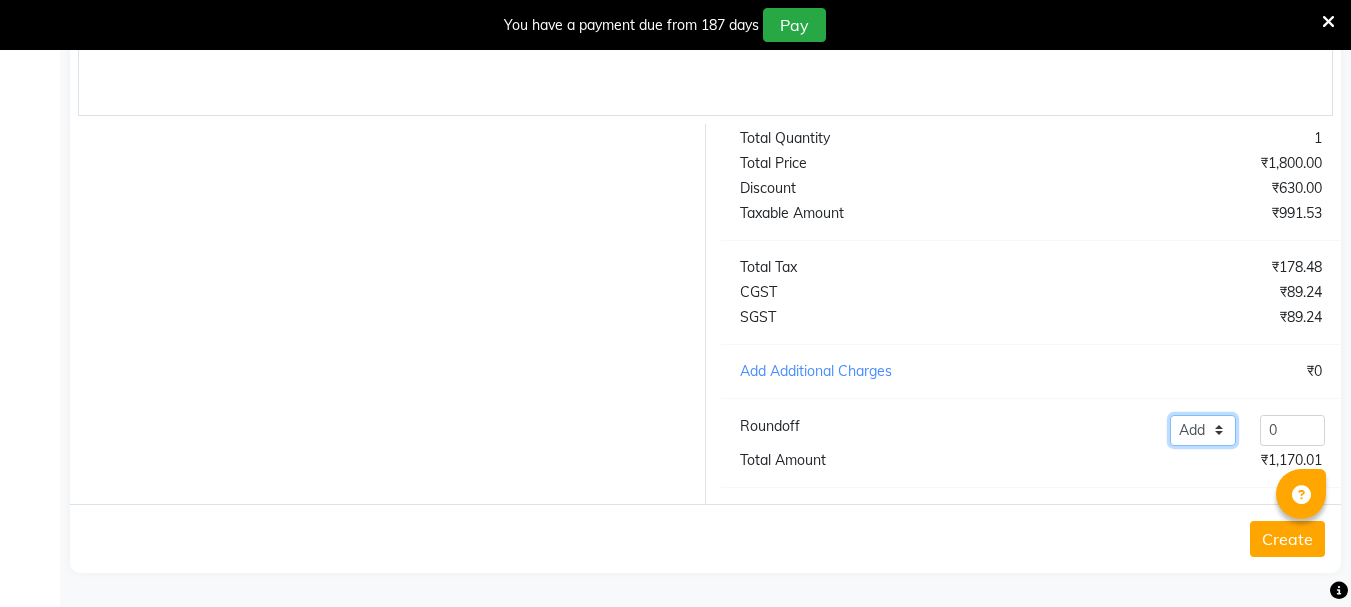 click on "Add Reduce" 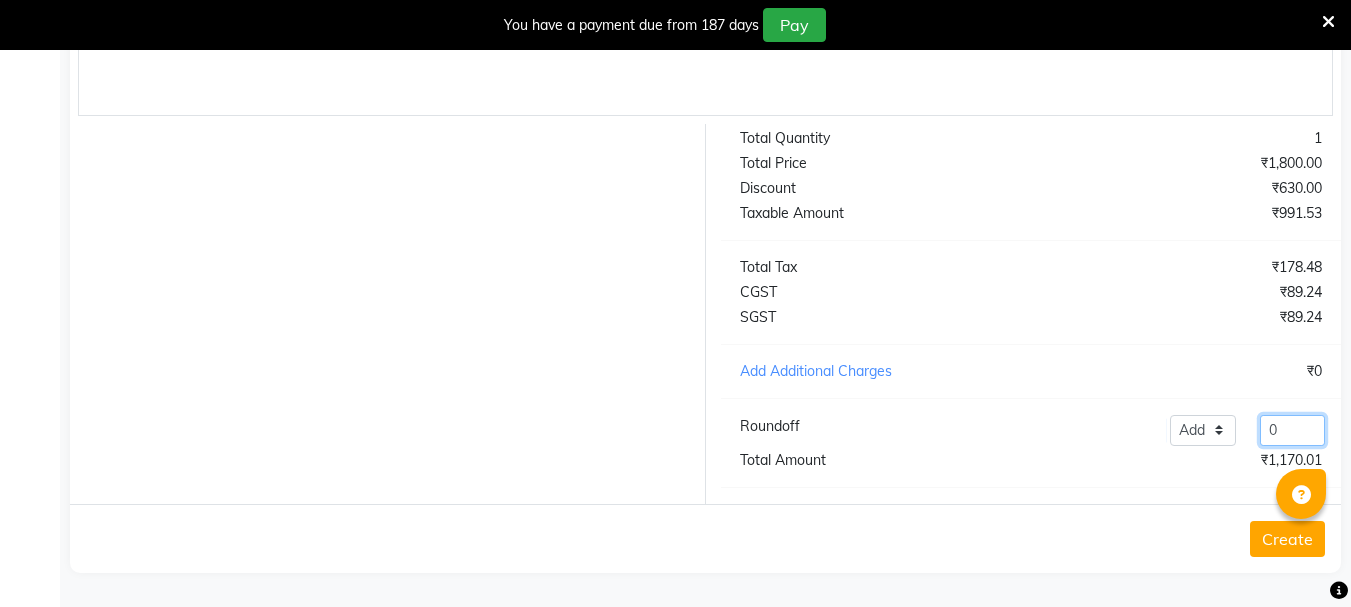 click on "0" 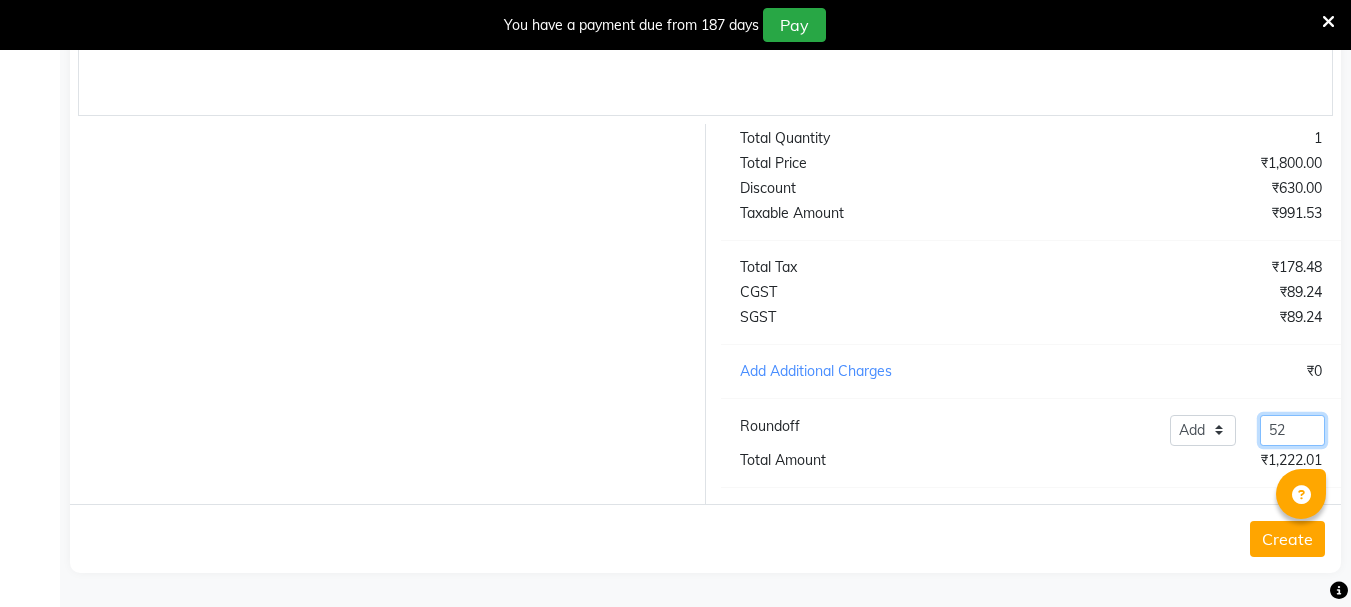 type on "52" 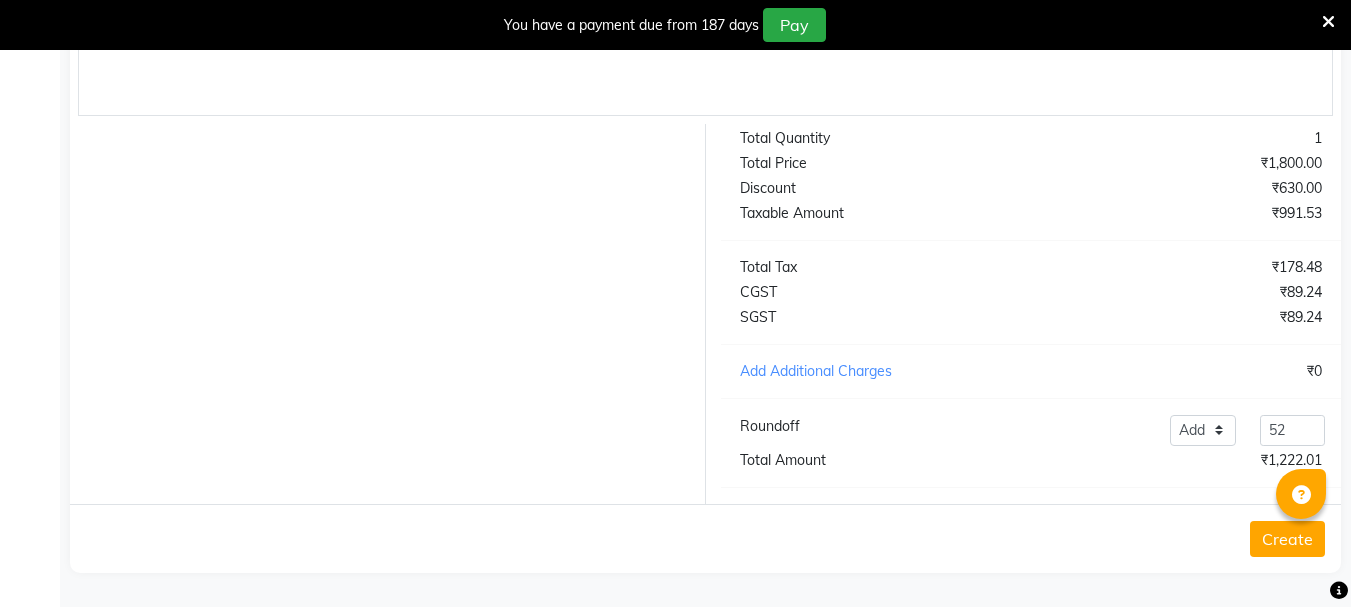 click on "Create" 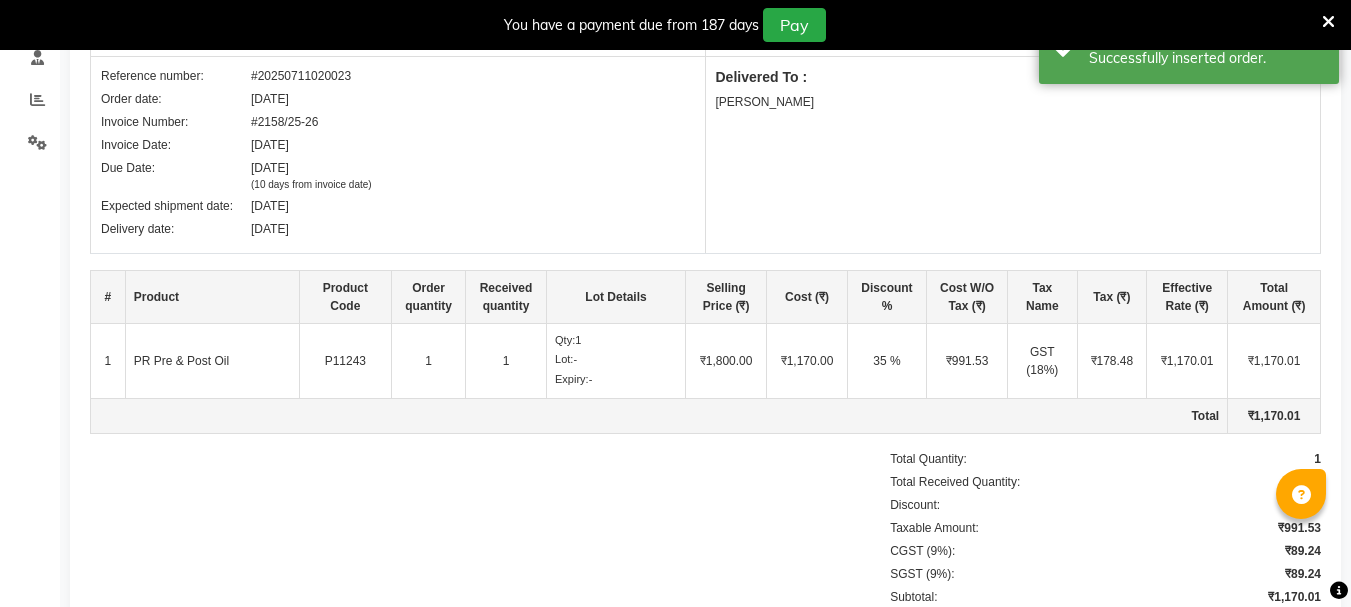 scroll, scrollTop: 0, scrollLeft: 0, axis: both 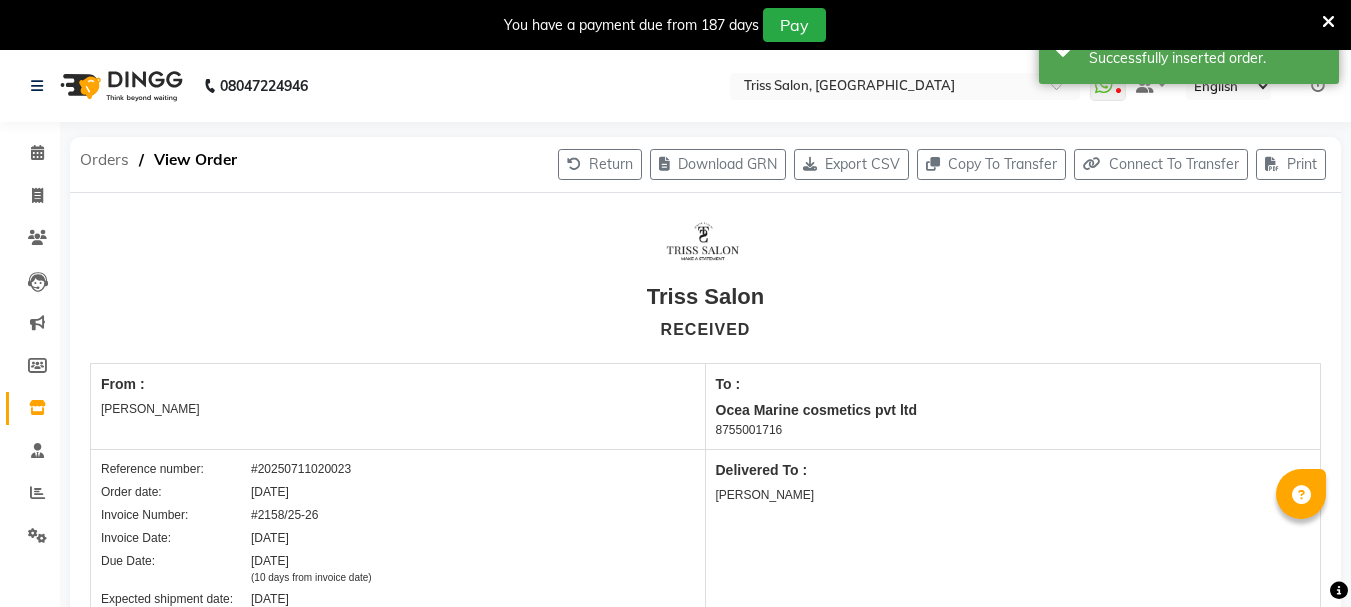 click on "Orders" 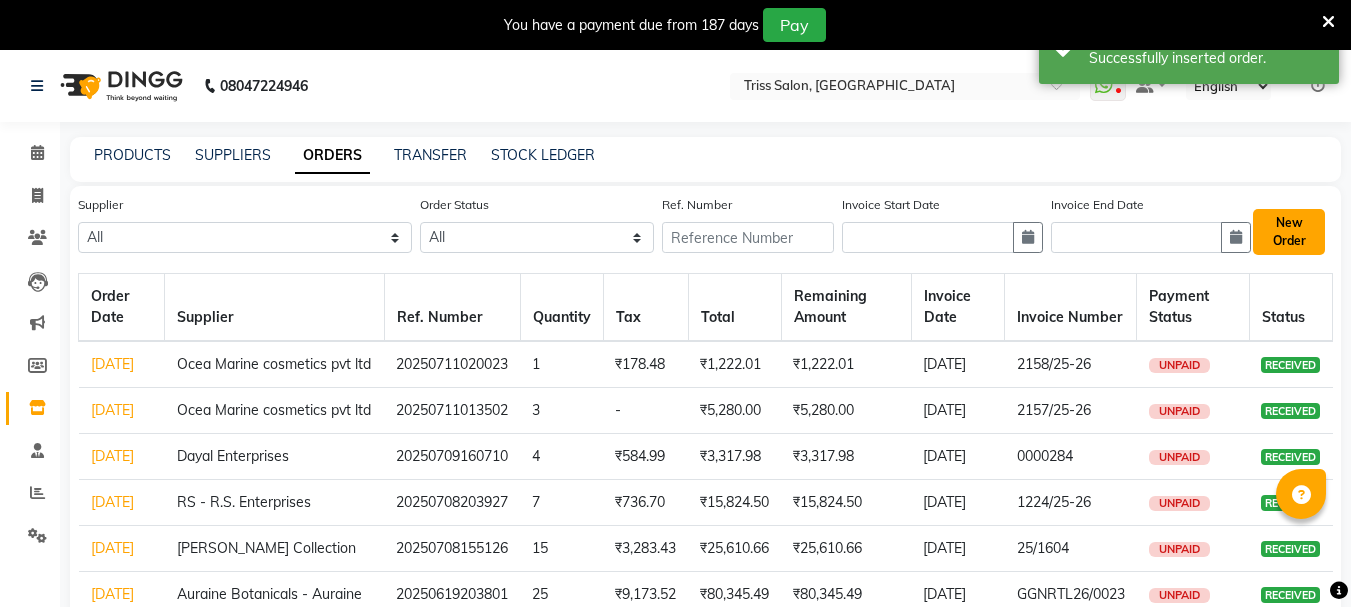 click on "New Order" 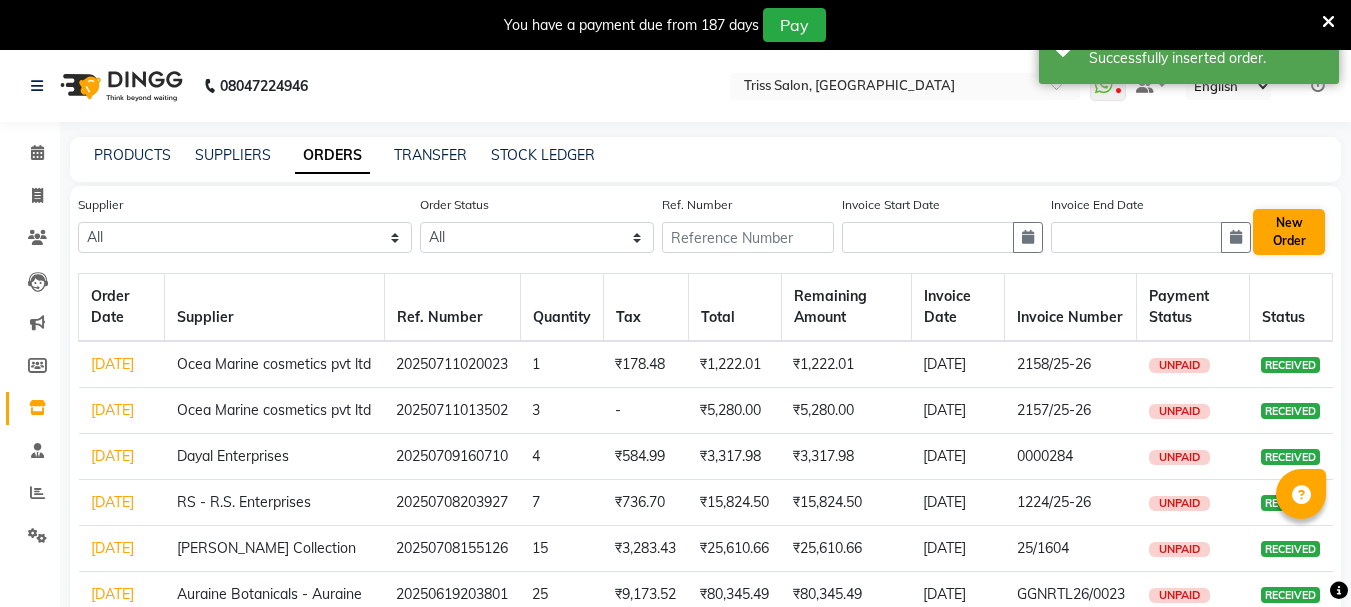 select on "true" 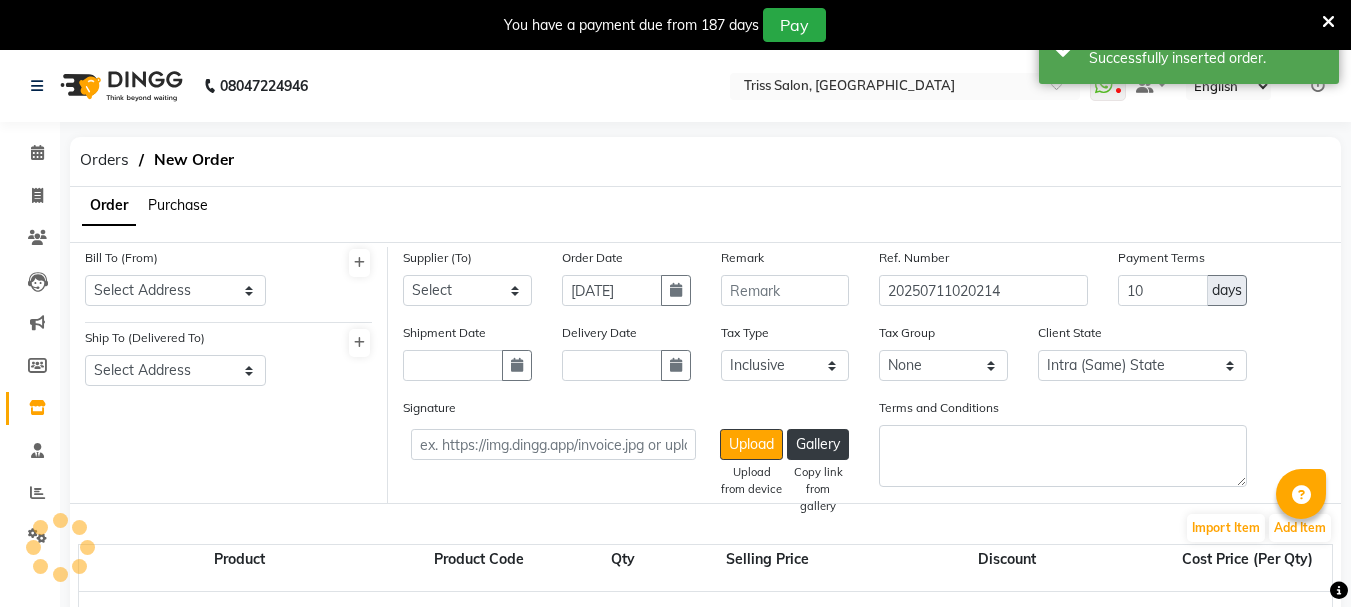 select on "1366" 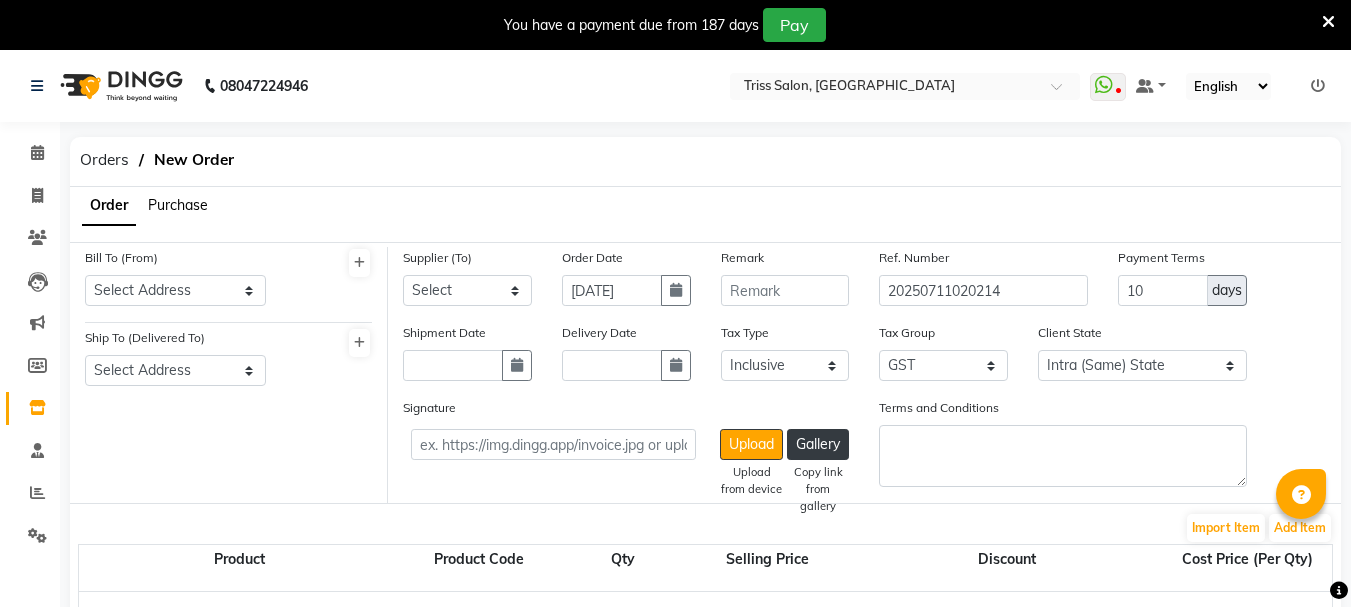 click on "Purchase" 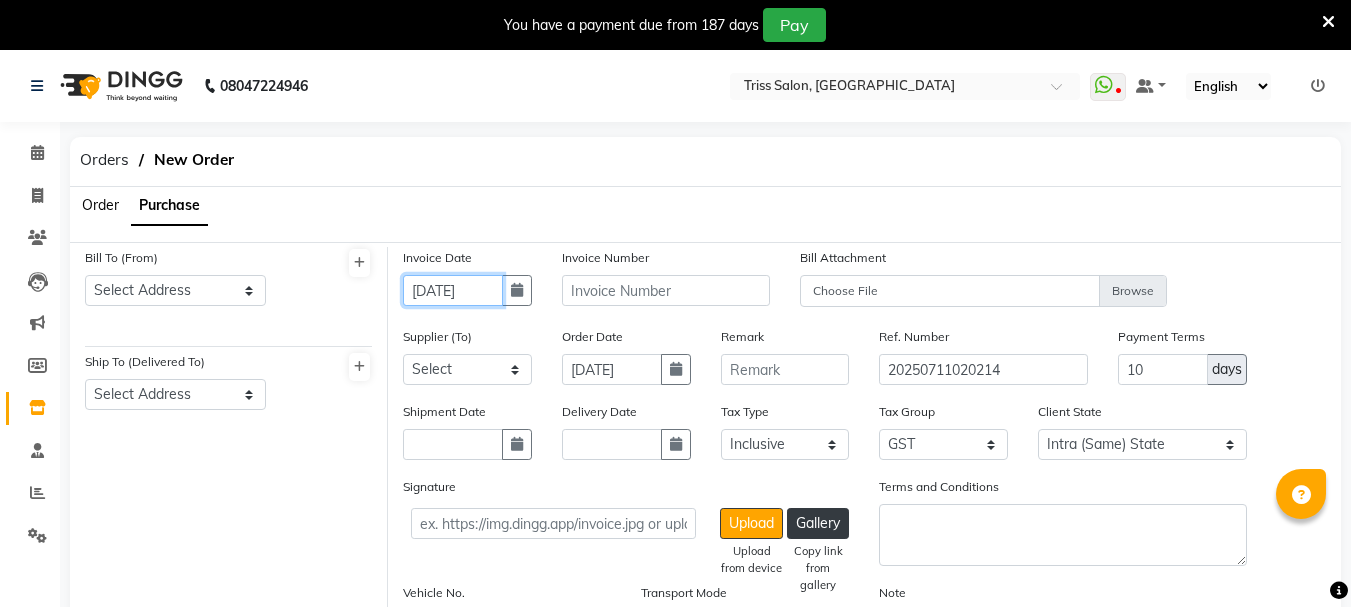 click on "[DATE]" 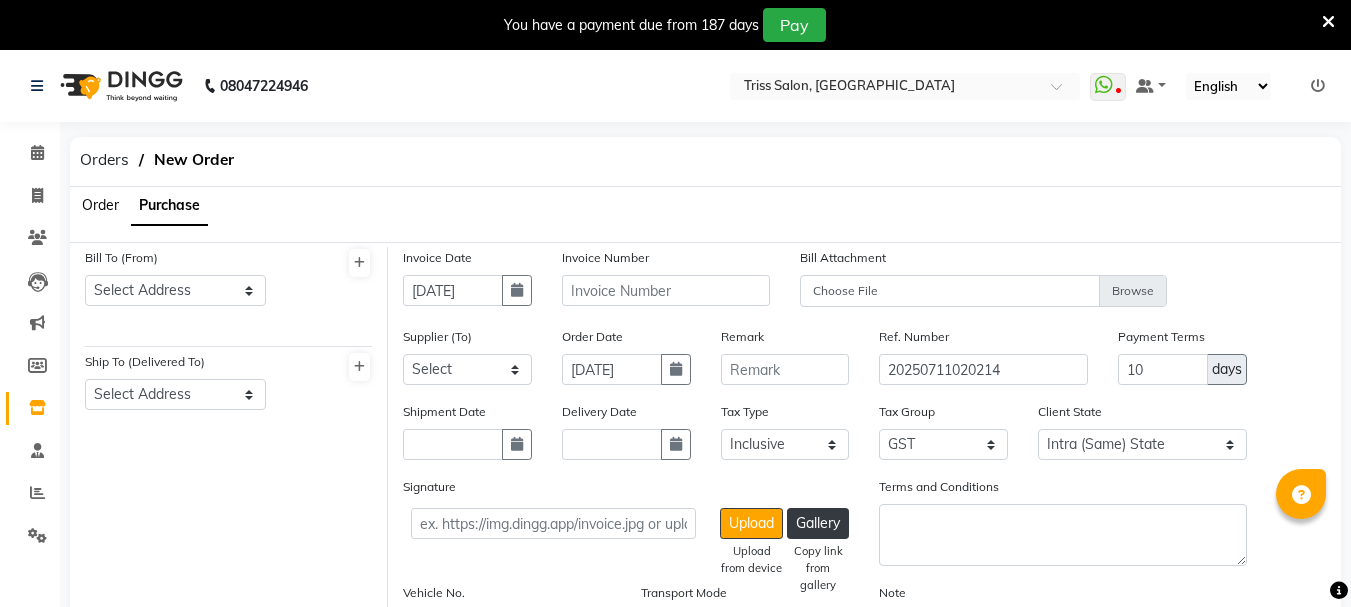 select on "7" 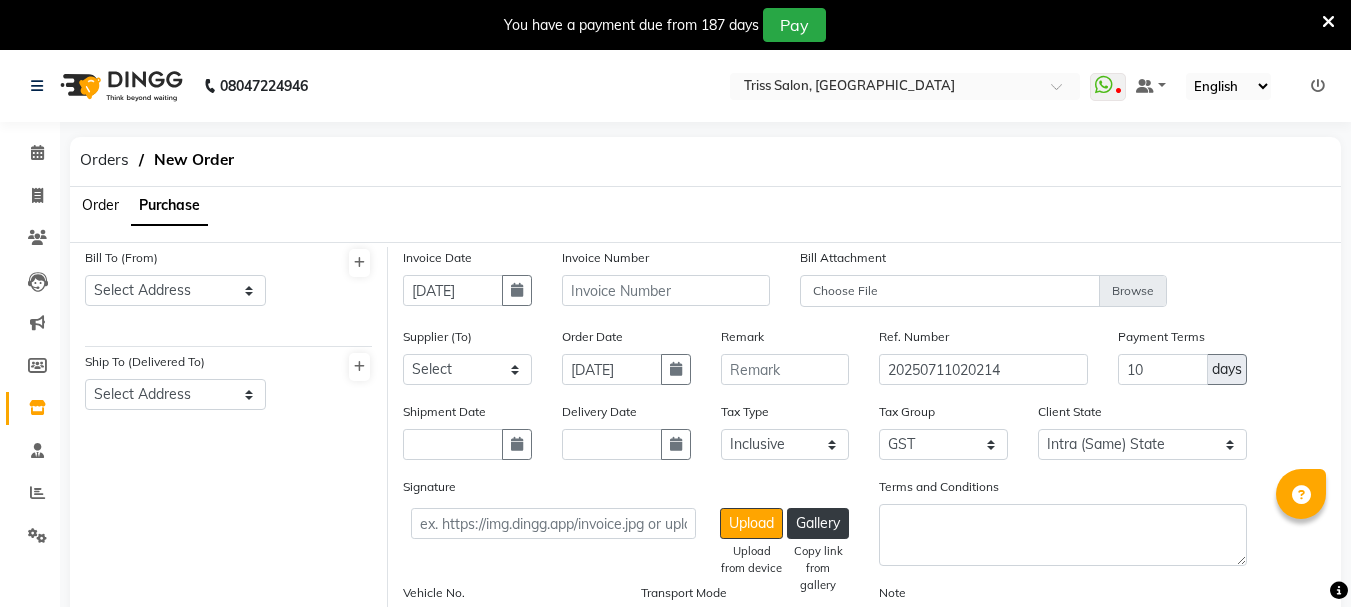 select on "2025" 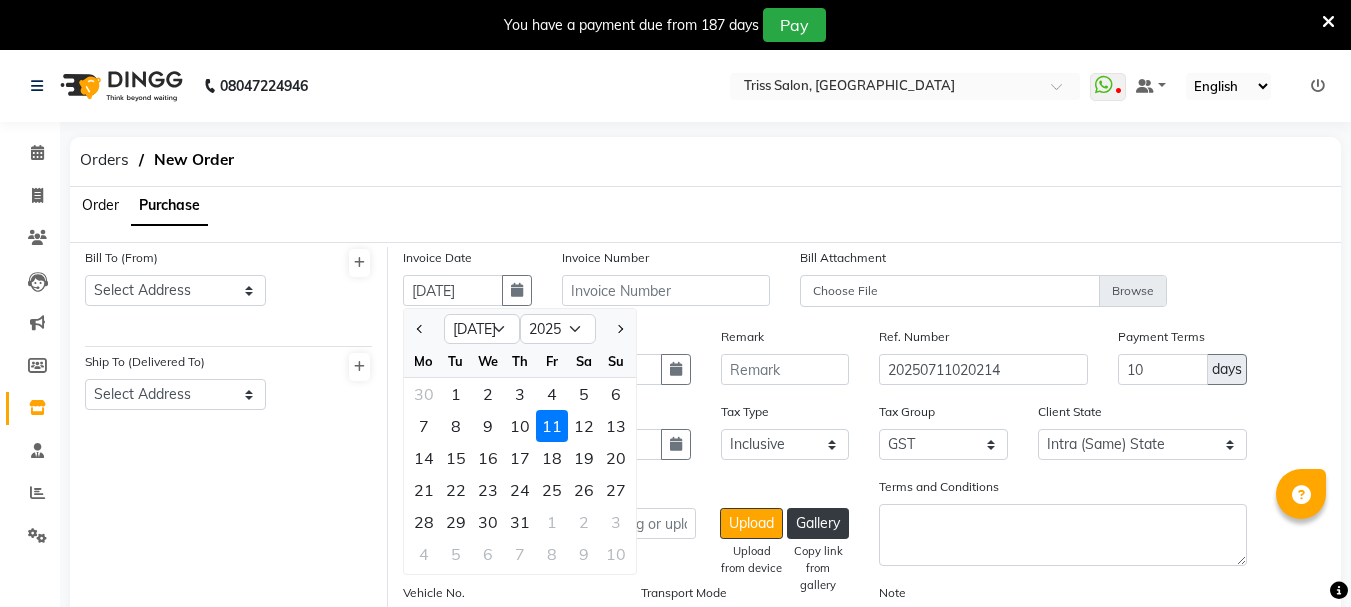 click on "11" 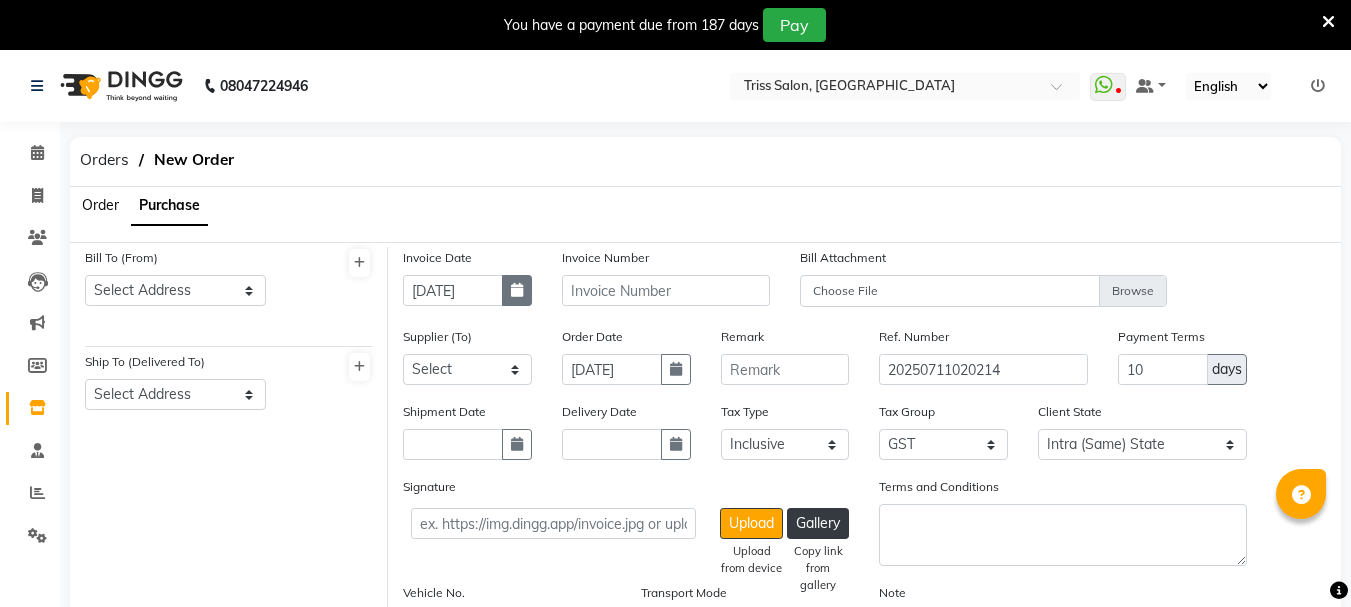 click 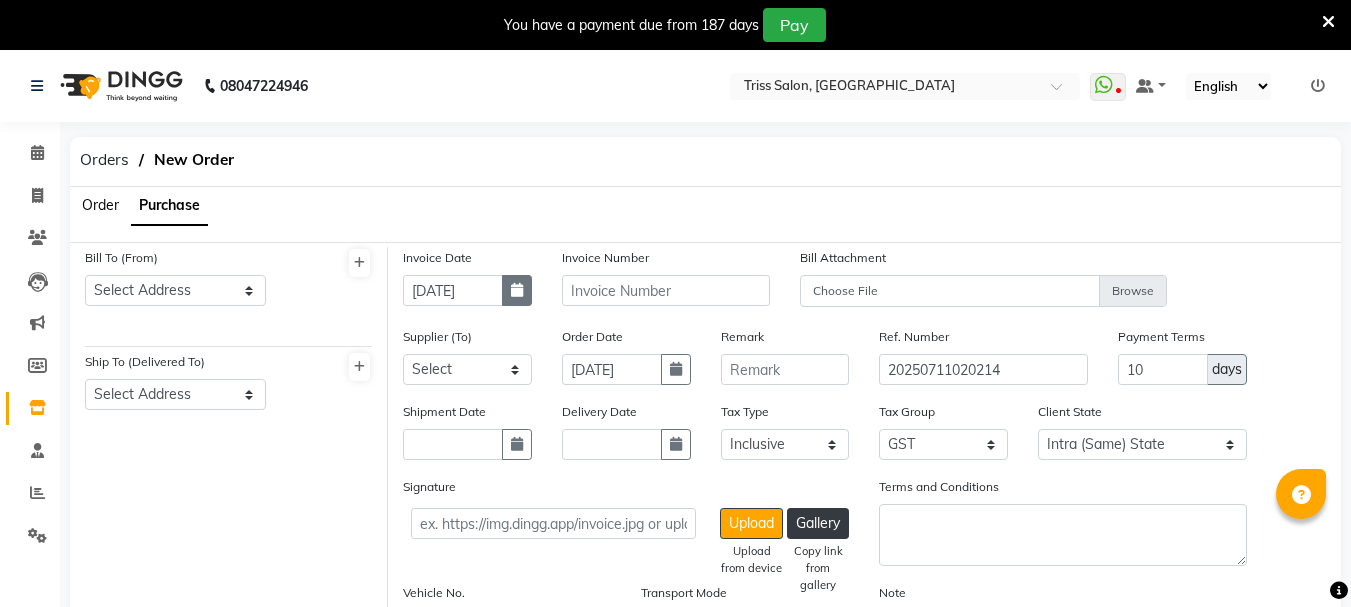 select on "7" 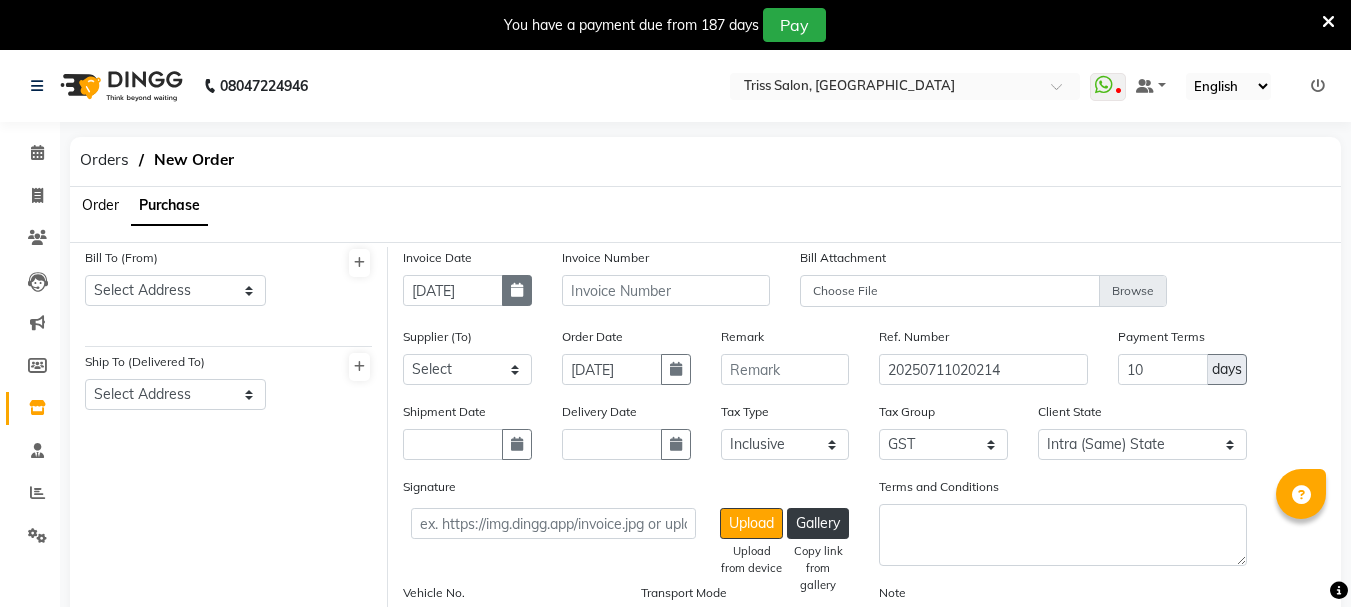 select on "2025" 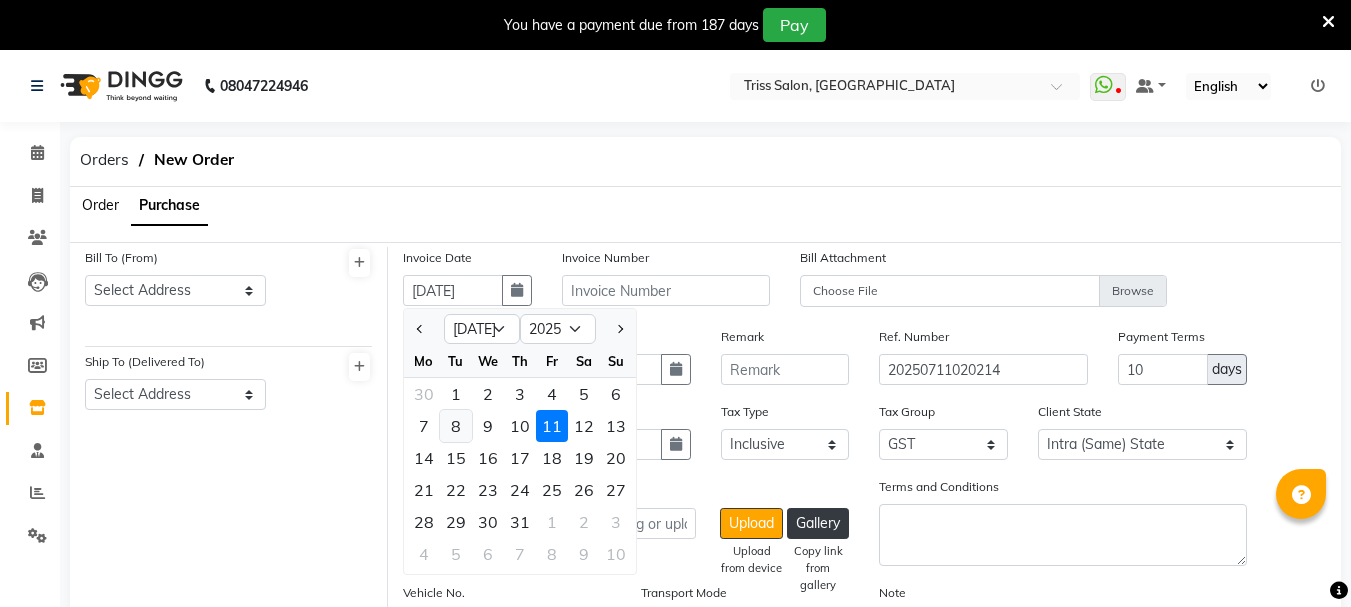 click on "8" 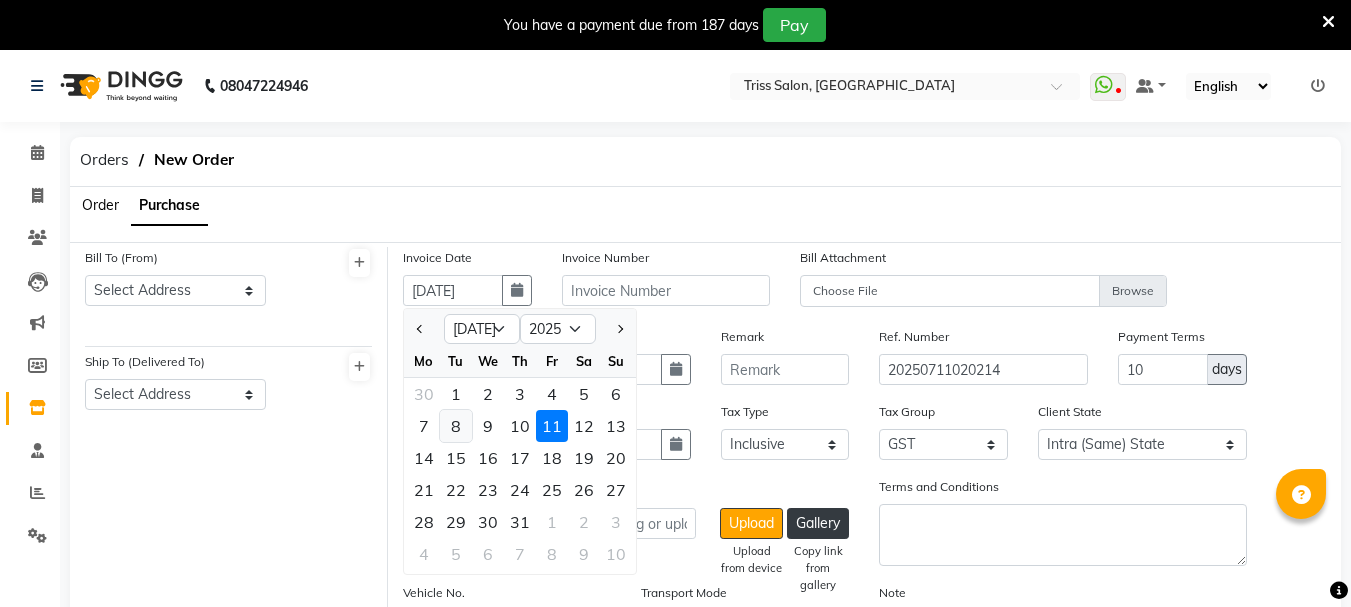type on "08-07-2025" 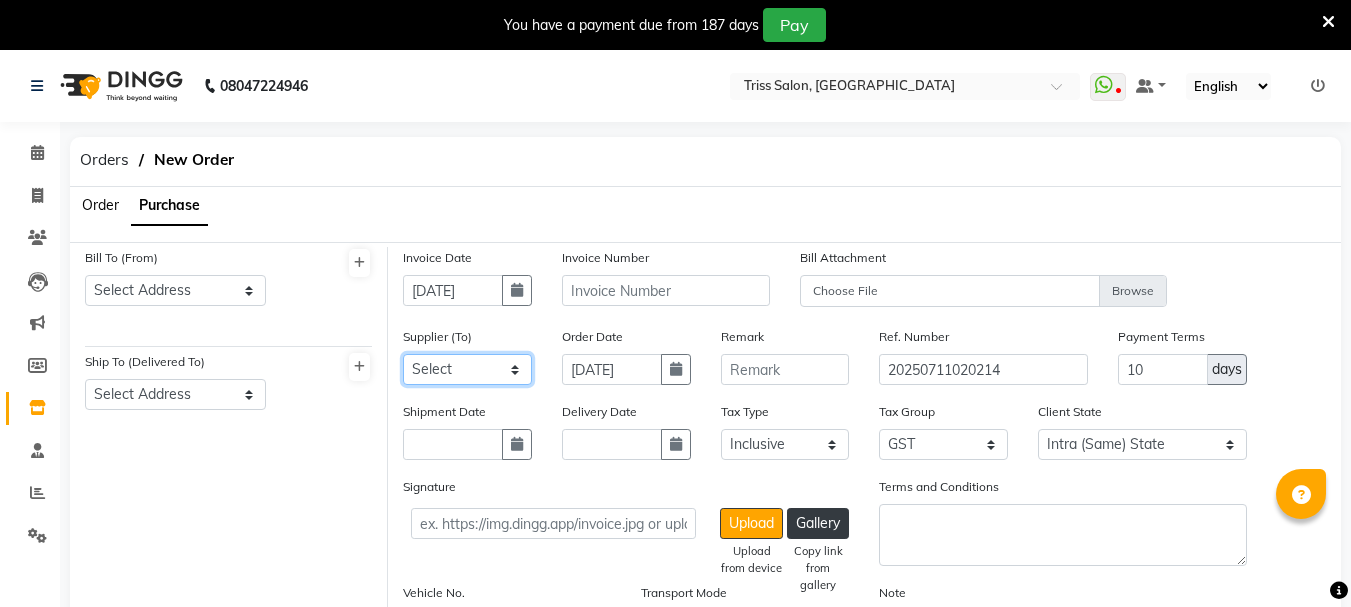 click on "Select Auraine Botanicals - Auraine Botanicals Dayal Enterprises Head Office Pooja MLS Enterprises Mintree Premier MND Nobel Pvt Ltd Felisha (SkinFx) Klassik Beauty Ocea Marine cosmetics pvt ltd Necessary - Necessary Beauty Accumen - Accumen Medecare AND Marketing OM Sales - OM  Sales RS - R.S. Enterprises Sanket - Sanket Collection" 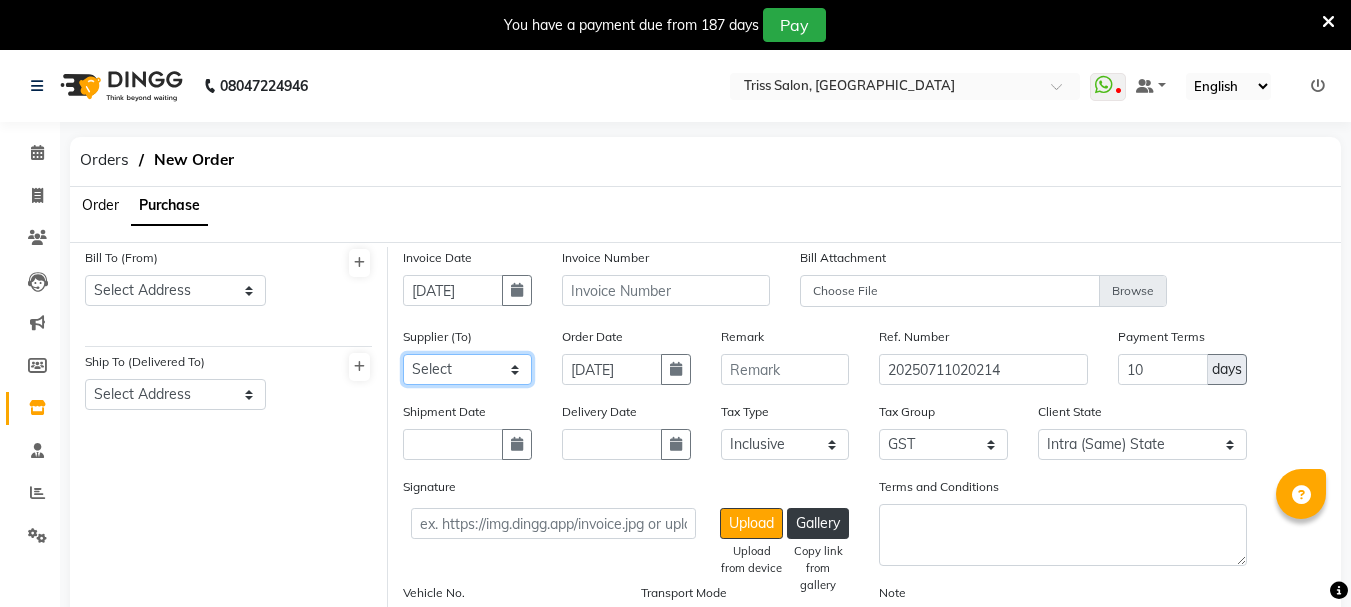 select on "1342" 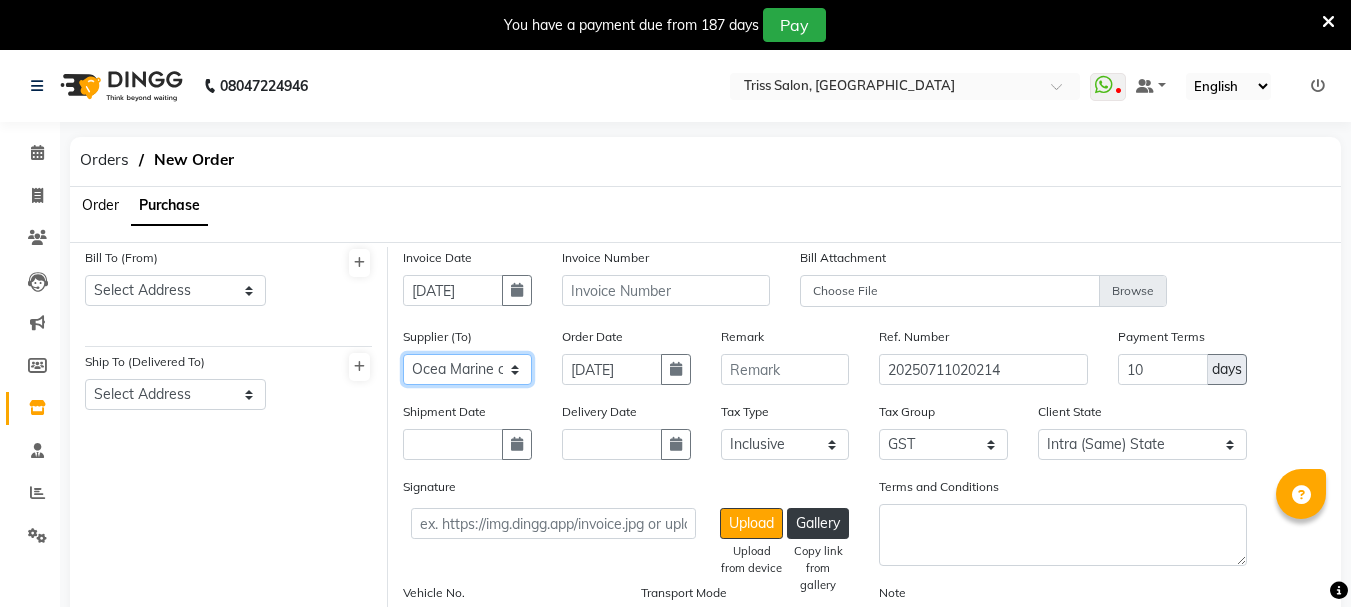 click on "Select Auraine Botanicals - Auraine Botanicals Dayal Enterprises Head Office Pooja MLS Enterprises Mintree Premier MND Nobel Pvt Ltd Felisha (SkinFx) Klassik Beauty Ocea Marine cosmetics pvt ltd Necessary - Necessary Beauty Accumen - Accumen Medecare AND Marketing OM Sales - OM  Sales RS - R.S. Enterprises Sanket - Sanket Collection" 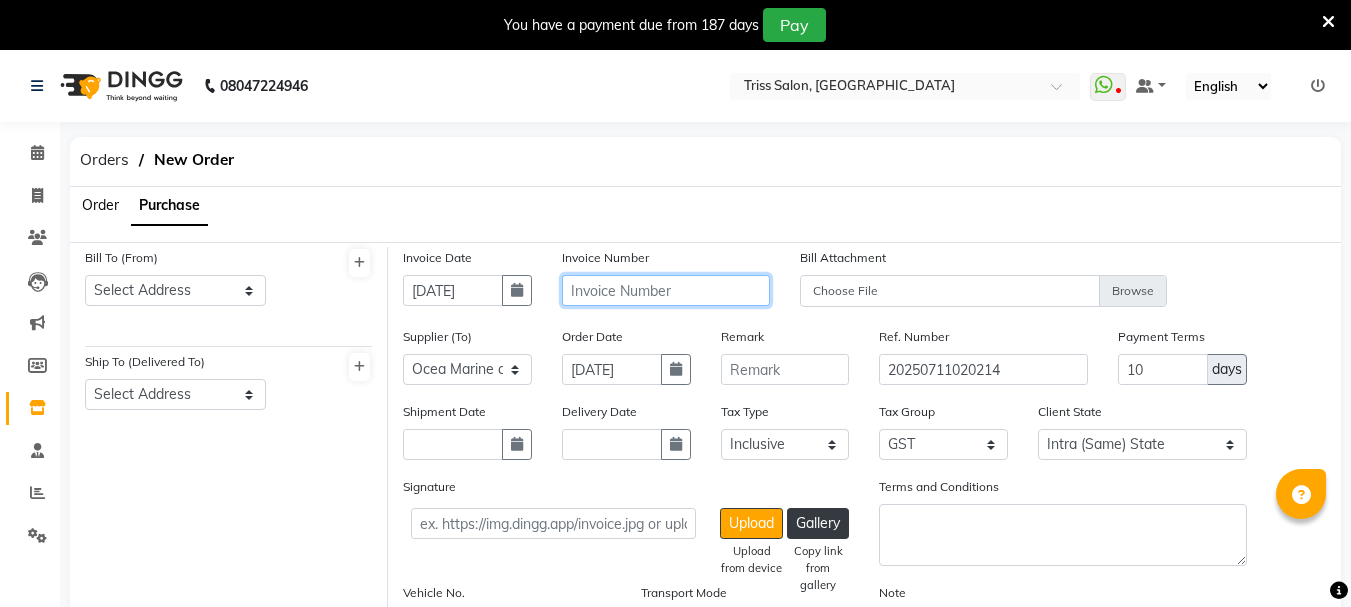 click 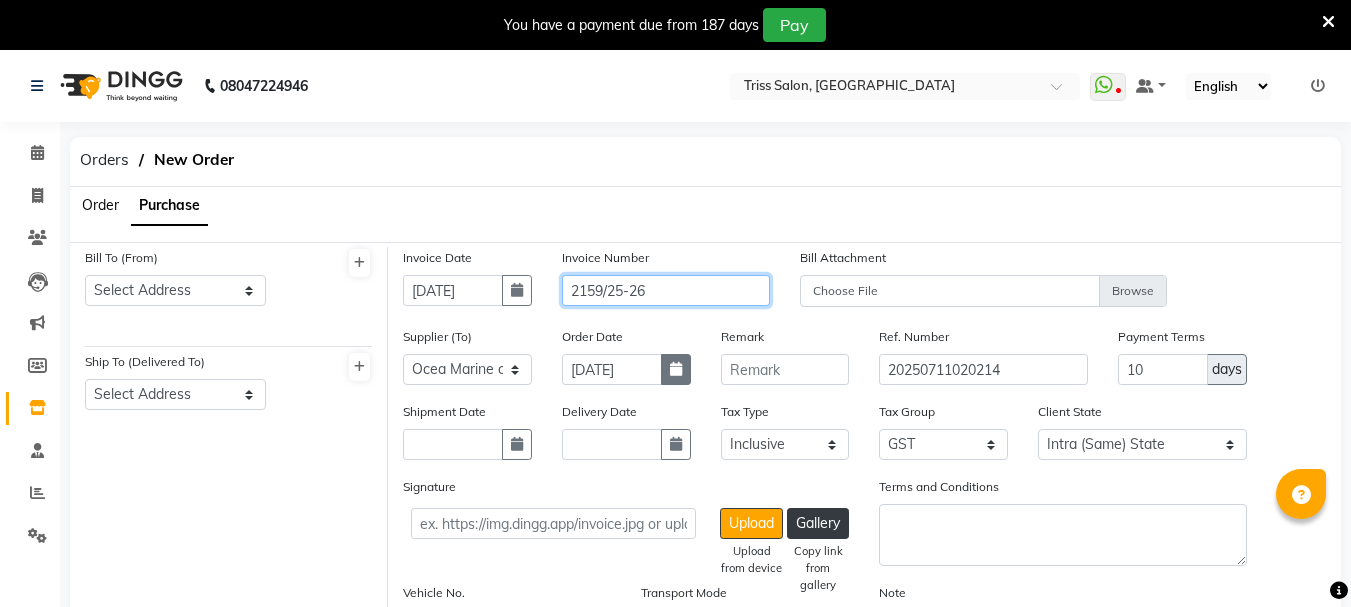 type on "2159/25-26" 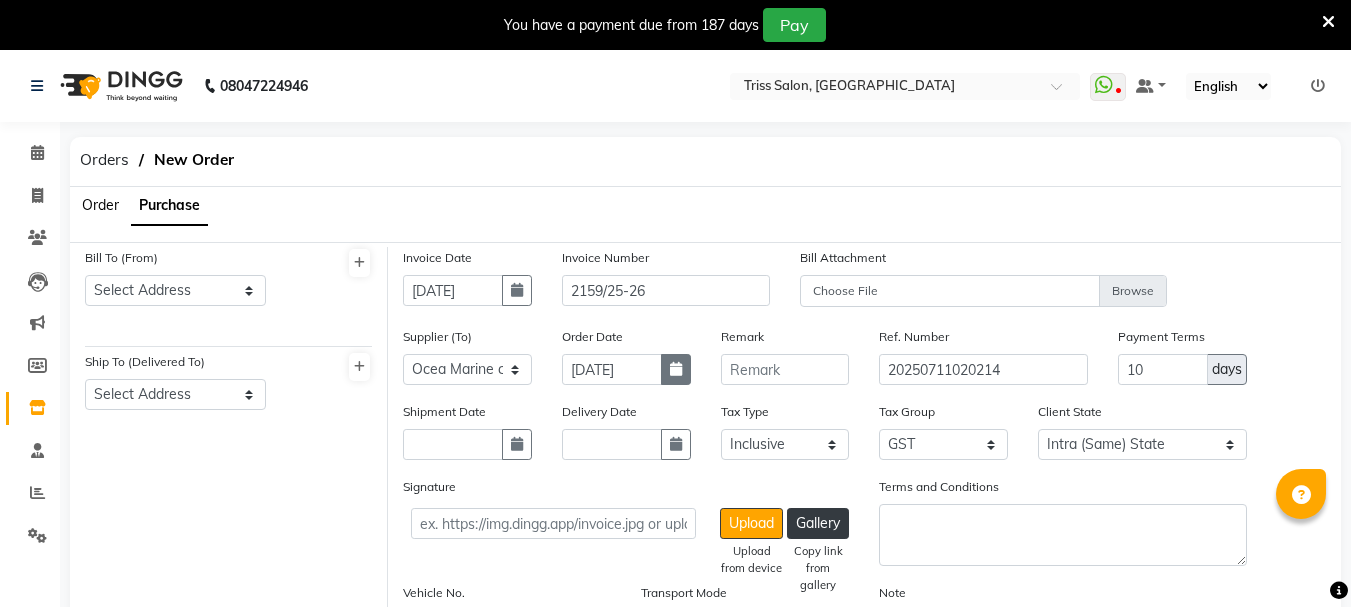 click 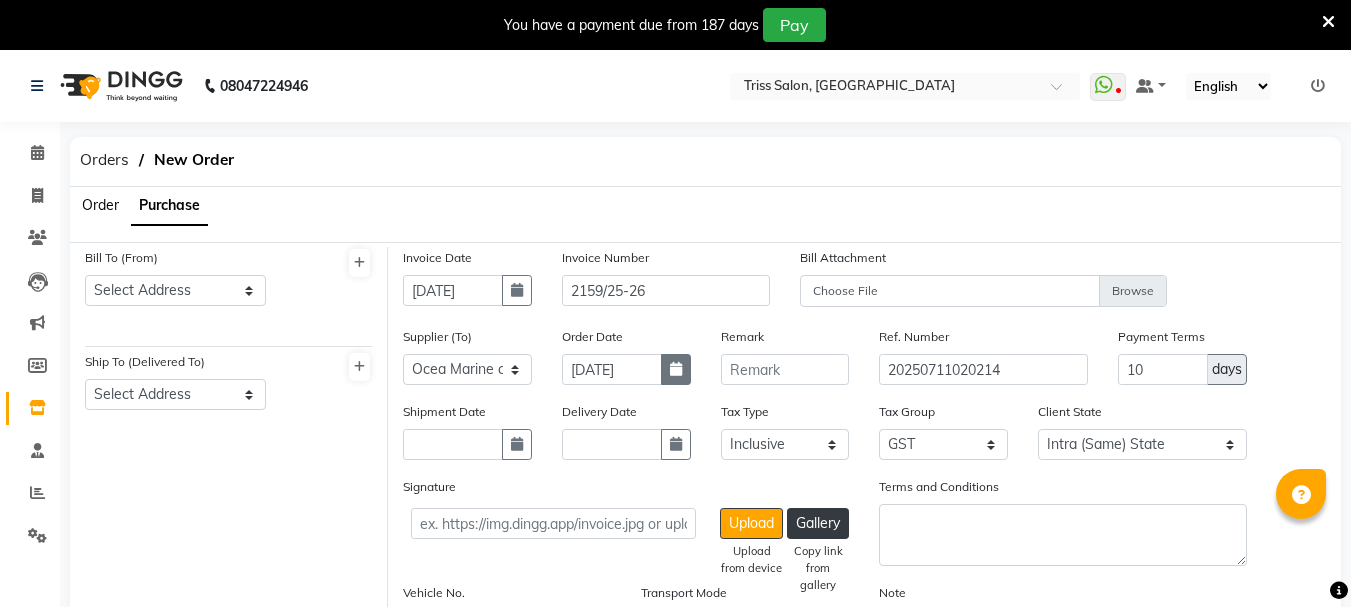 select on "7" 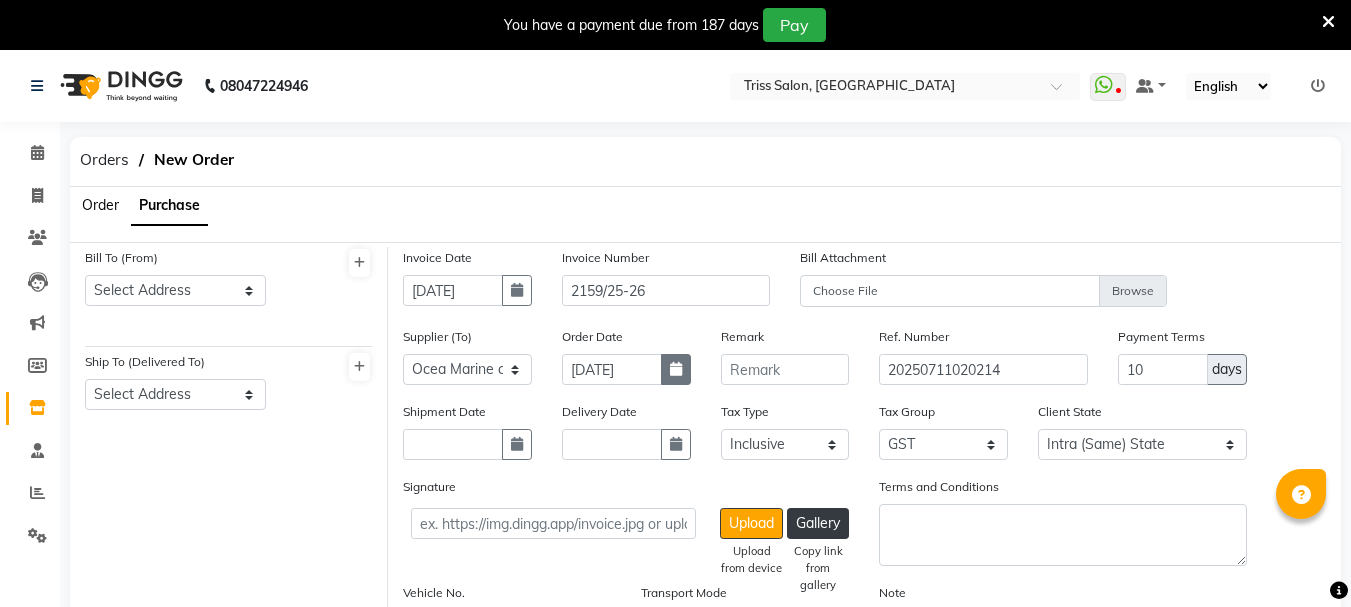 select on "2025" 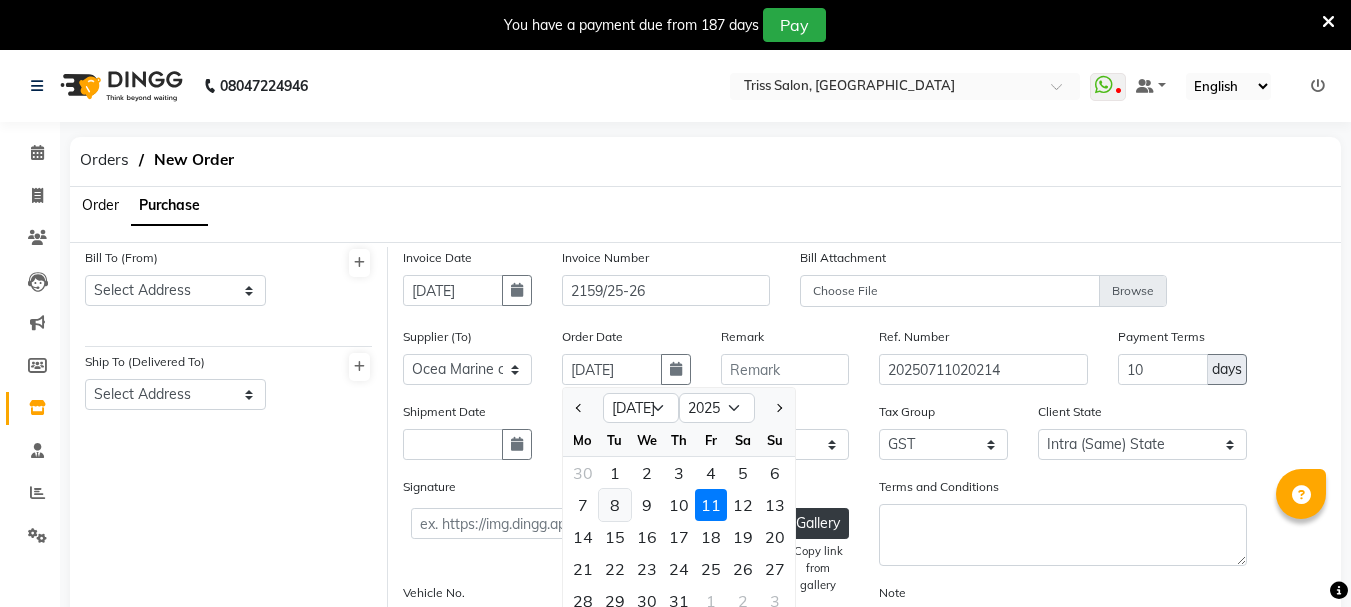 click on "8" 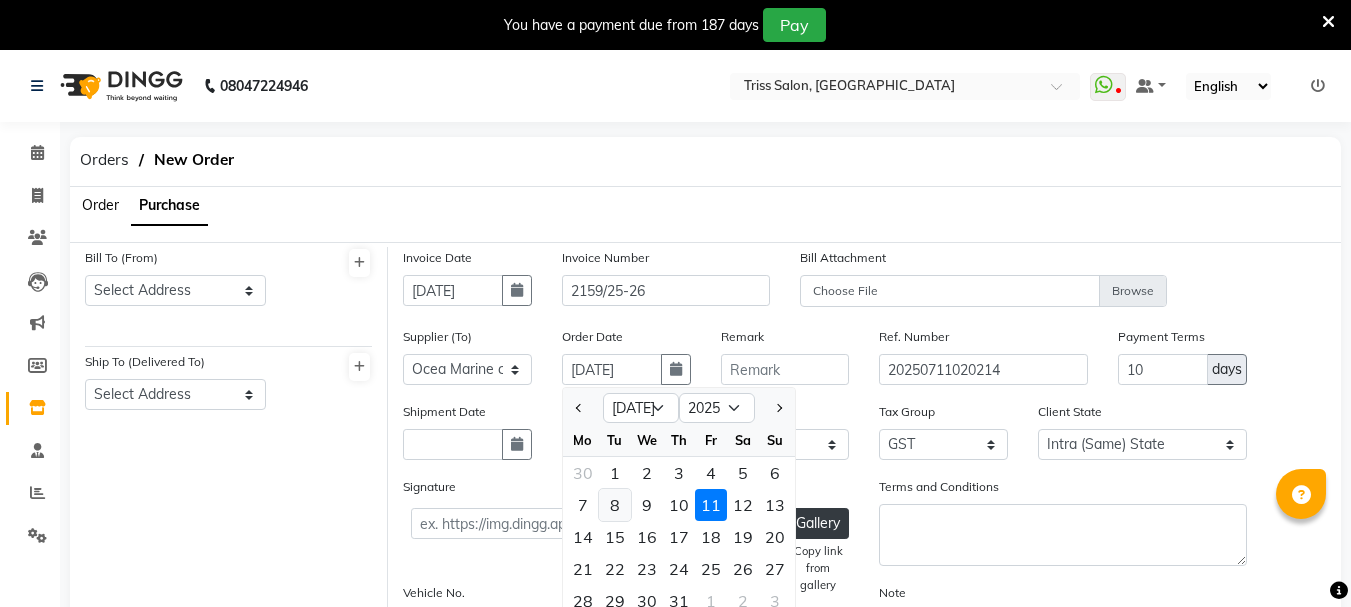 type on "08-07-2025" 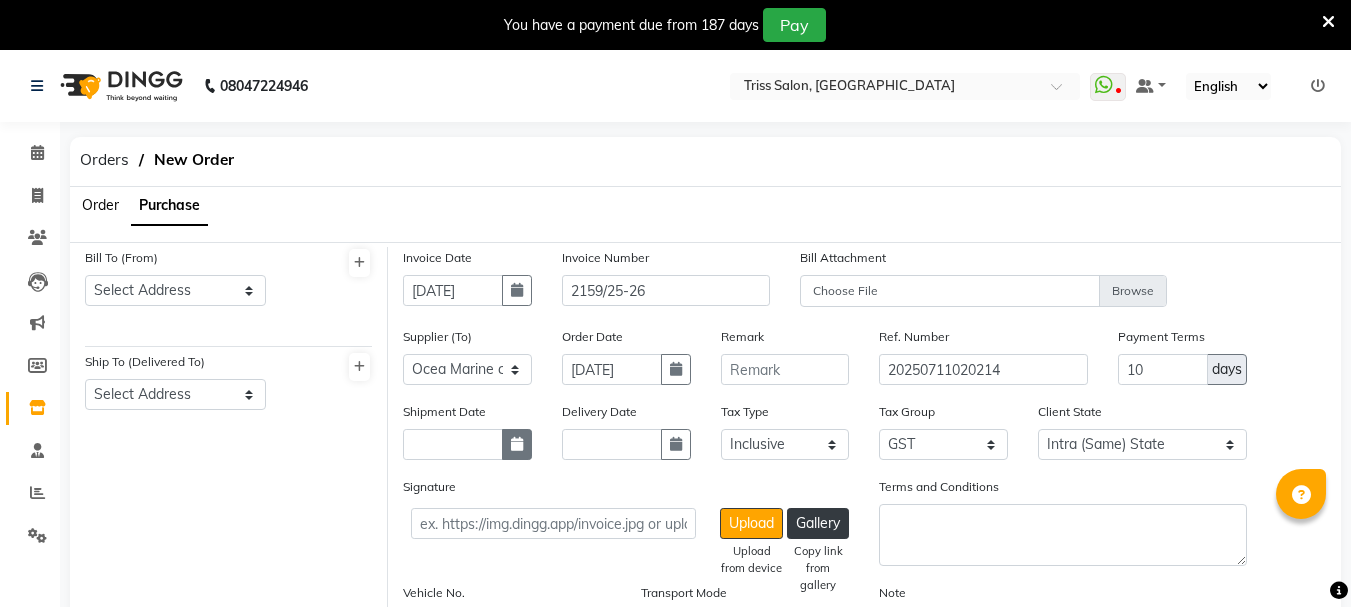 click 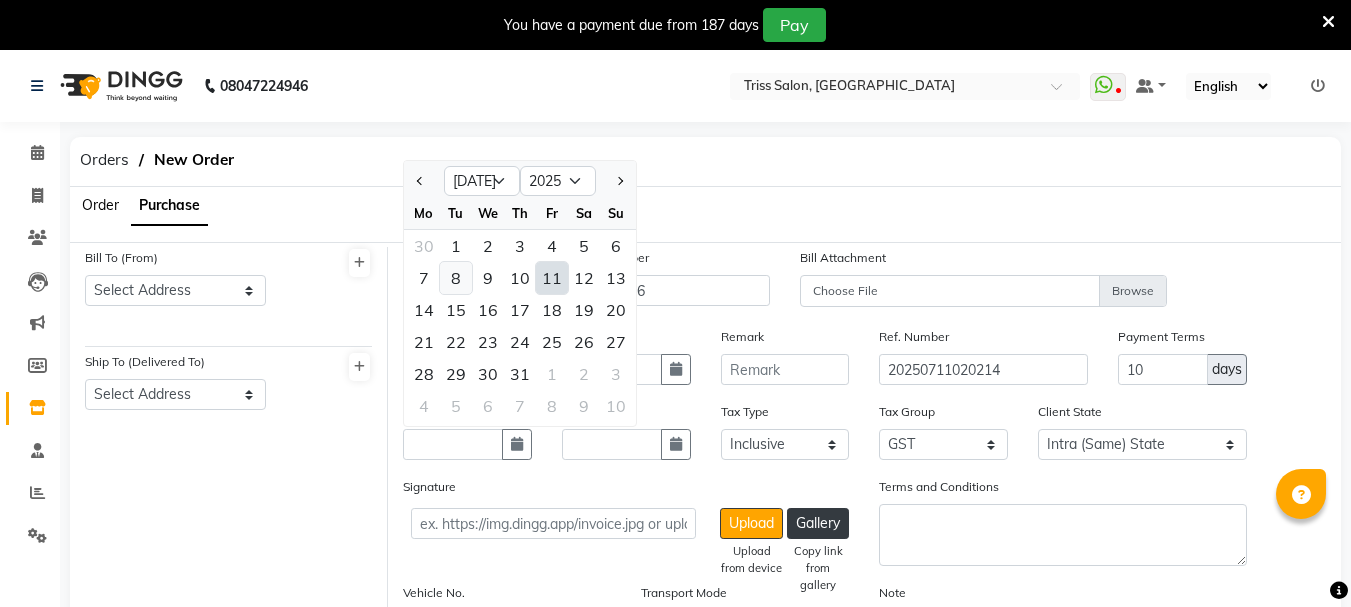 click on "8" 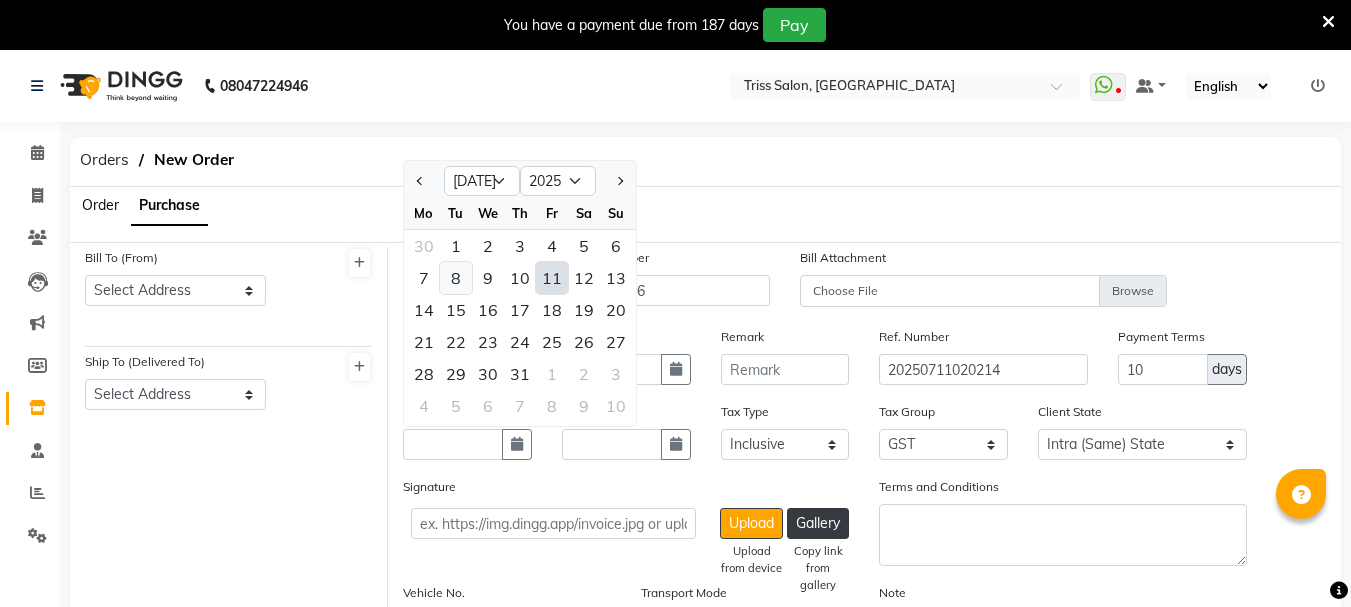 type on "08-07-2025" 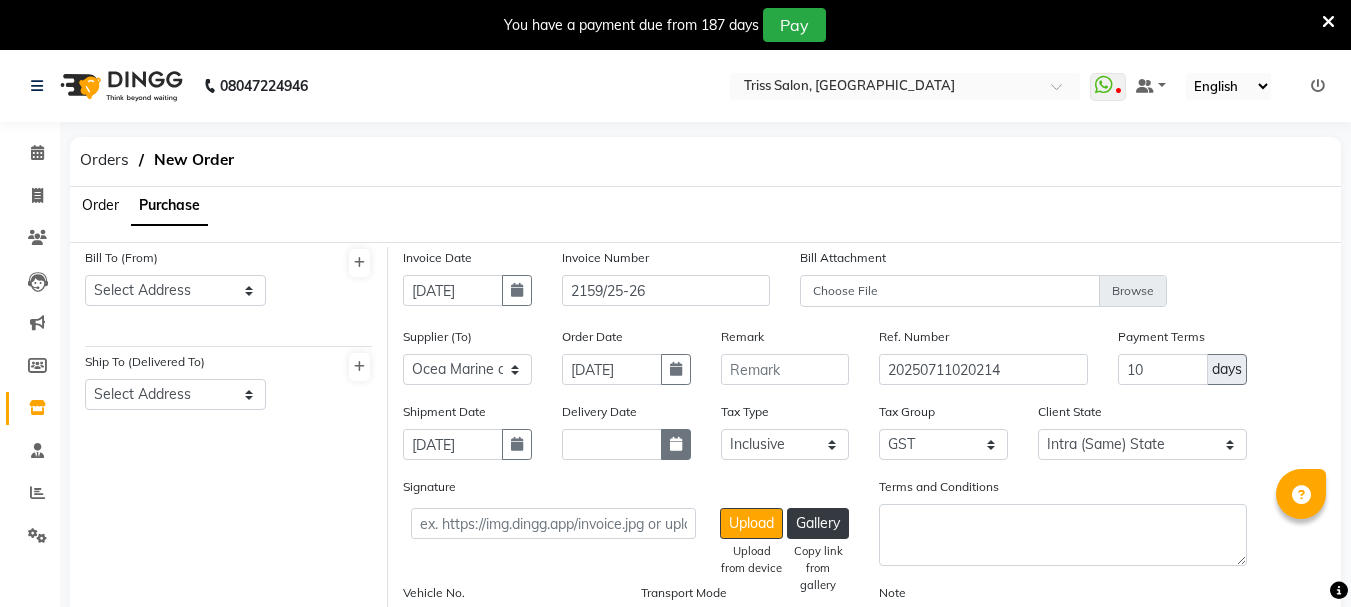 click 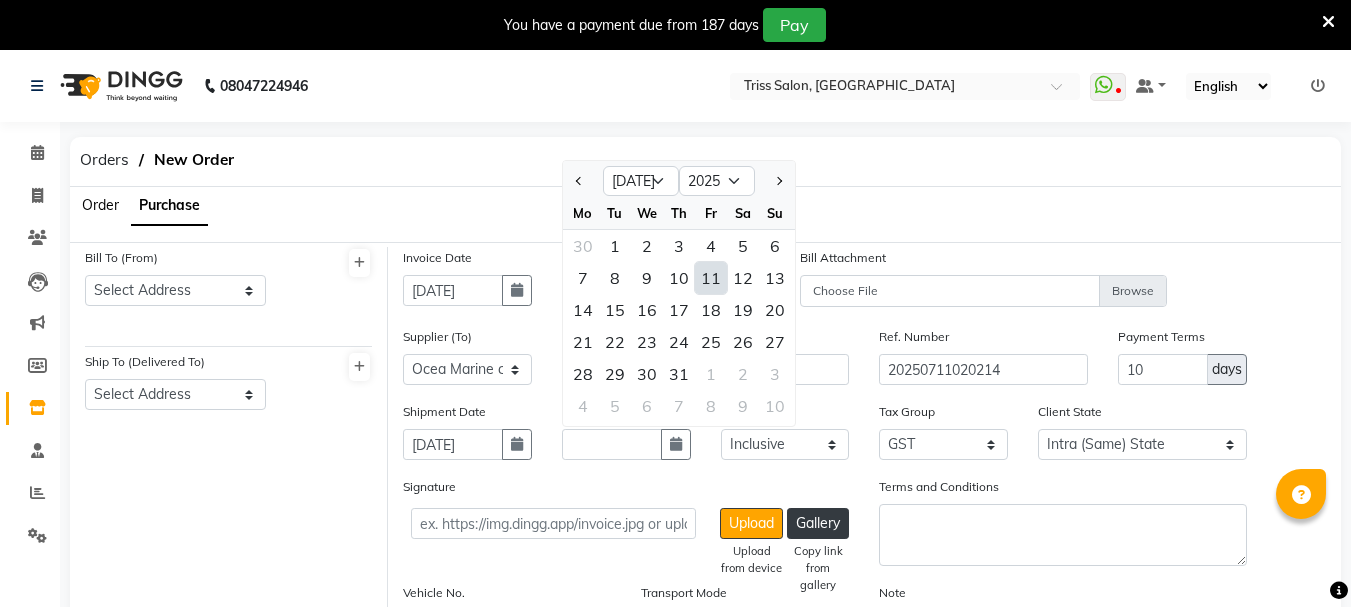 click on "11" 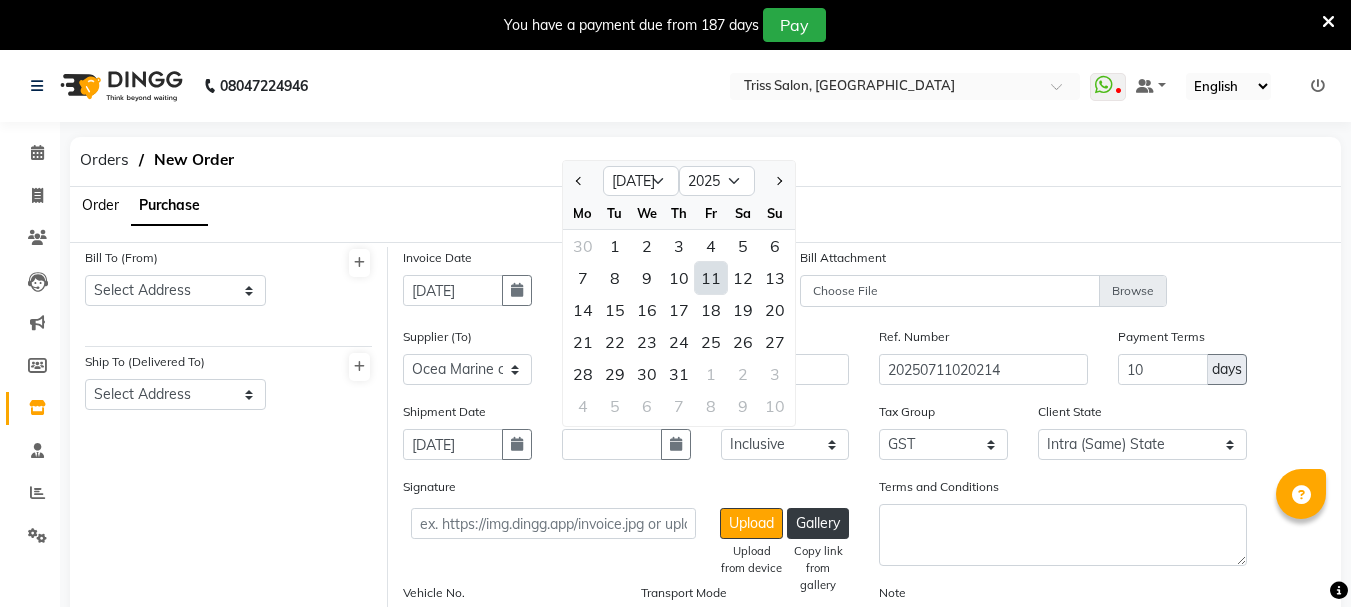 type on "[DATE]" 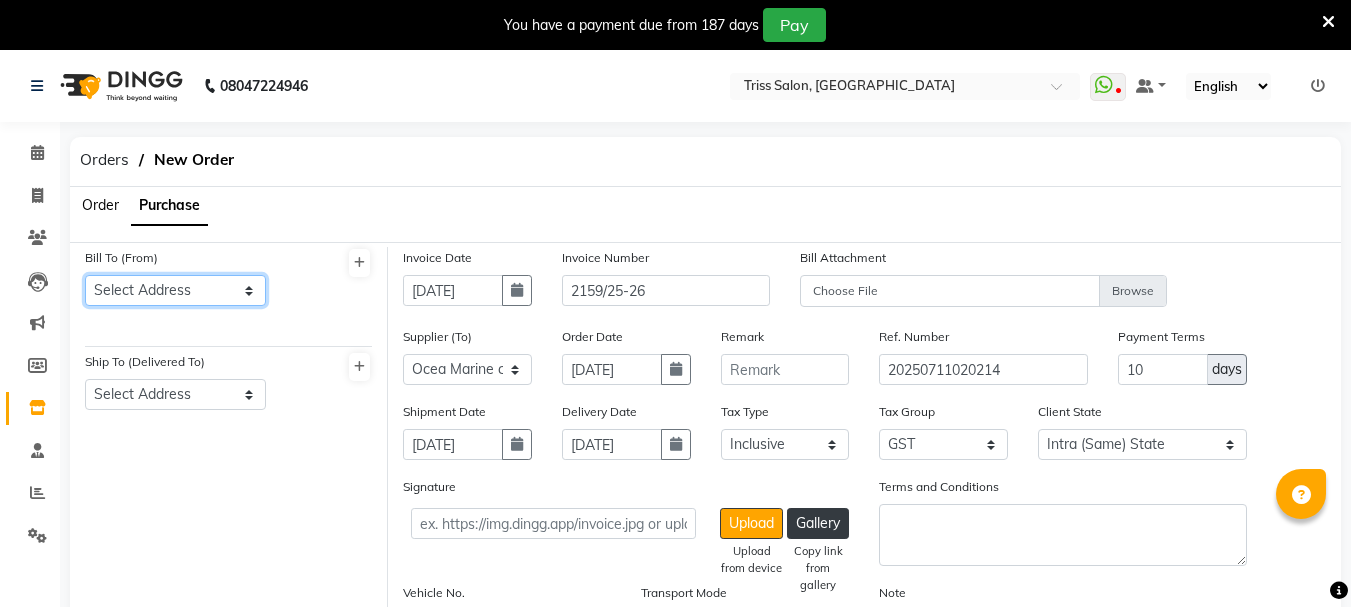 click on "Select Address  Triss HO   Triss Mathura" 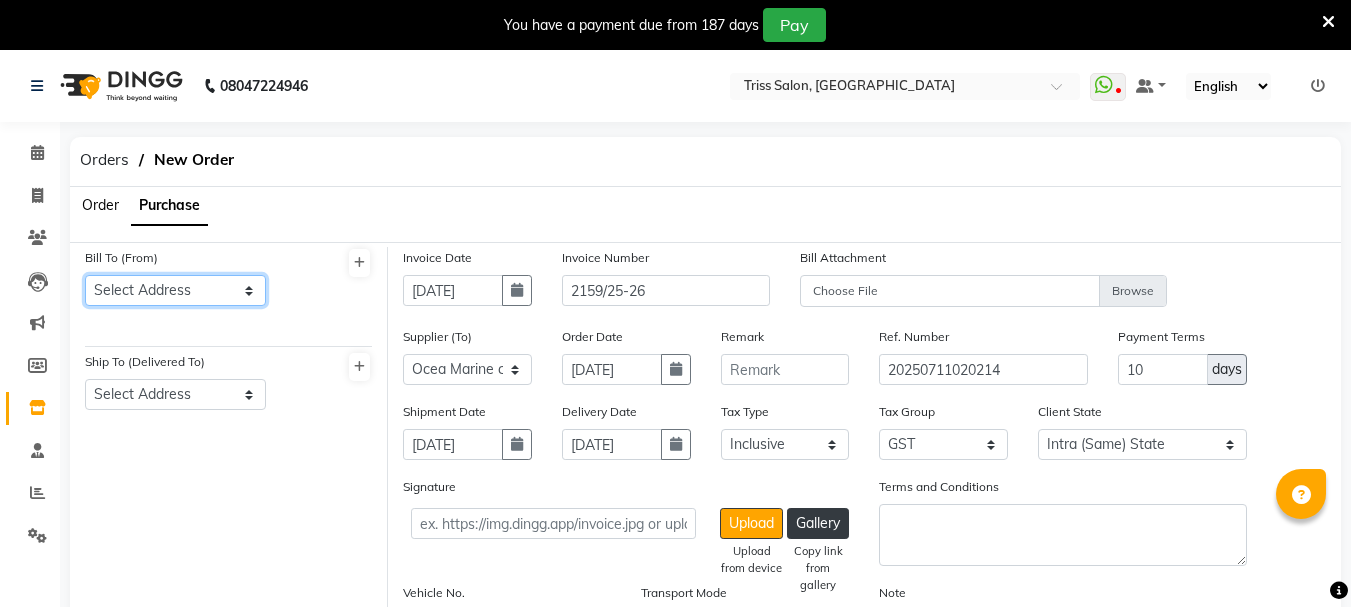 select on "475" 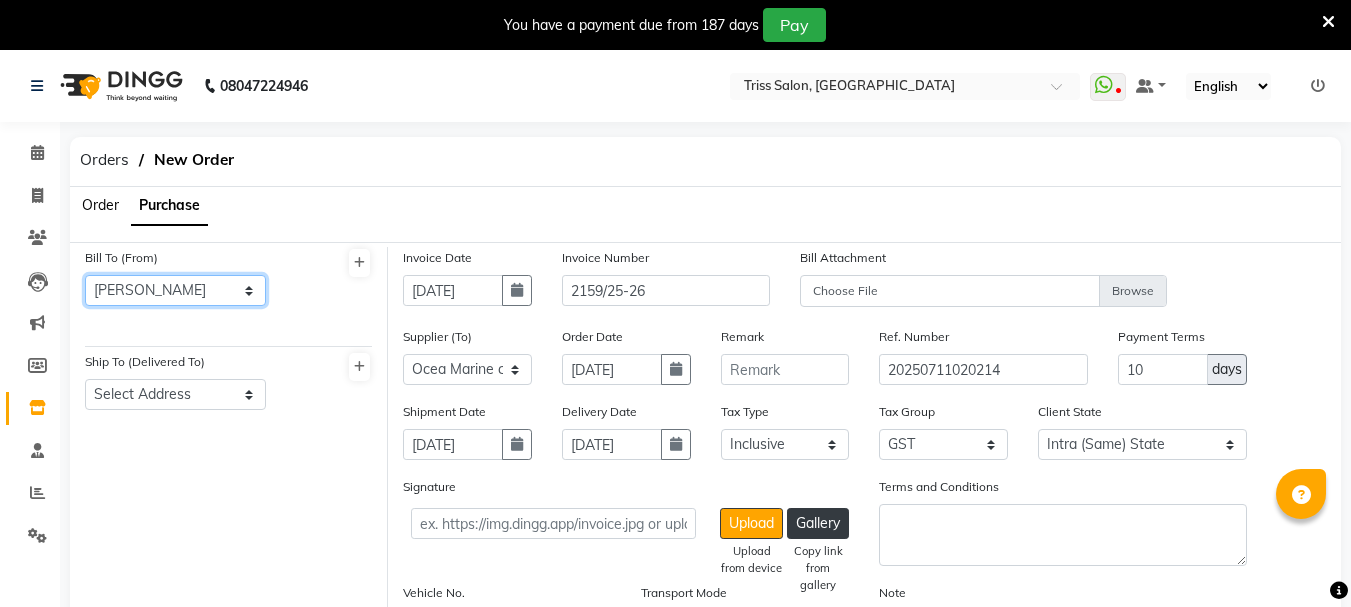 click on "Select Address  Triss HO   Triss Mathura" 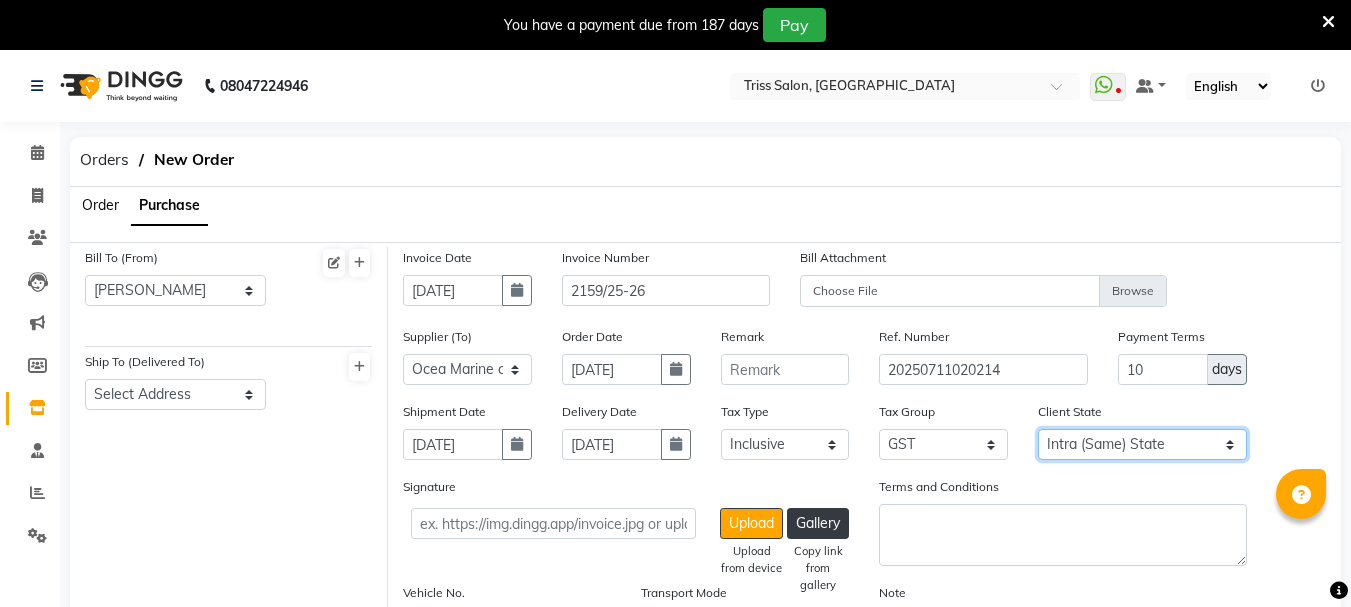 click on "Intra (Same) State Inter (Other) State" 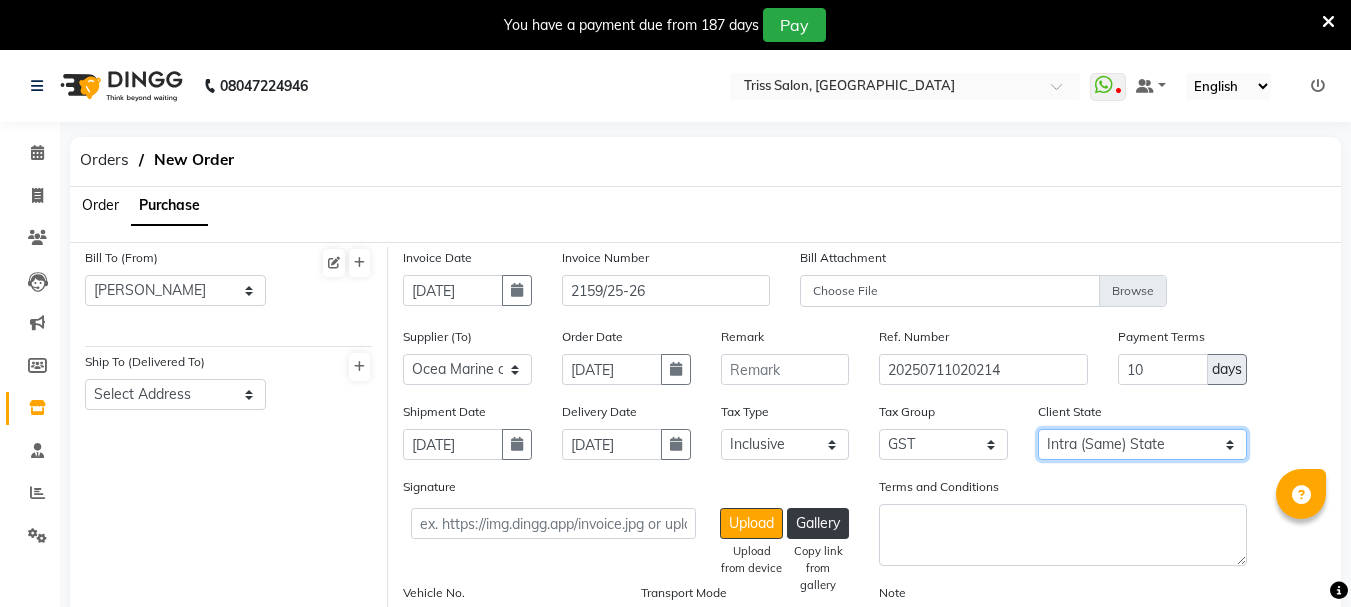 select on "false" 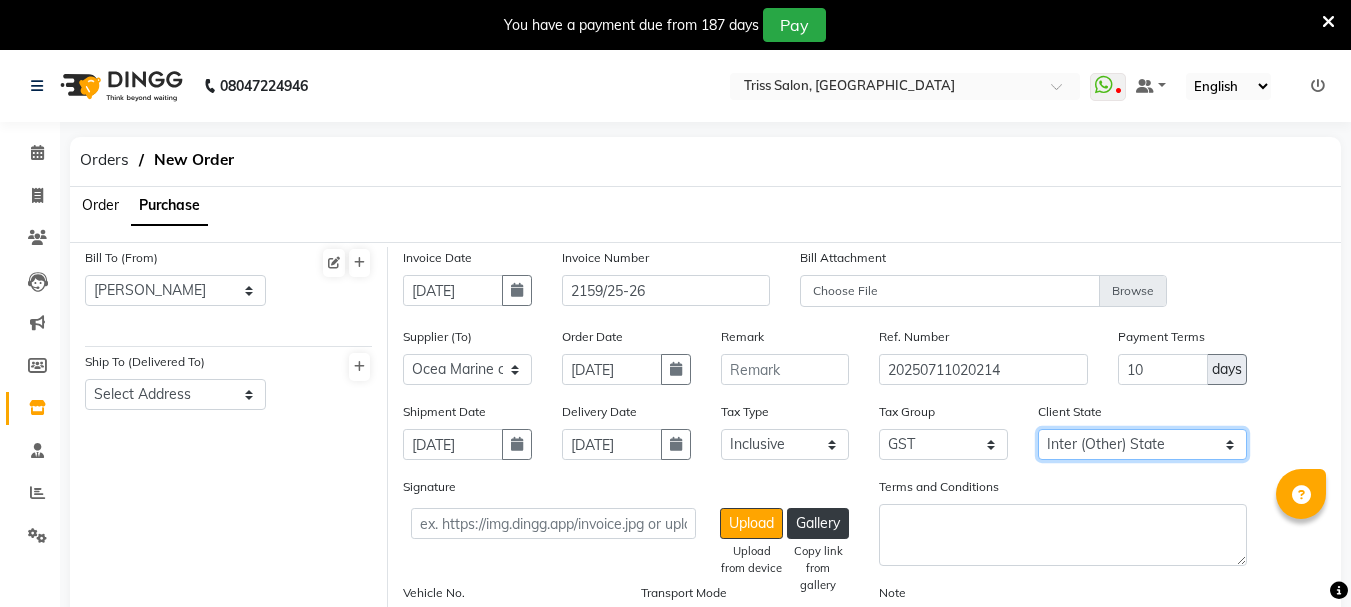 click on "Intra (Same) State Inter (Other) State" 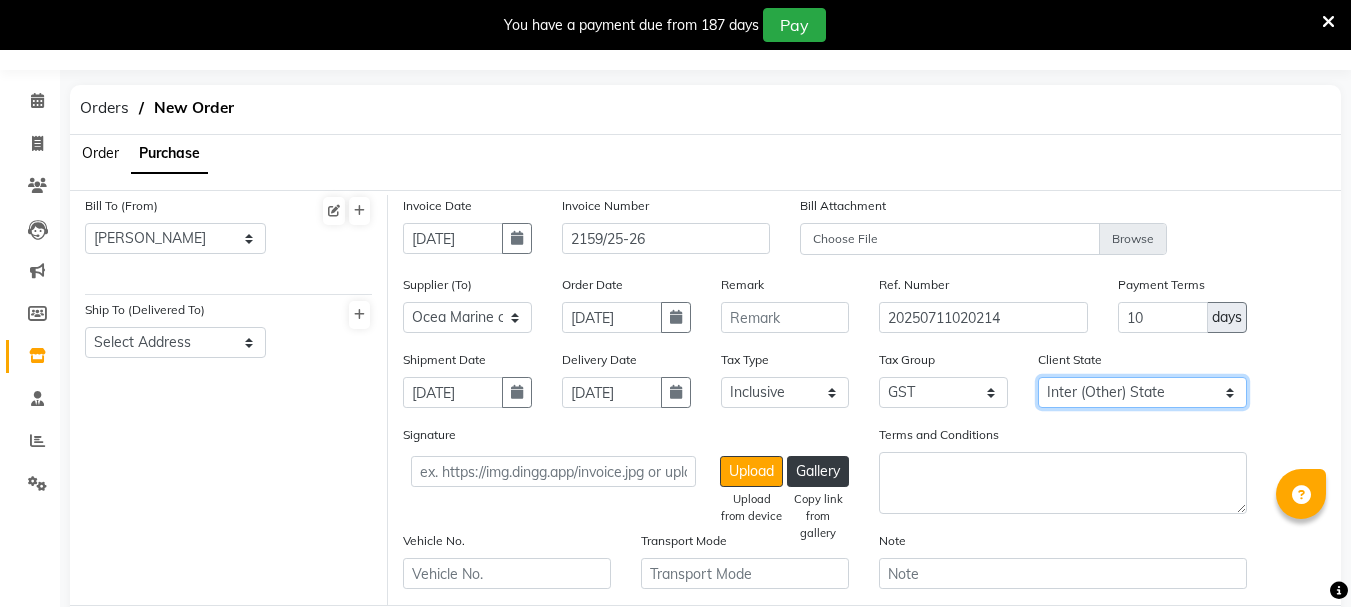 scroll, scrollTop: 55, scrollLeft: 0, axis: vertical 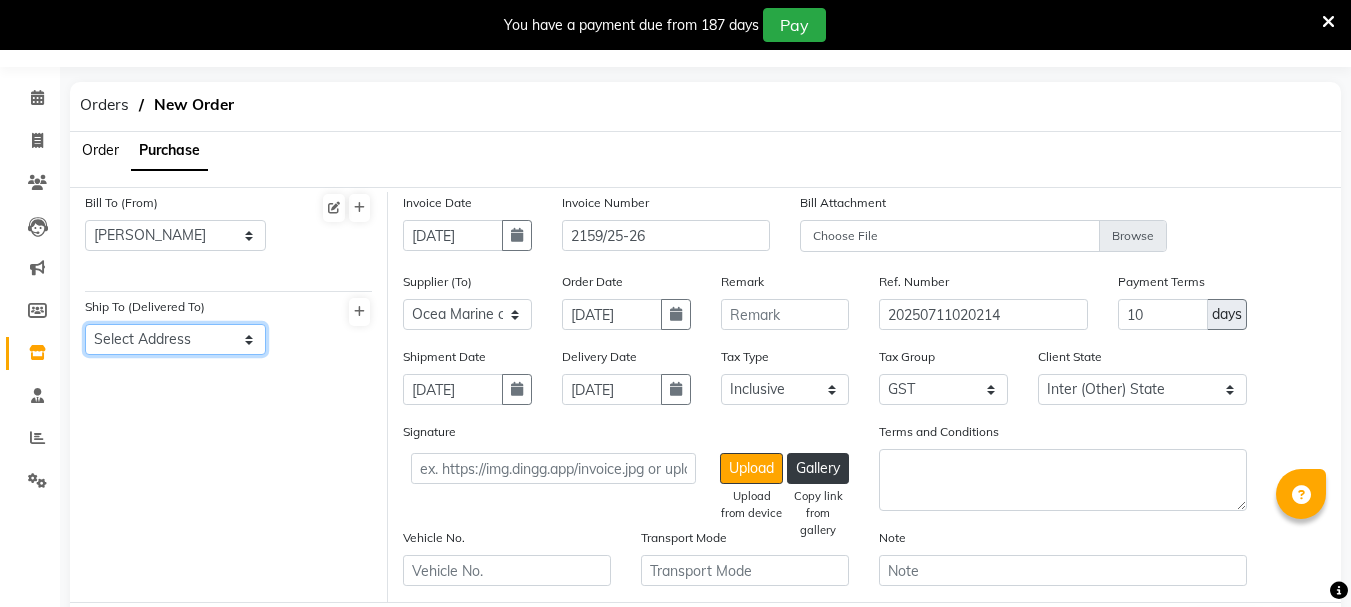 click on "Select Address  Triss Mathura   mathura" 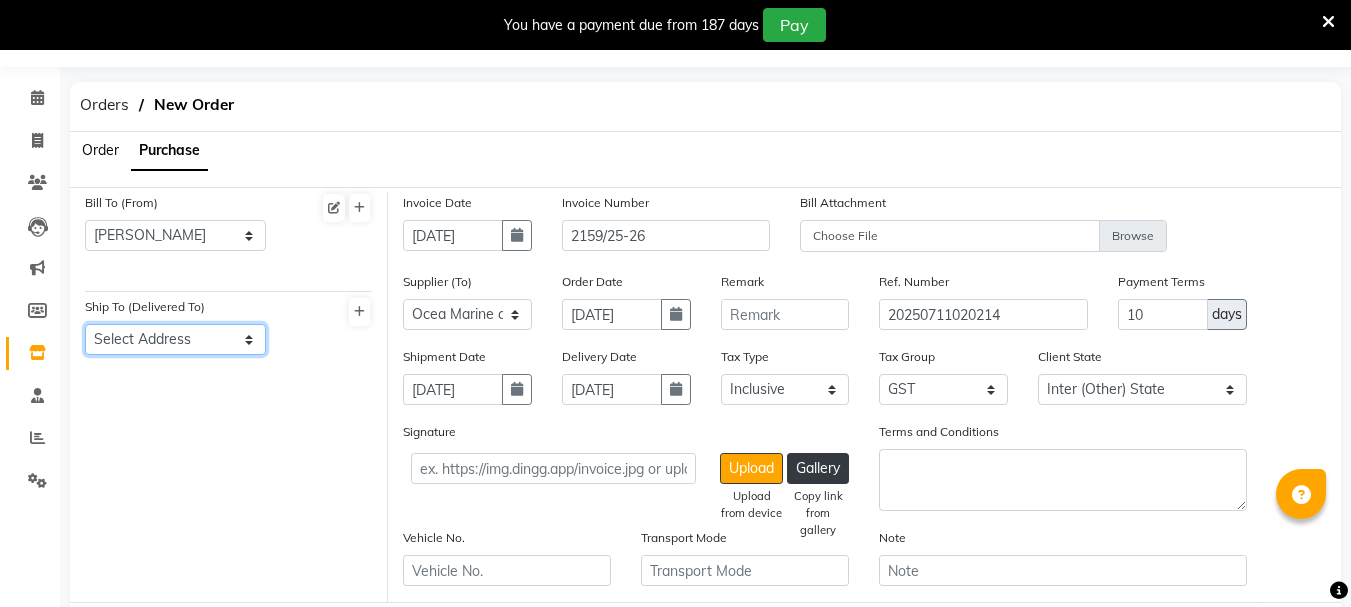 select on "115" 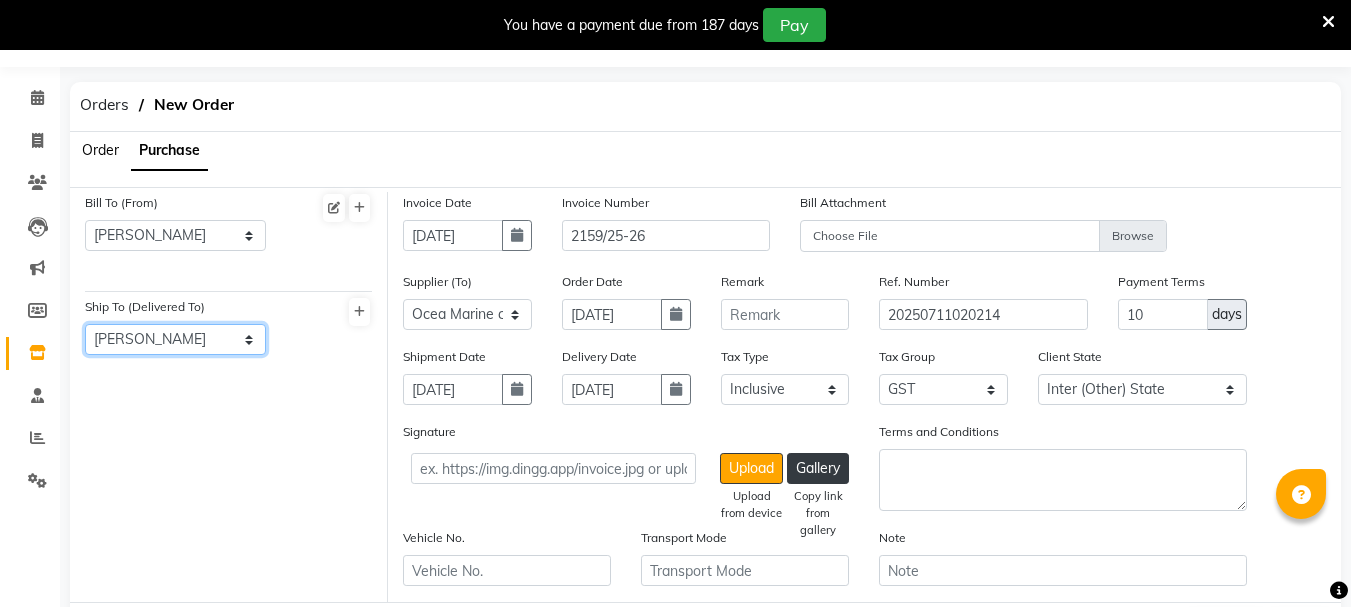 click on "Select Address  Triss Mathura   mathura" 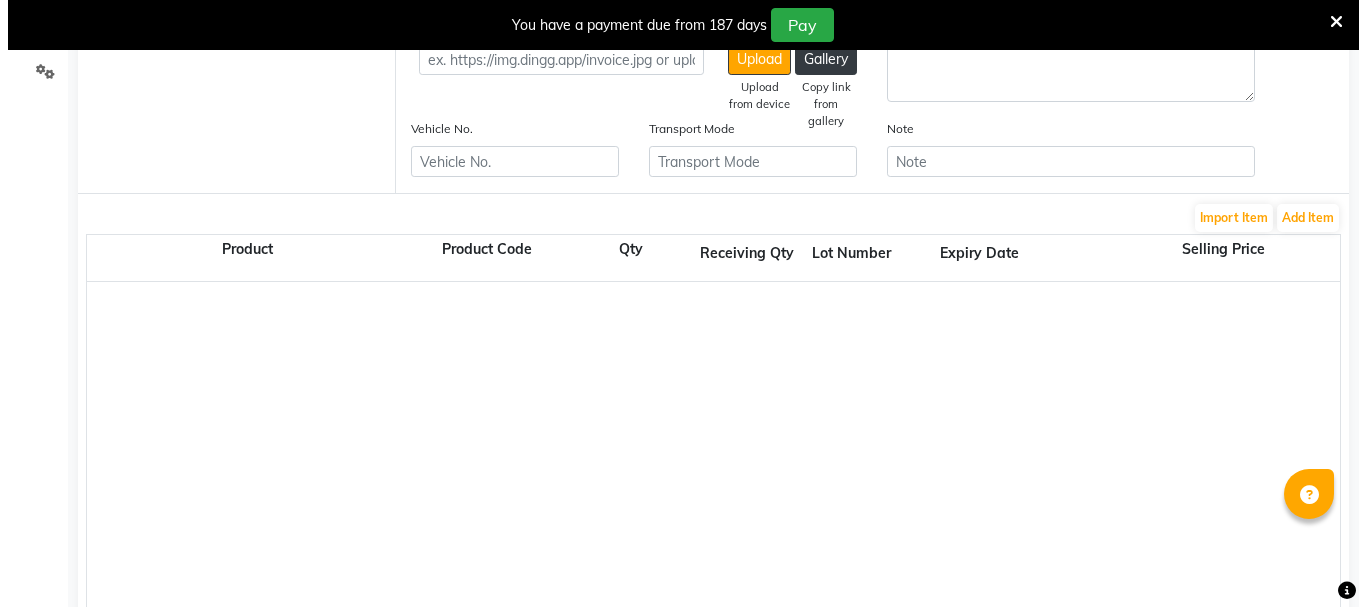 scroll, scrollTop: 451, scrollLeft: 0, axis: vertical 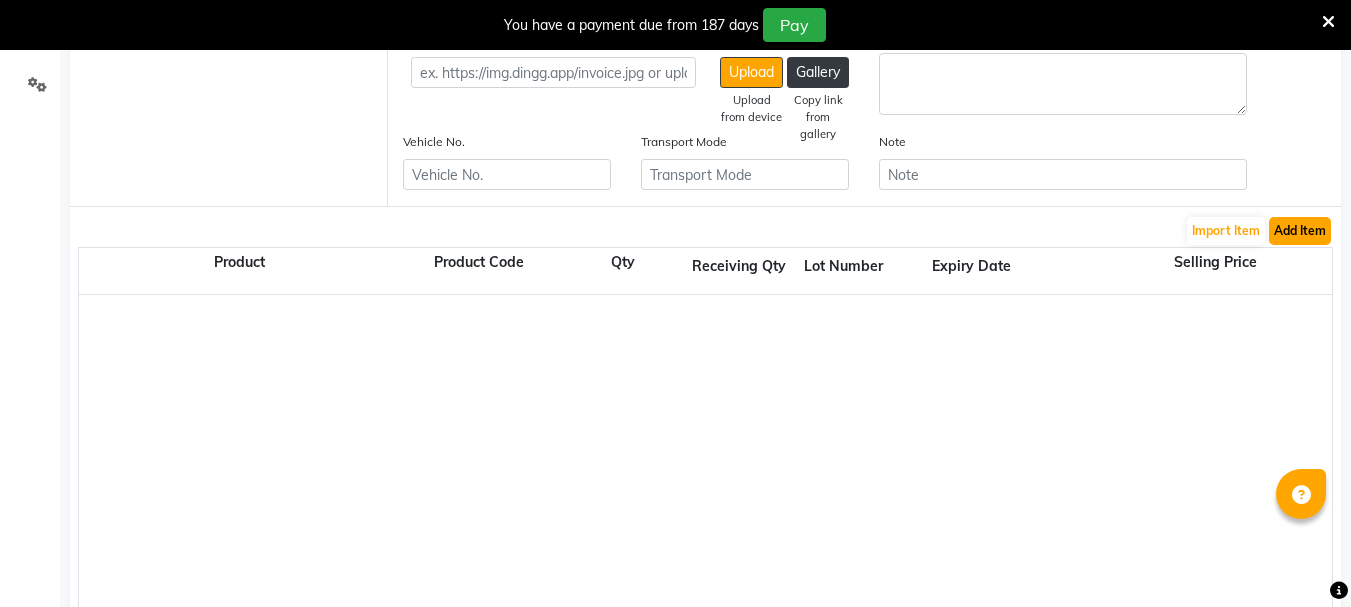 click on "Add Item" 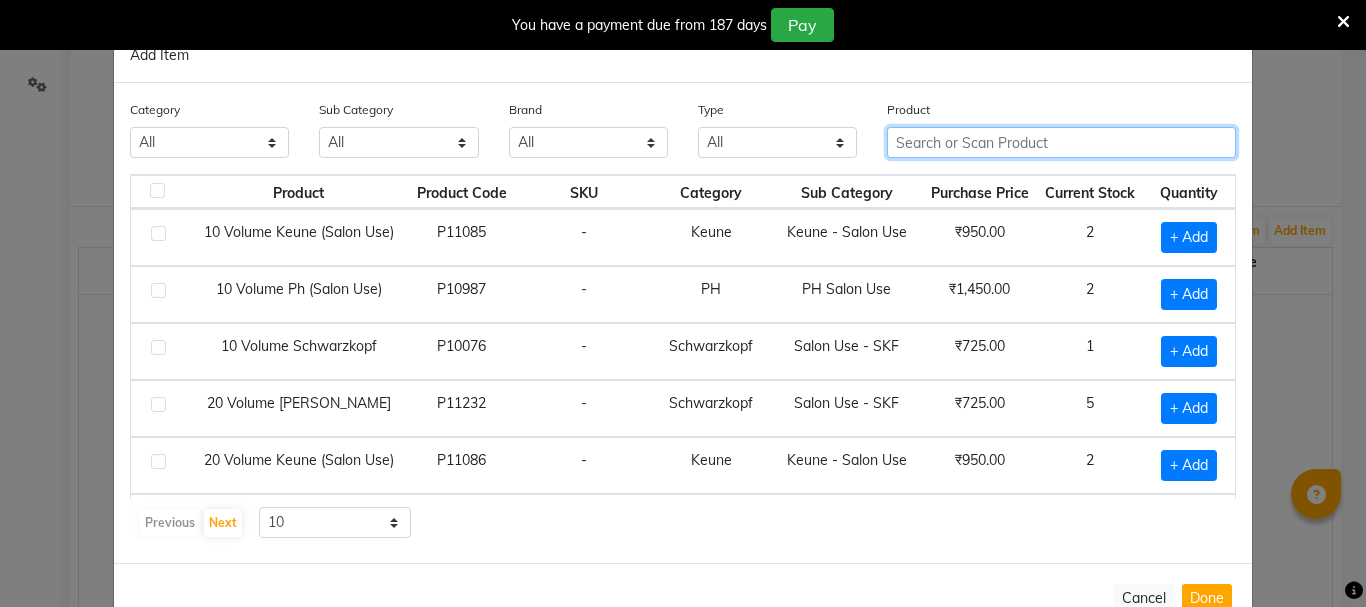 click 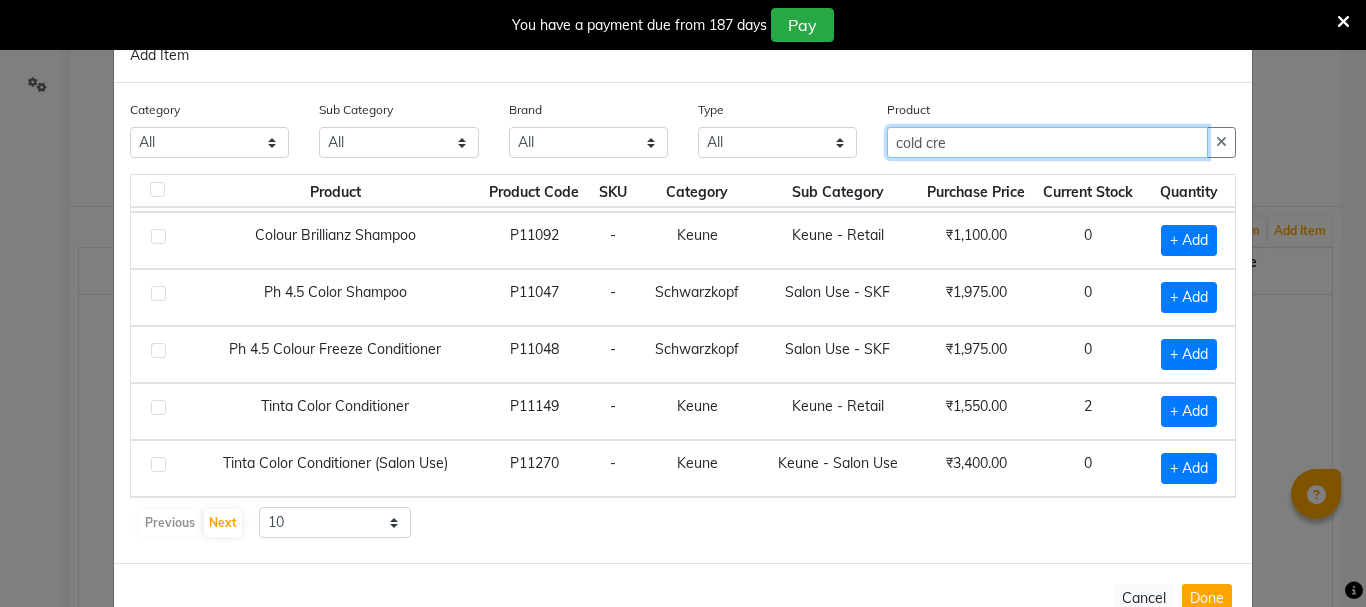 scroll, scrollTop: 0, scrollLeft: 0, axis: both 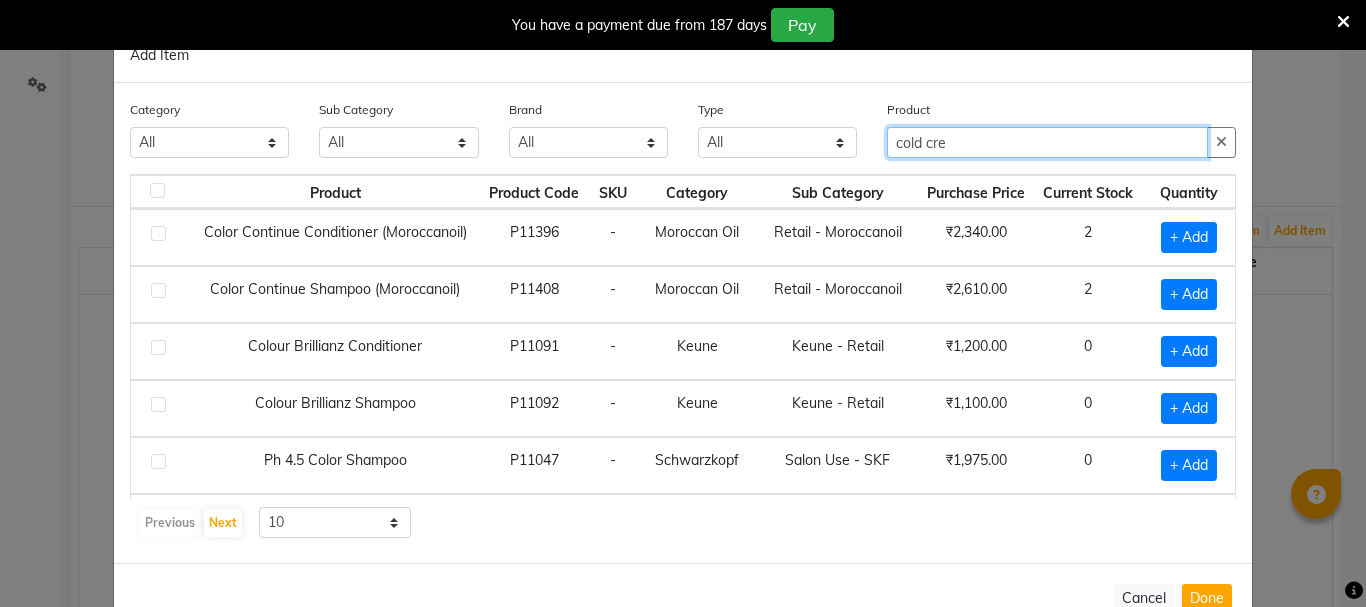 type on "cold cre" 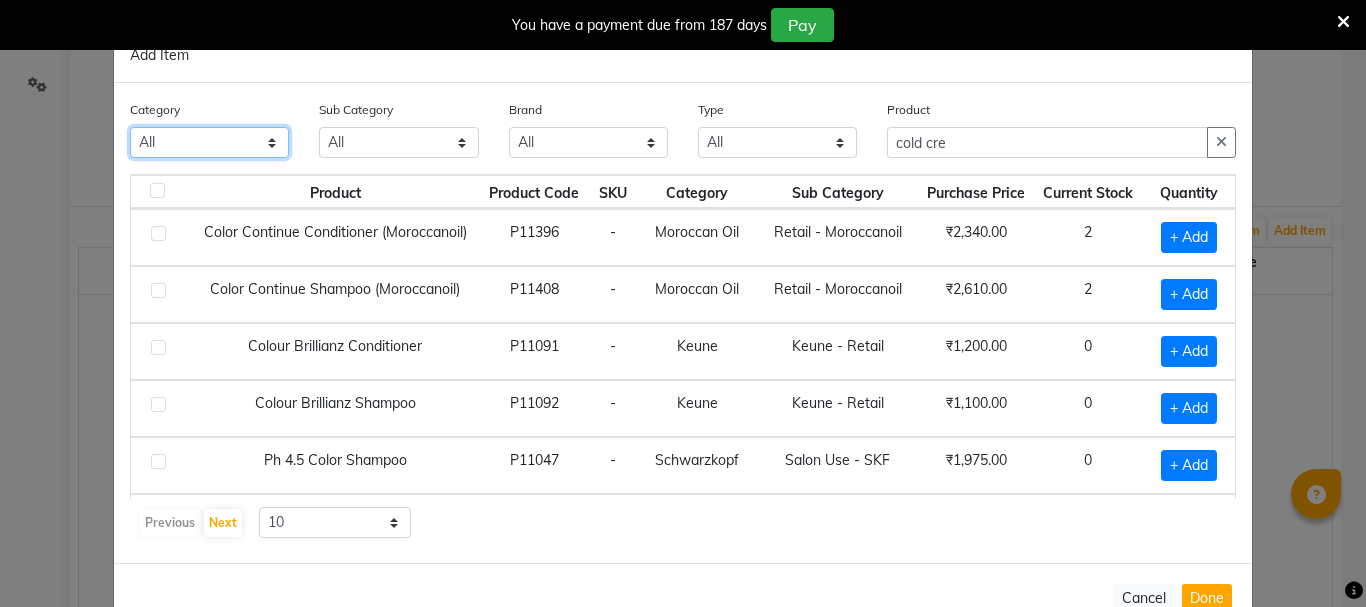 click on "All PH Keune GK Moroccan Oil 3TenX K18 Schwarzkopf Mintree Kanpeki Thalgo Other Floractive" 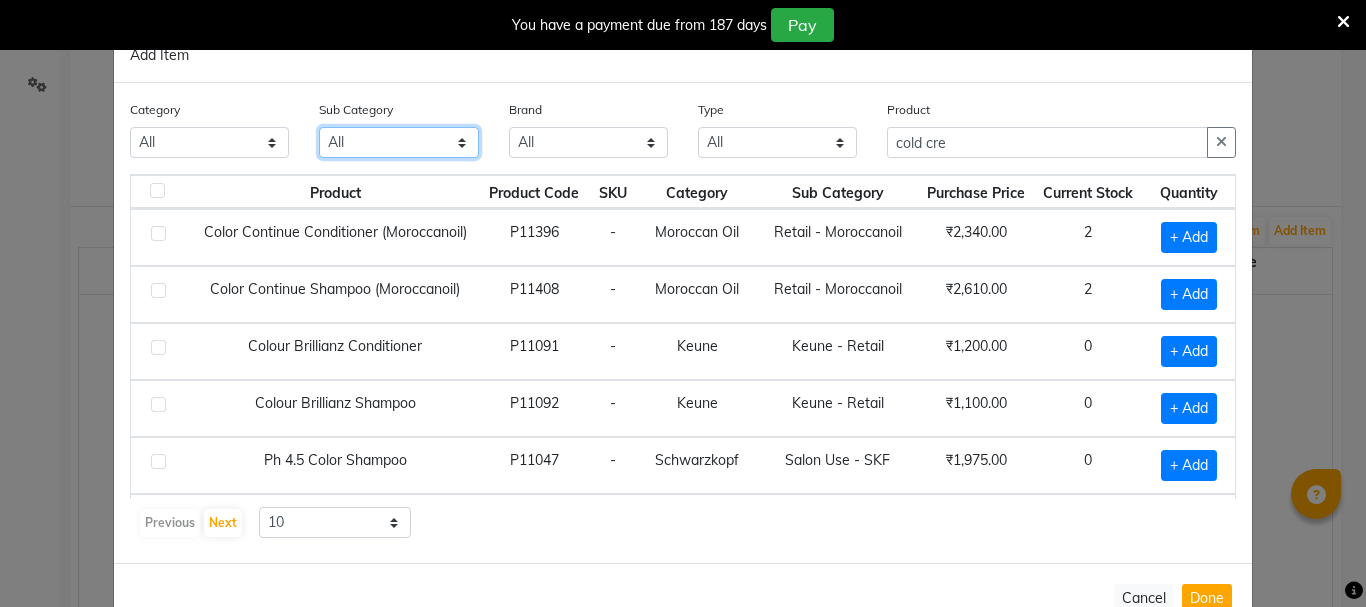 click on "All Dyson GK Salon Use PH Salon Use Salon Use - SKF Salon Use - Thalgo Salon Use - Kanpeki Pedicure Salon Use Keune - Salon Use Retail - K18 Retail - Thalgo Keune - Retail GK Retail Retail - SKF Salon Use - K18 PH Retail Body Care Retail Retail - Kanpeki Retail - Moroccanoil Retail - 3TenX Olivia Garden Salon Use - Loreal Floractive Salon Use - Moroccanoil Salon Use - 3TenX Necessary SkinFx Retail - Mintree MAC Hair Accessories Other" 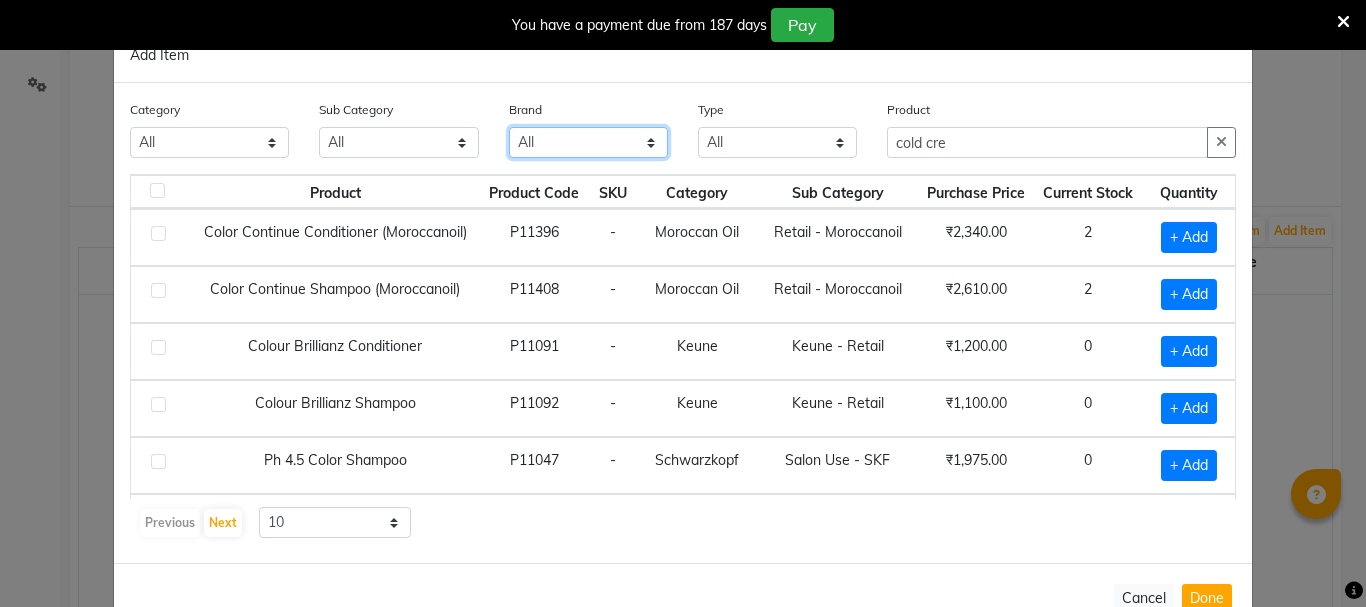 click on "All 3tenx Cc Dyson Gk Kanpeki Keune Mac Mintree Moraccanoil Moroccanoil Necessary O3+ Olivia Garden Other Perron Rigot Ph Schwarzkopf Skinfx Thalgo Tibolli Vedic Valley" 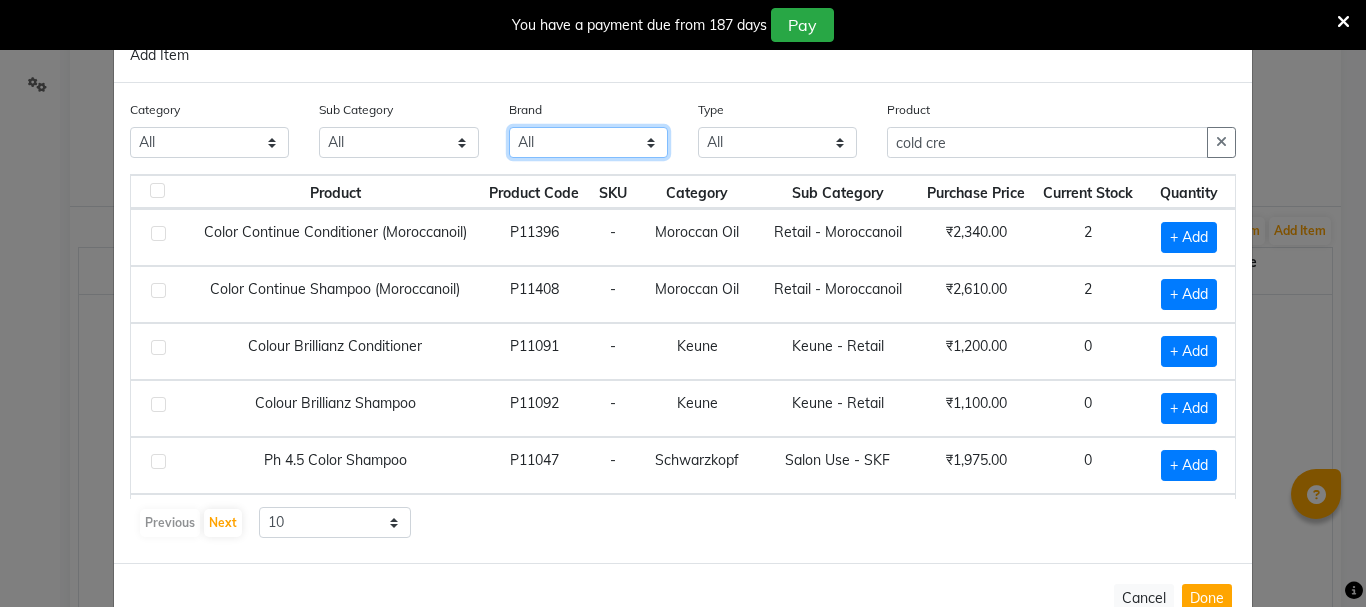 select on "thalgo" 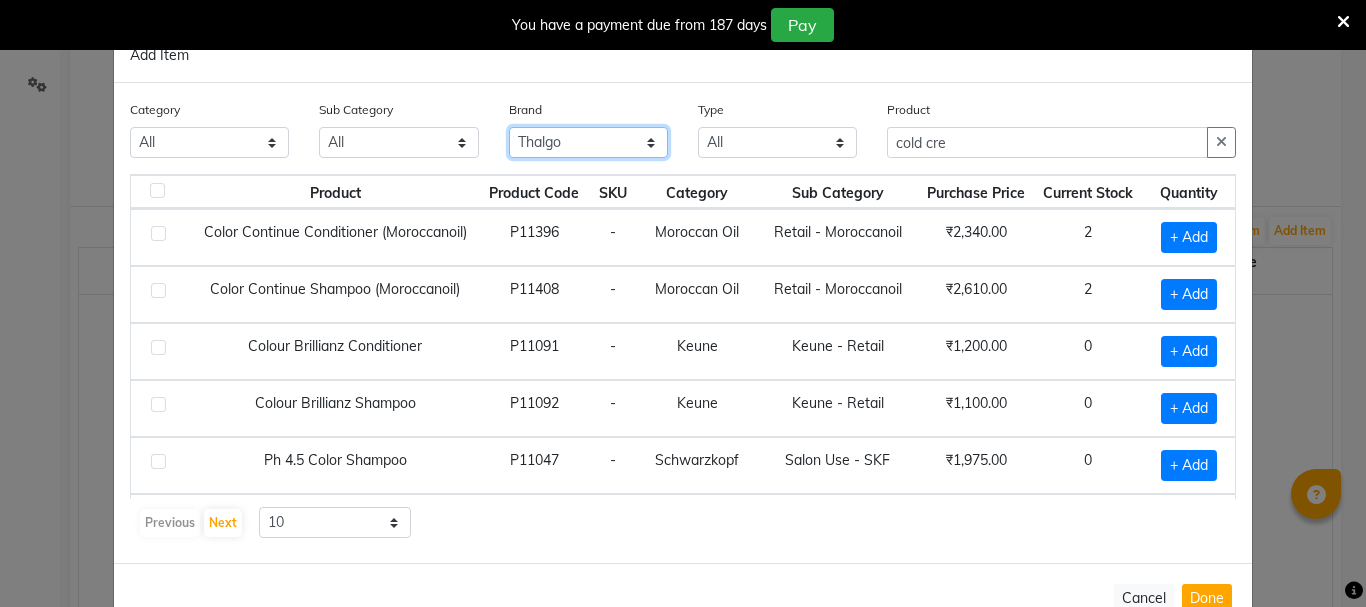 click on "All 3tenx Cc Dyson Gk Kanpeki Keune Mac Mintree Moraccanoil Moroccanoil Necessary O3+ Olivia Garden Other Perron Rigot Ph Schwarzkopf Skinfx Thalgo Tibolli Vedic Valley" 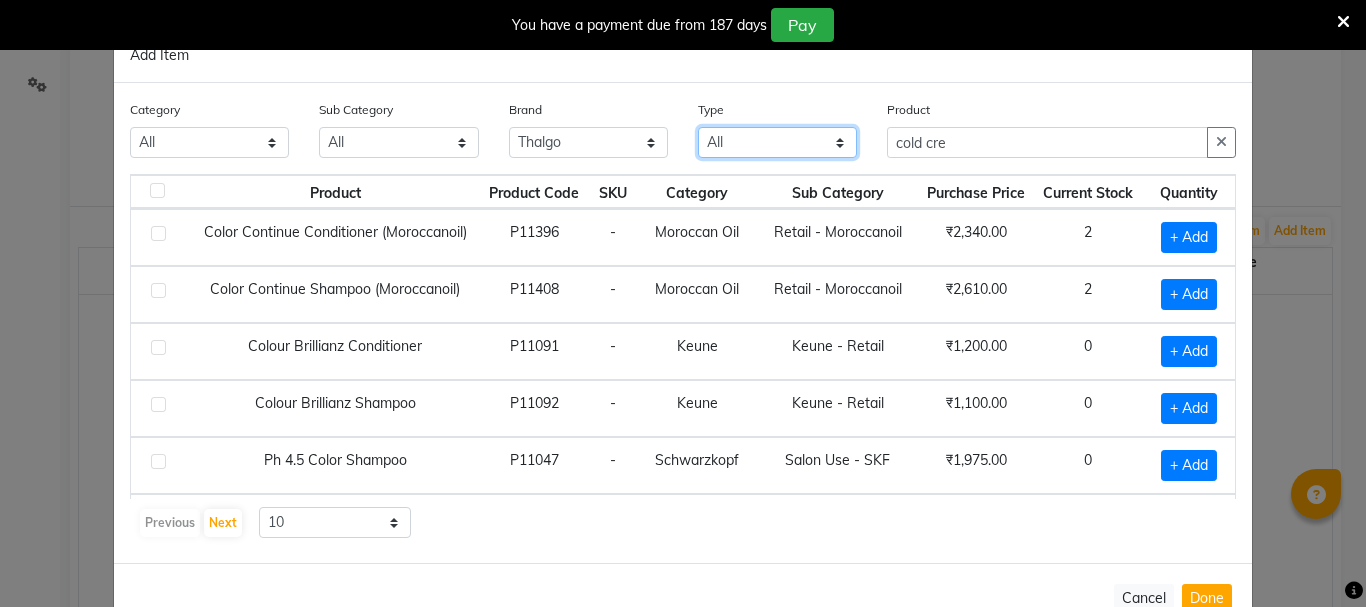 click on "All Both Consumable Retail" 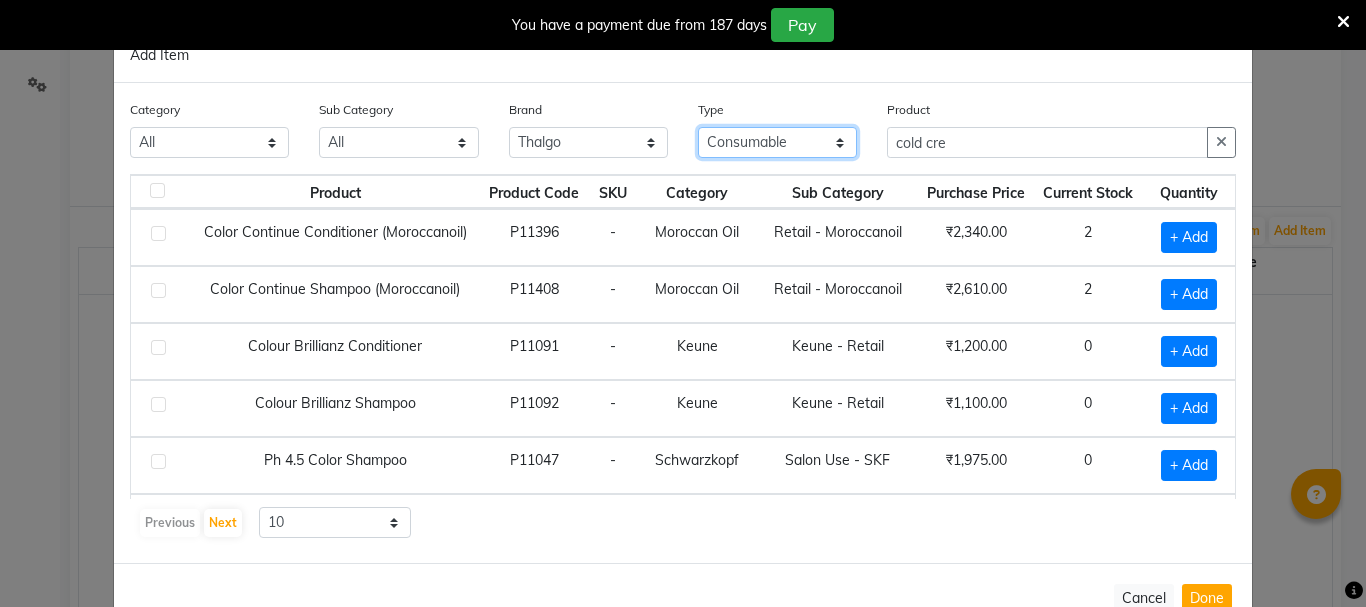 click on "All Both Consumable Retail" 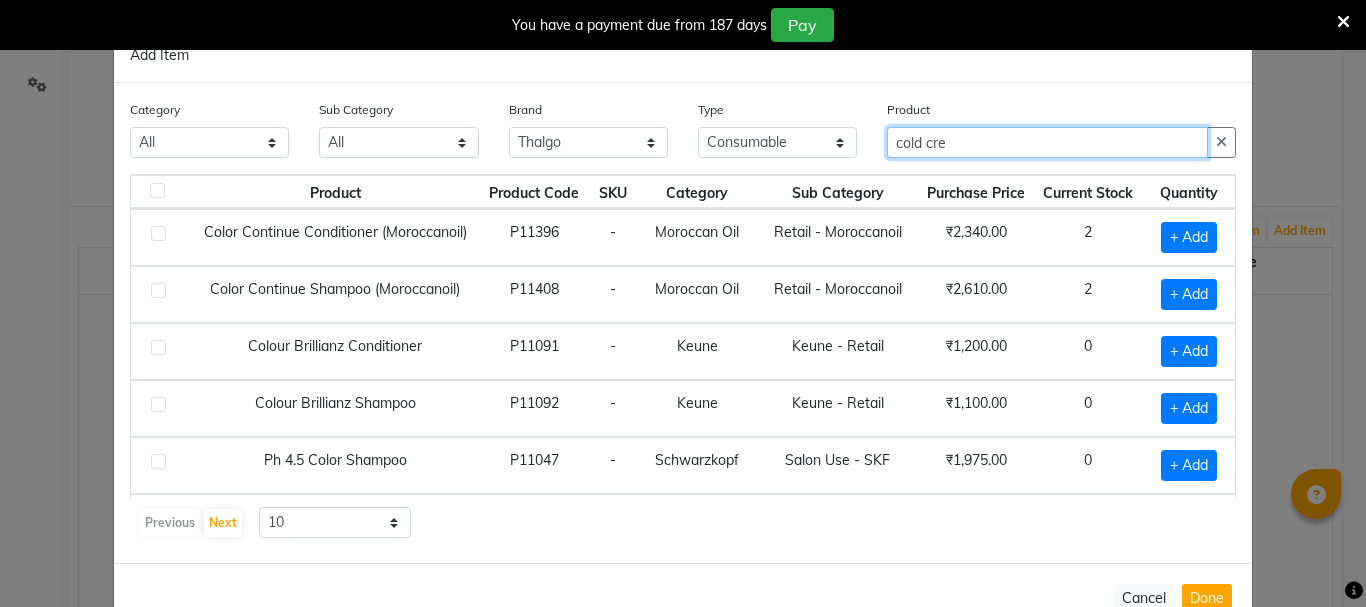 click on "cold cre" 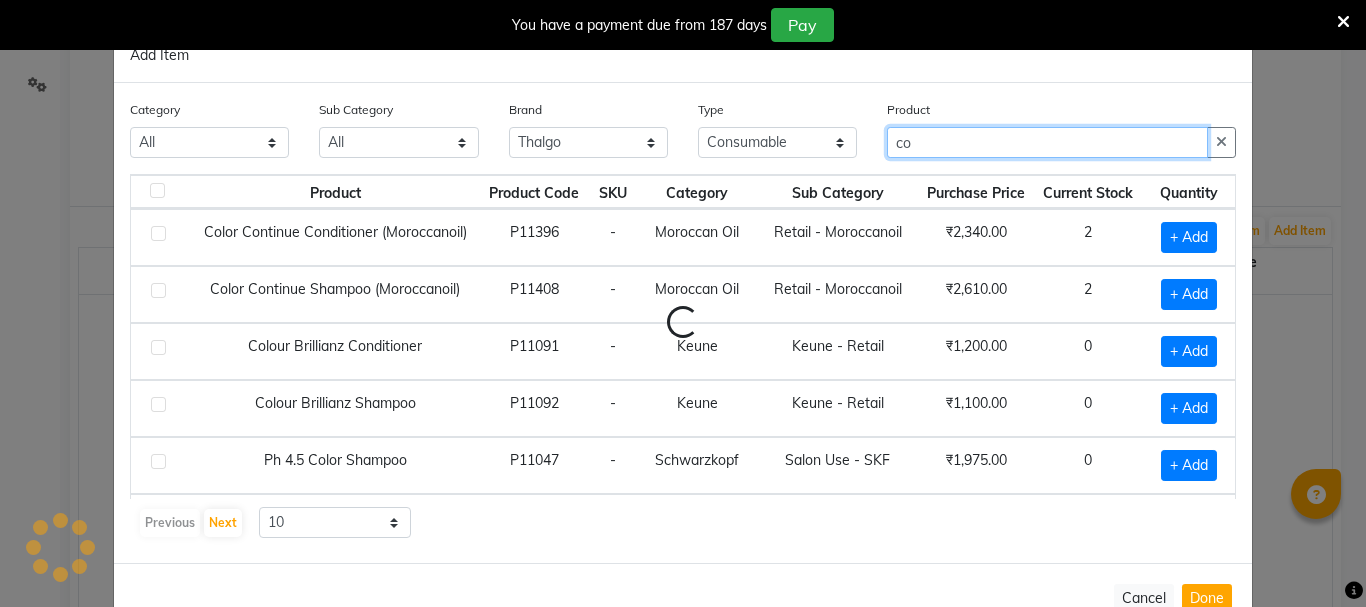 type on "c" 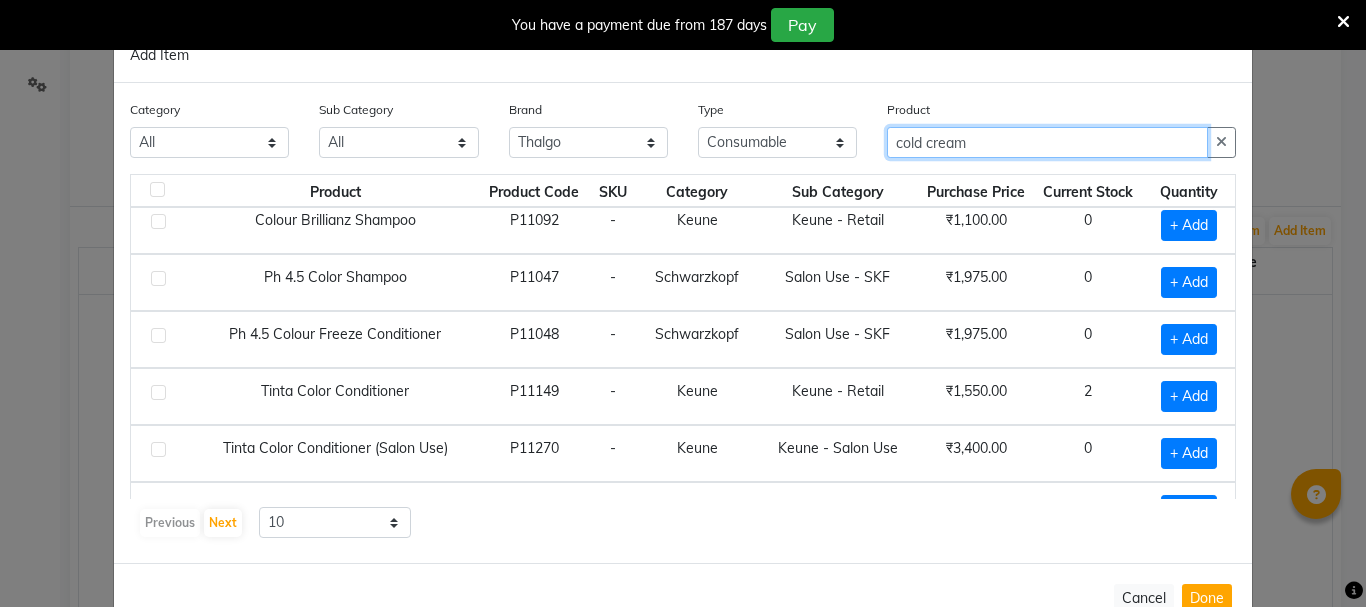 scroll, scrollTop: 0, scrollLeft: 0, axis: both 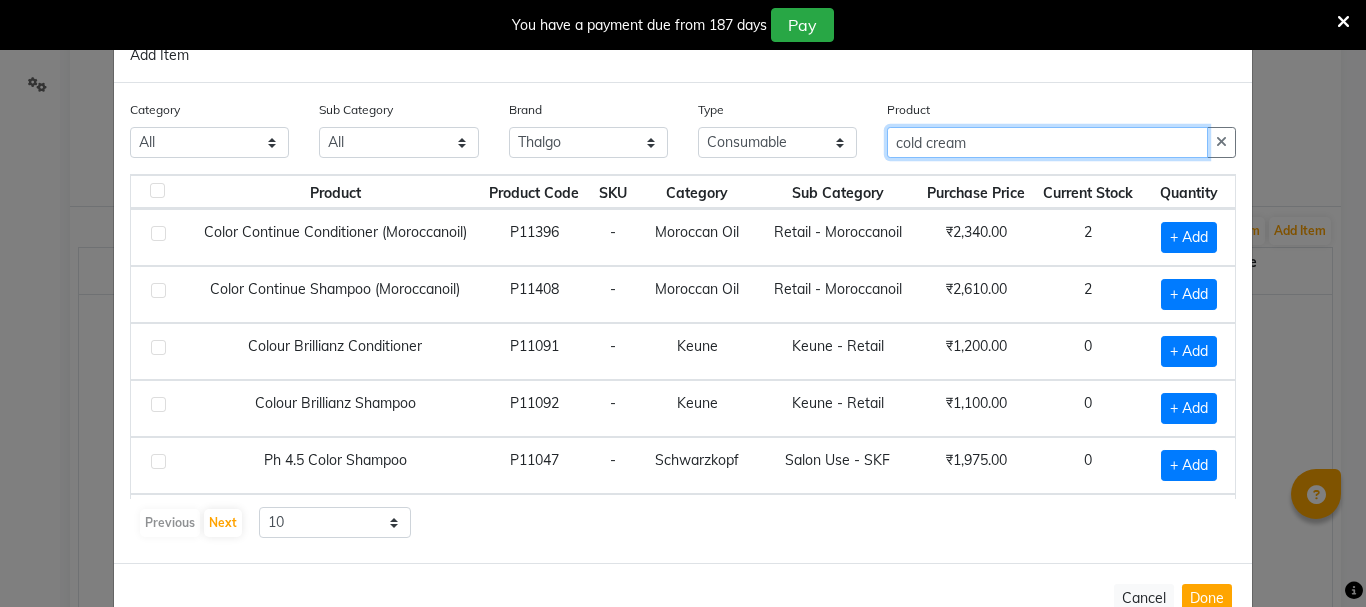 click on "cold cream" 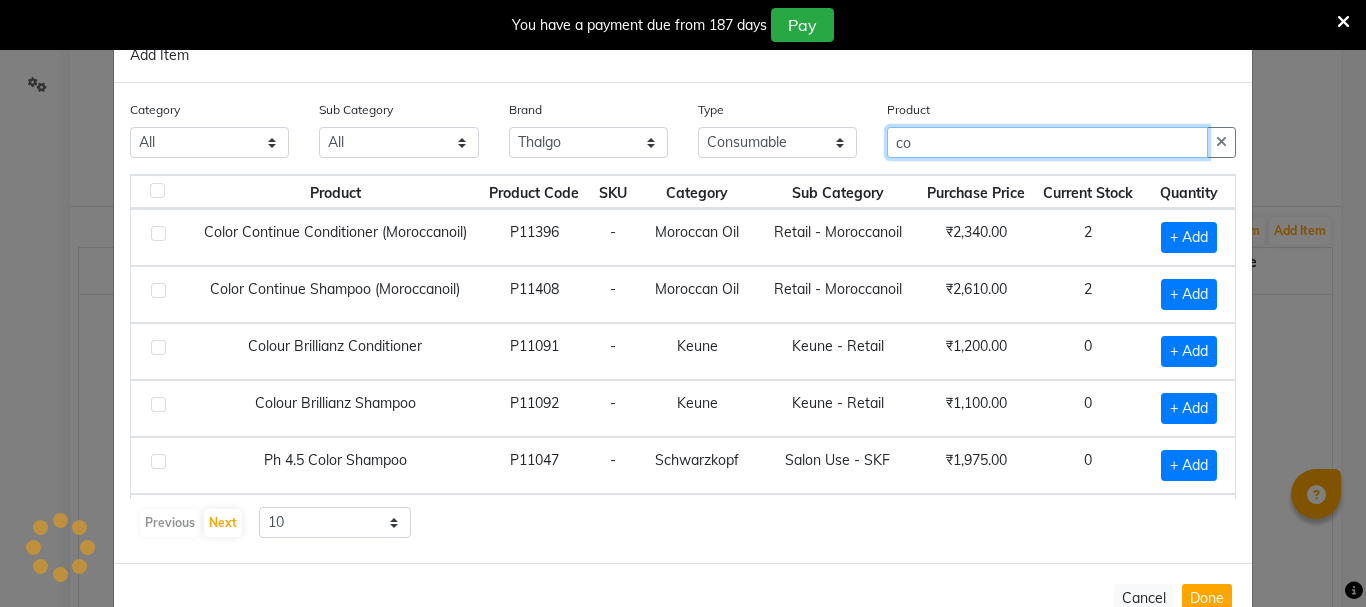 type on "c" 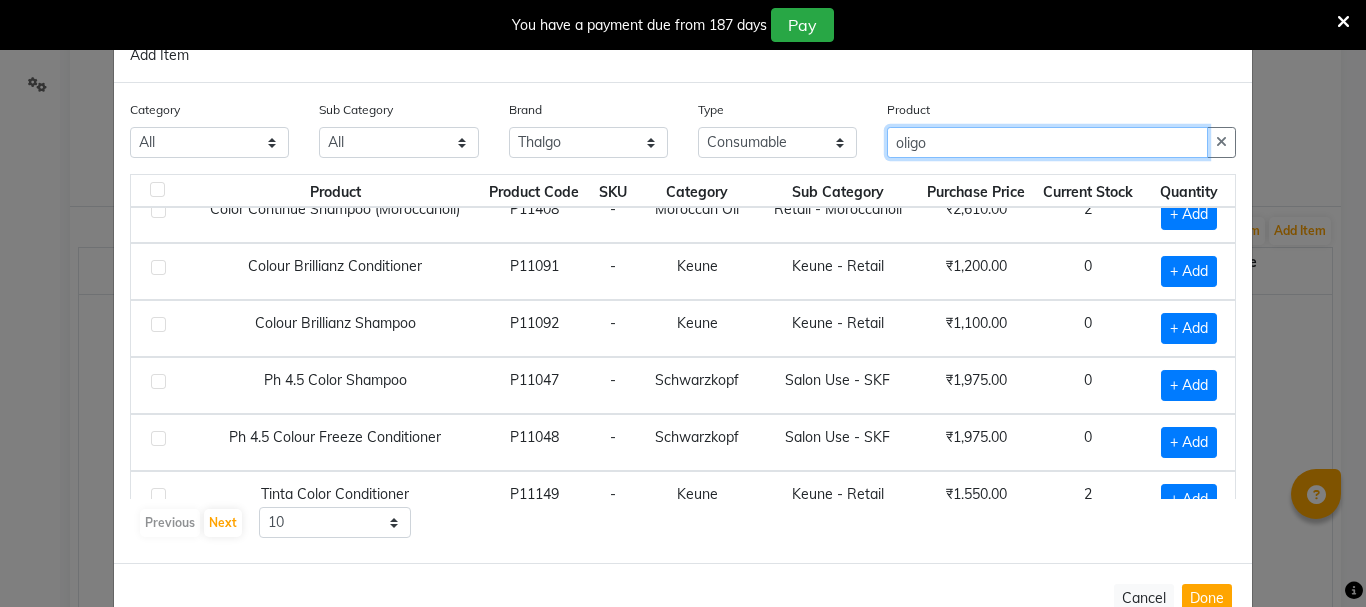 scroll, scrollTop: 0, scrollLeft: 0, axis: both 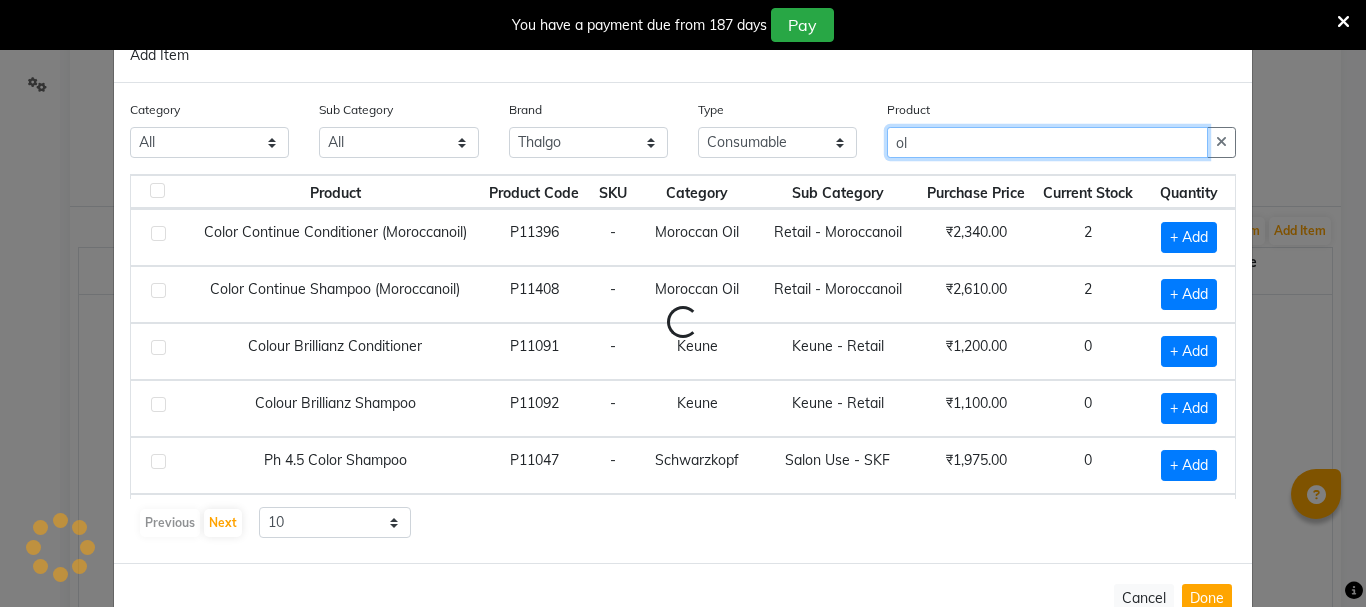type on "o" 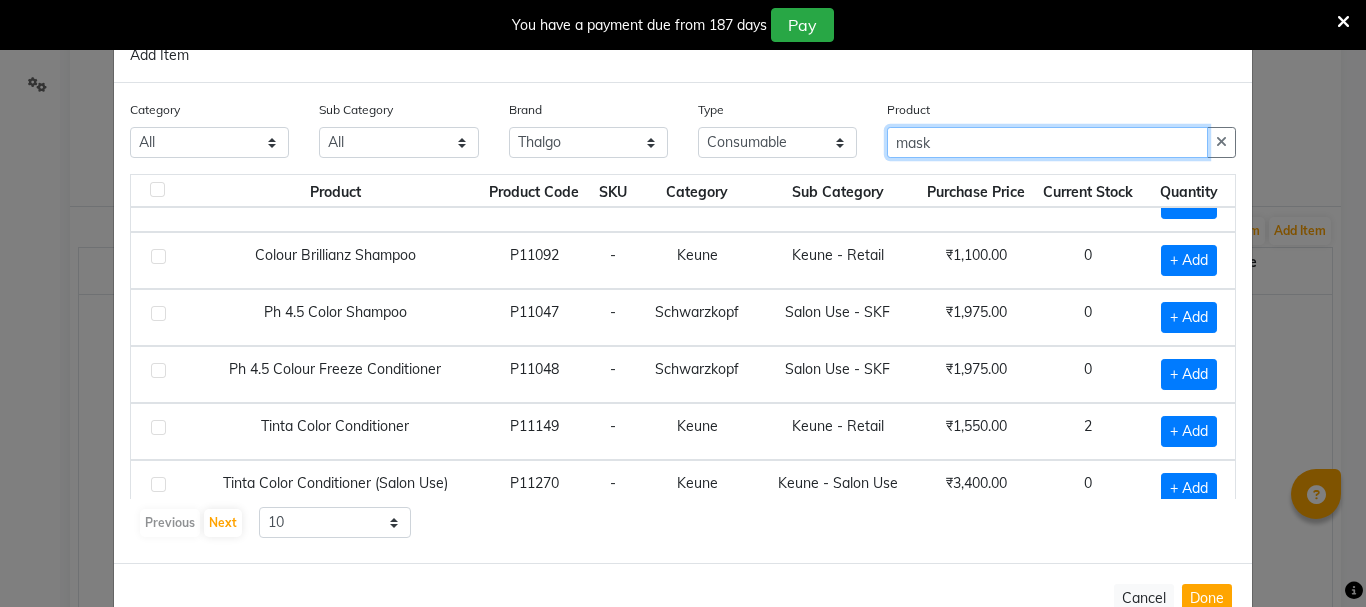 scroll, scrollTop: 0, scrollLeft: 0, axis: both 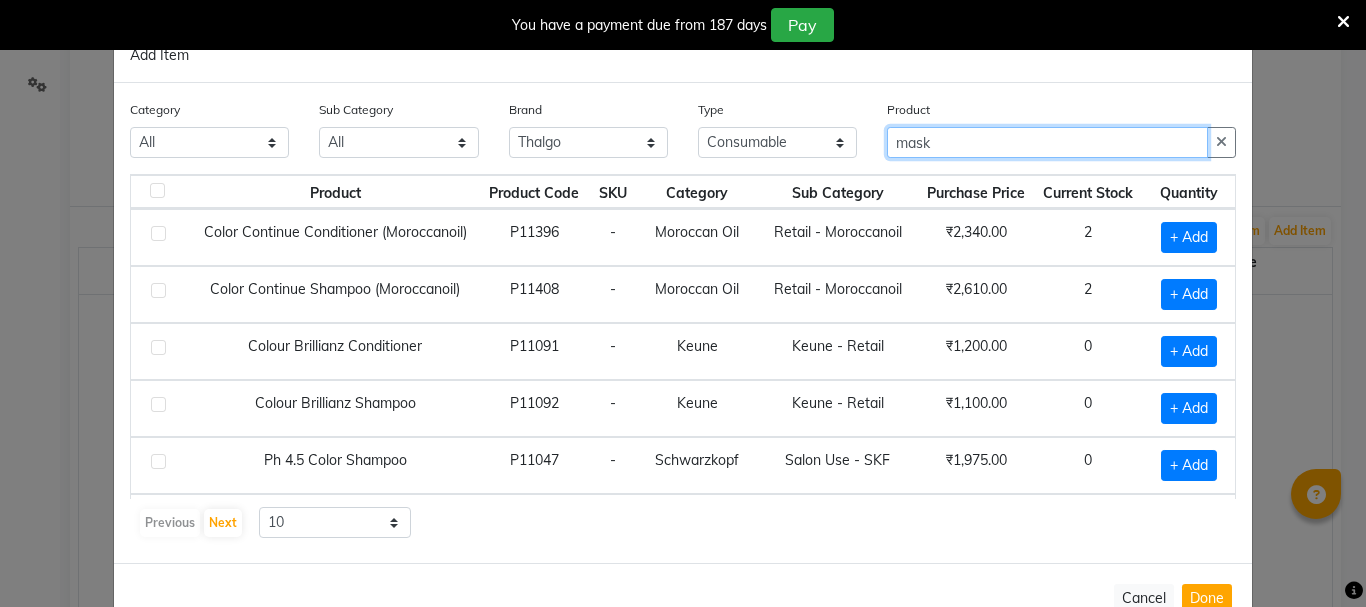 click on "mask" 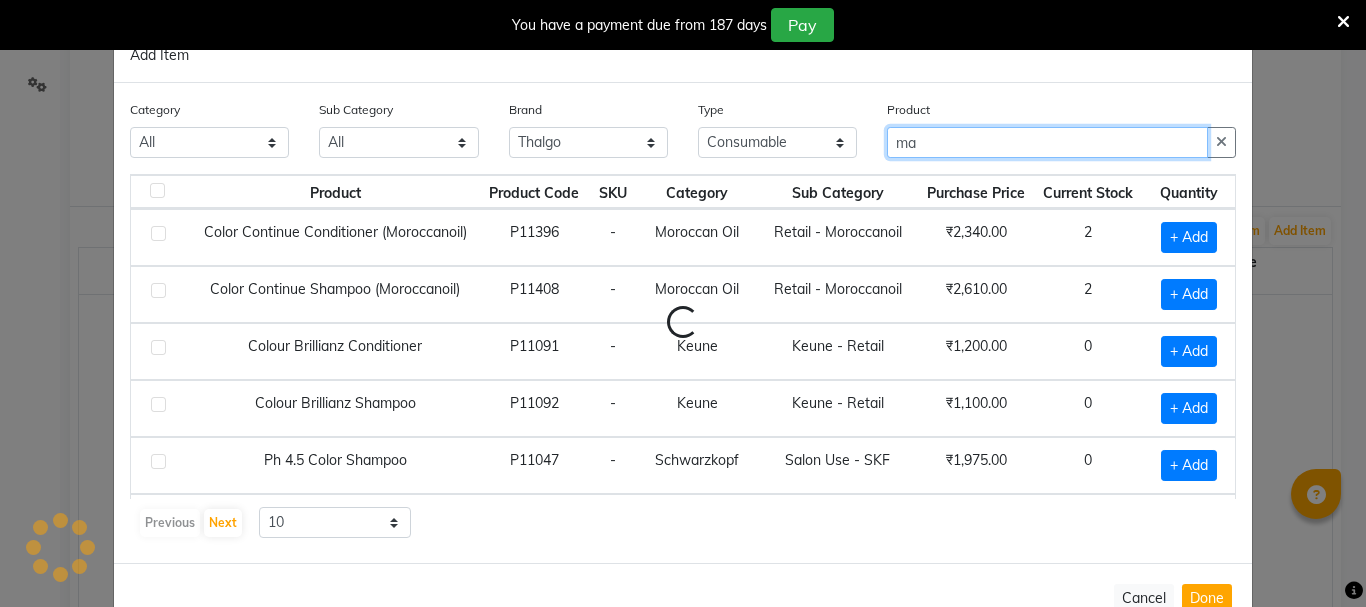 type on "m" 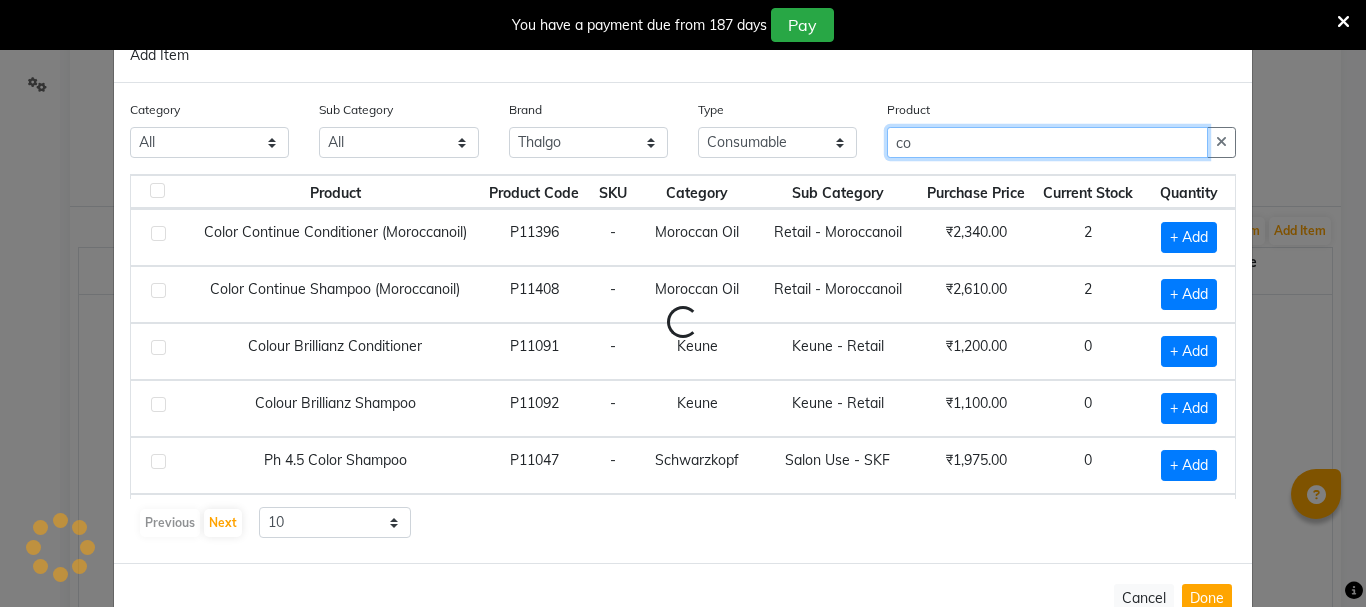 type on "c" 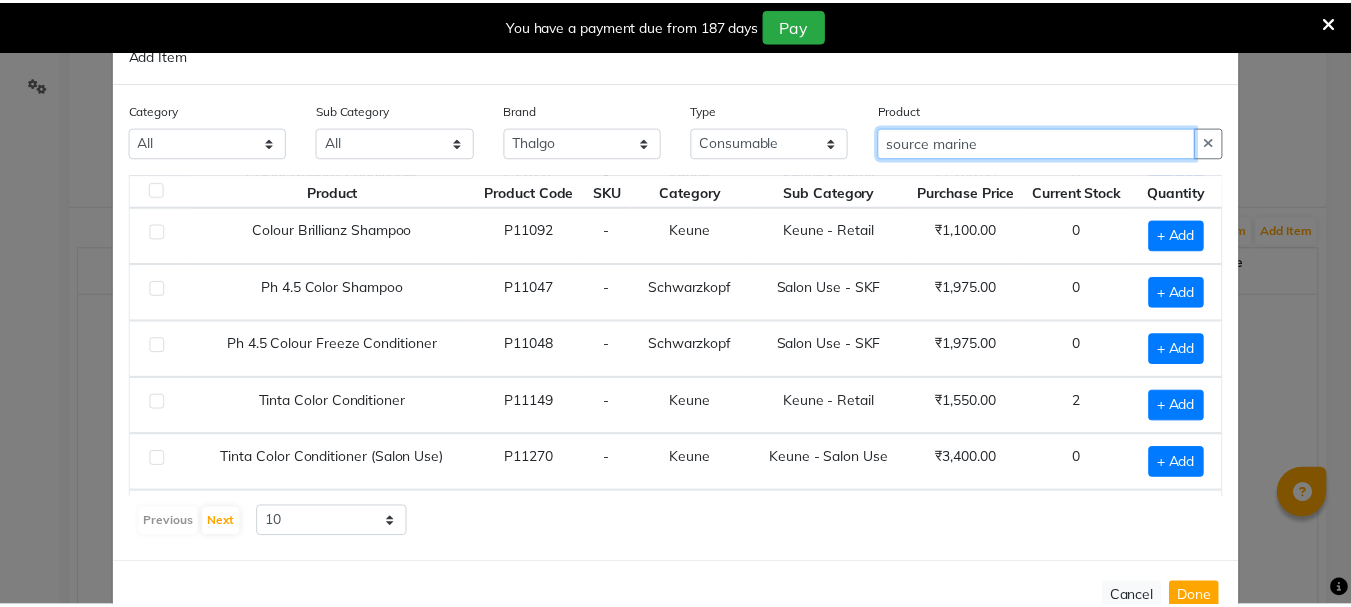 scroll, scrollTop: 0, scrollLeft: 0, axis: both 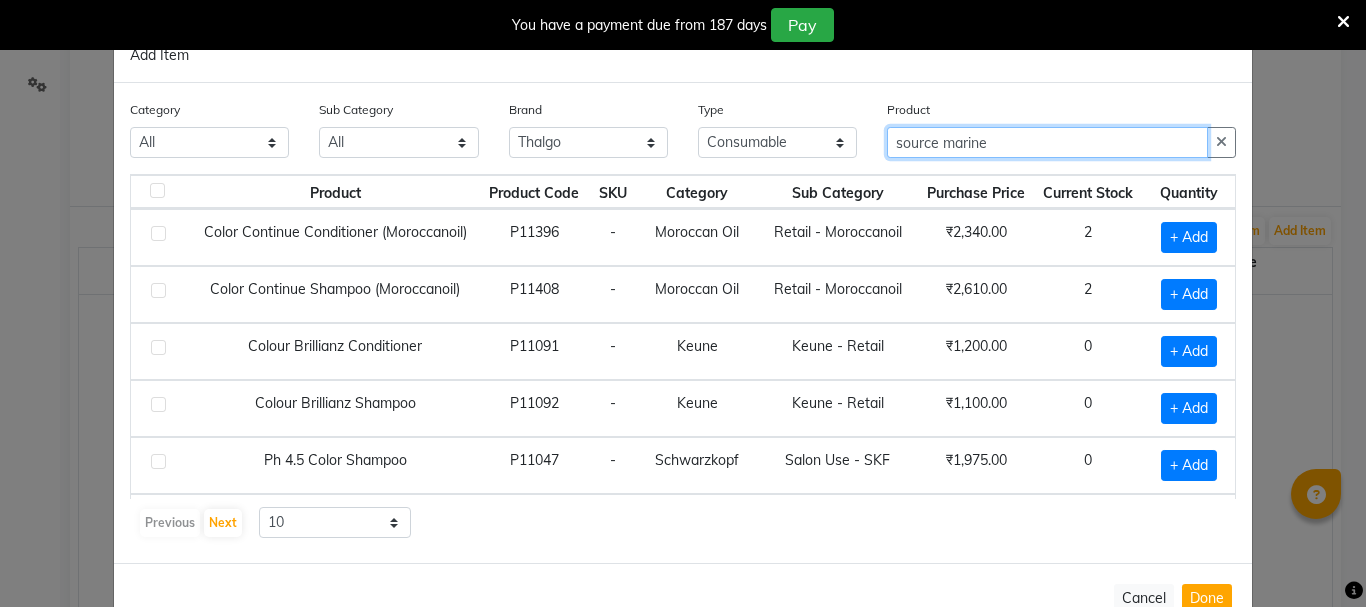 type on "source marine" 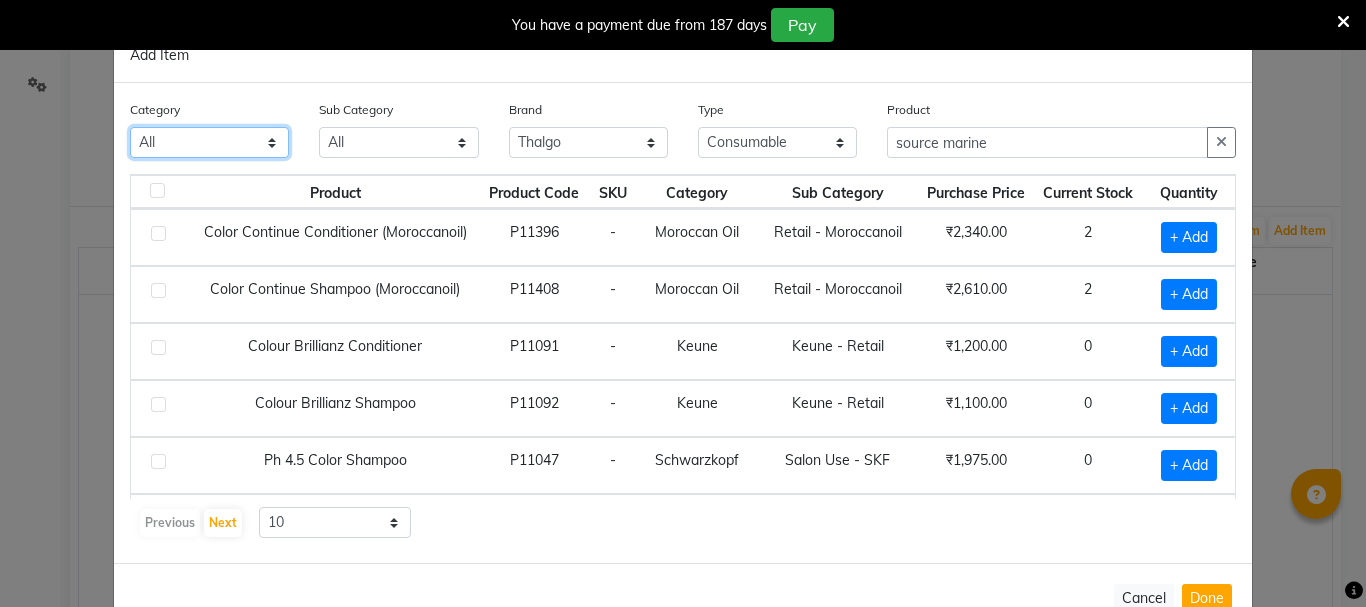 click on "All PH Keune GK Moroccan Oil 3TenX K18 Schwarzkopf Mintree Kanpeki Thalgo Other Floractive" 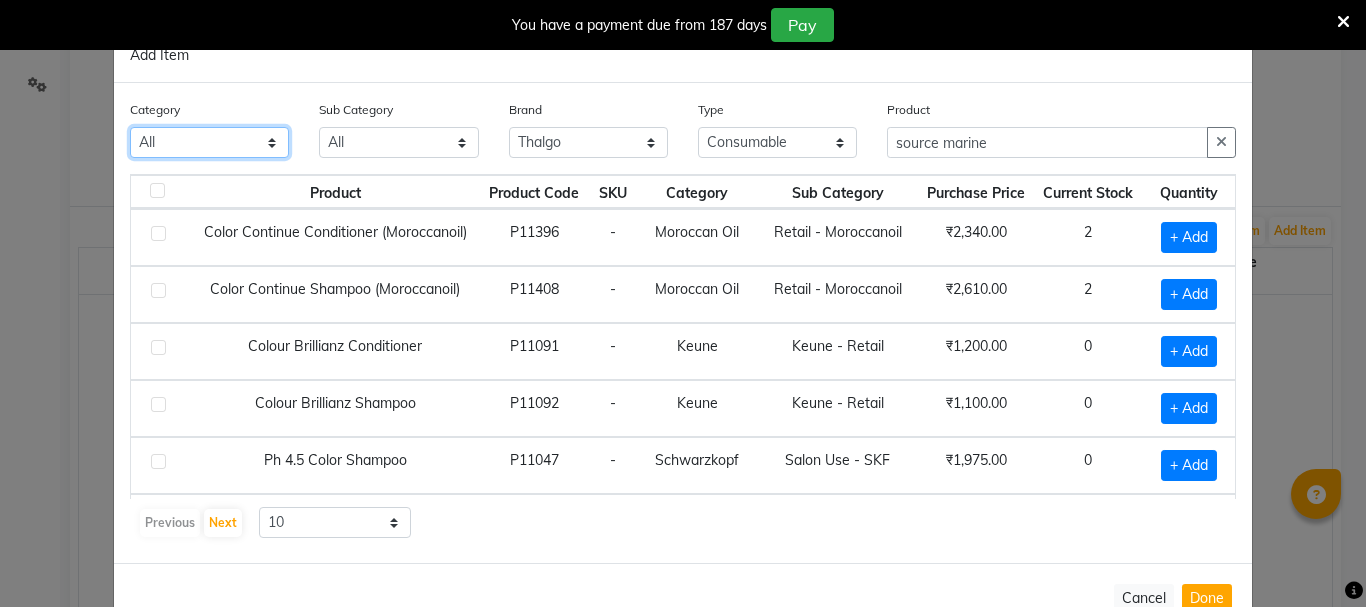 select on "367302650" 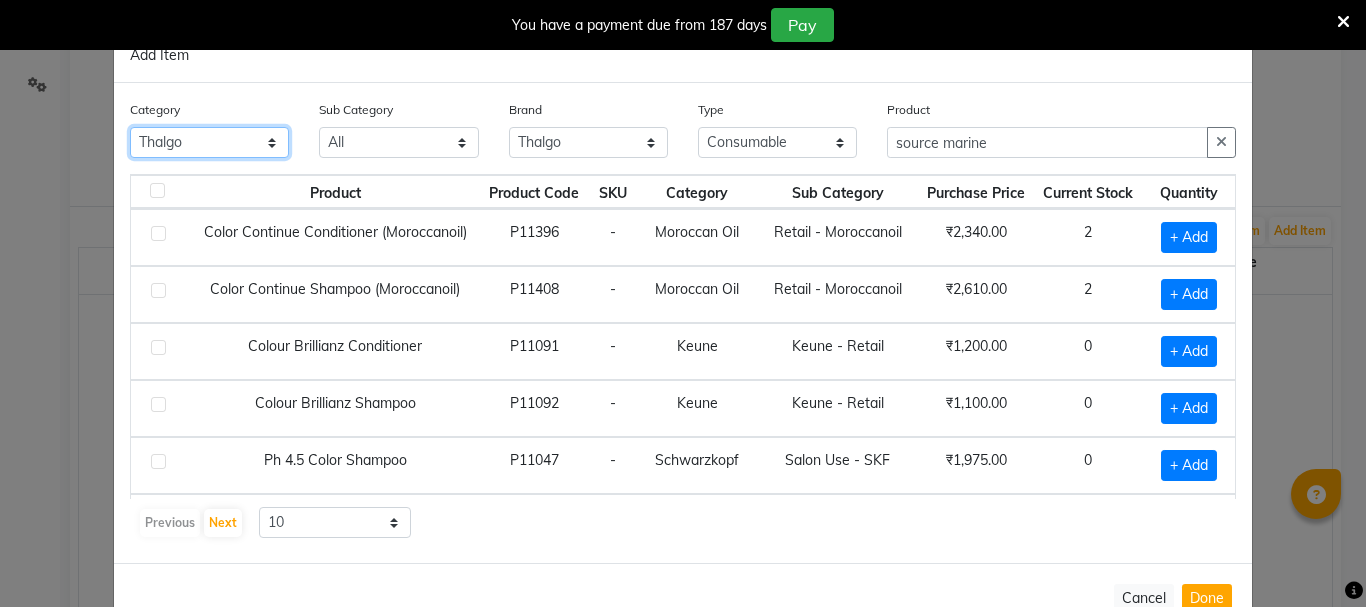 click on "All PH Keune GK Moroccan Oil 3TenX K18 Schwarzkopf Mintree Kanpeki Thalgo Other Floractive" 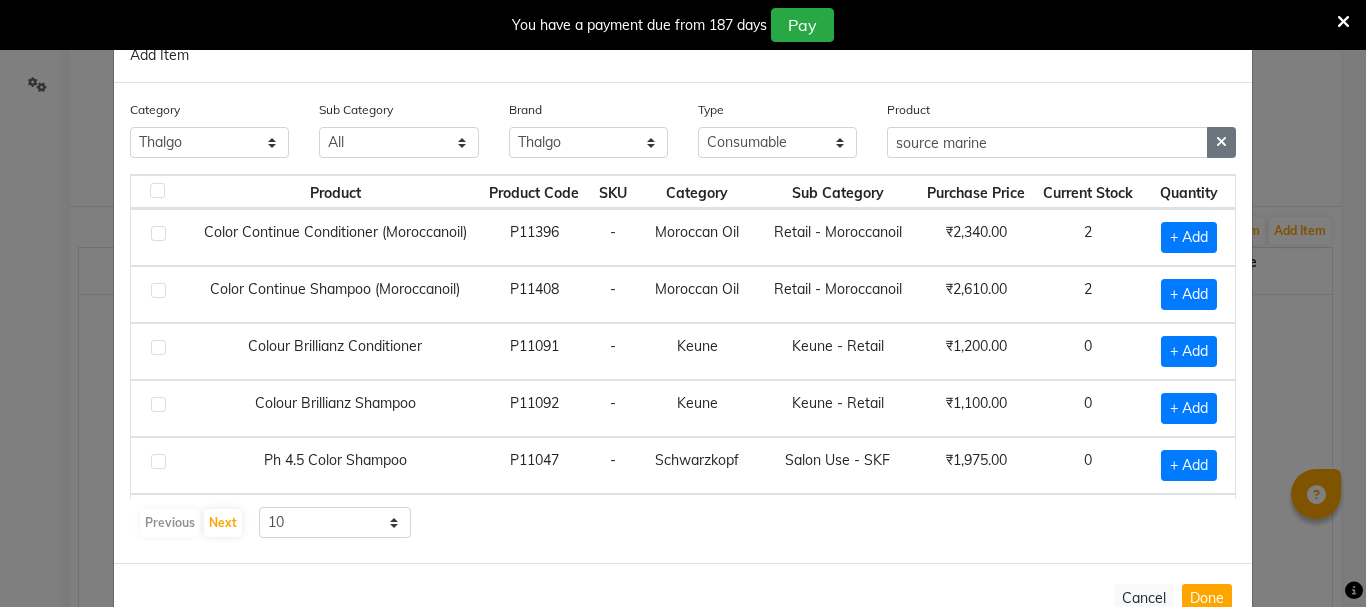 click 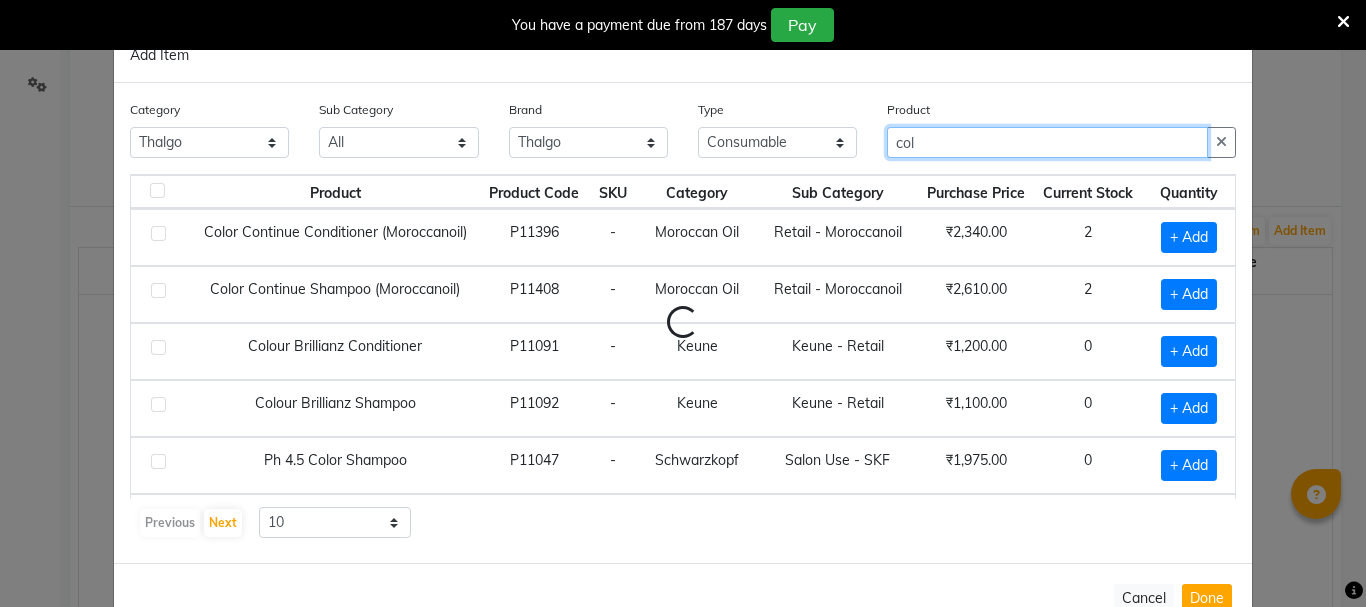 type on "cold" 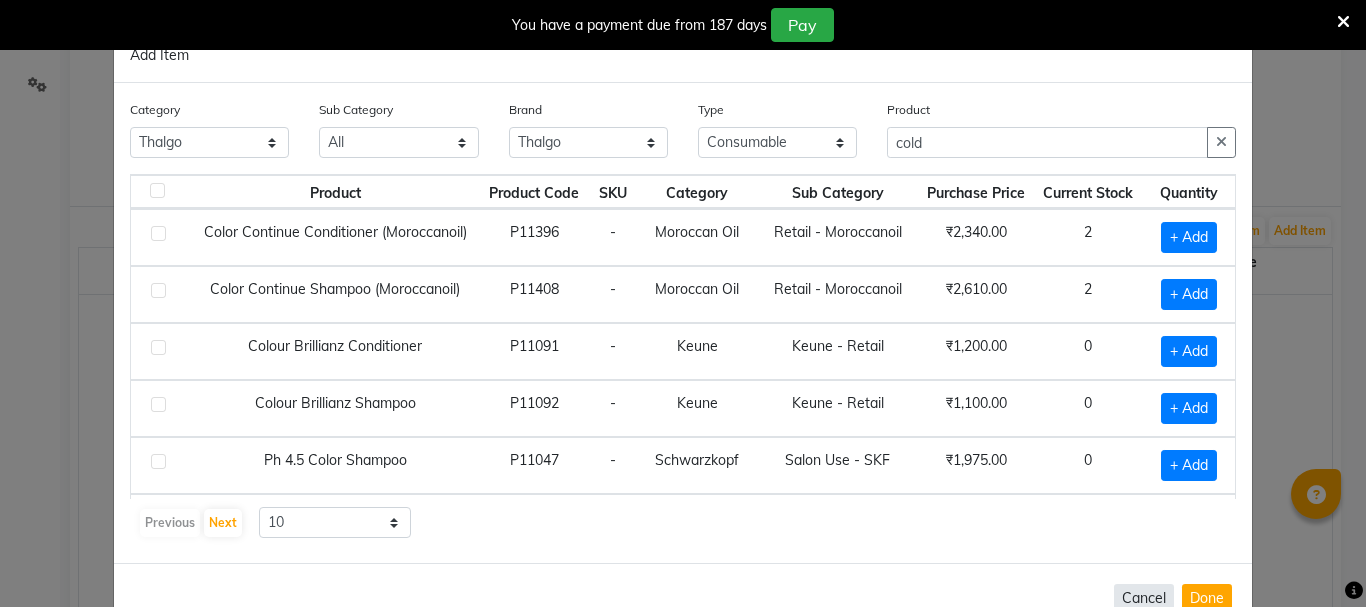 click on "Cancel" 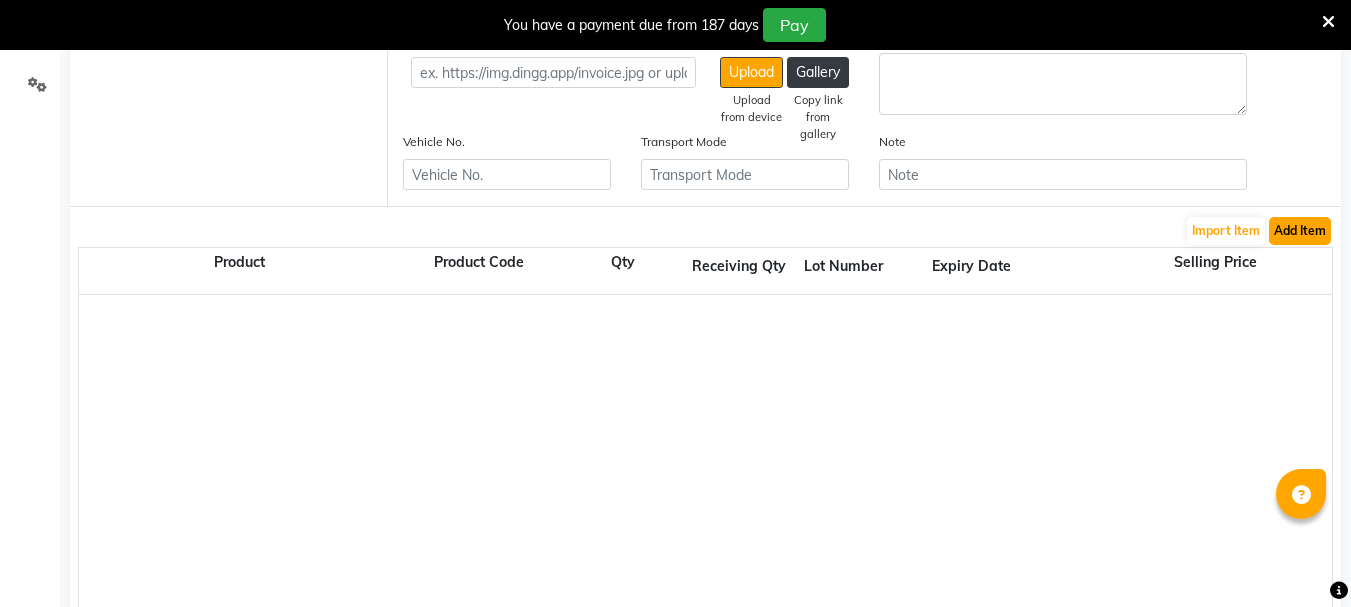 click on "Add Item" 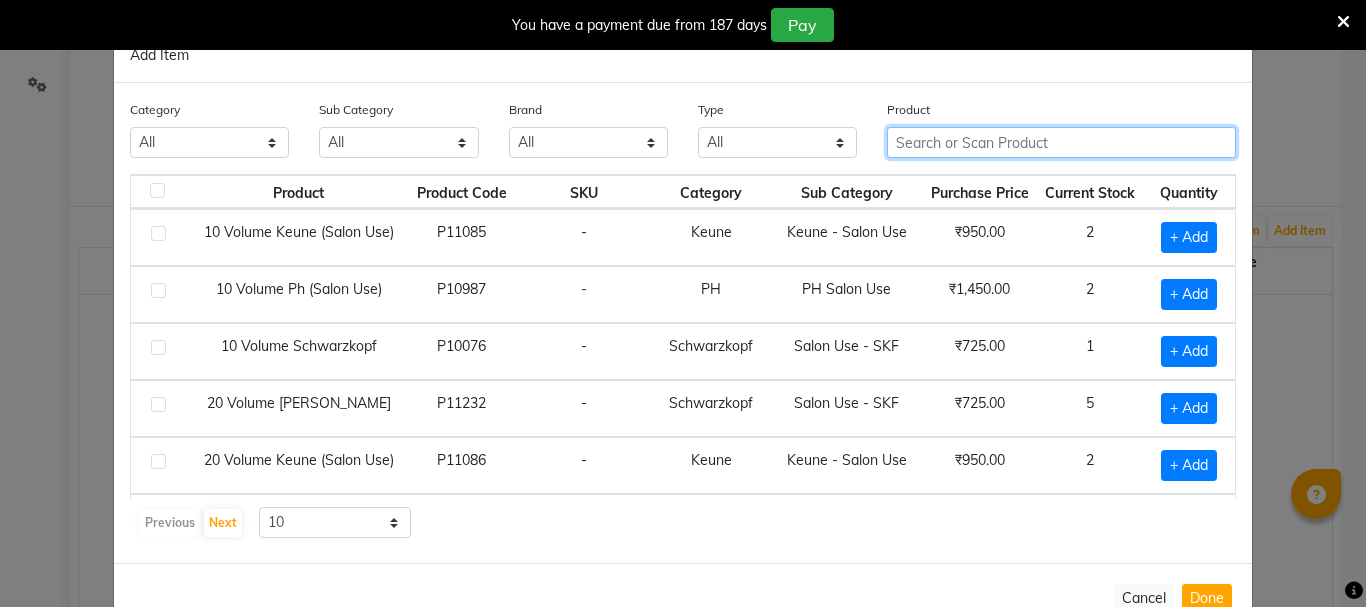 click 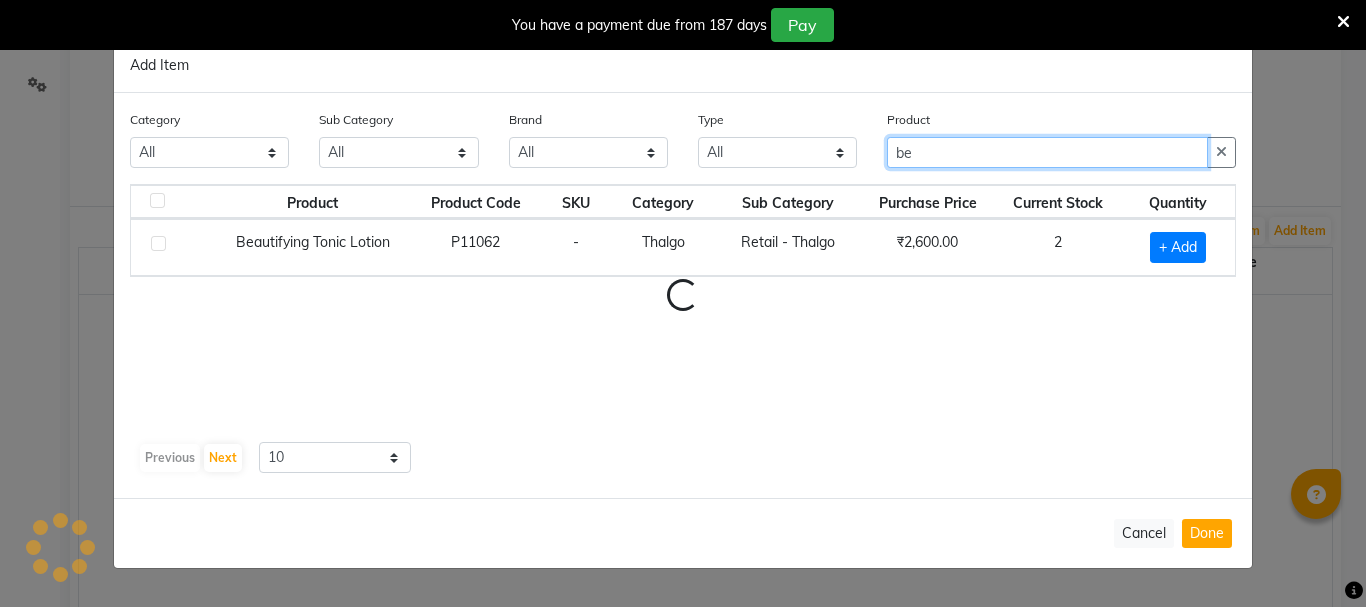 type on "b" 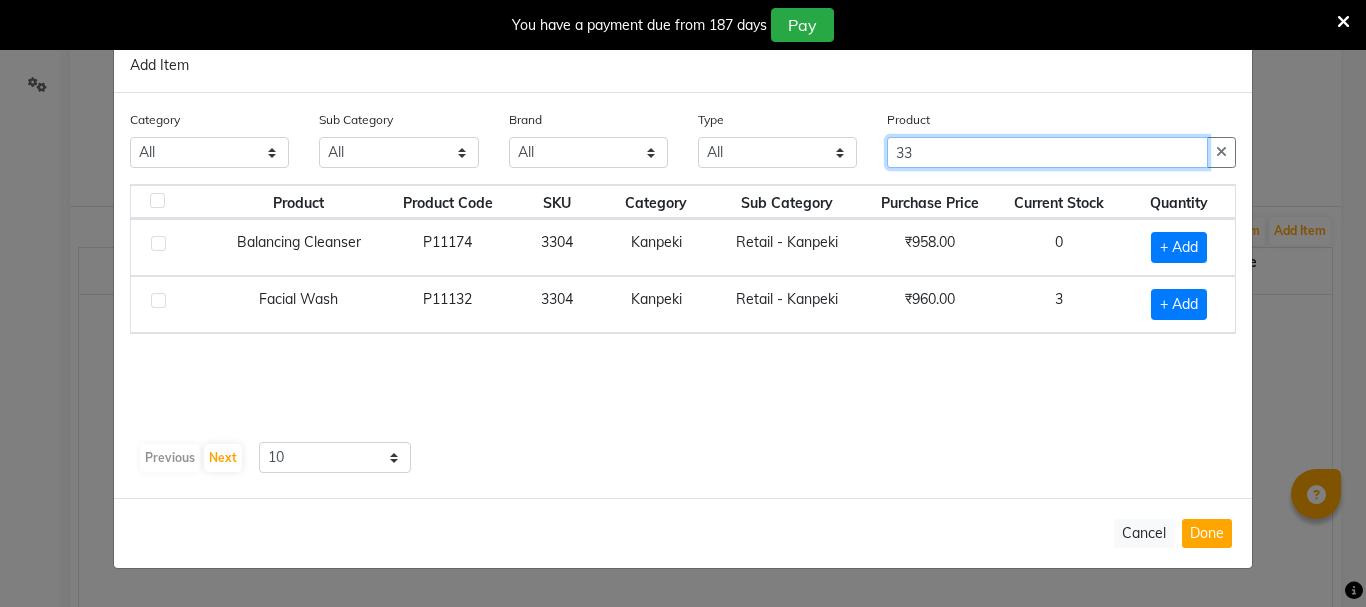 type on "3" 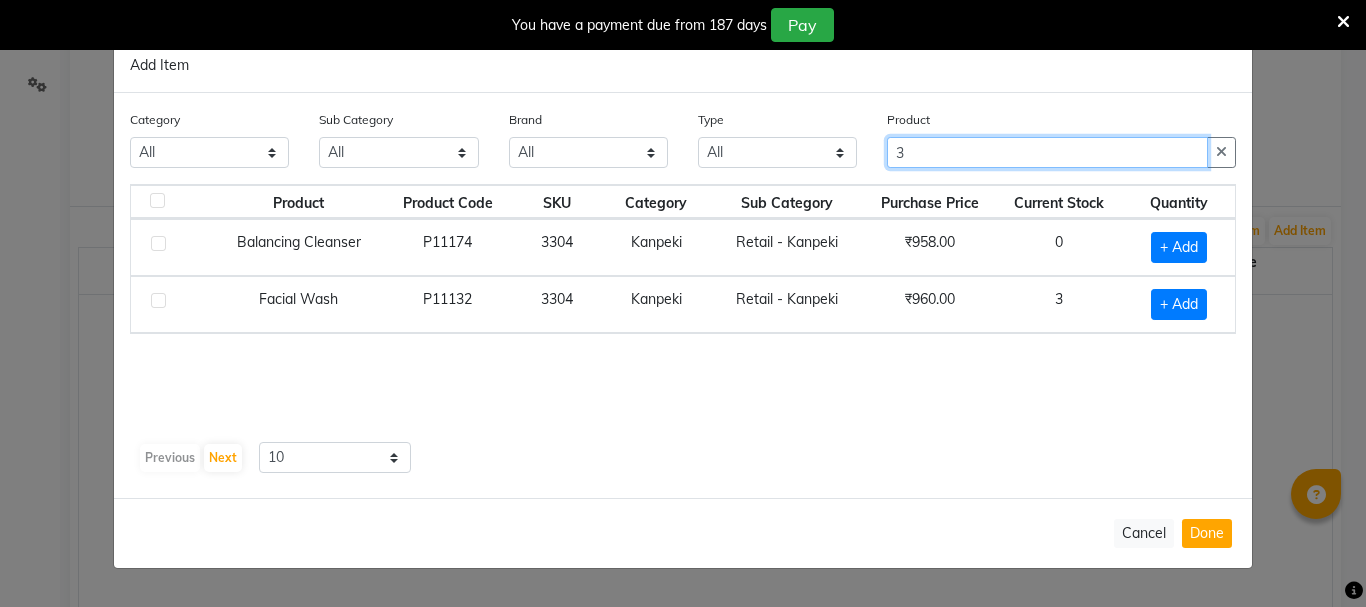 type 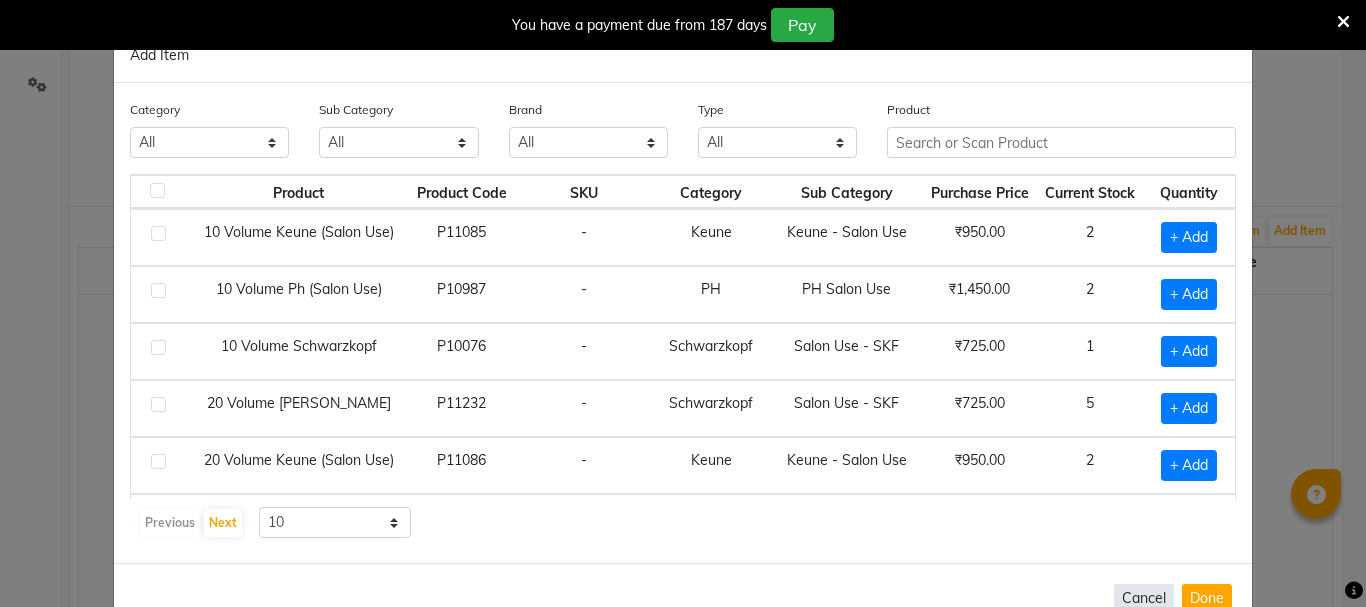 click on "Cancel" 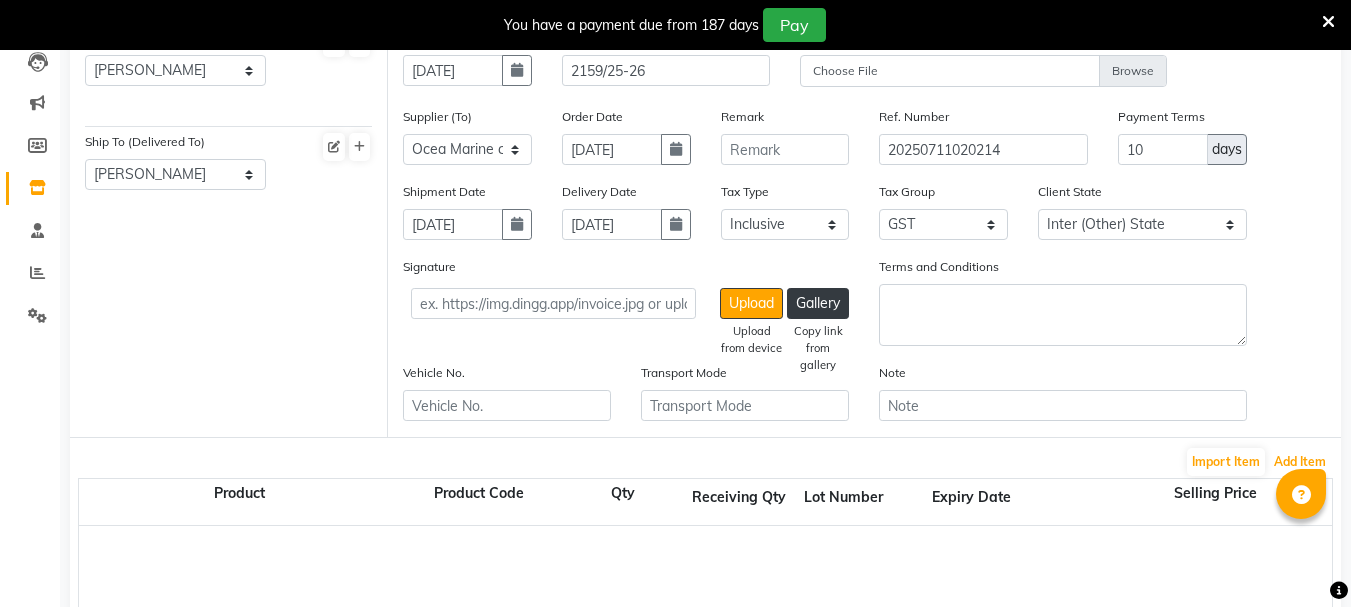 scroll, scrollTop: 221, scrollLeft: 0, axis: vertical 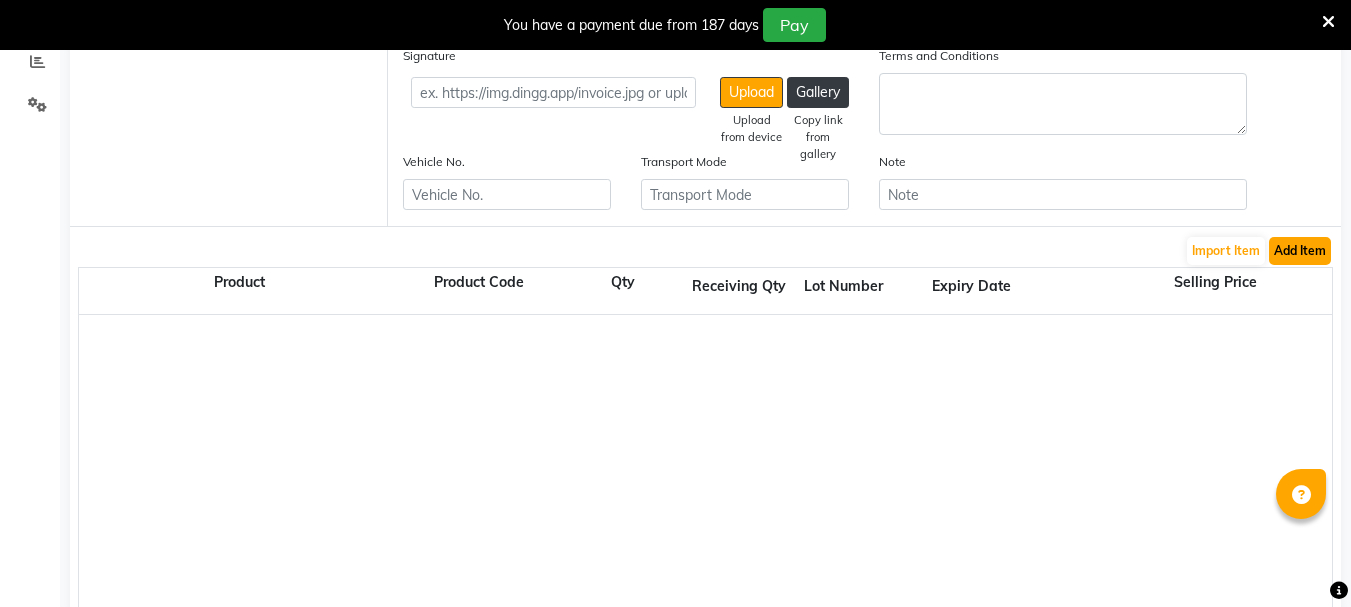 click on "Add Item" 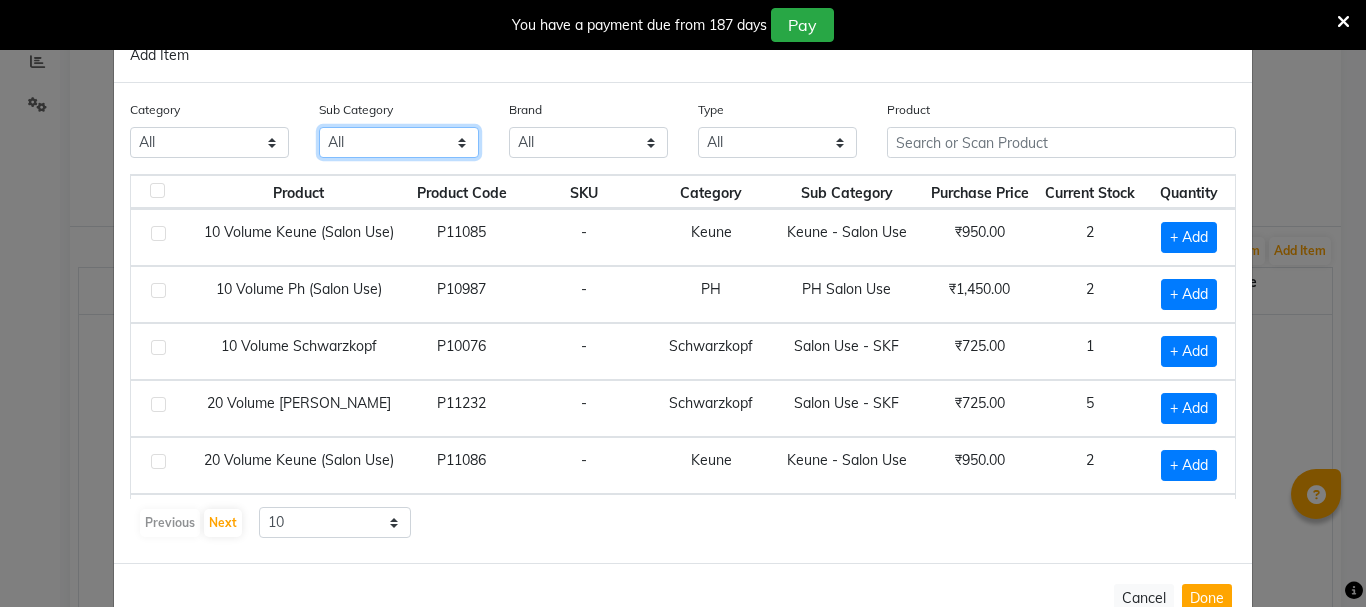 click on "All Dyson GK Salon Use PH Salon Use Salon Use - SKF Salon Use - Thalgo Salon Use - Kanpeki Pedicure Salon Use Keune - Salon Use Retail - K18 Retail - Thalgo Keune - Retail GK Retail Retail - SKF Salon Use - K18 PH Retail Body Care Retail Retail - Kanpeki Retail - Moroccanoil Retail - 3TenX Olivia Garden Salon Use - Loreal Floractive Salon Use - Moroccanoil Salon Use - 3TenX Necessary SkinFx Retail - Mintree MAC Hair Accessories Other" 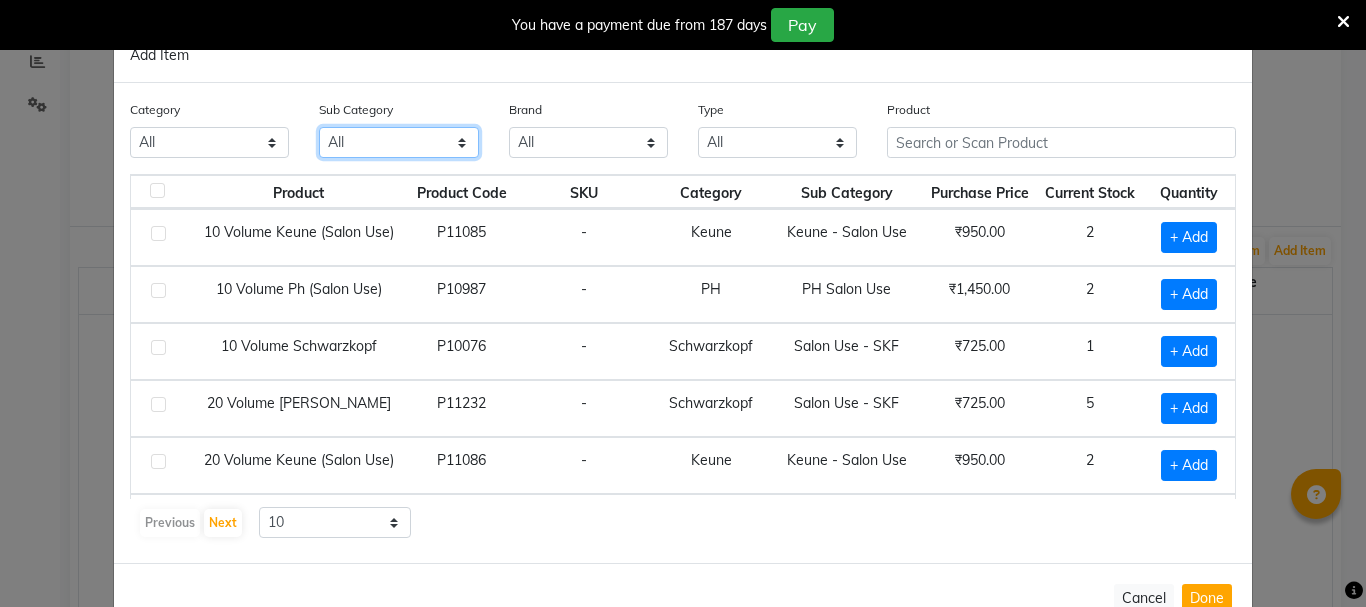 select on "3673026501" 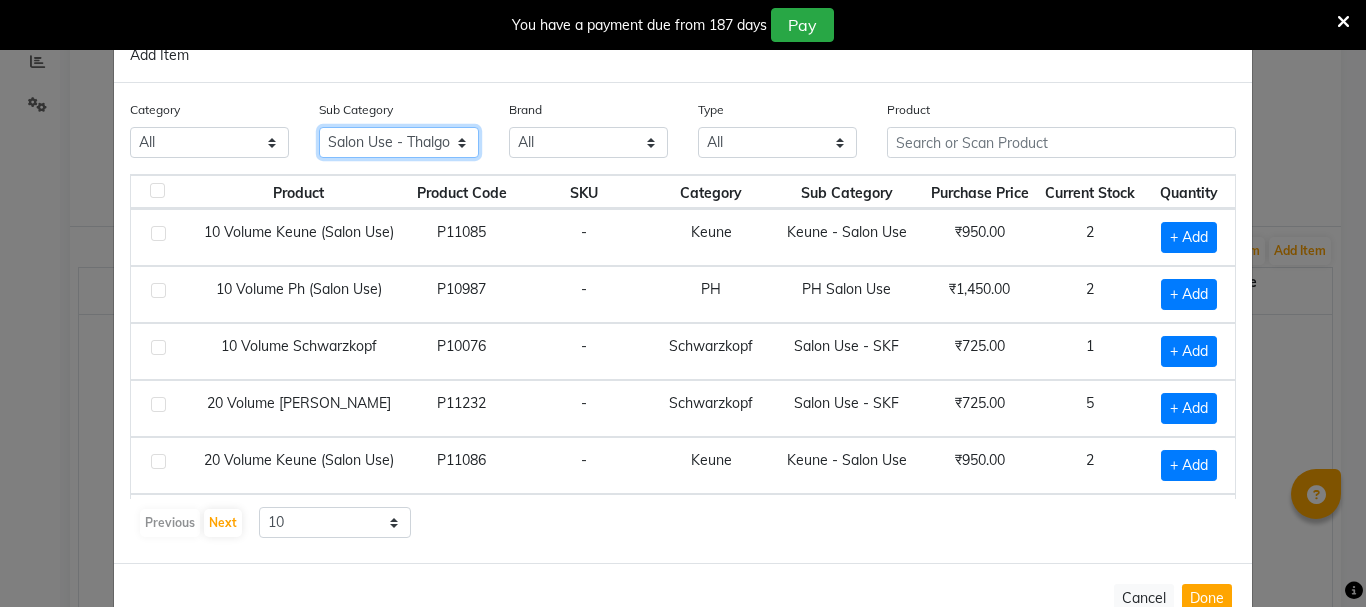 click on "All Dyson GK Salon Use PH Salon Use Salon Use - SKF Salon Use - Thalgo Salon Use - Kanpeki Pedicure Salon Use Keune - Salon Use Retail - K18 Retail - Thalgo Keune - Retail GK Retail Retail - SKF Salon Use - K18 PH Retail Body Care Retail Retail - Kanpeki Retail - Moroccanoil Retail - 3TenX Olivia Garden Salon Use - Loreal Floractive Salon Use - Moroccanoil Salon Use - 3TenX Necessary SkinFx Retail - Mintree MAC Hair Accessories Other" 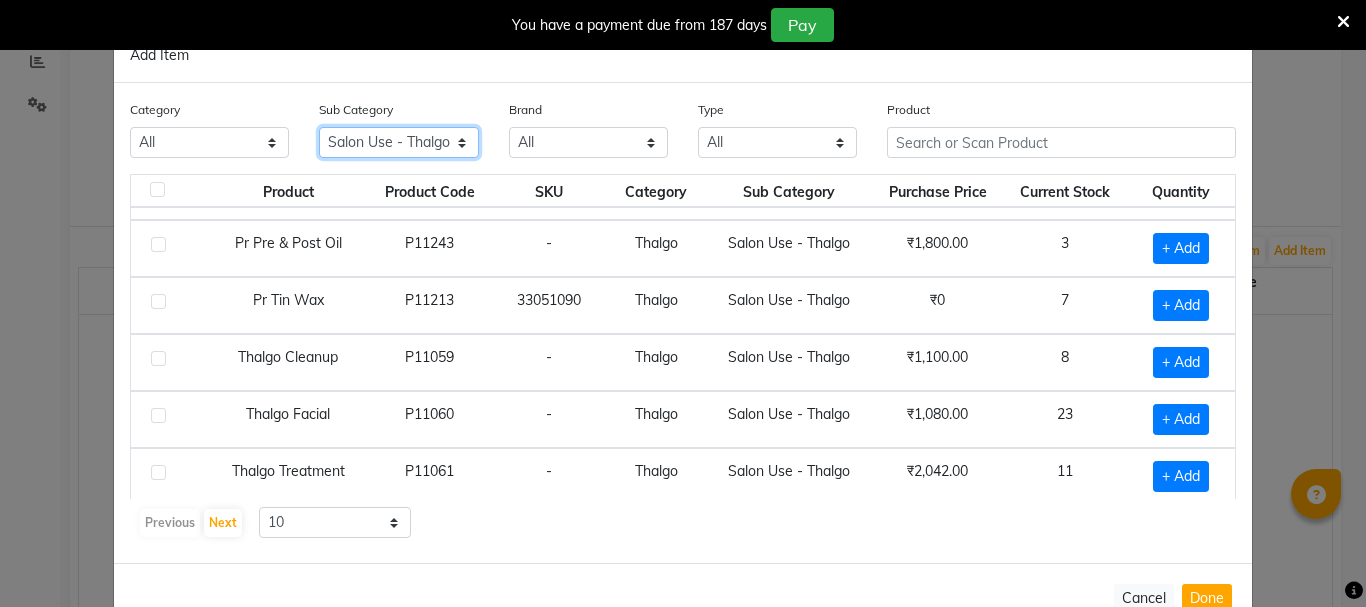 scroll, scrollTop: 110, scrollLeft: 0, axis: vertical 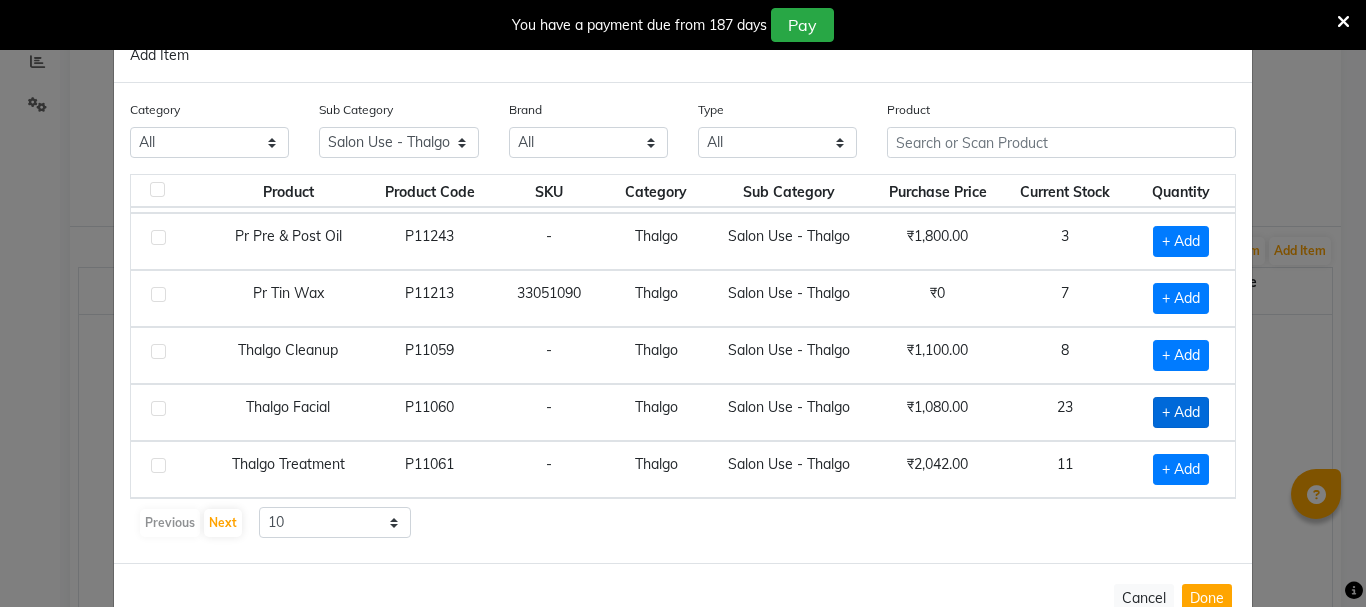 click on "+ Add" 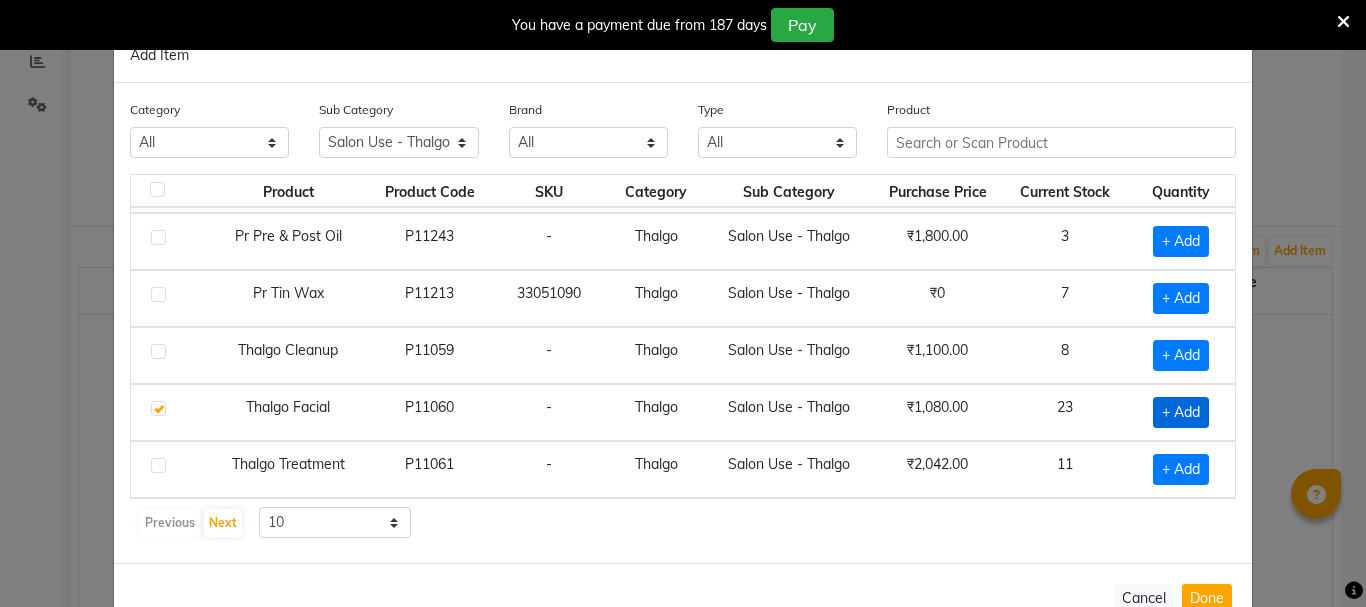 checkbox on "true" 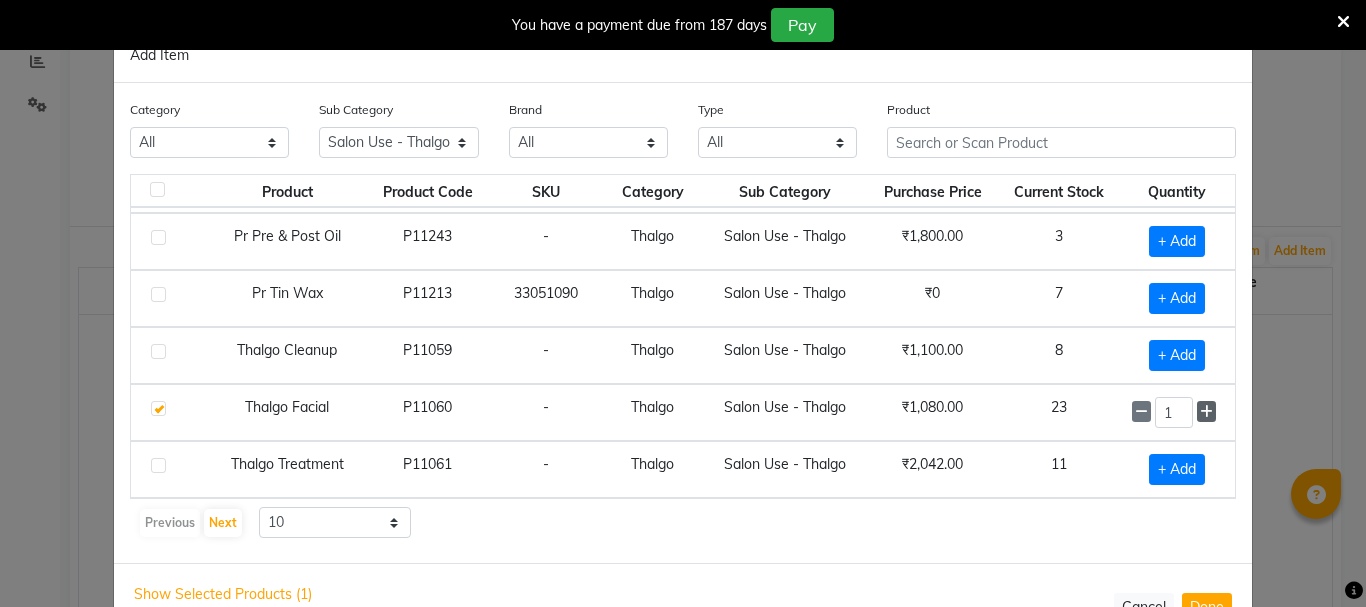 click 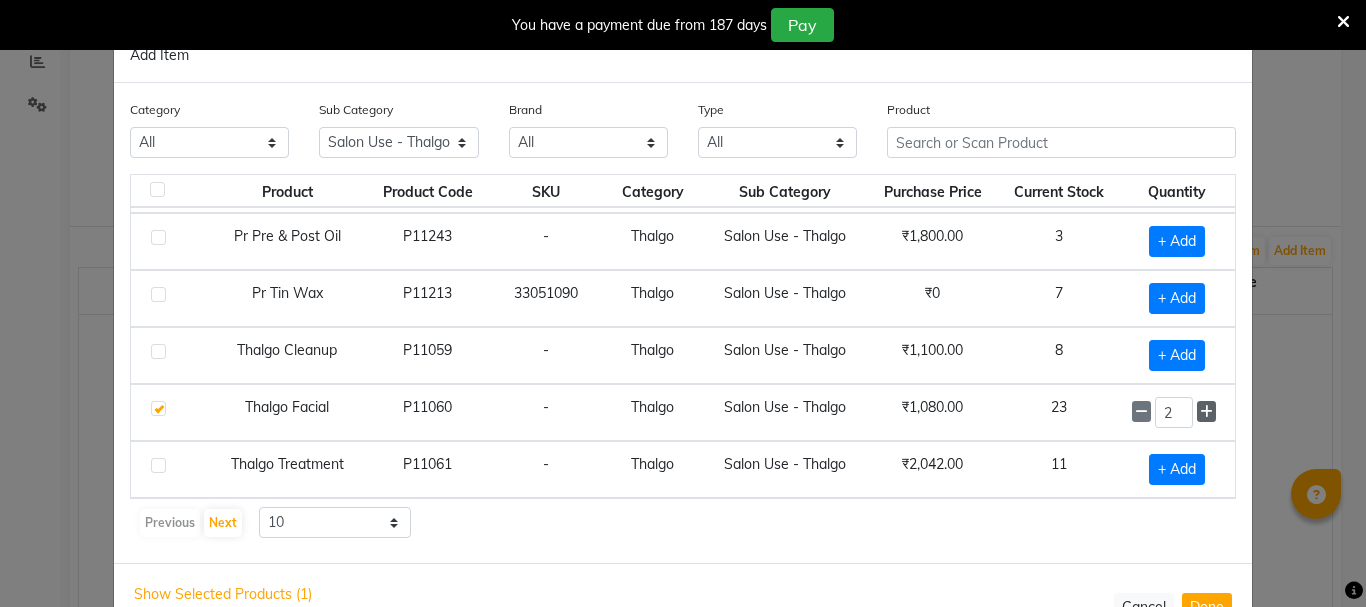 click 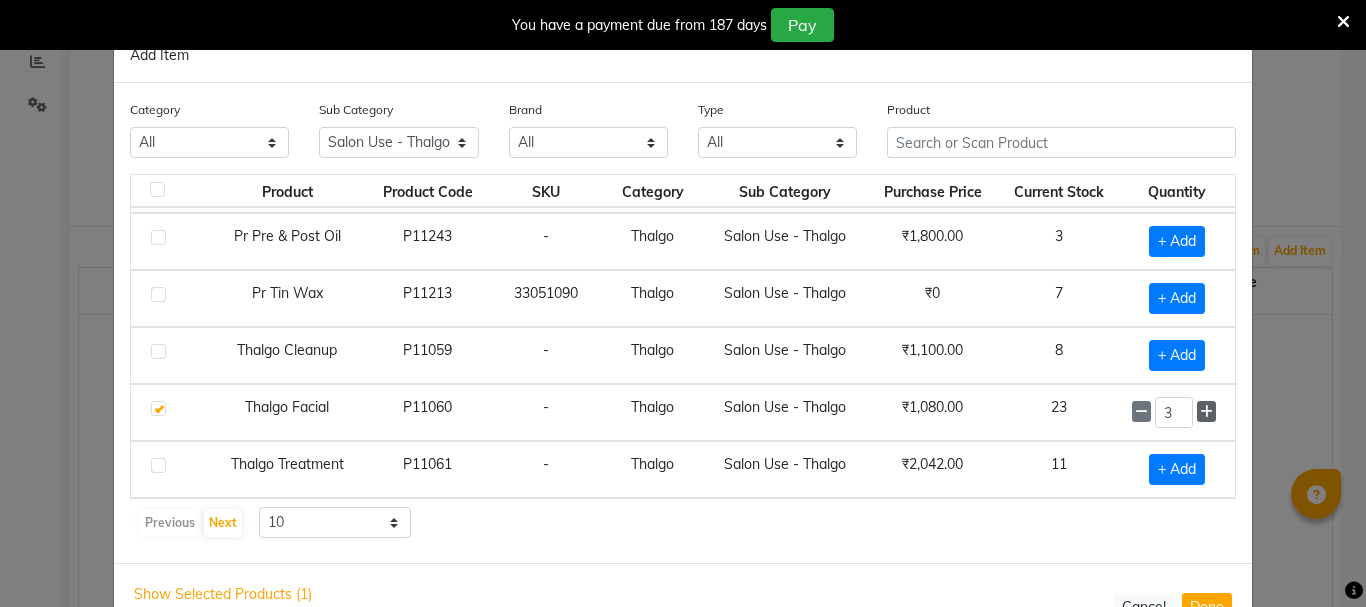 click 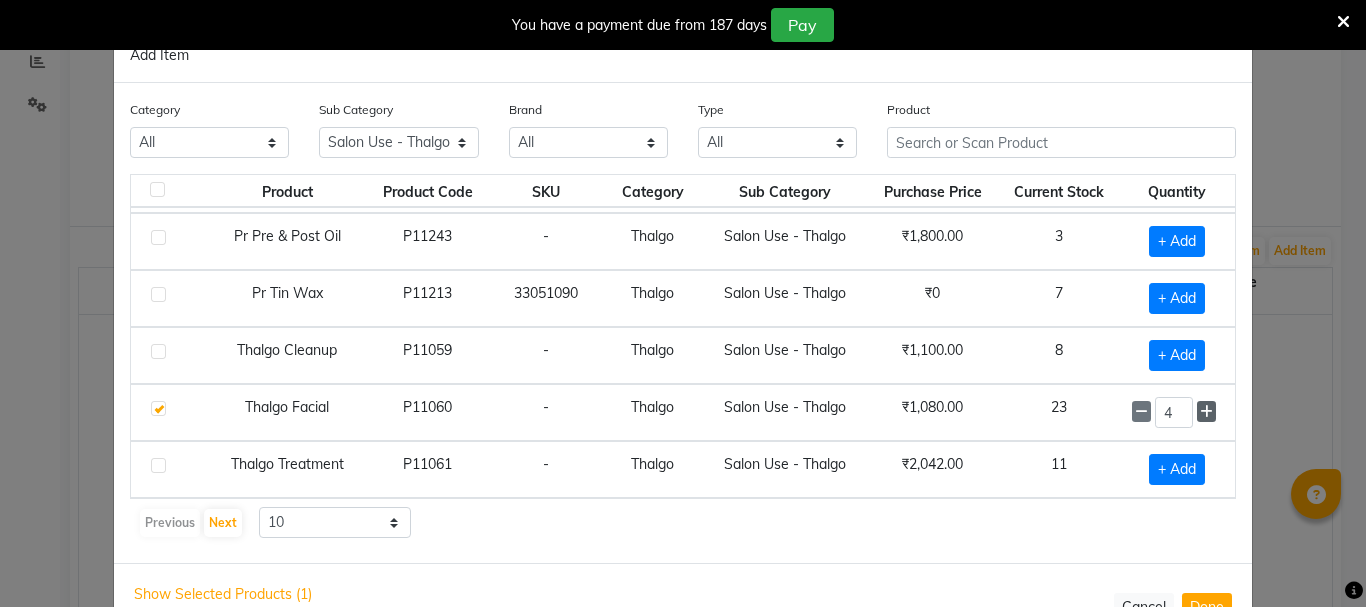 click 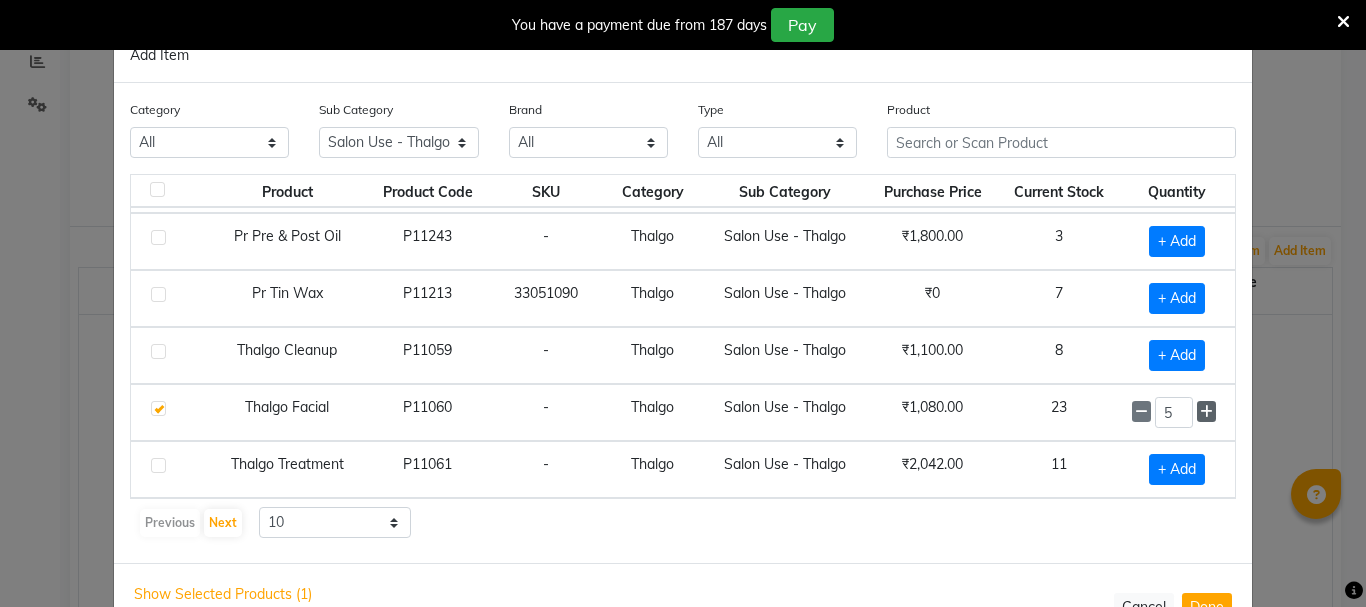 click 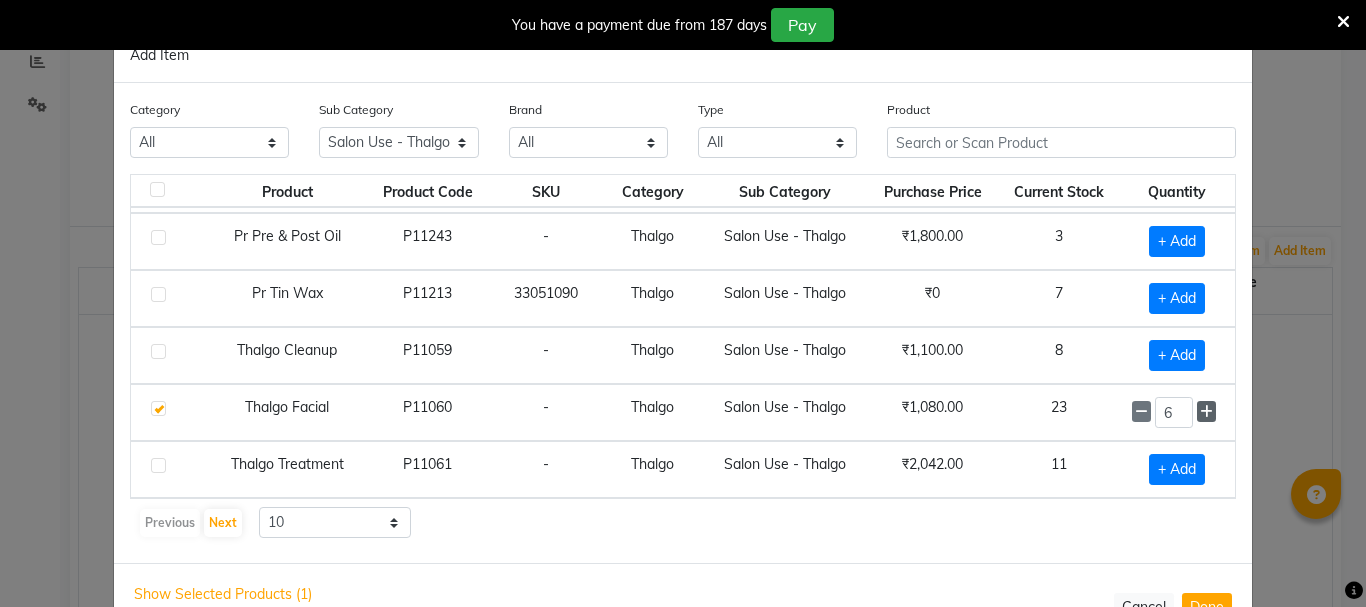 click 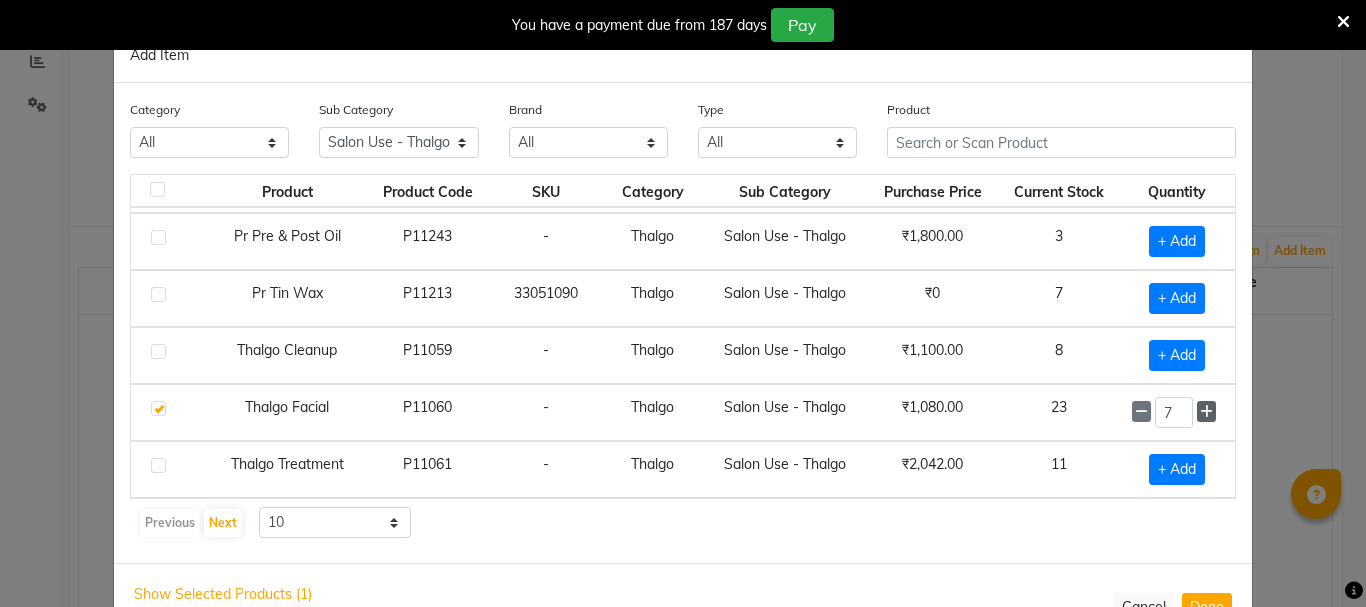 click 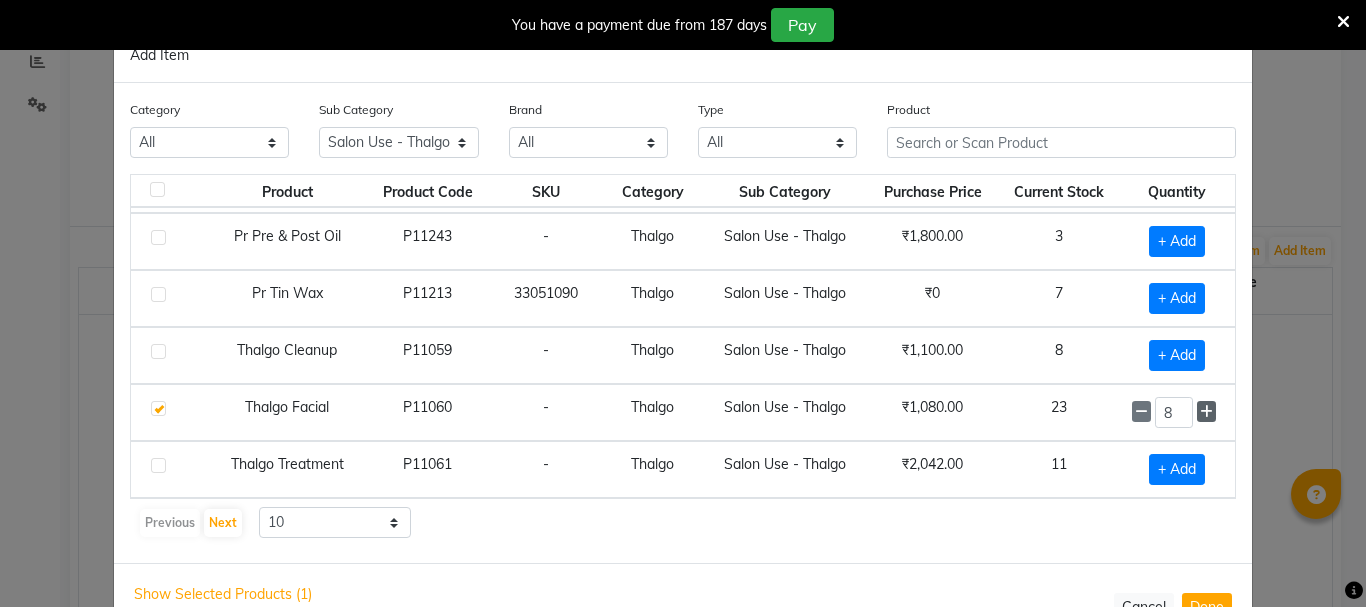 click 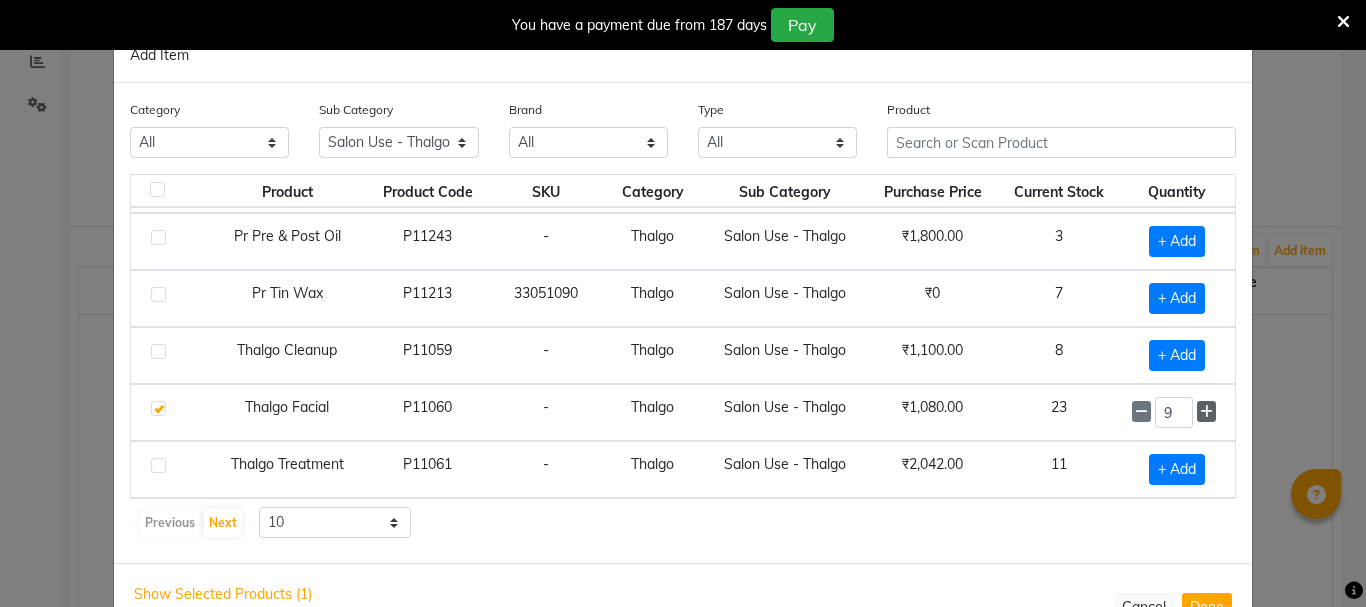 click 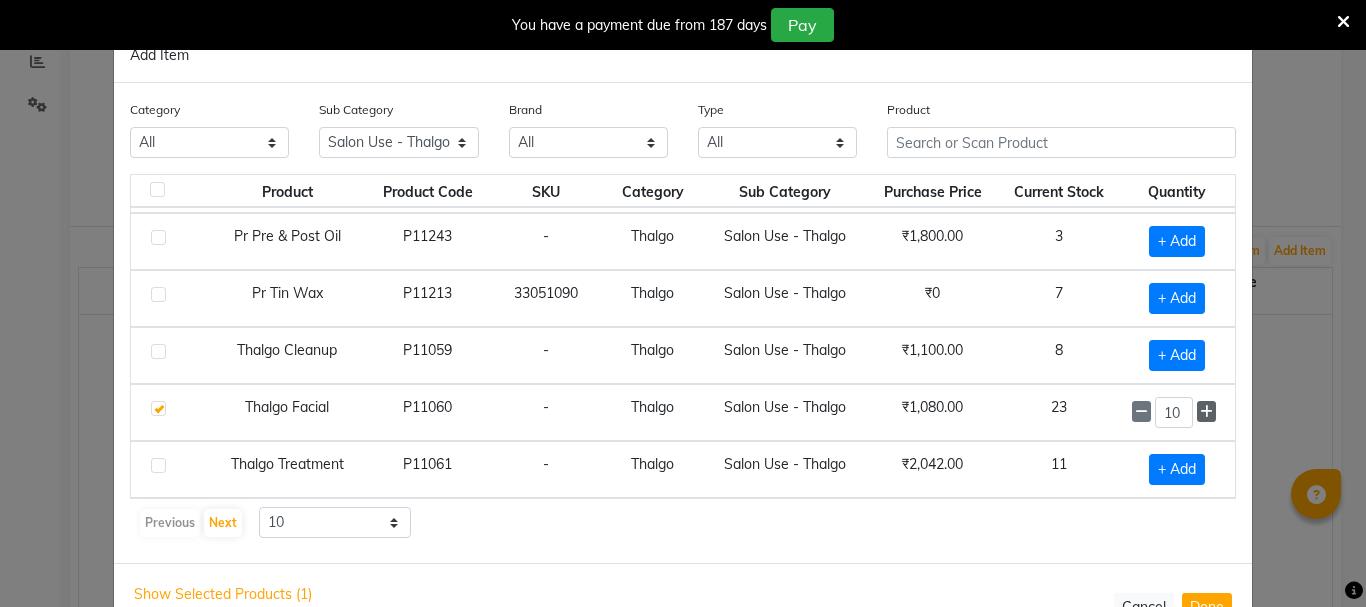 click 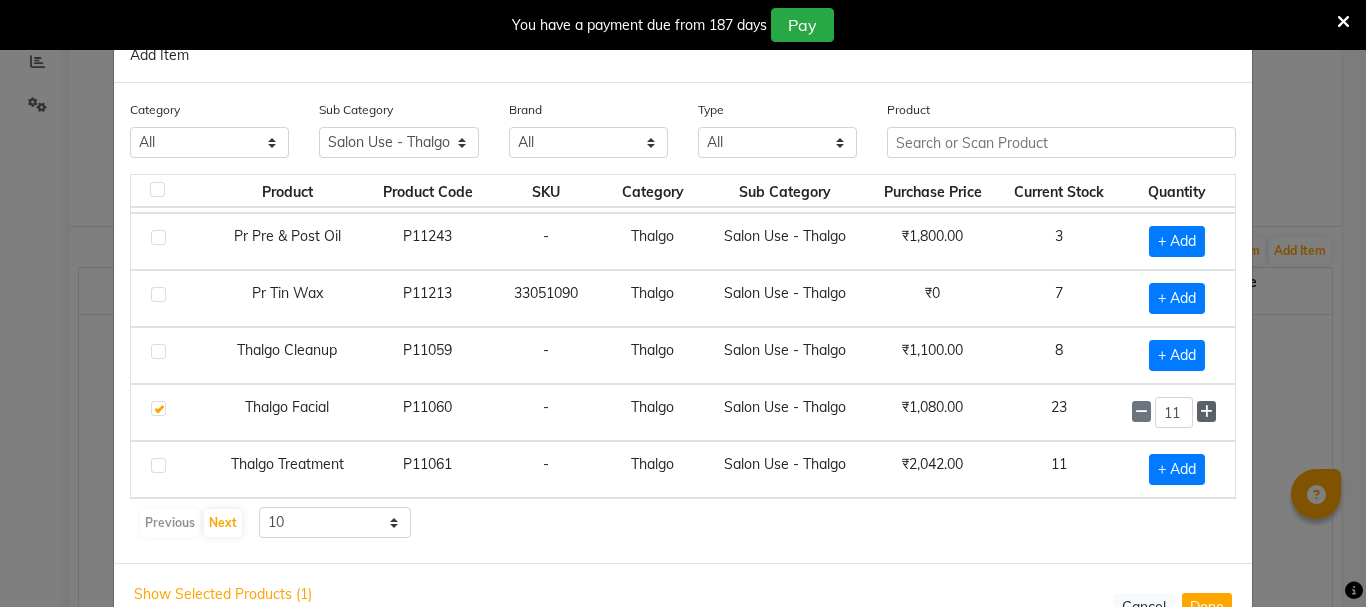 click 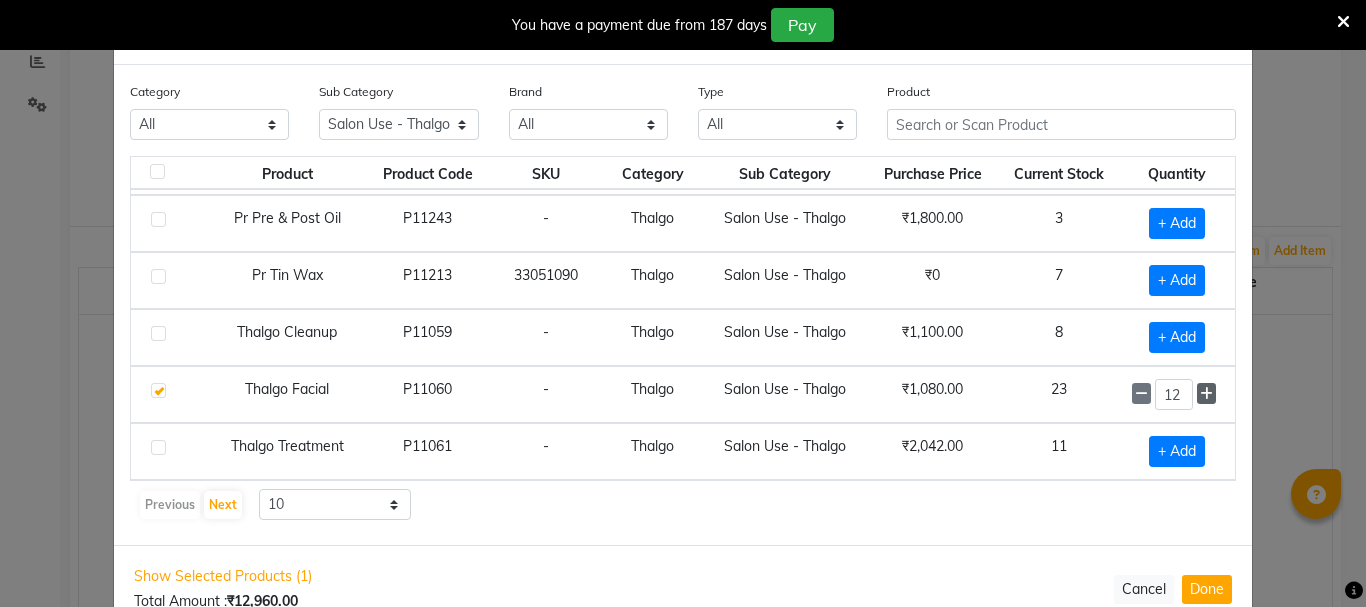scroll, scrollTop: 61, scrollLeft: 0, axis: vertical 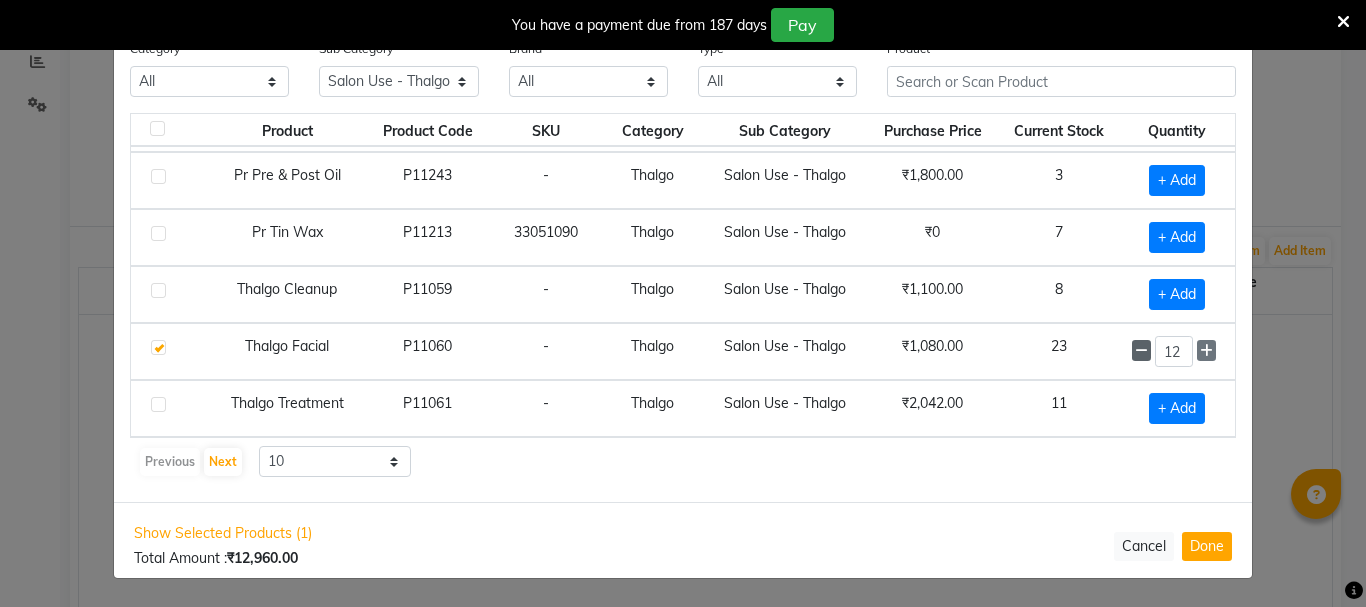click 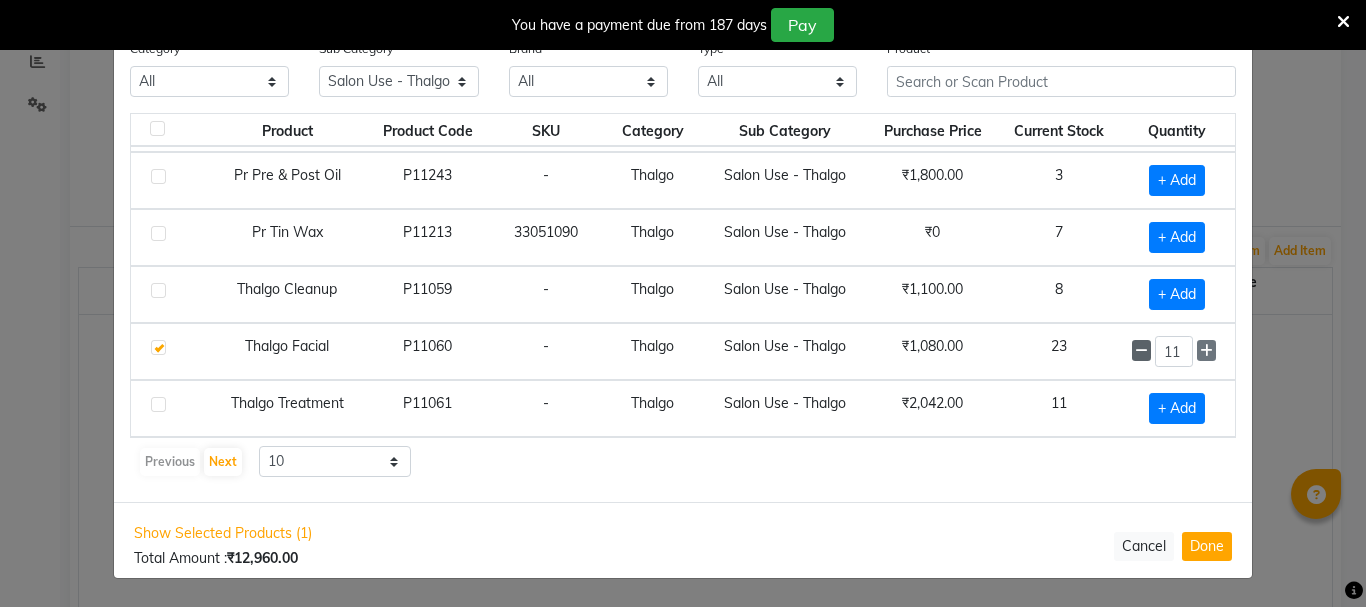 click 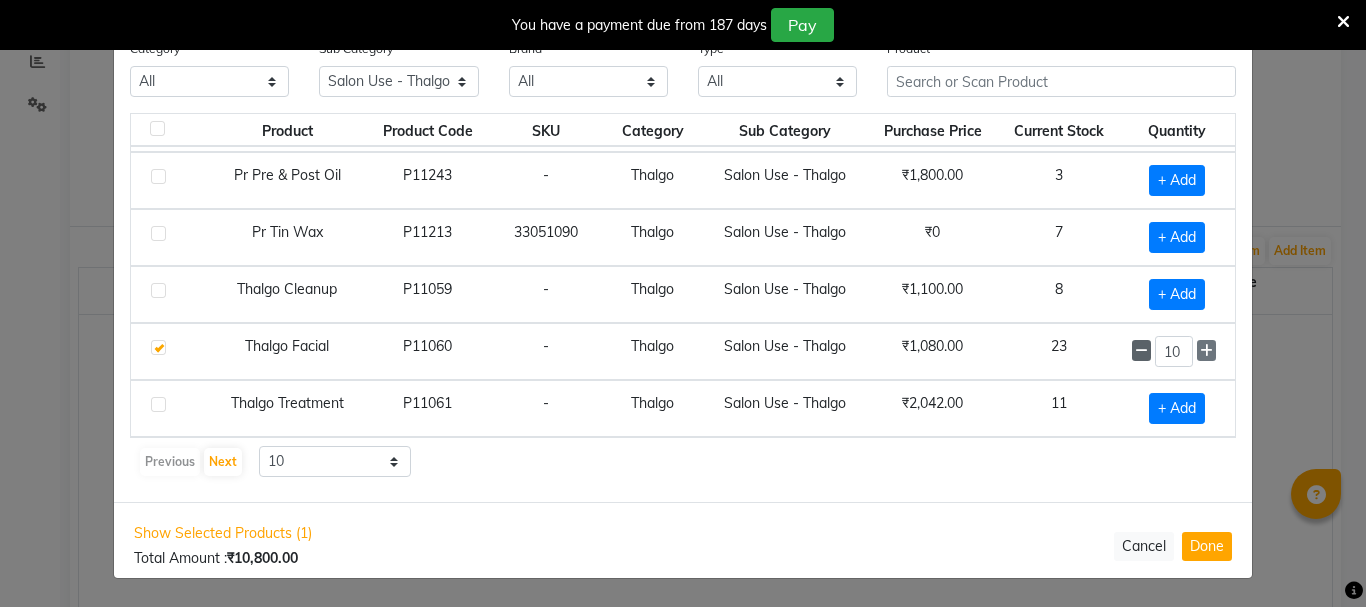 click 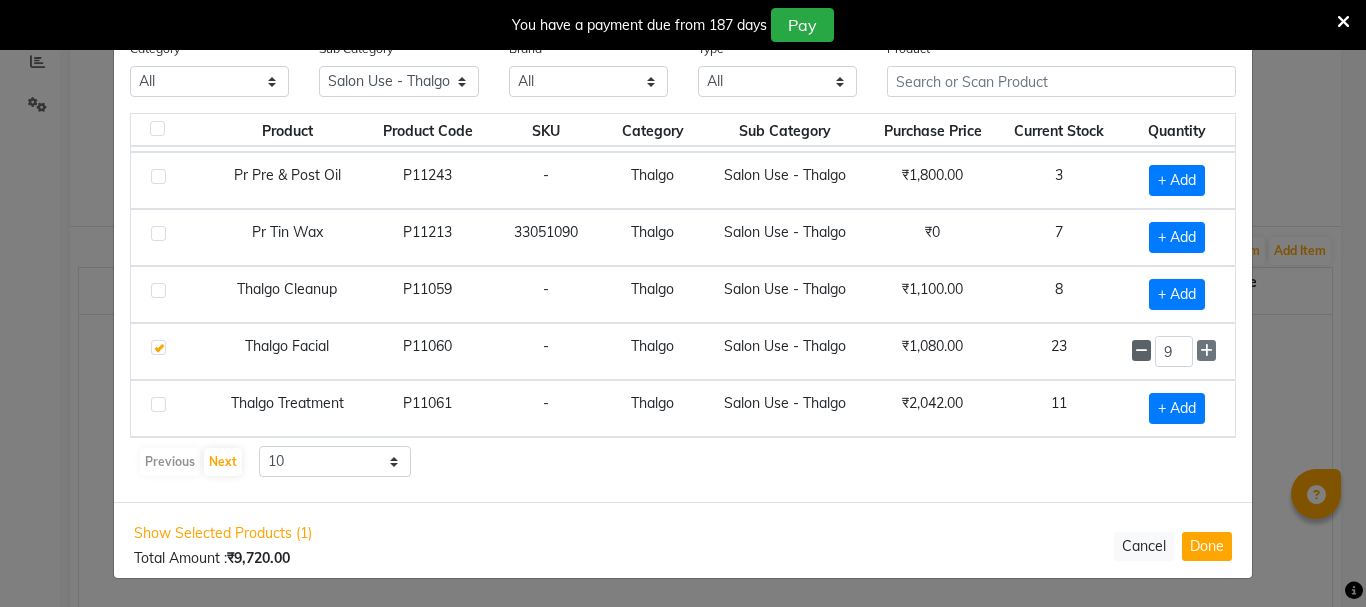 click 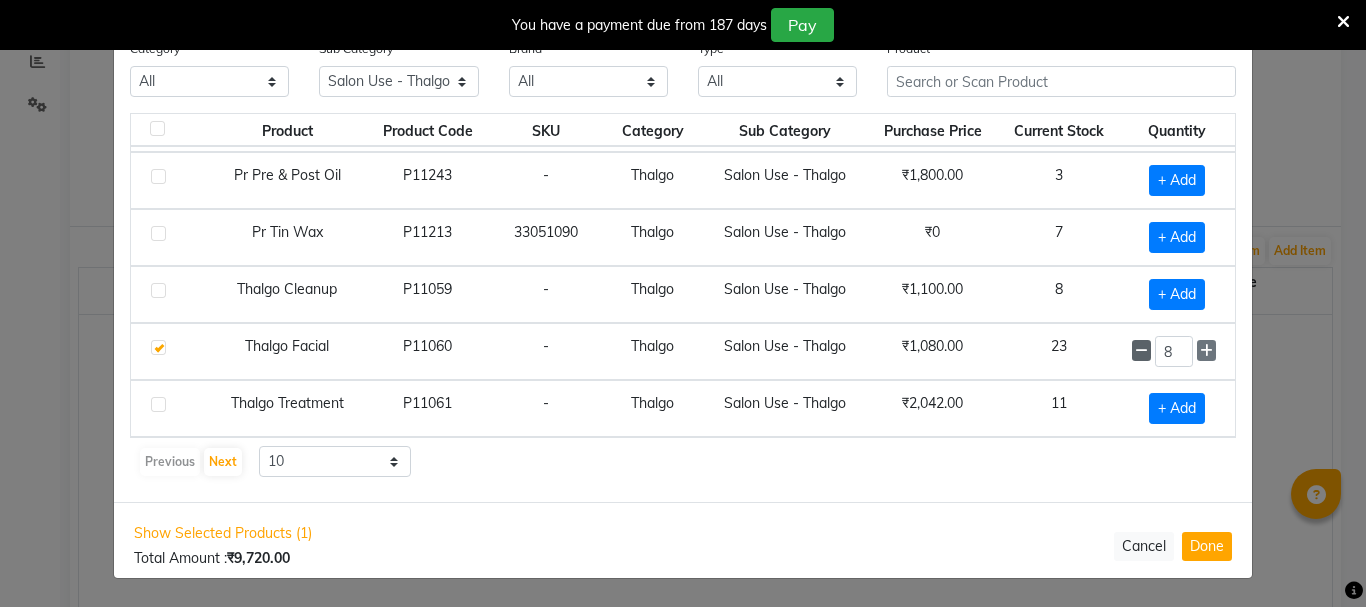 click 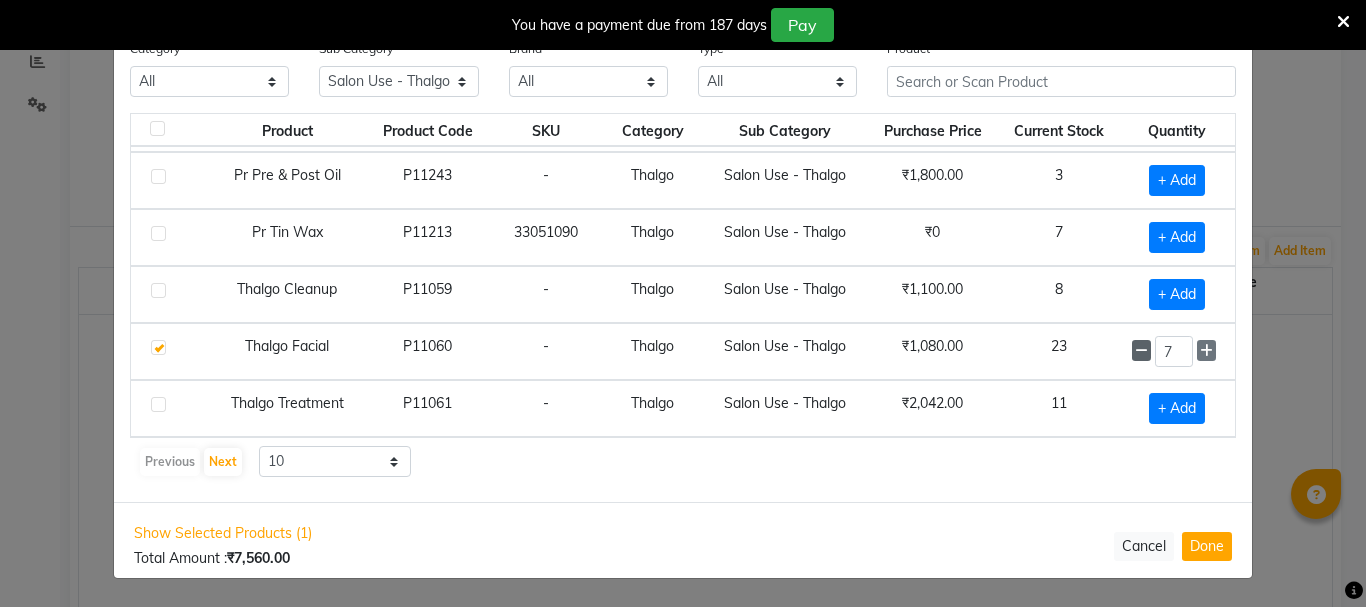 click 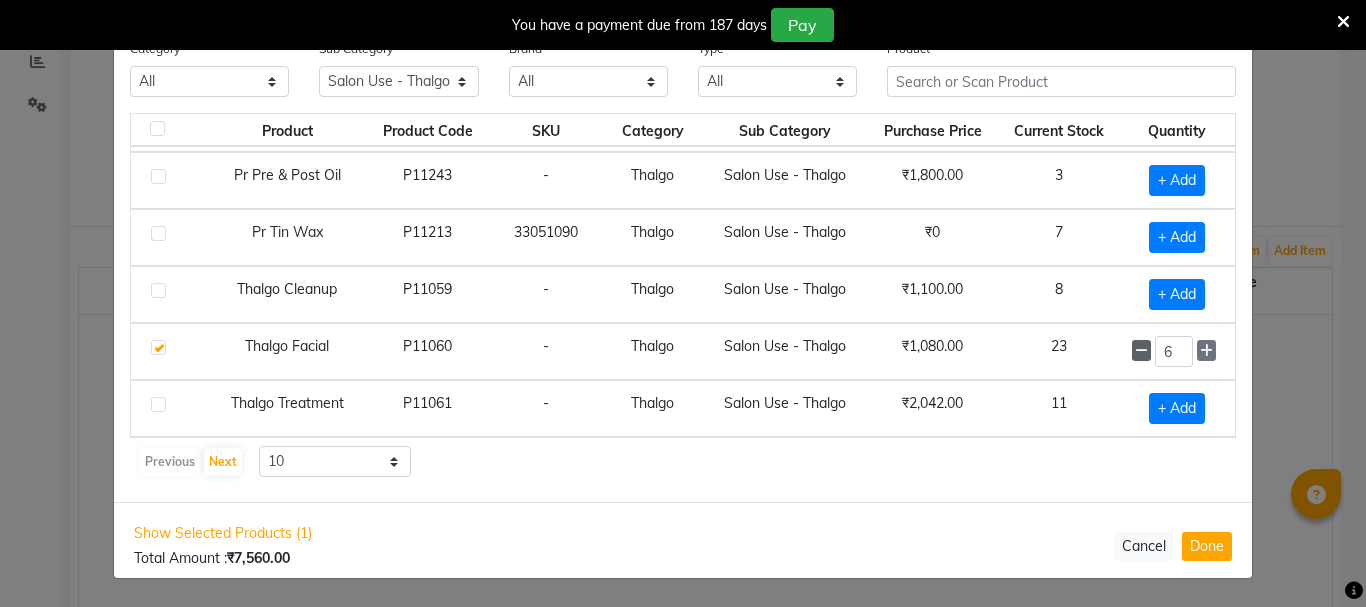 click 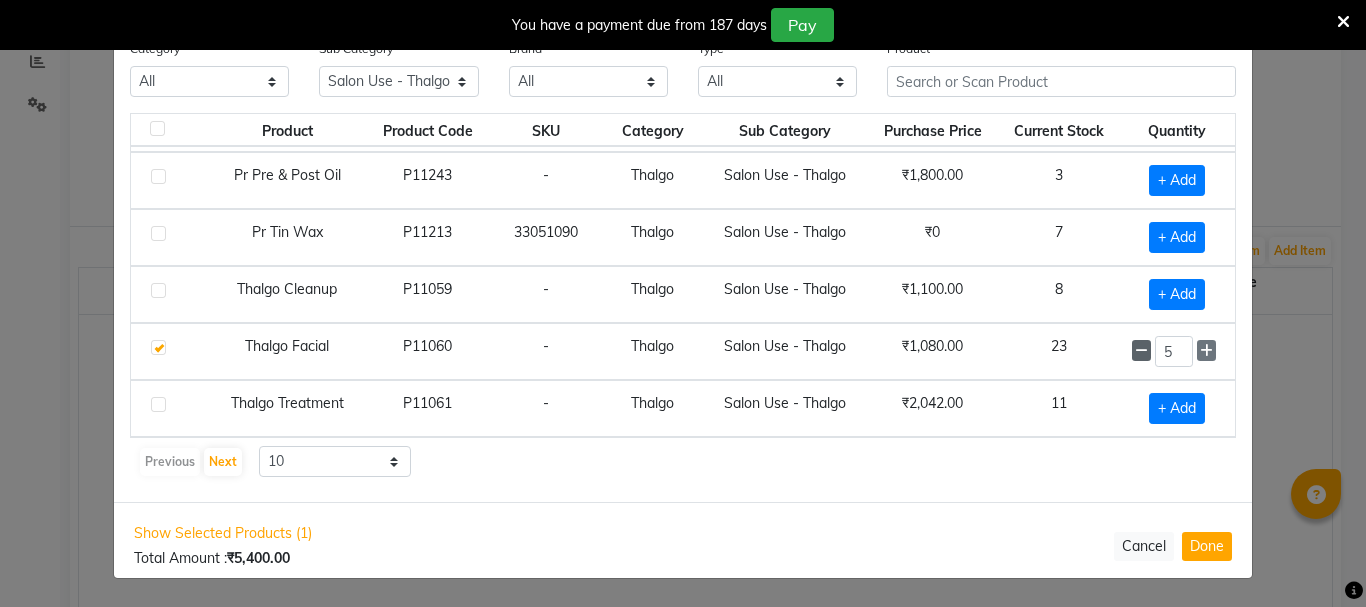 click 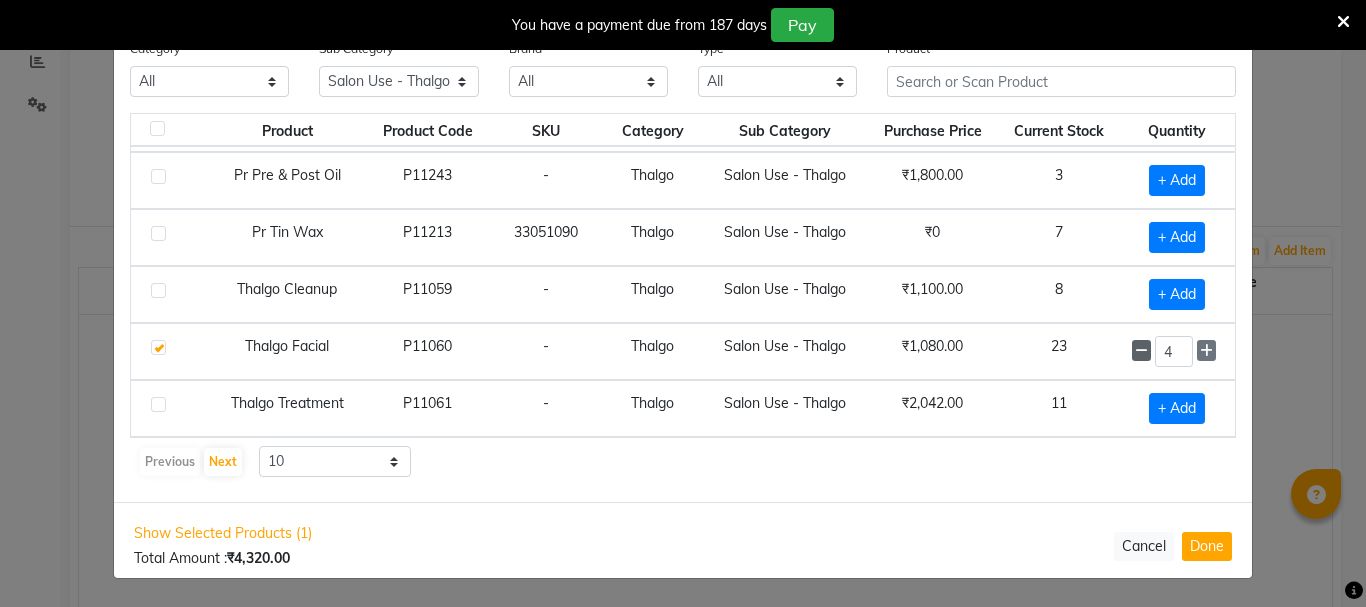 click 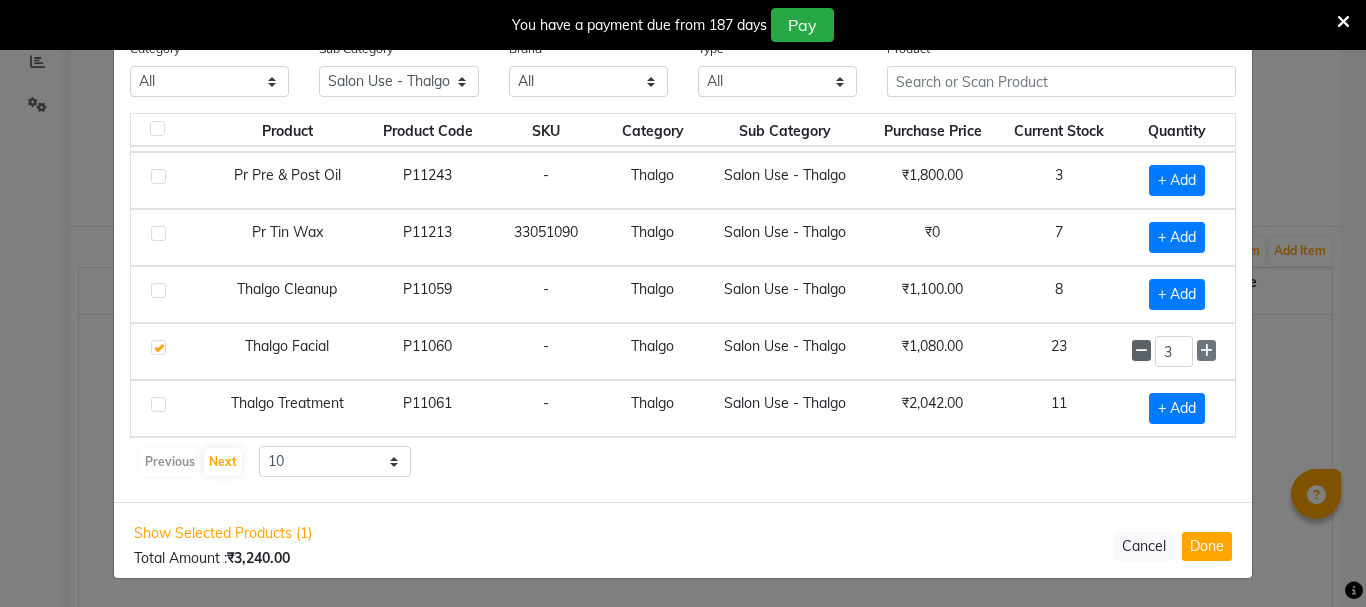 click 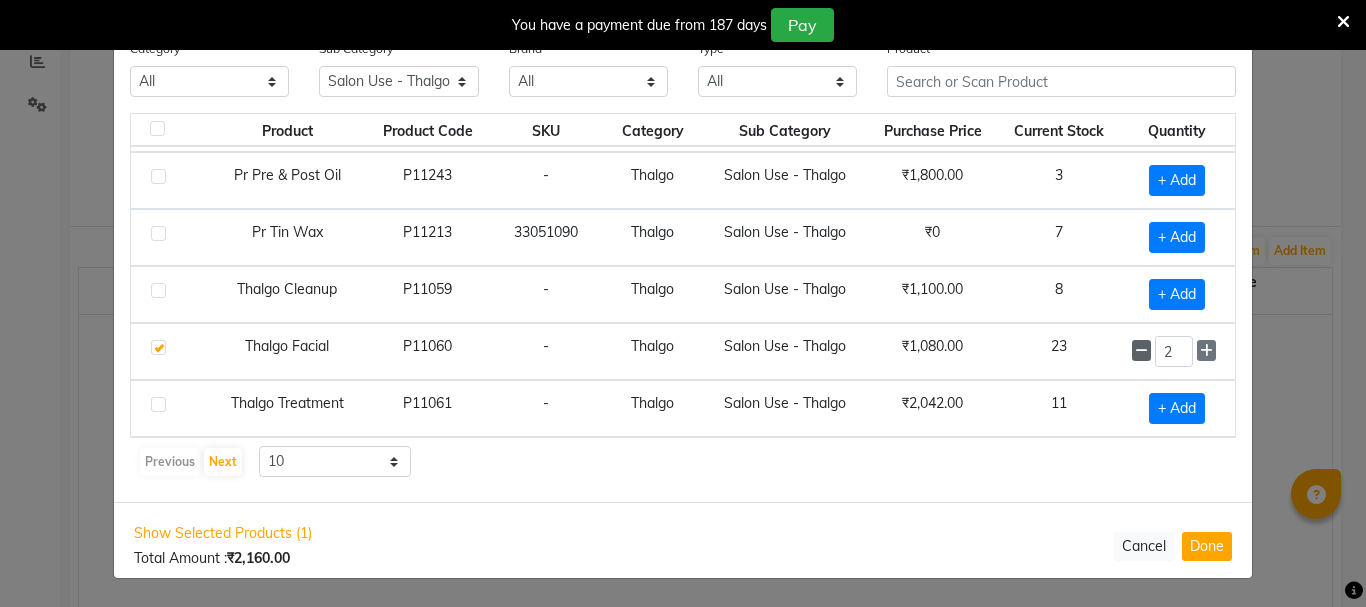 click 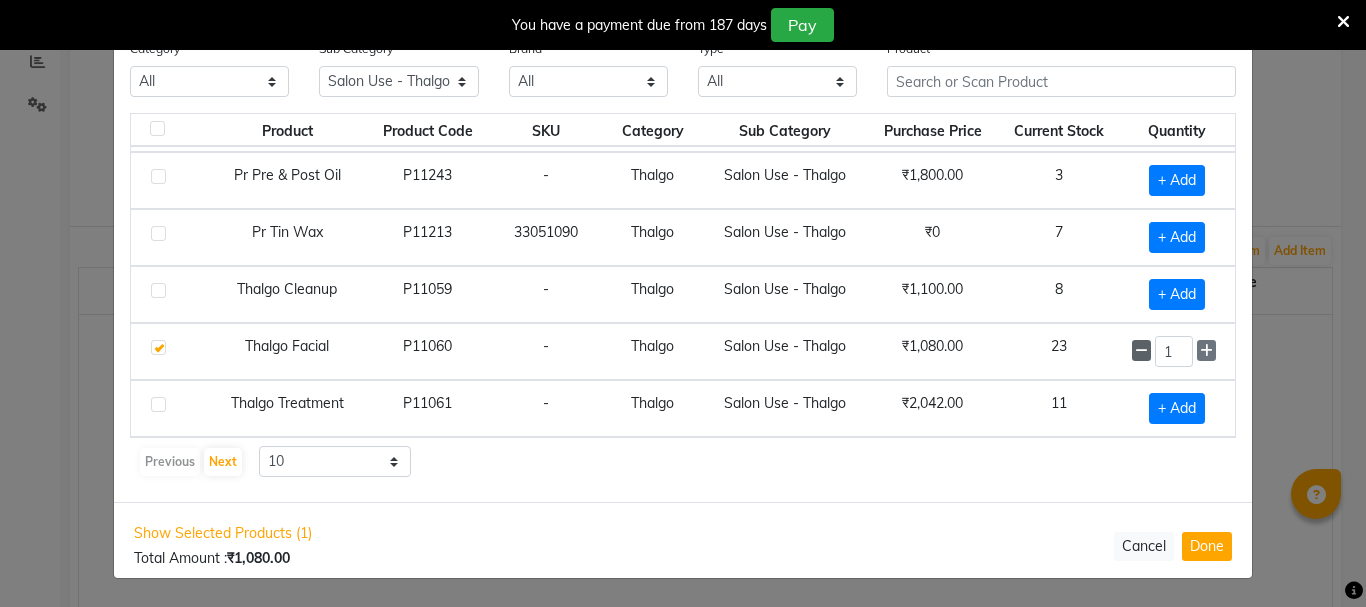 click 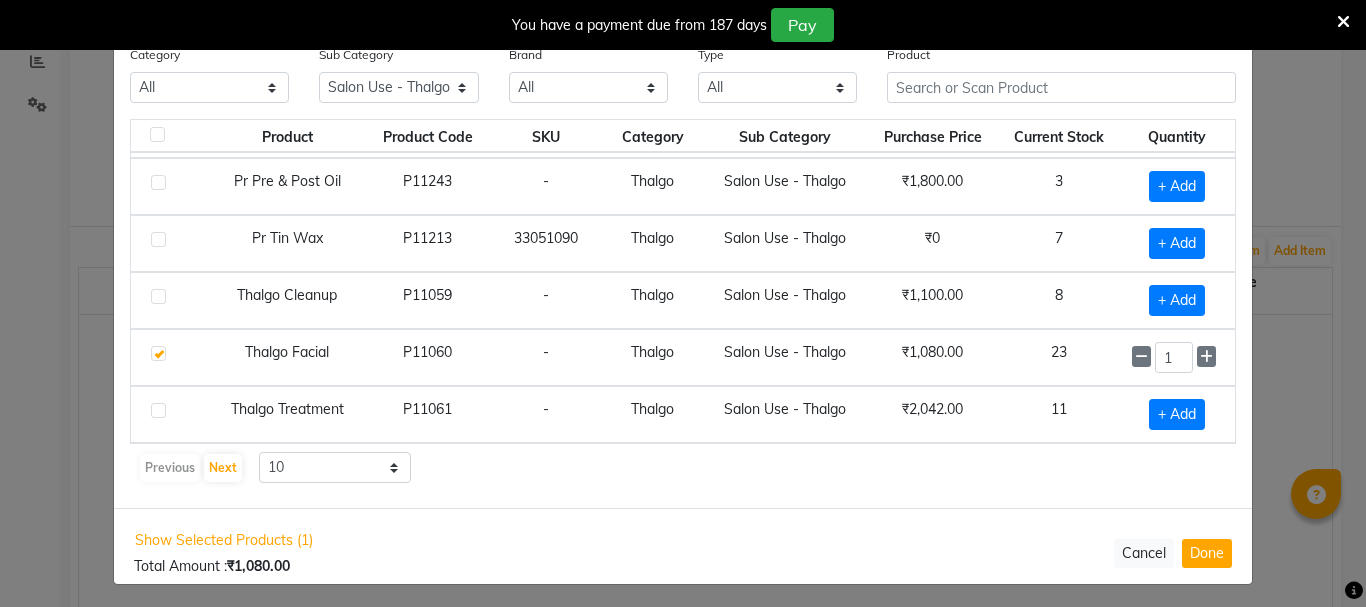 scroll, scrollTop: 61, scrollLeft: 0, axis: vertical 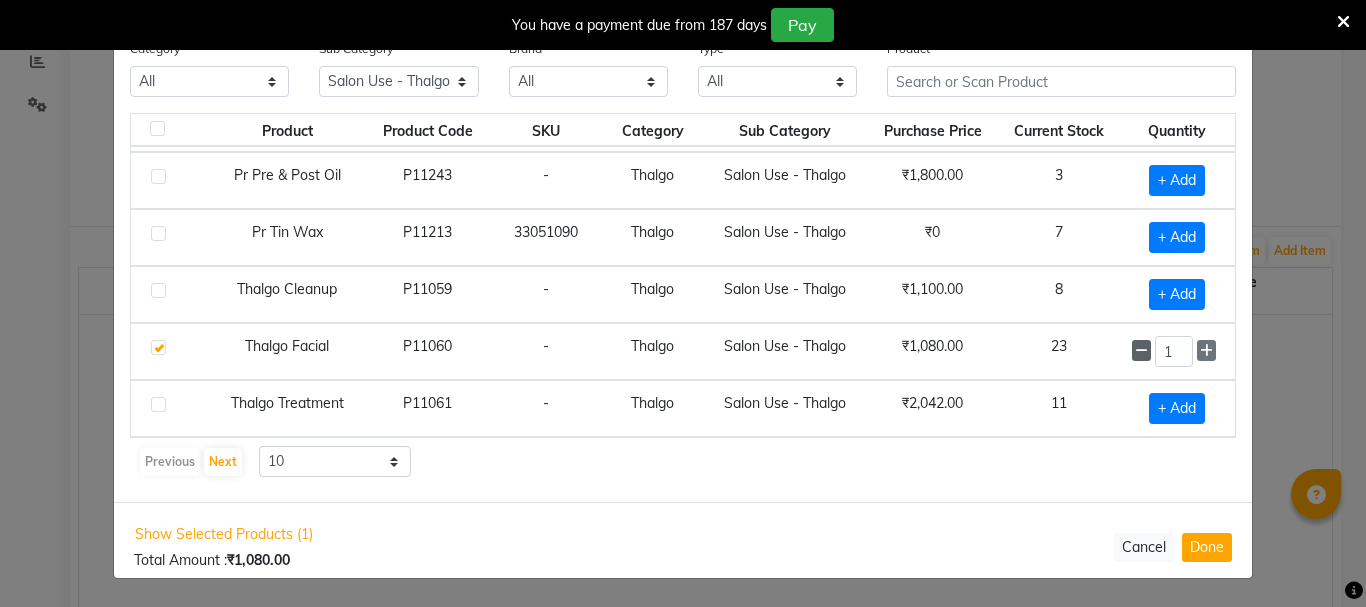 click 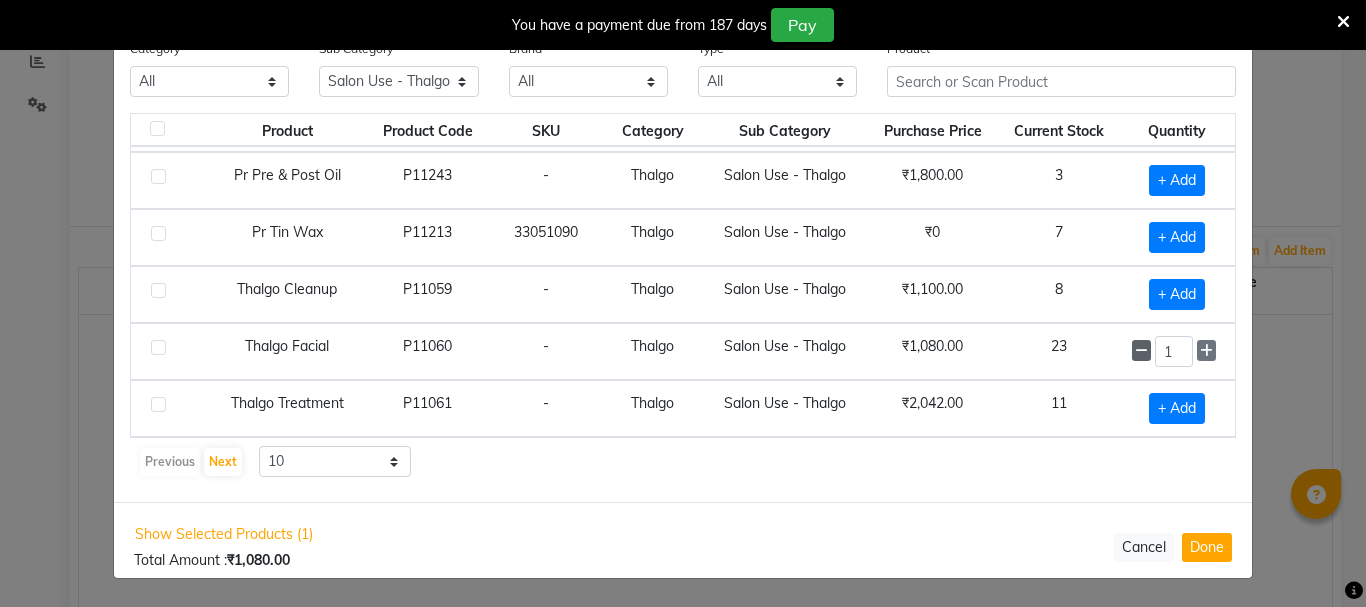 scroll, scrollTop: 55, scrollLeft: 0, axis: vertical 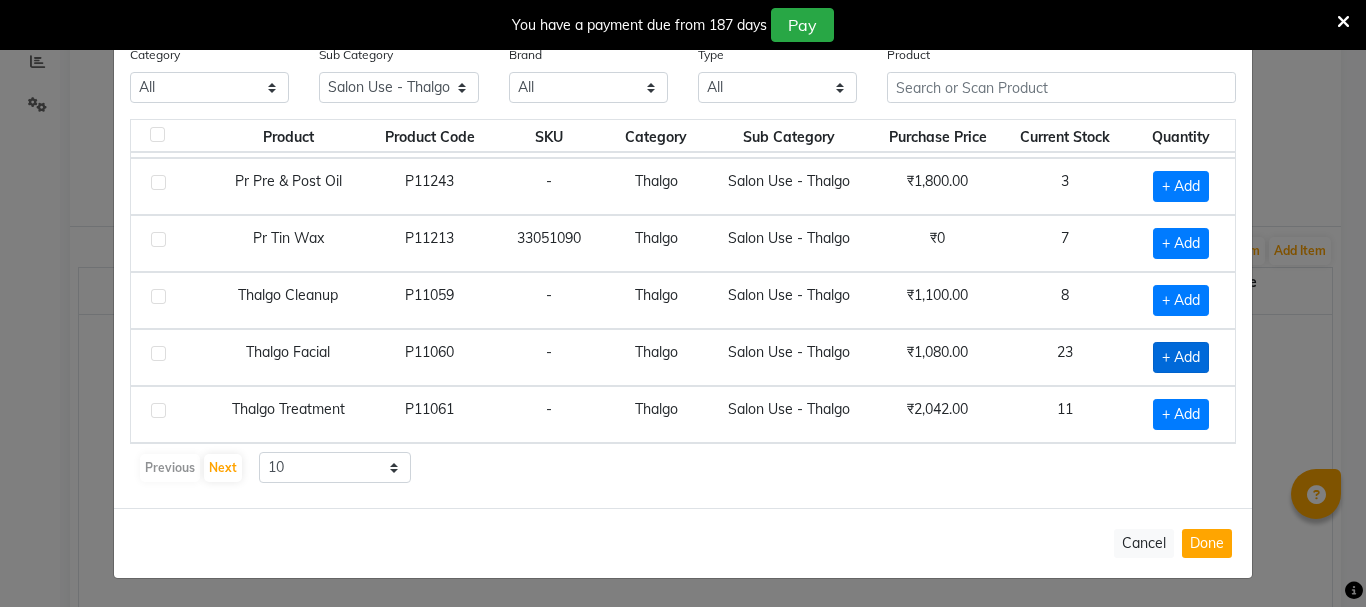 click on "+ Add" 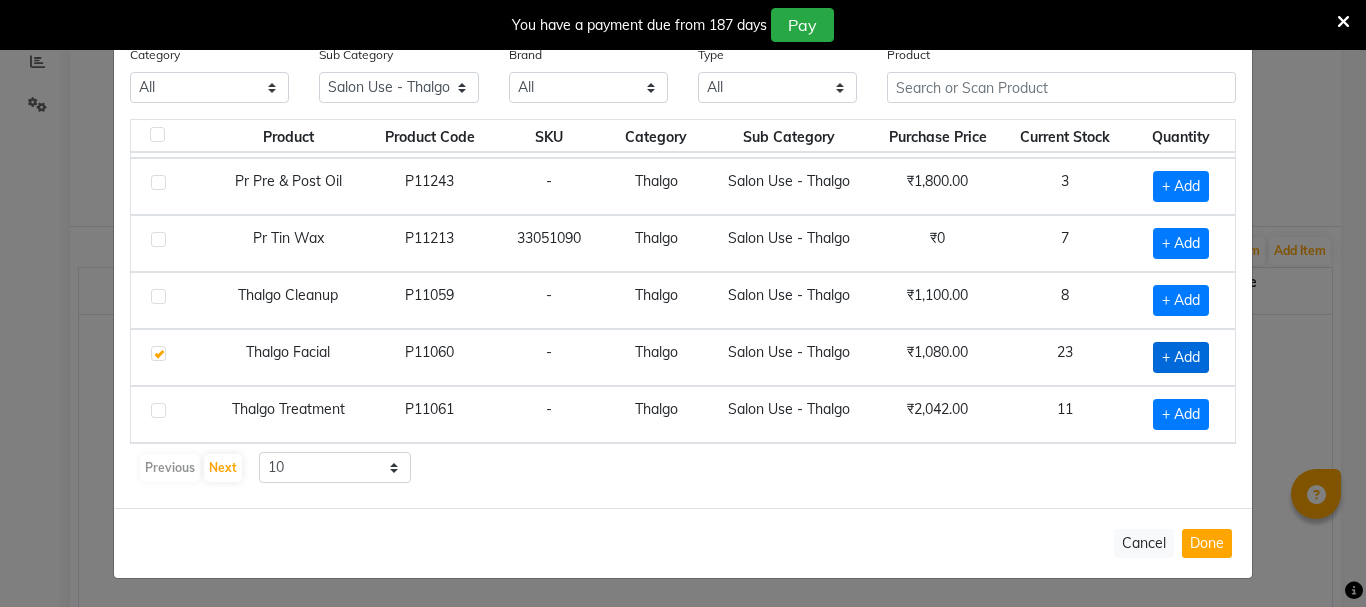 checkbox on "true" 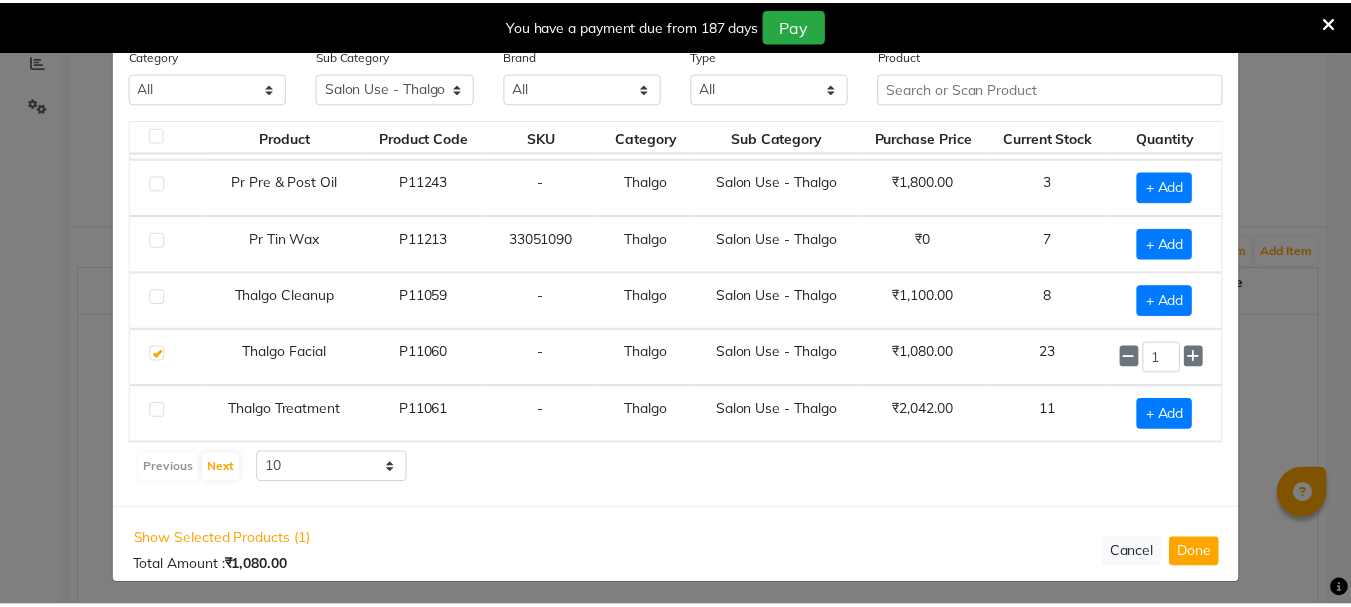 scroll, scrollTop: 61, scrollLeft: 0, axis: vertical 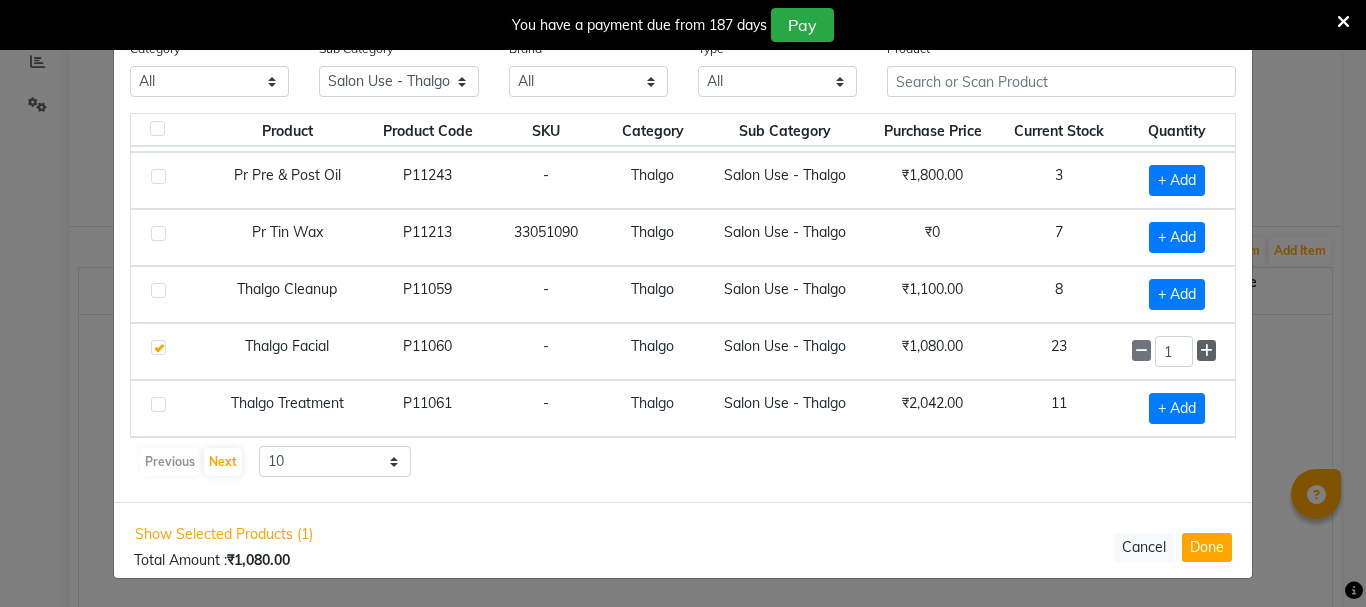 click 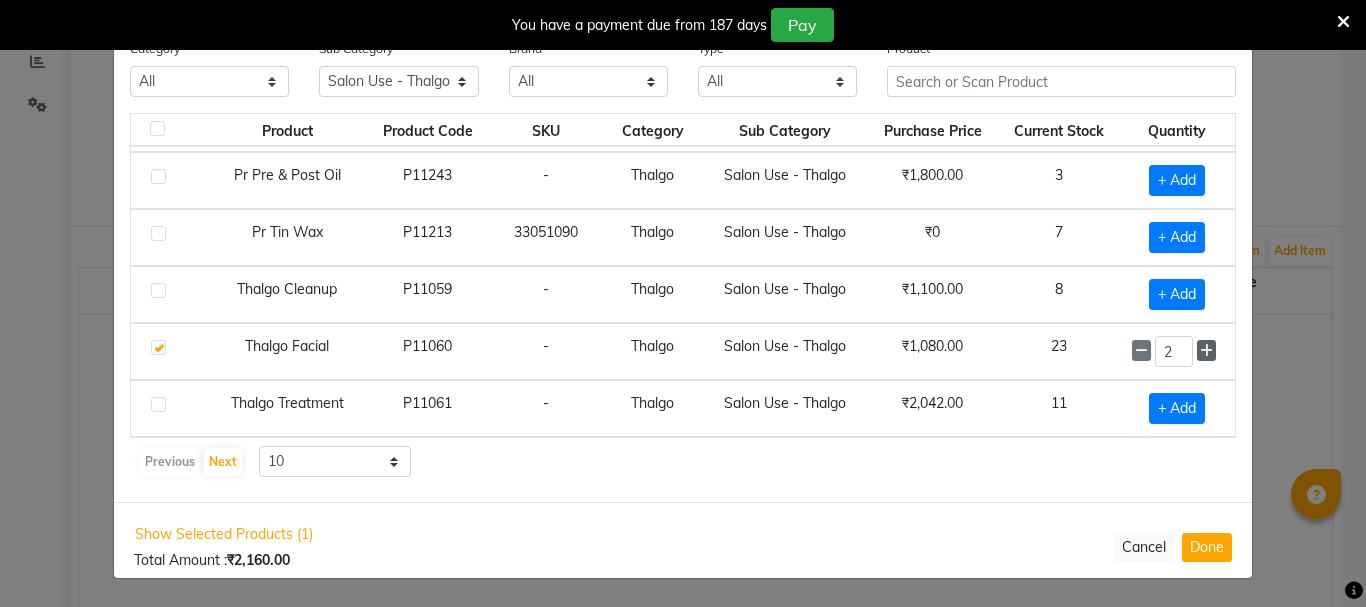 click 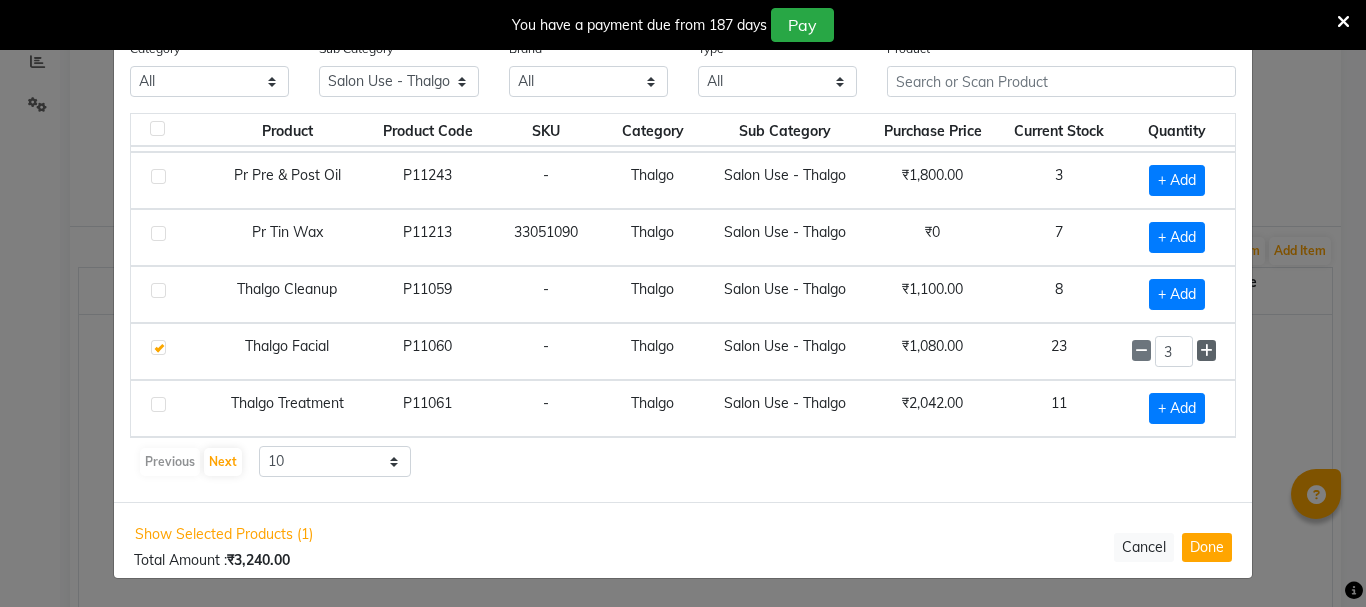 click 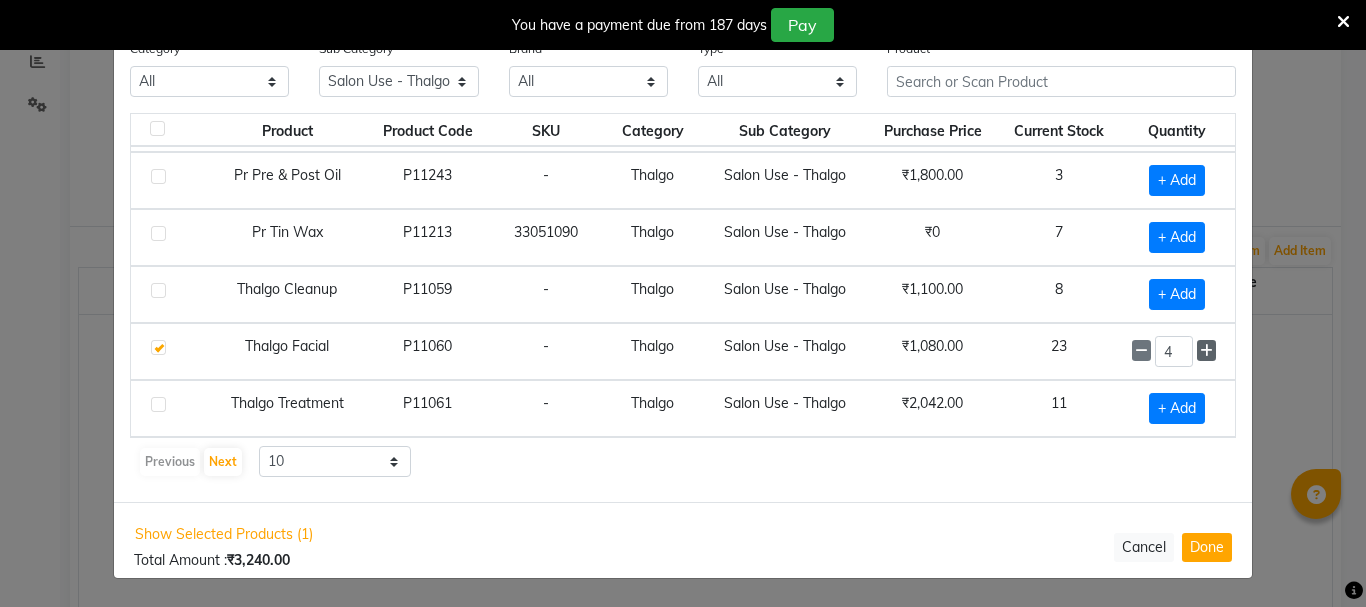 click 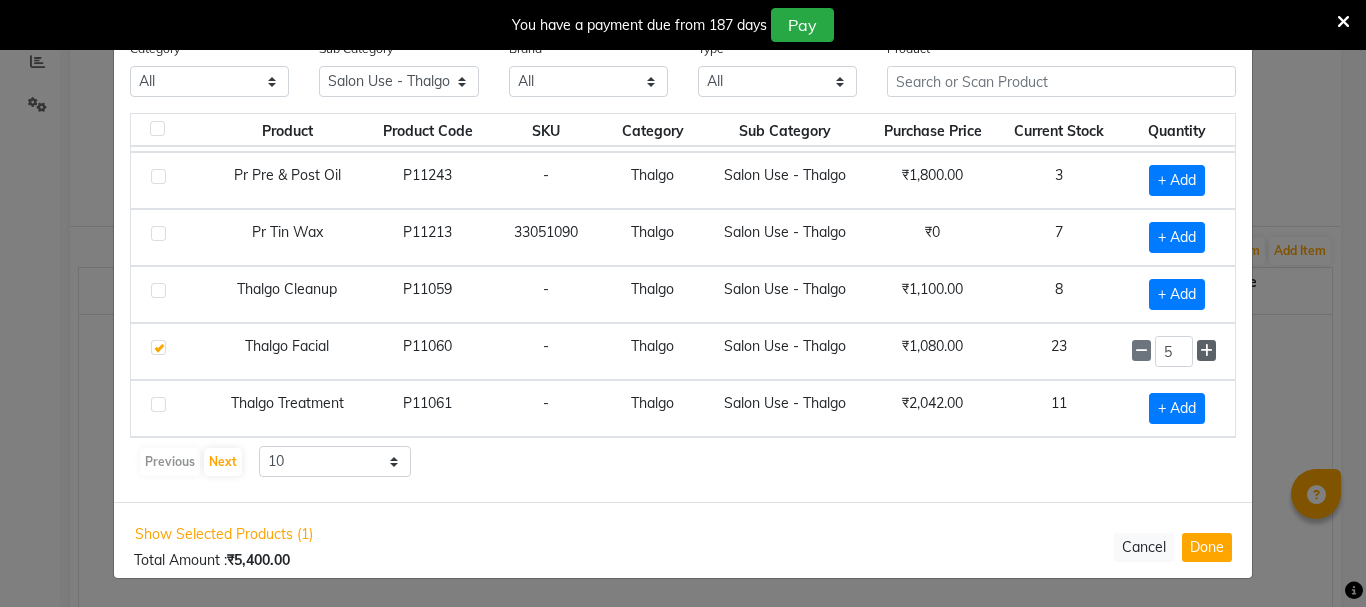 click 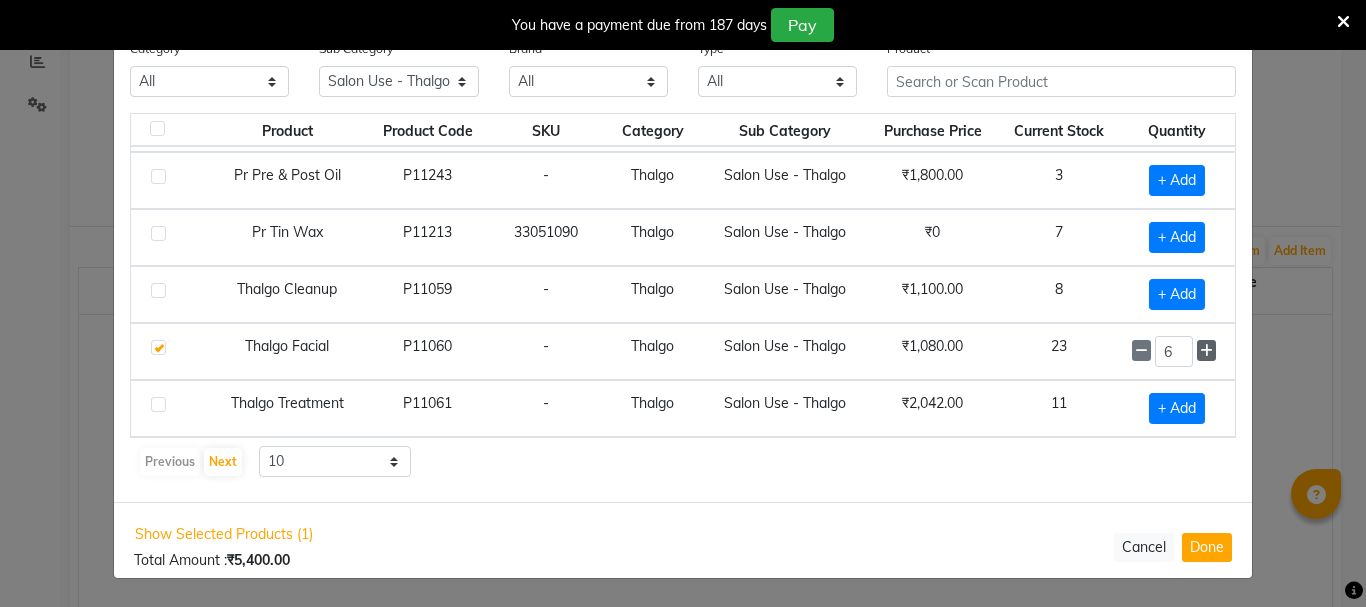 click 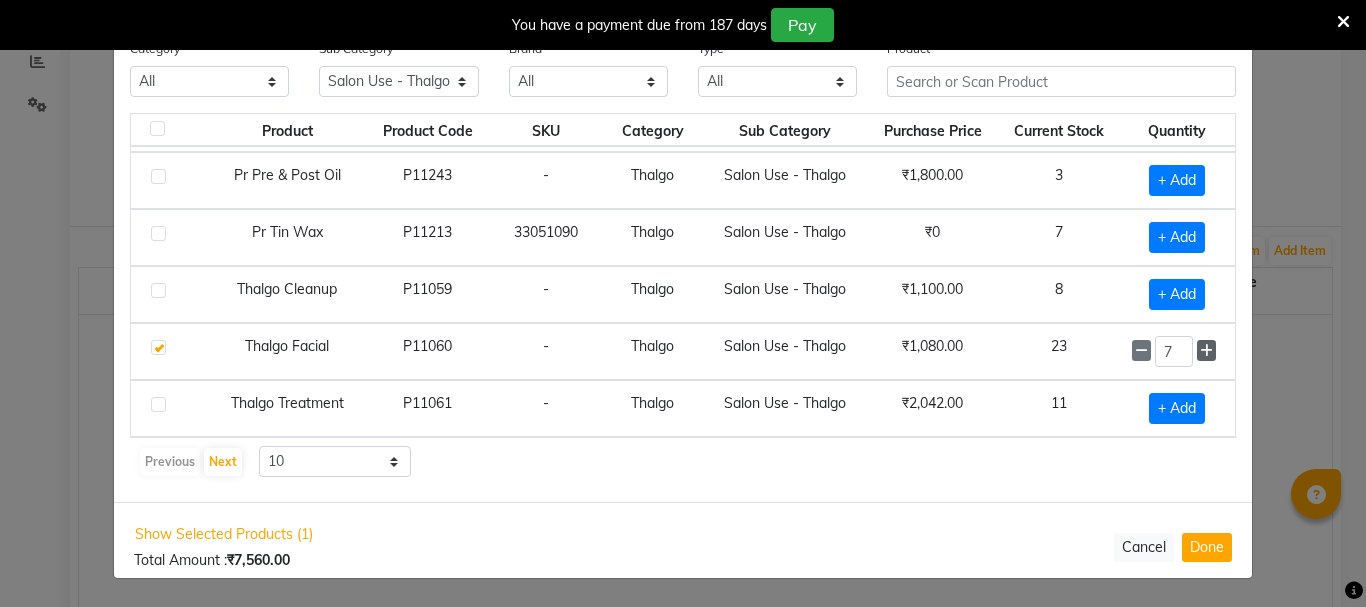 click 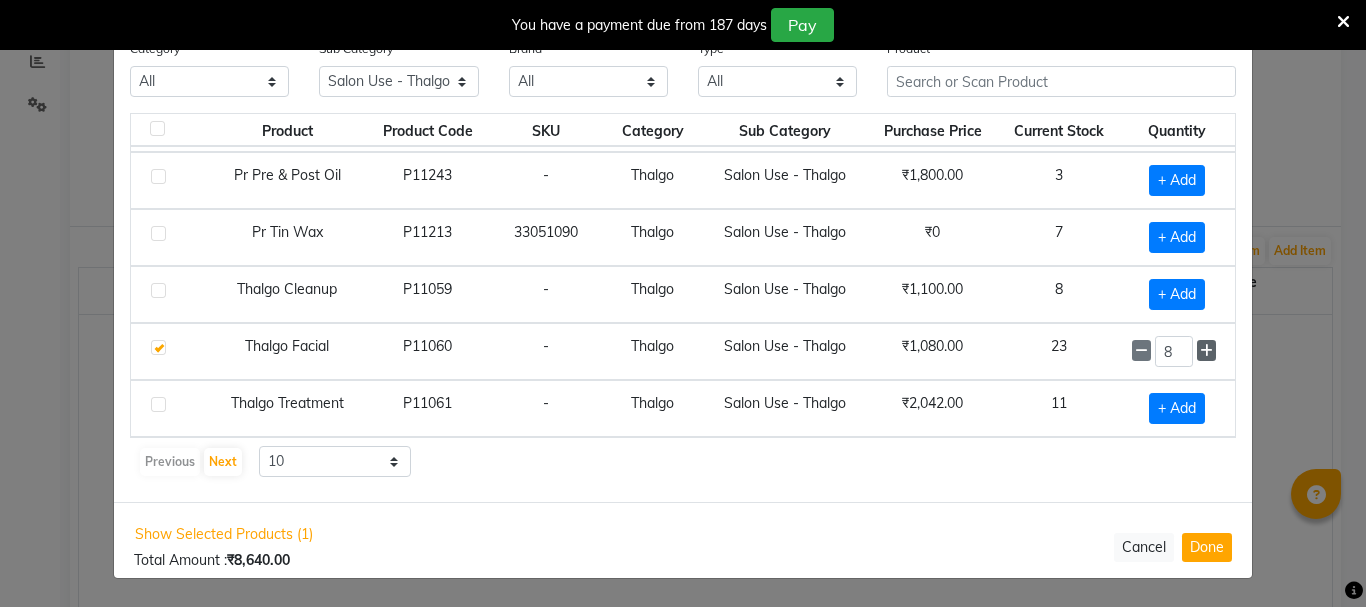 click 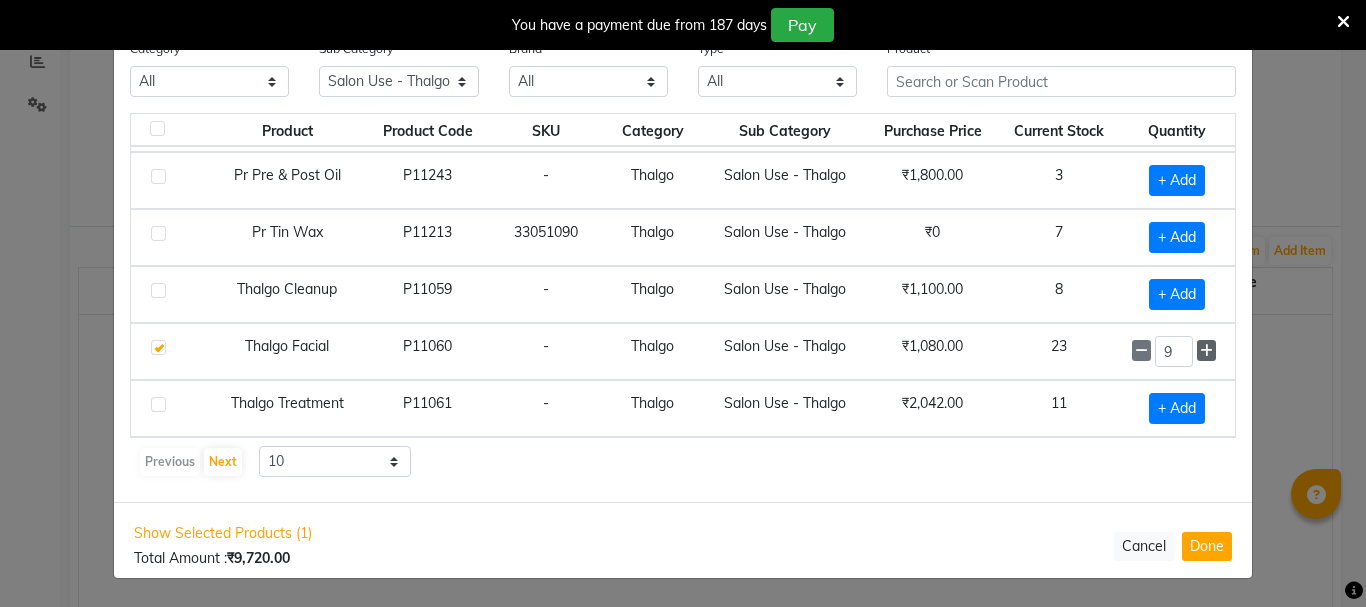 click 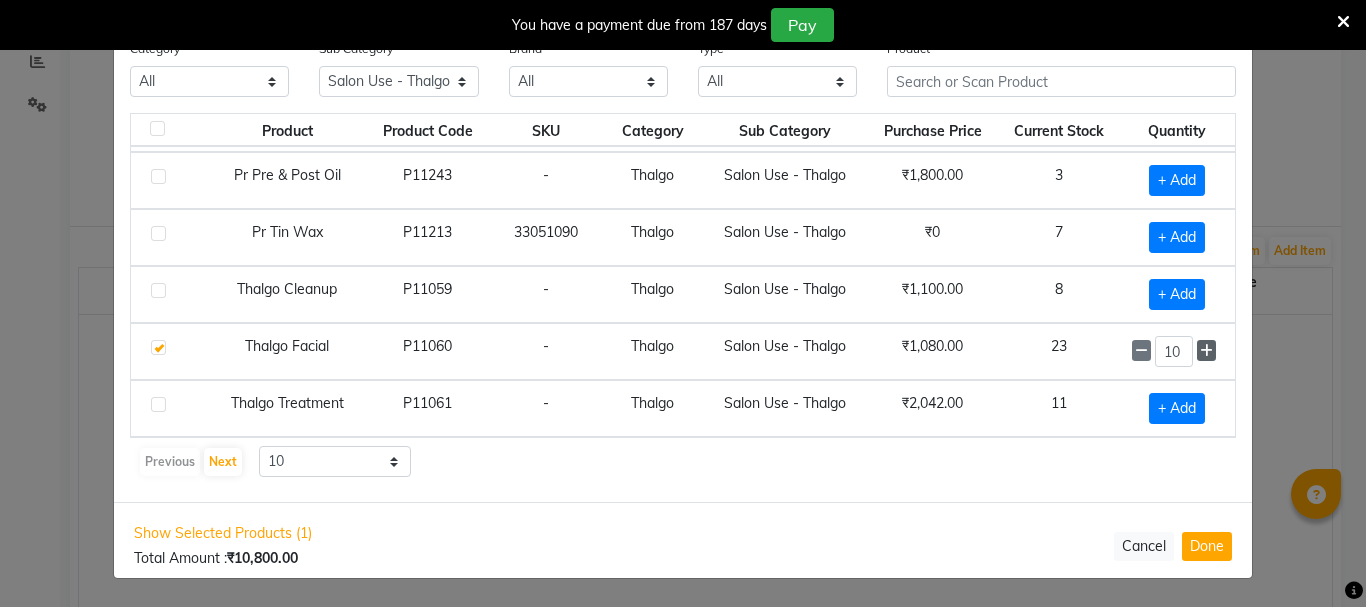 click 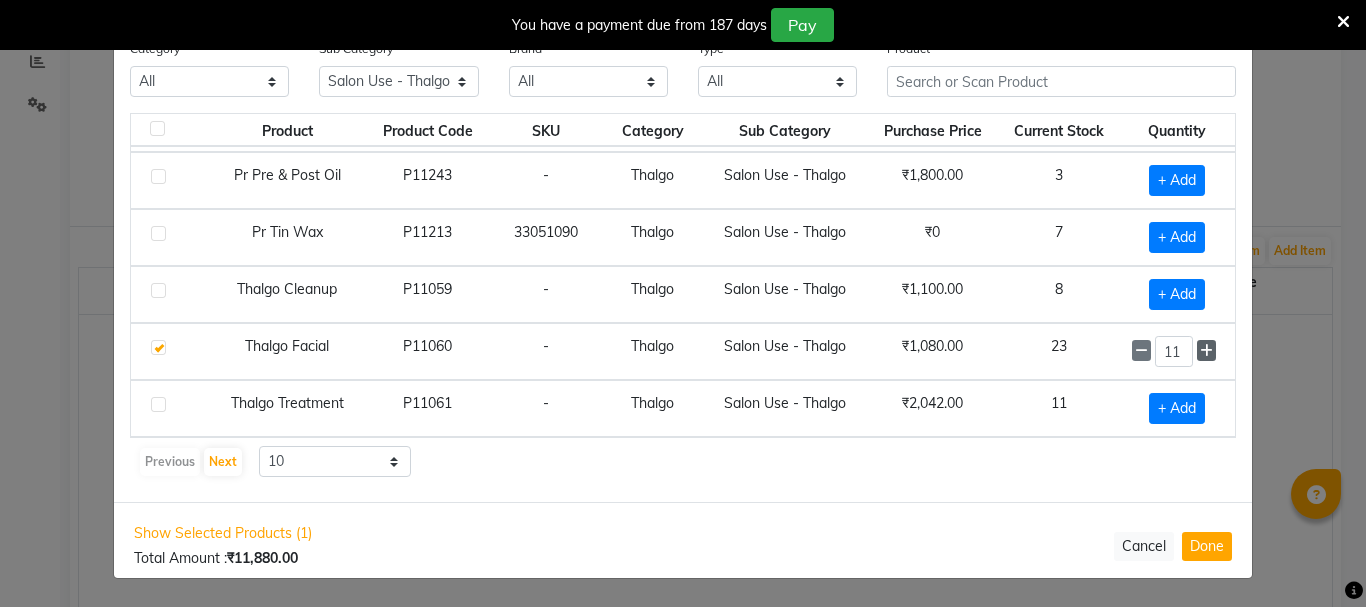 click 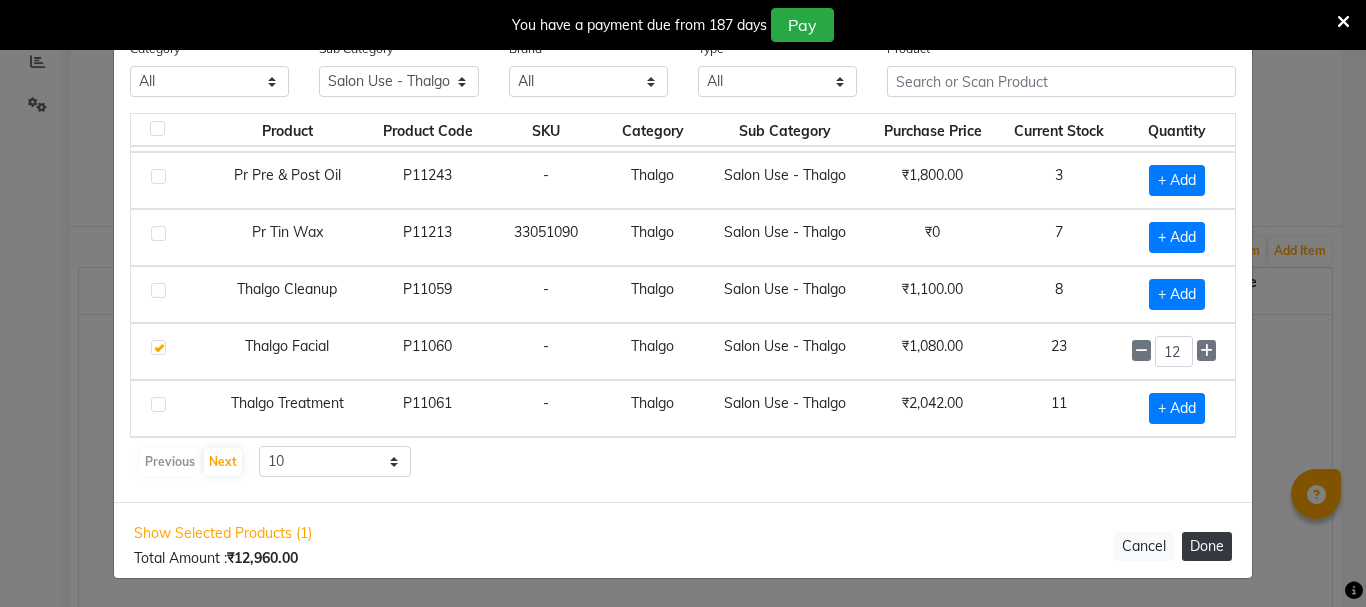 click on "Done" 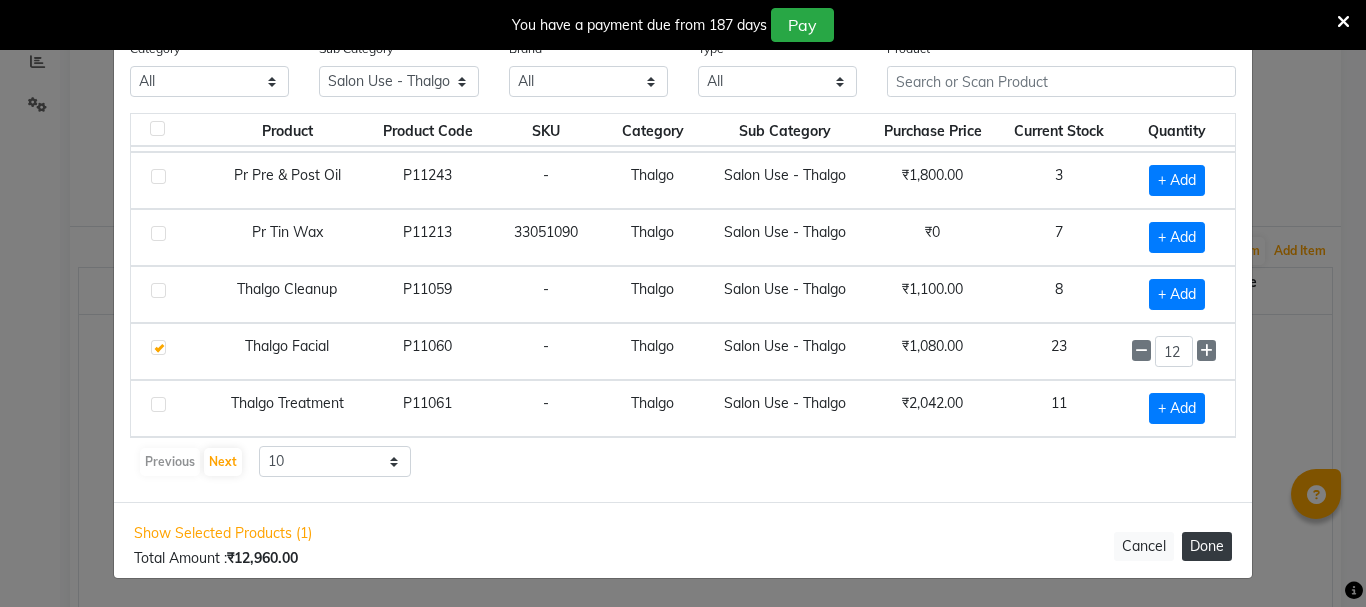 select on "1366" 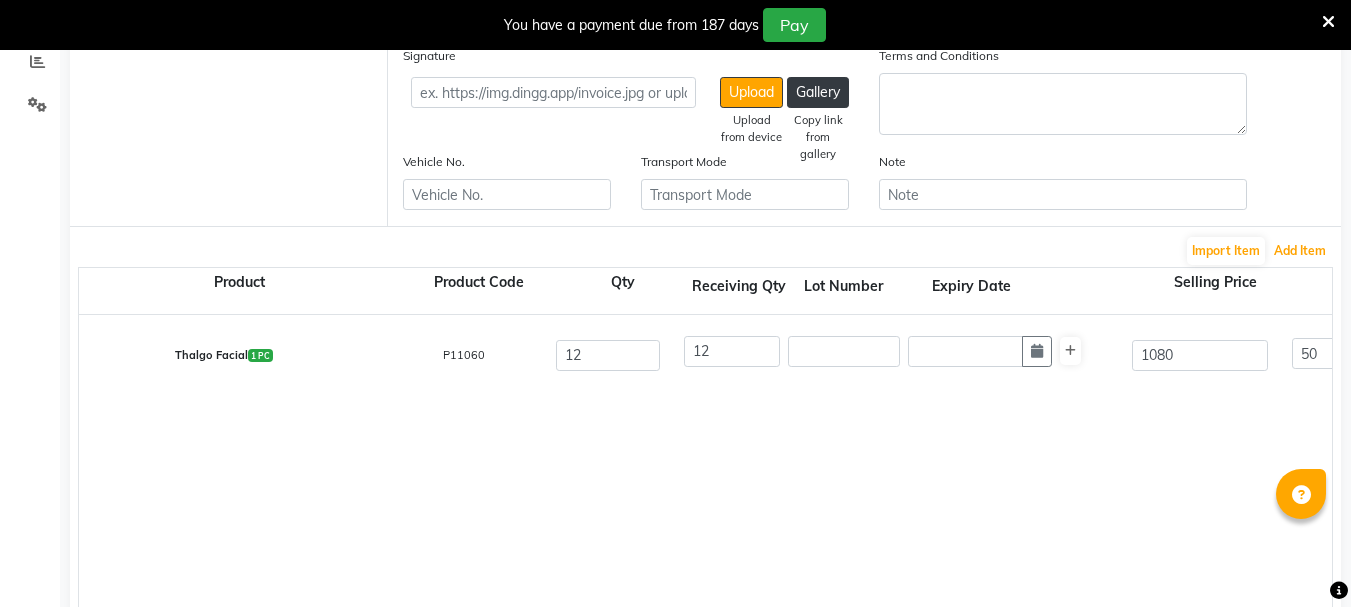scroll, scrollTop: 39, scrollLeft: 0, axis: vertical 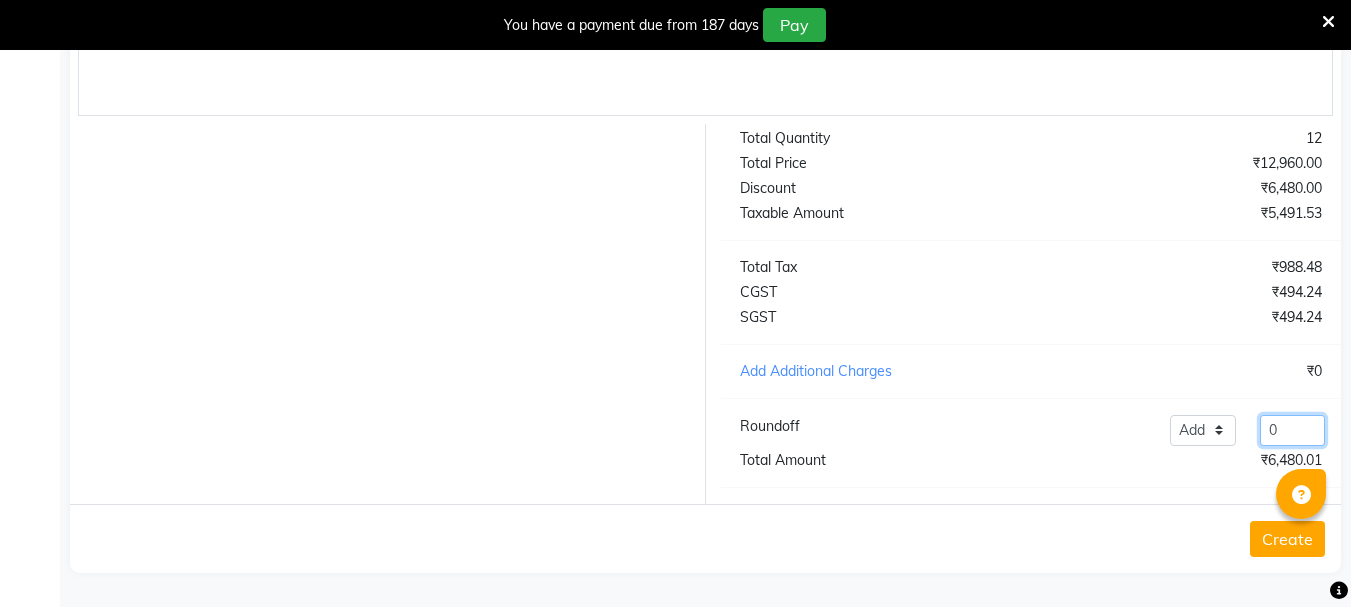 click on "0" 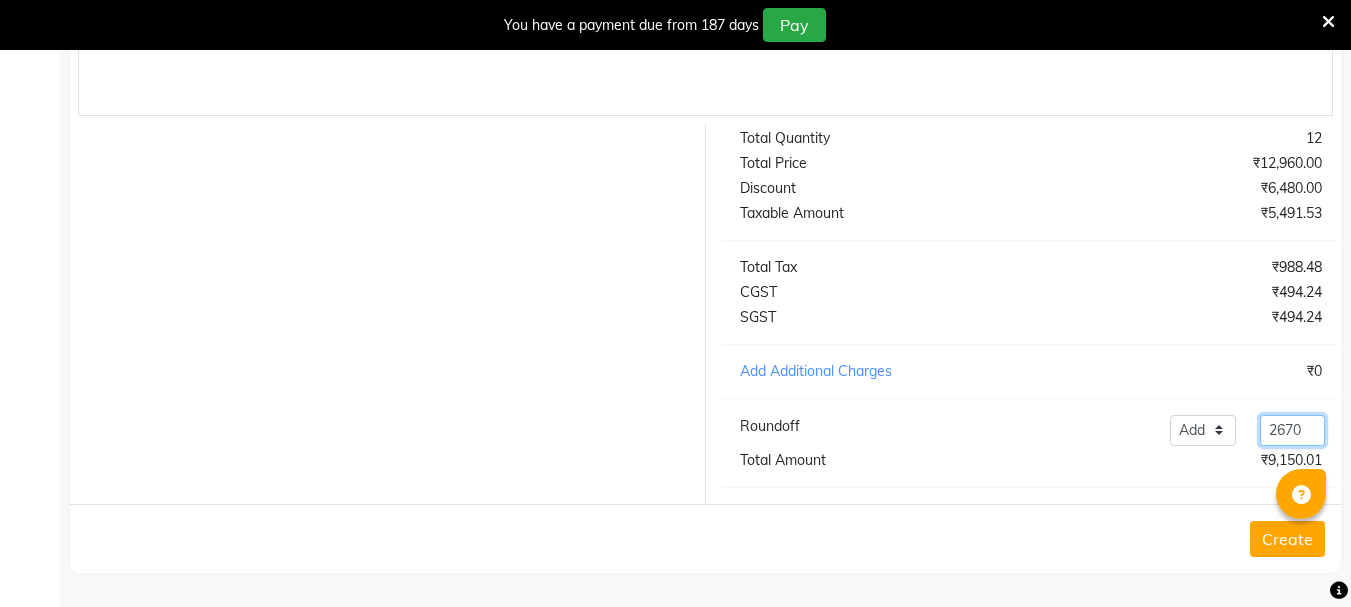 type on "2670" 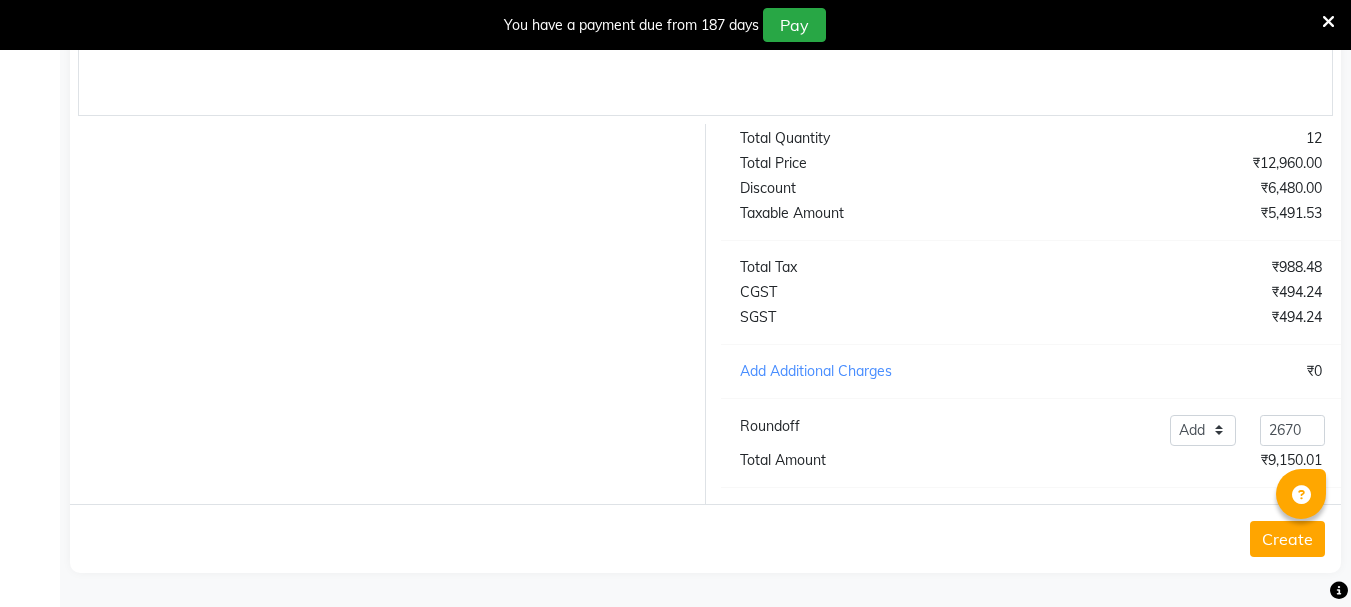 click on "Create" 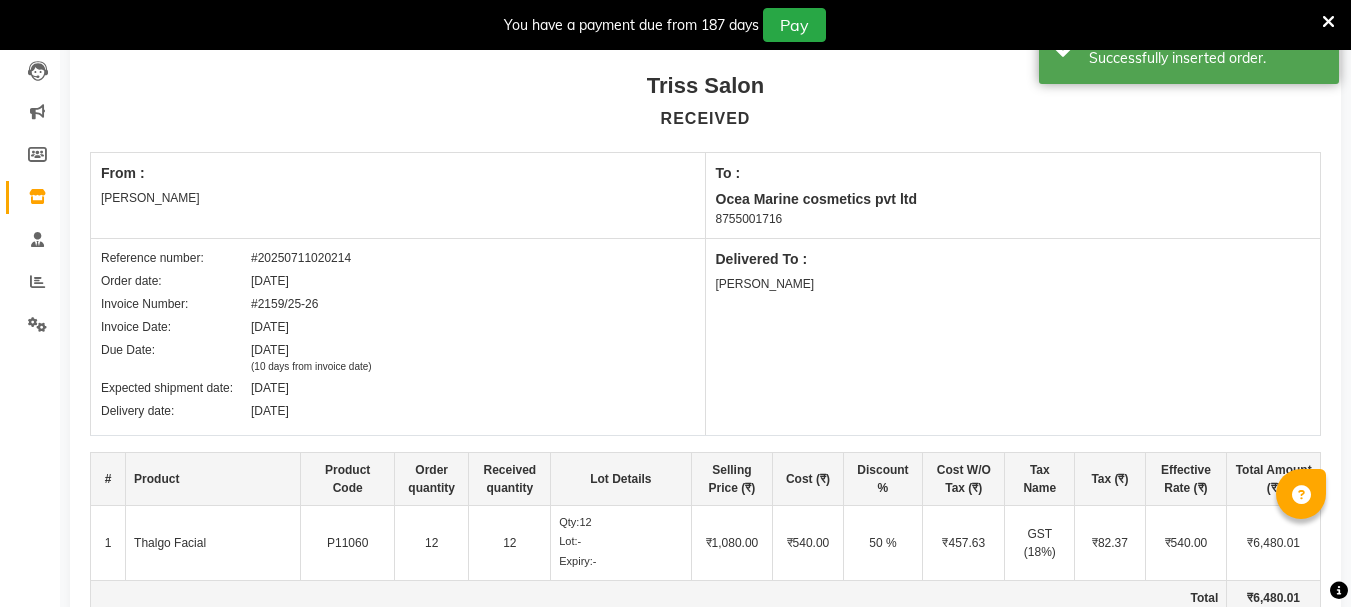 scroll, scrollTop: 0, scrollLeft: 0, axis: both 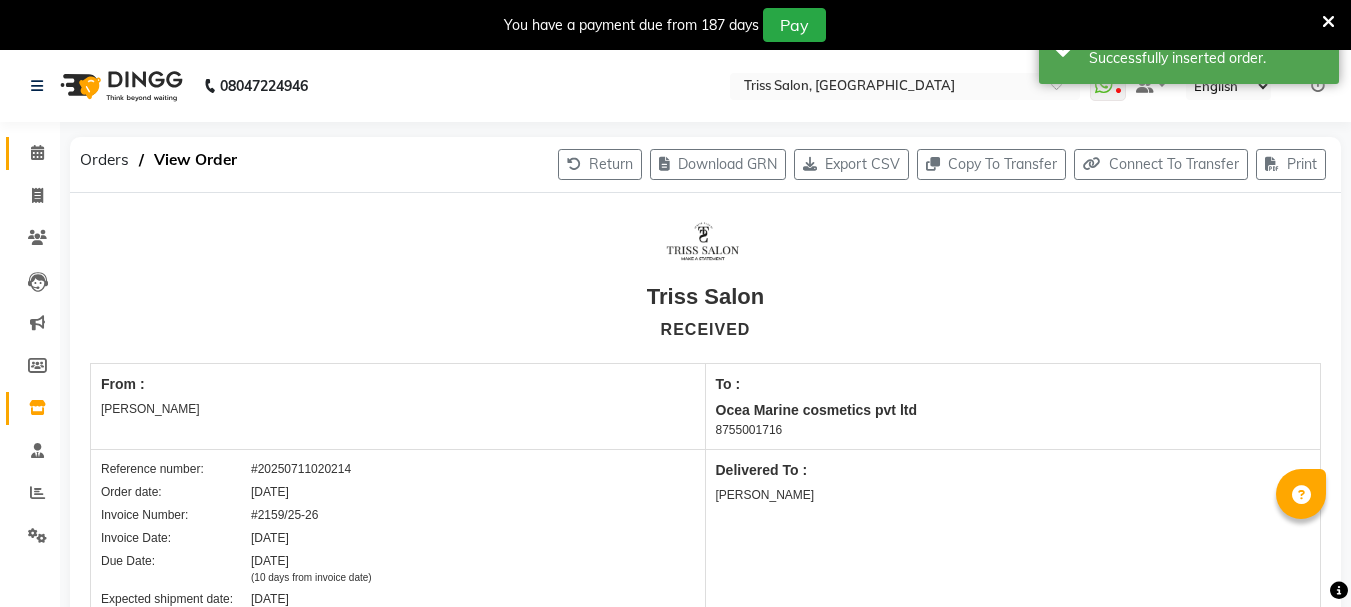 click 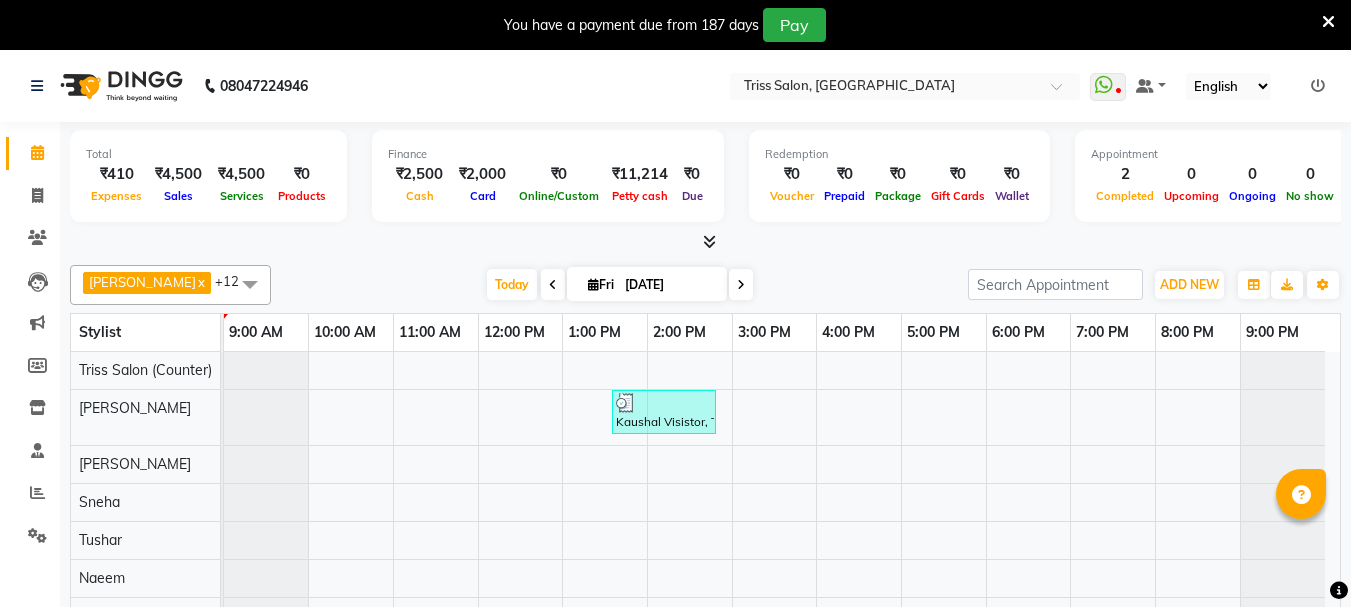 click at bounding box center (709, 241) 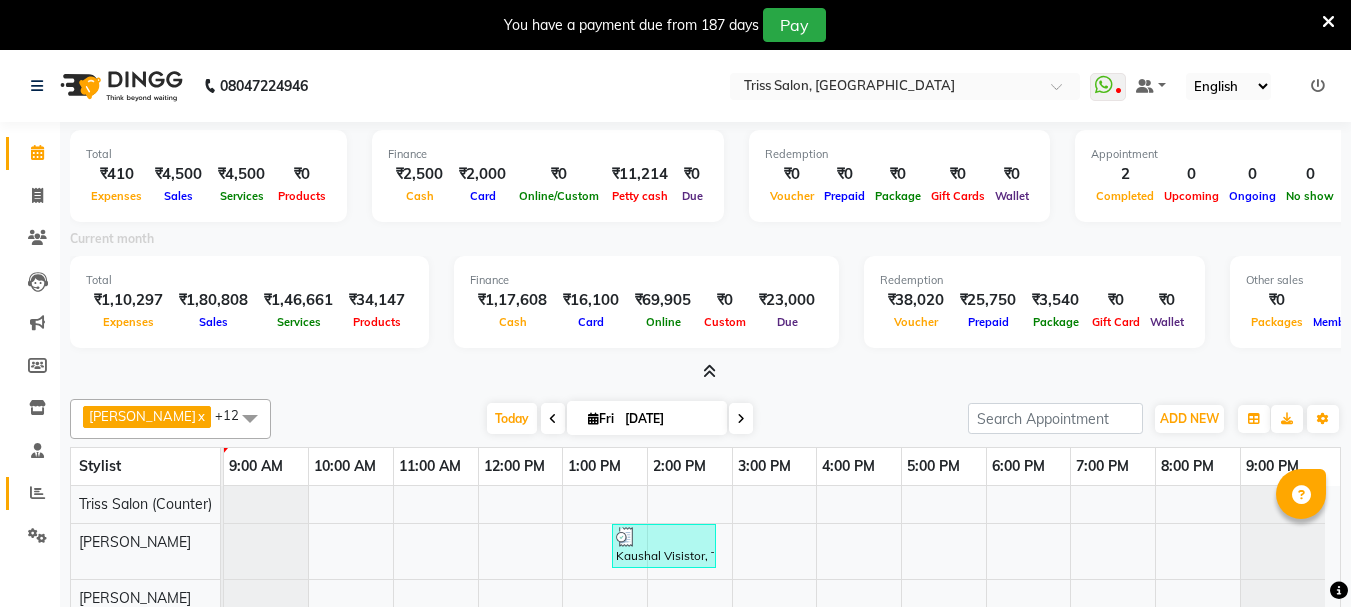 click 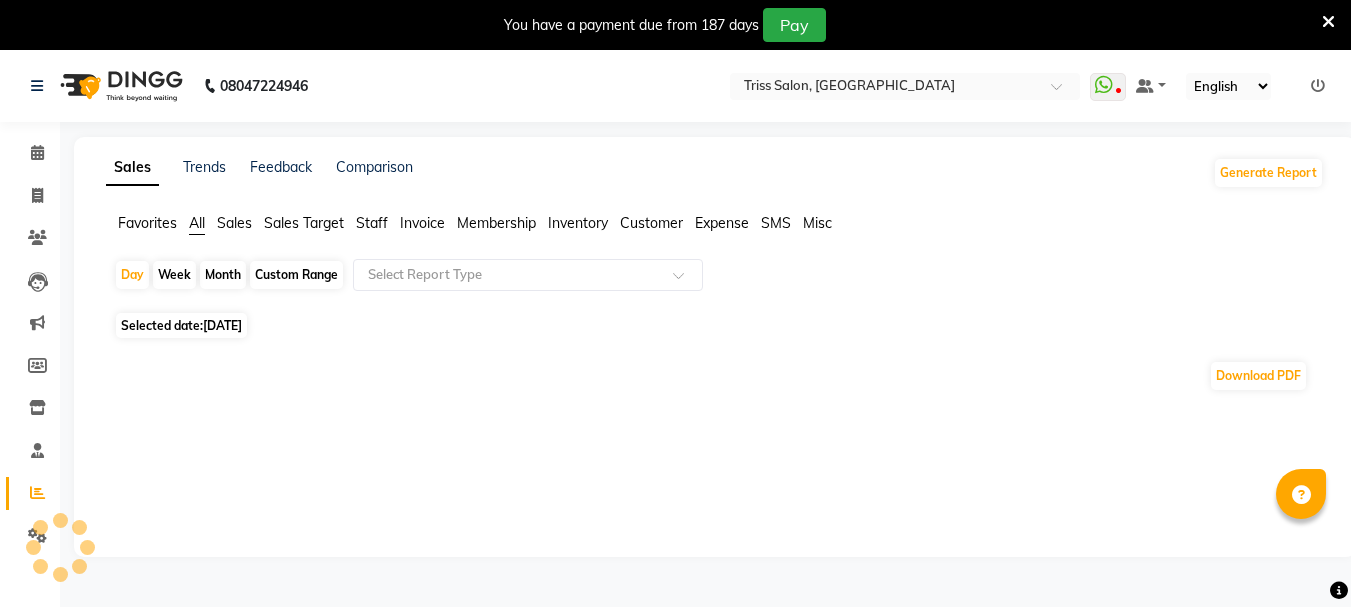 click on "Staff" 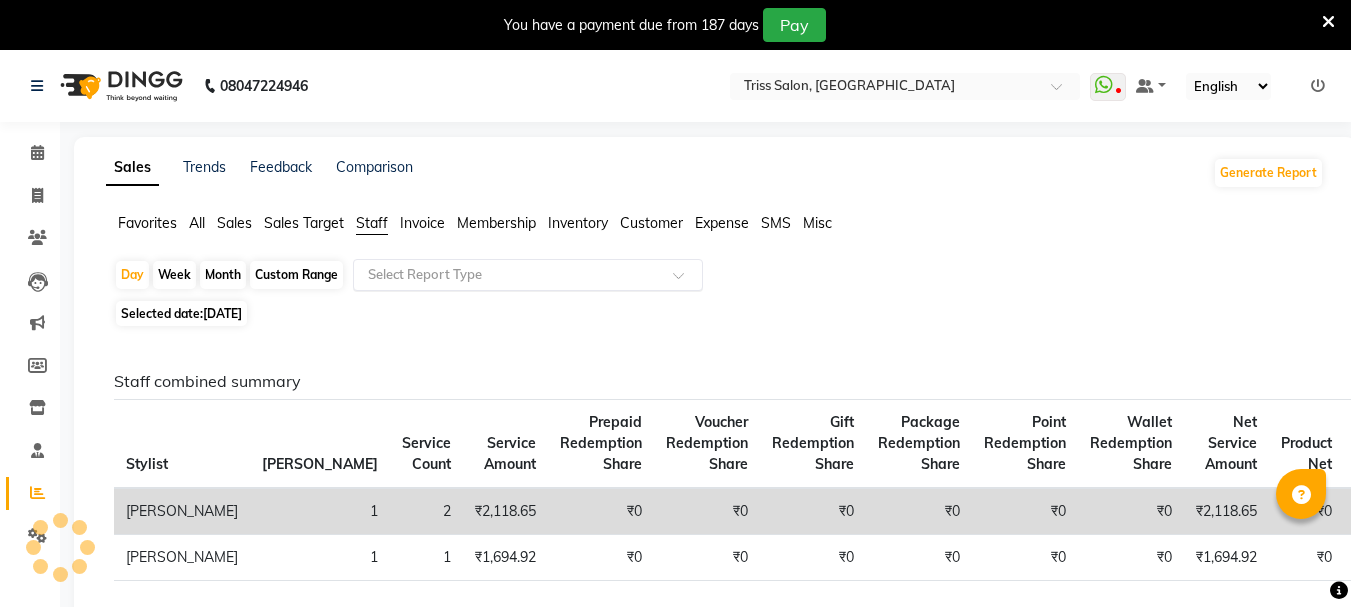 click 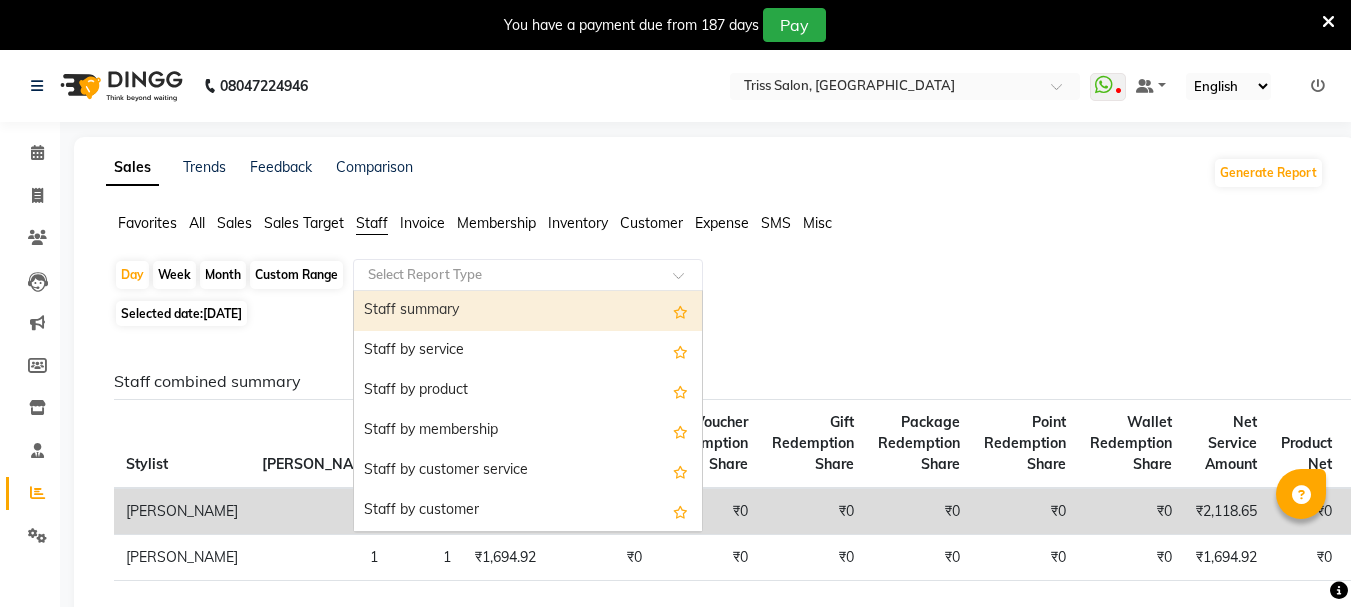 click 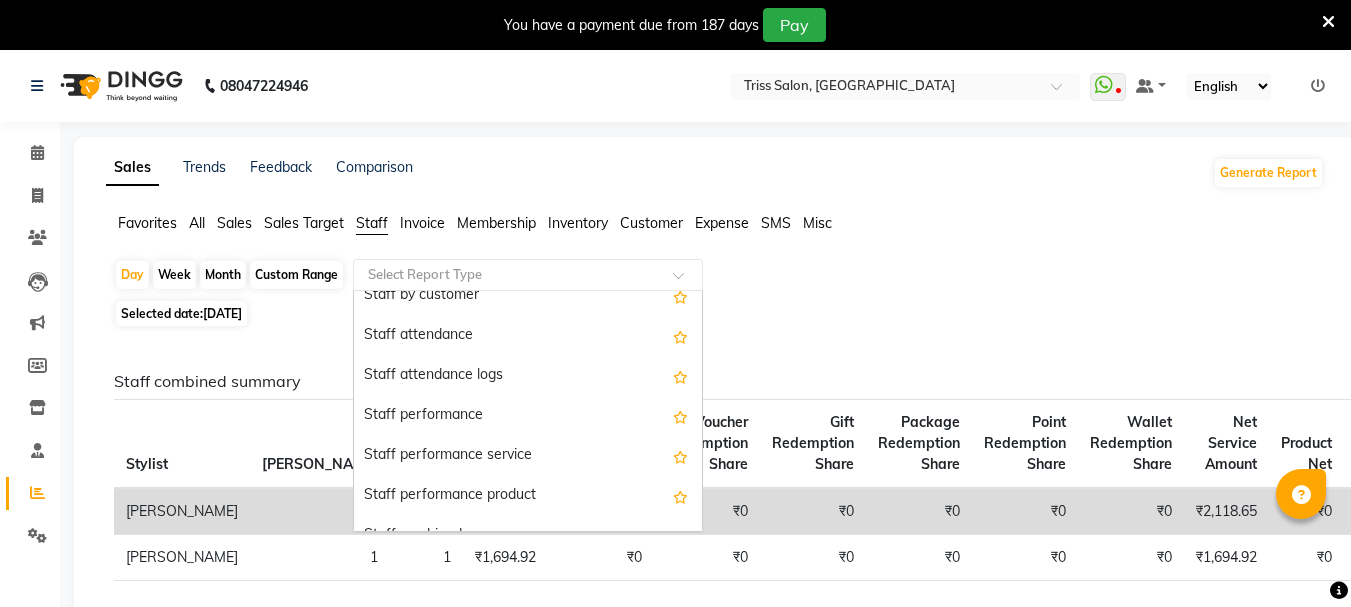 scroll, scrollTop: 175, scrollLeft: 0, axis: vertical 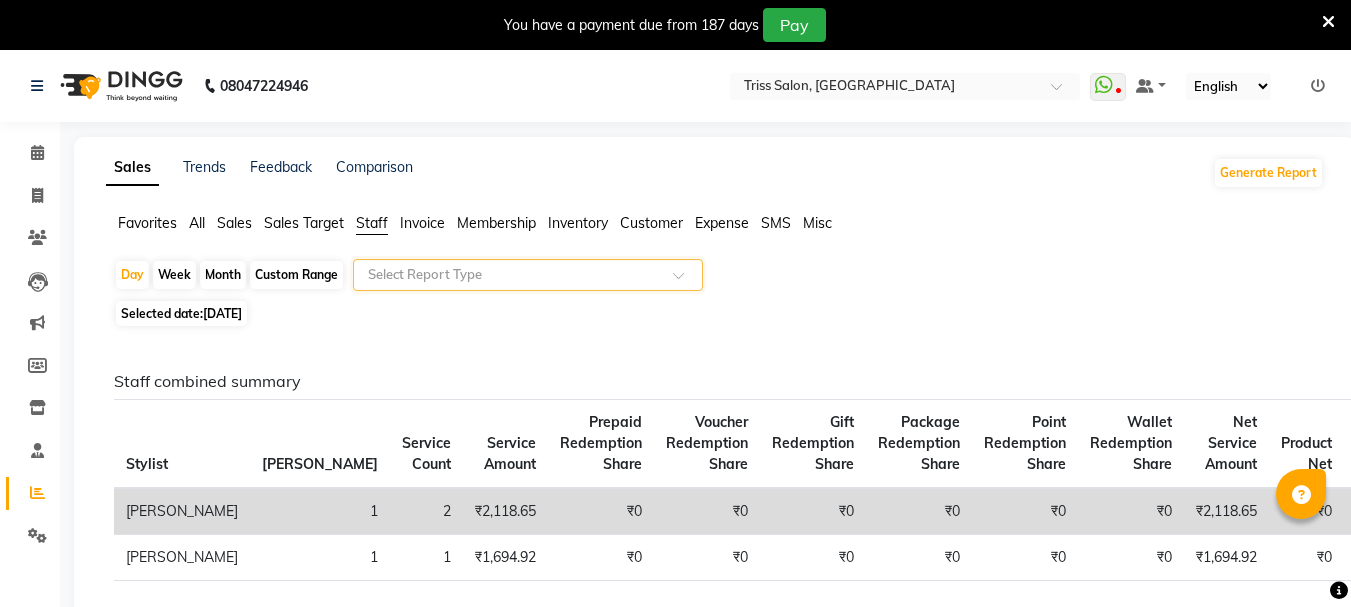 click on "Sales" 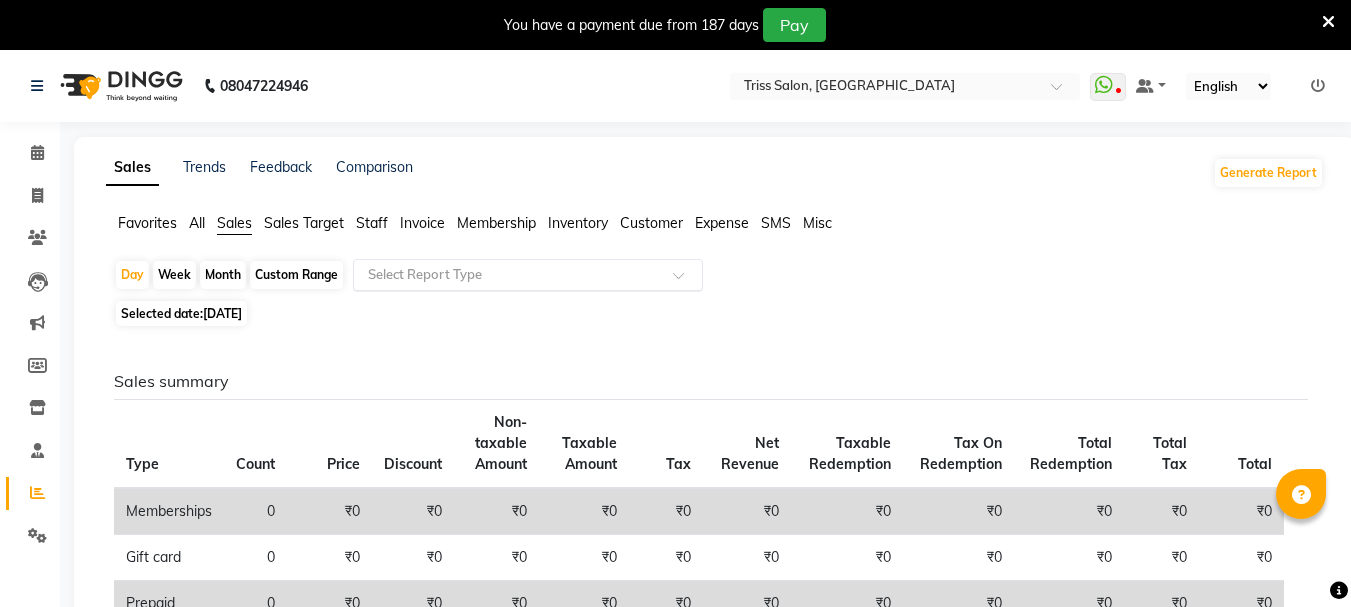 click 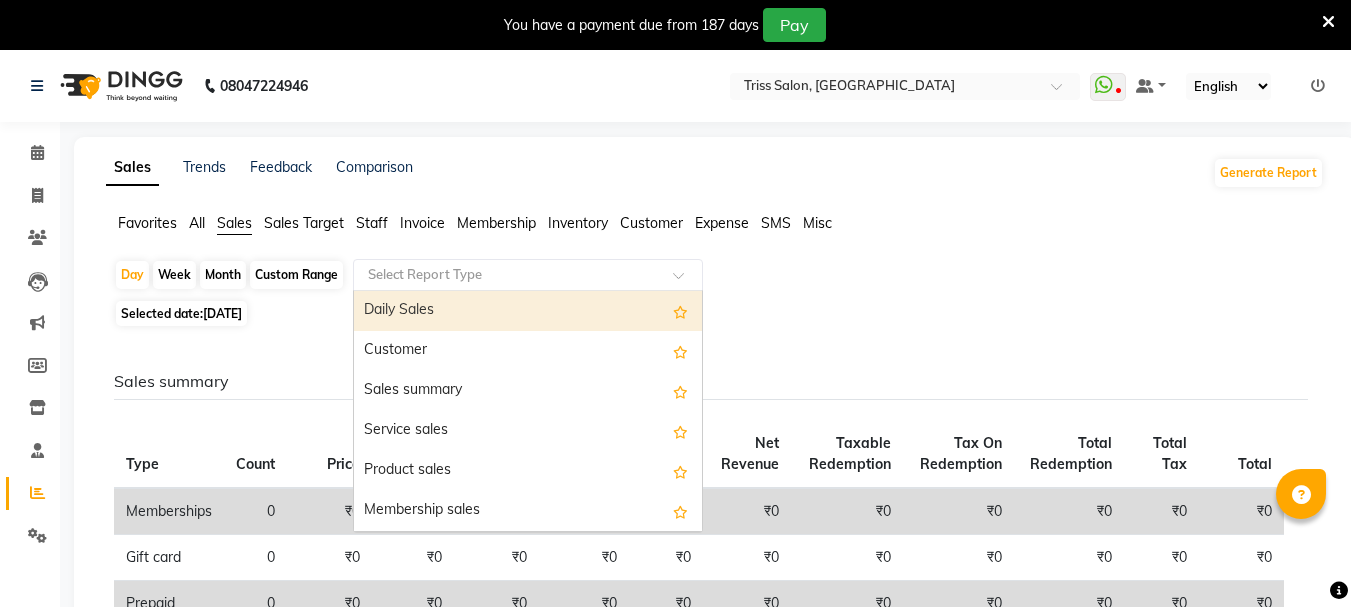 click on "Sales summary" at bounding box center (528, 391) 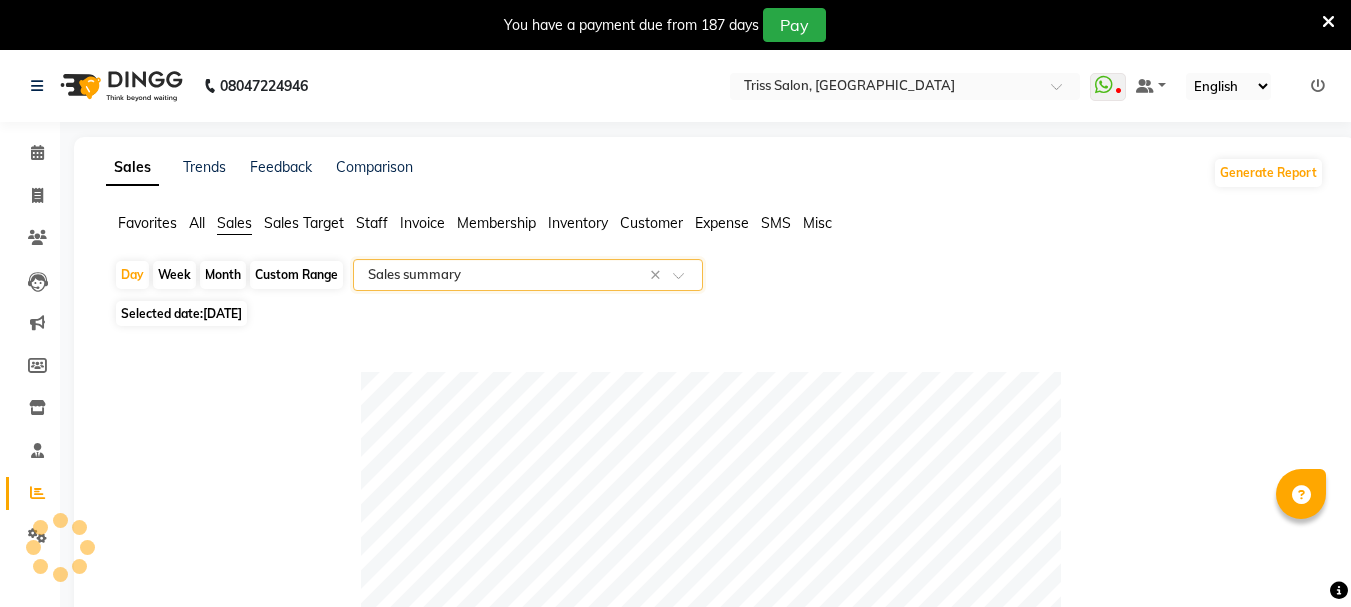 click on "Selected date:  11-07-2025" 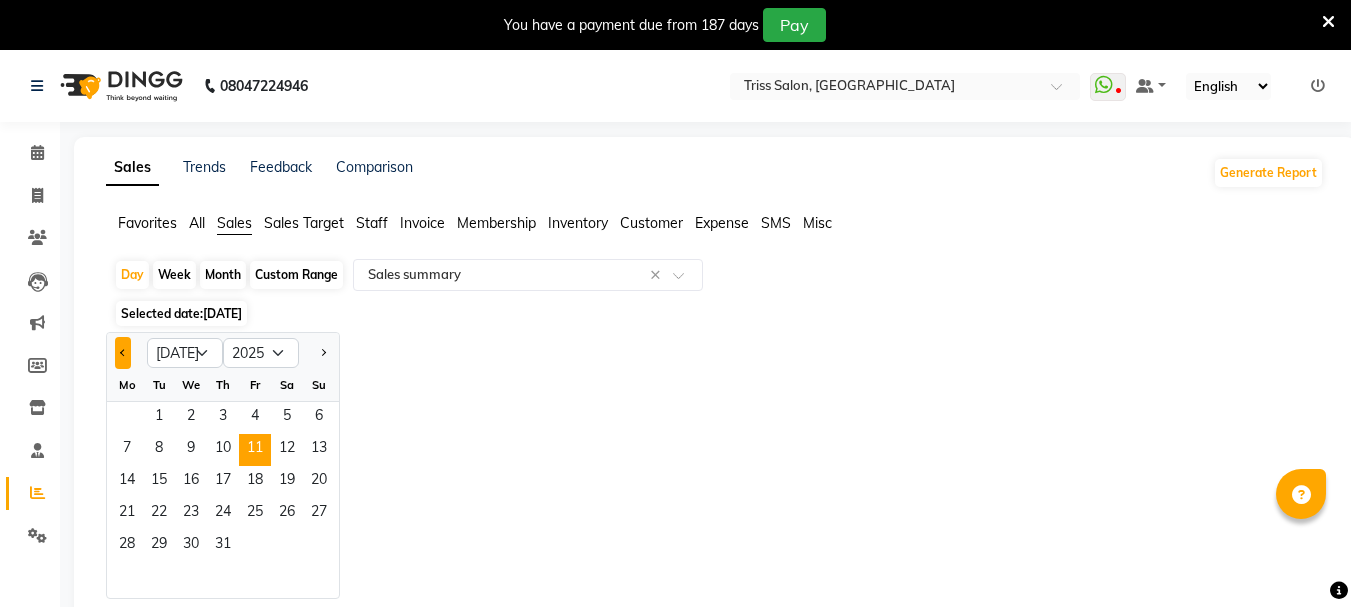 click 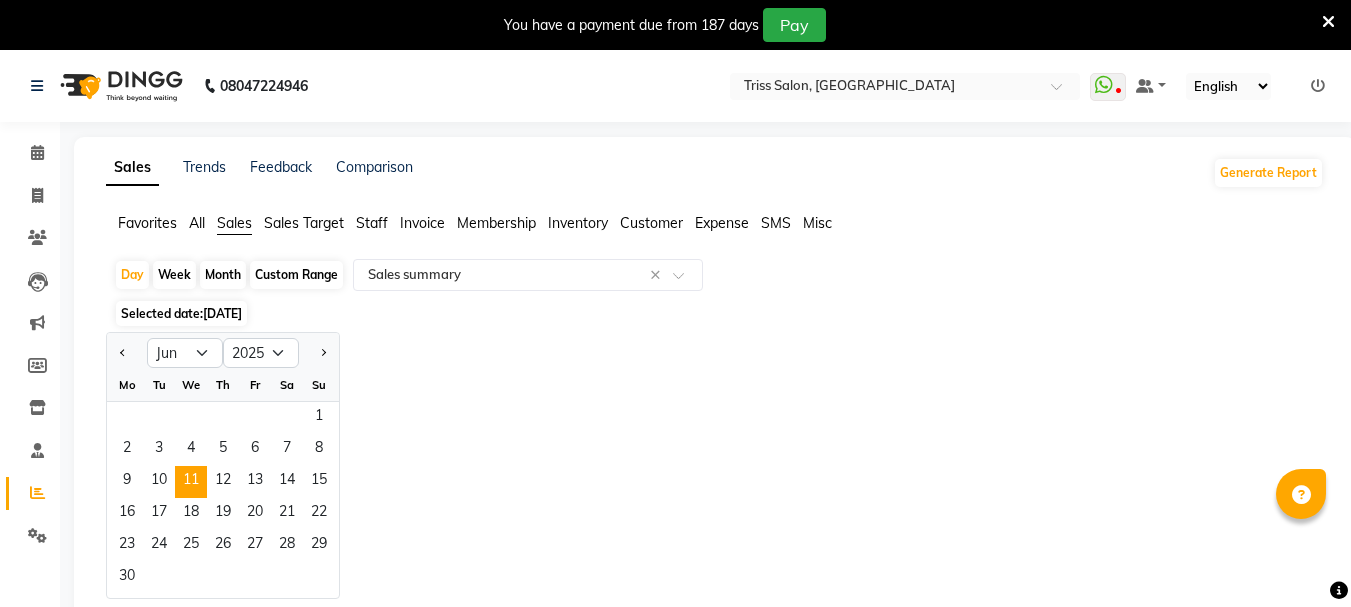 click on "11" 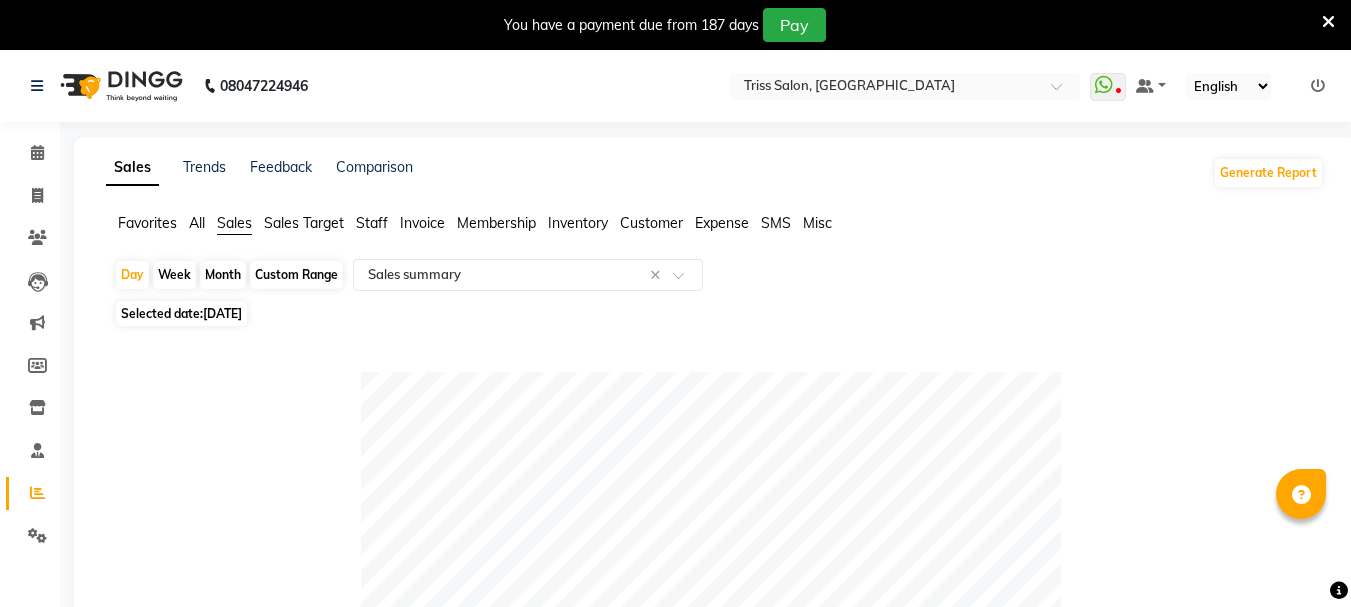 click on "Month" 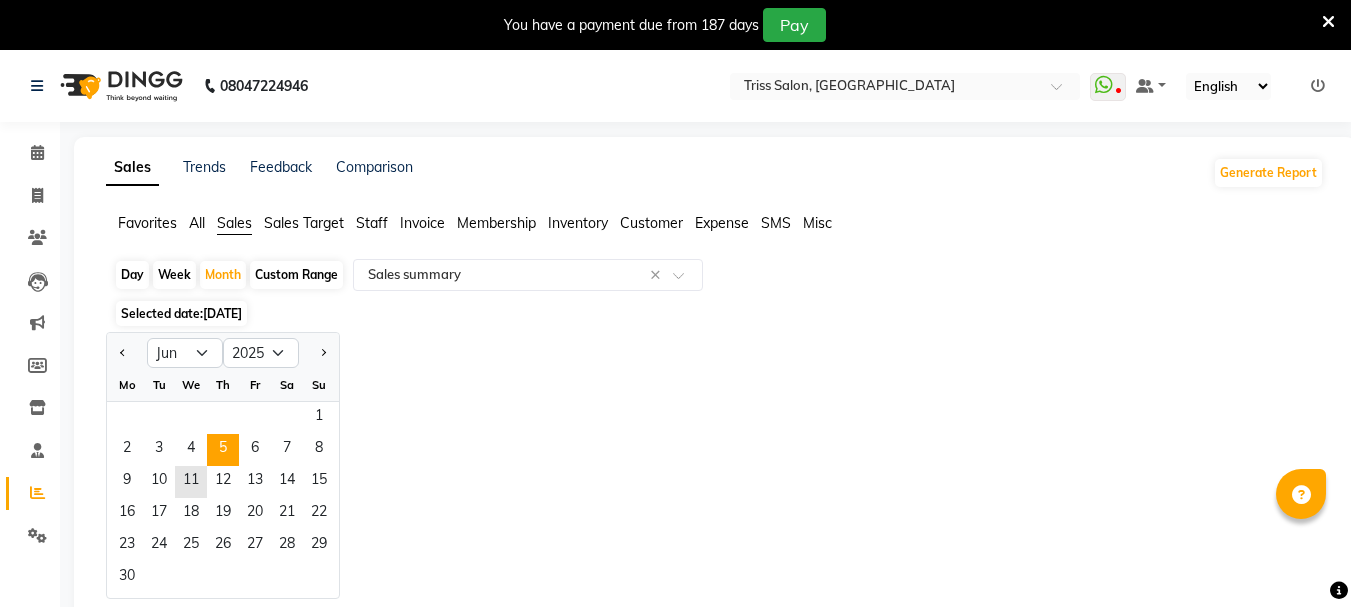 click on "5" 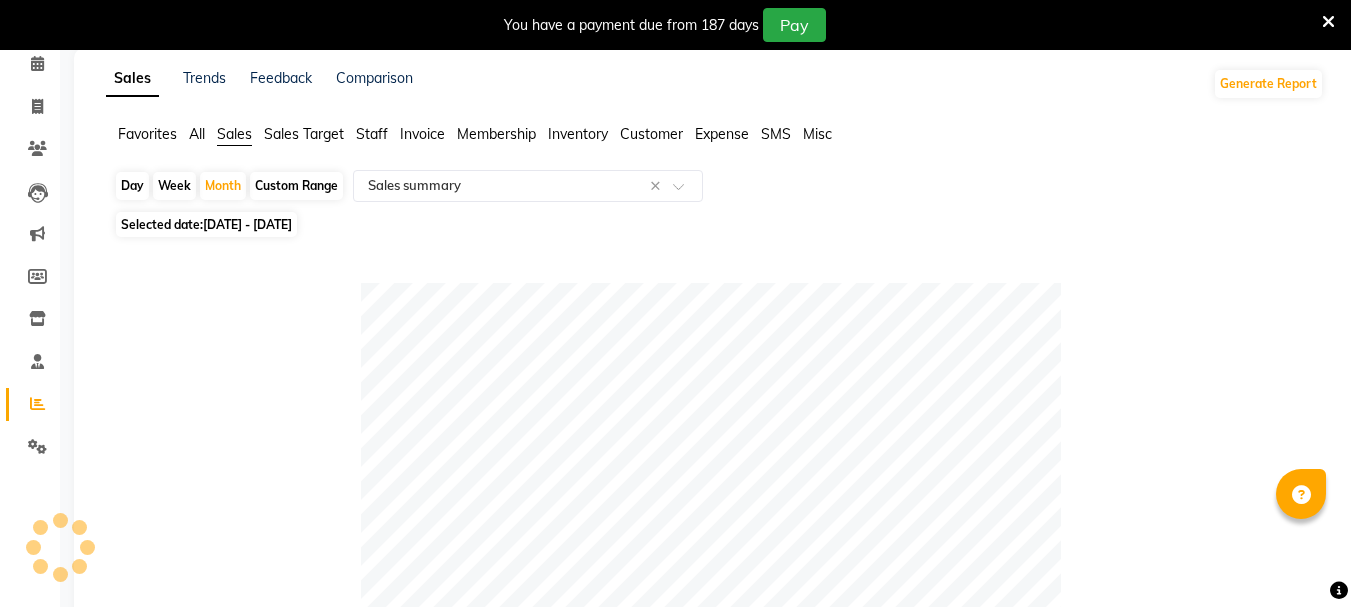 scroll, scrollTop: 0, scrollLeft: 0, axis: both 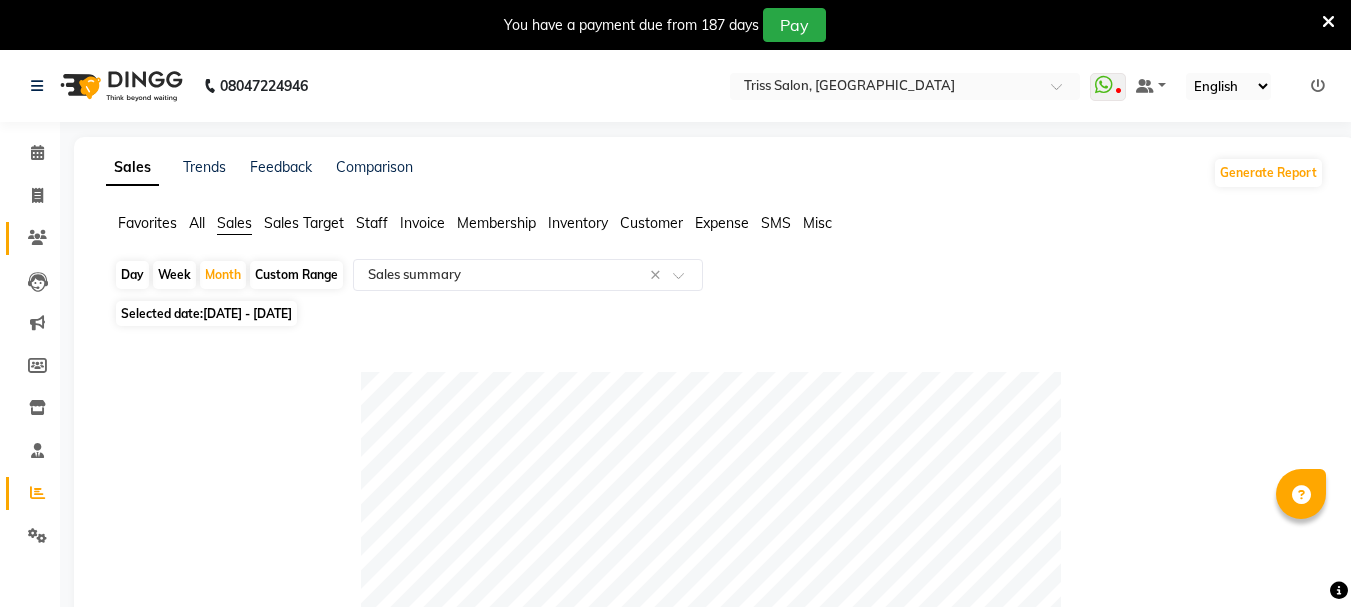 click 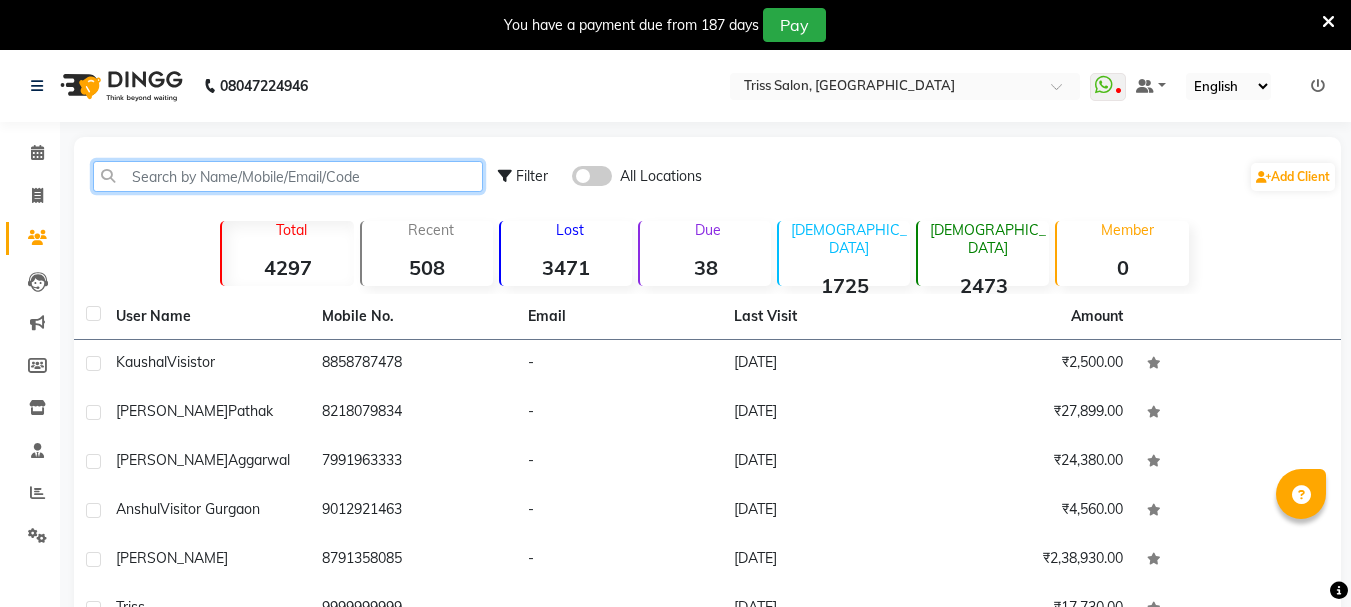 click 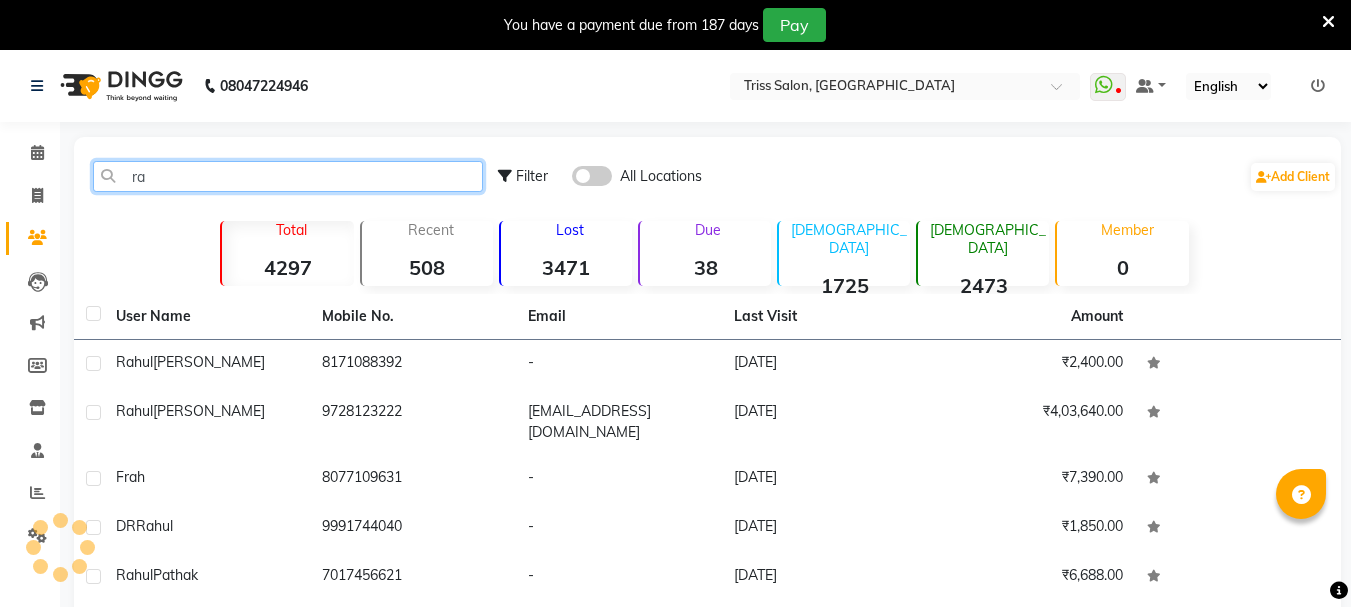 type on "r" 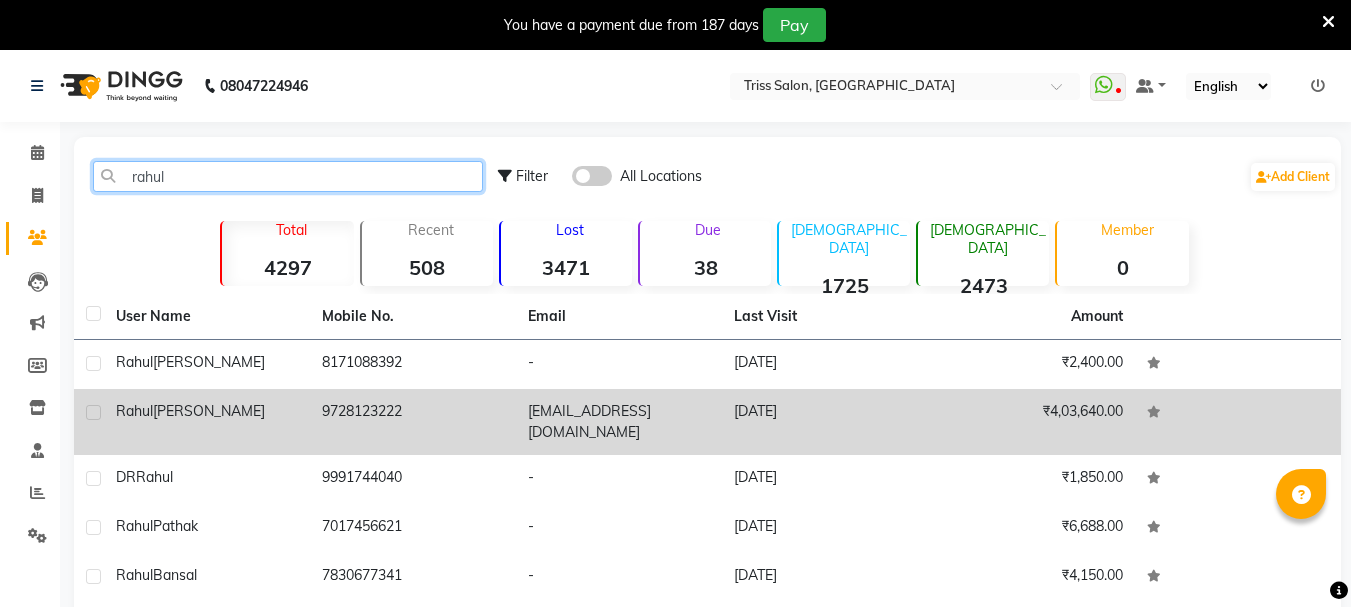 type on "rahul" 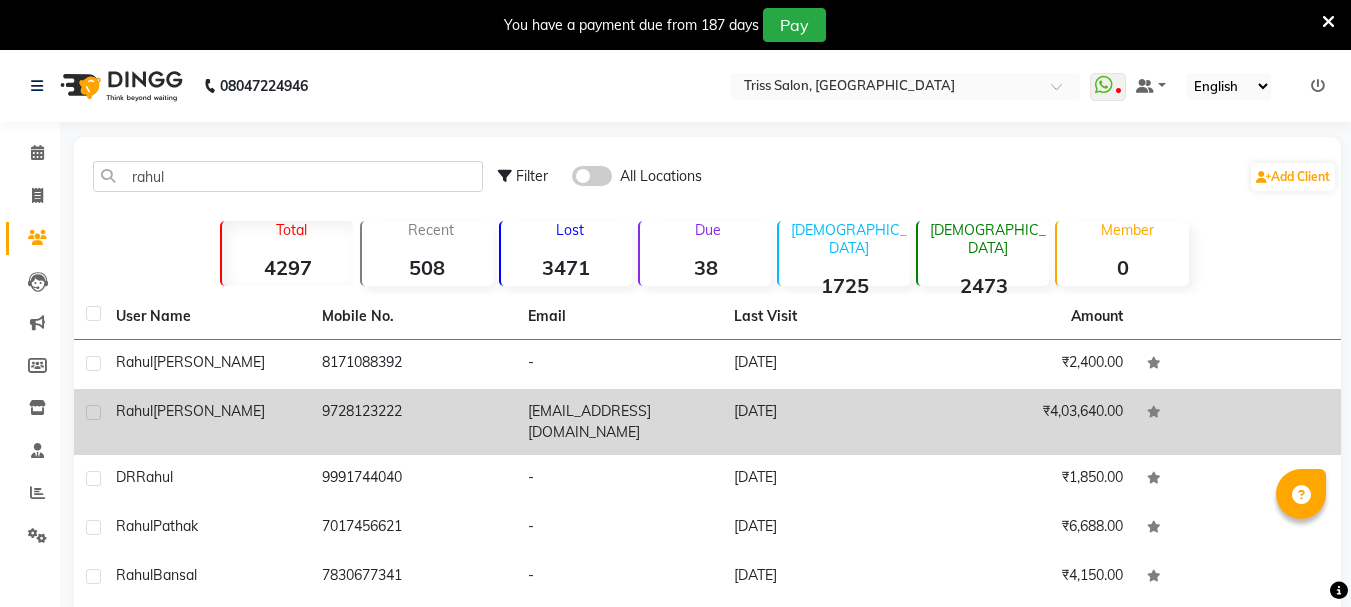 click on "Rahul" 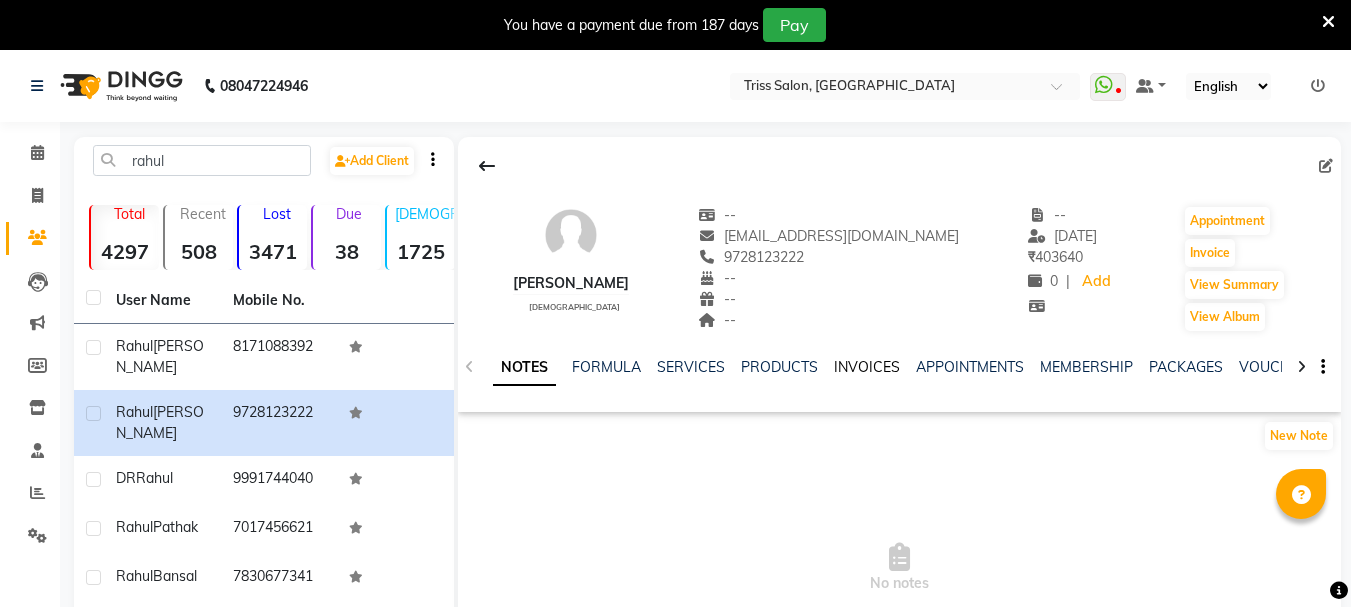 click on "INVOICES" 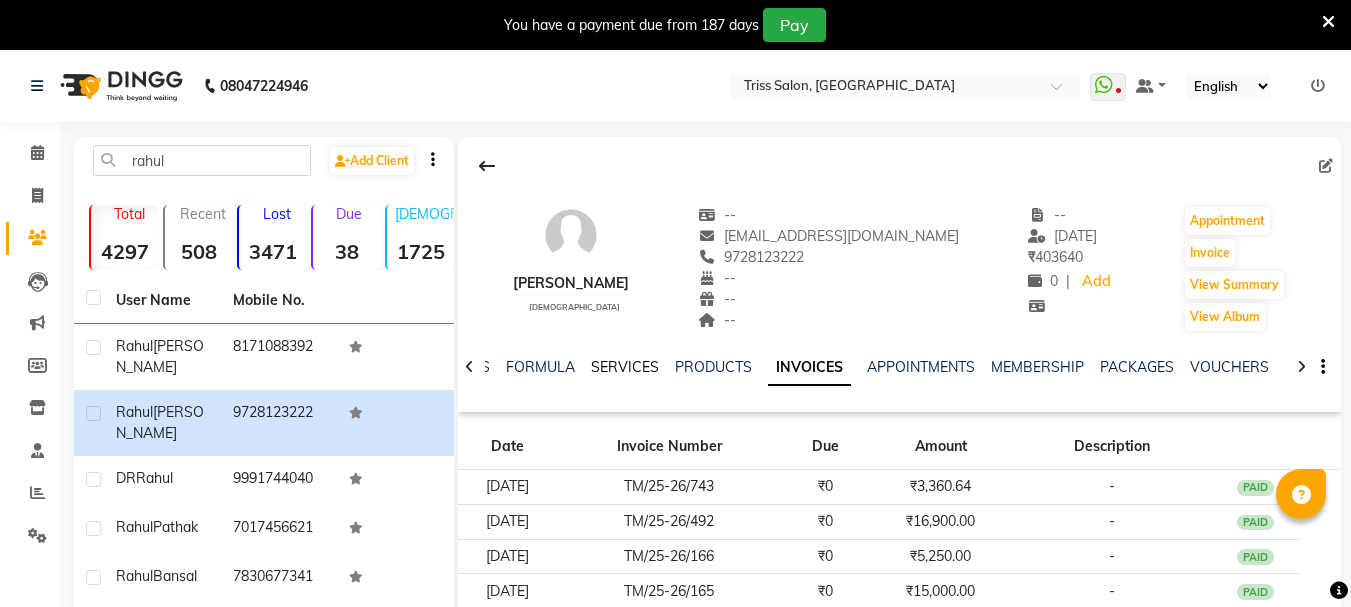click on "SERVICES" 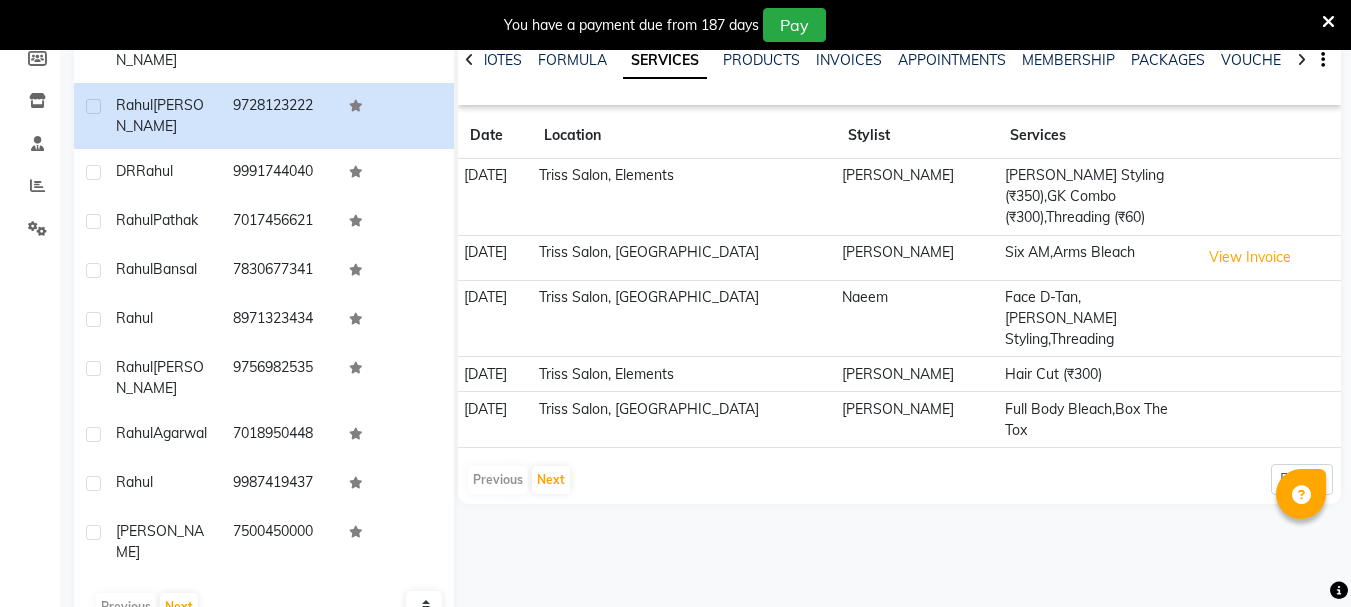 scroll, scrollTop: 308, scrollLeft: 0, axis: vertical 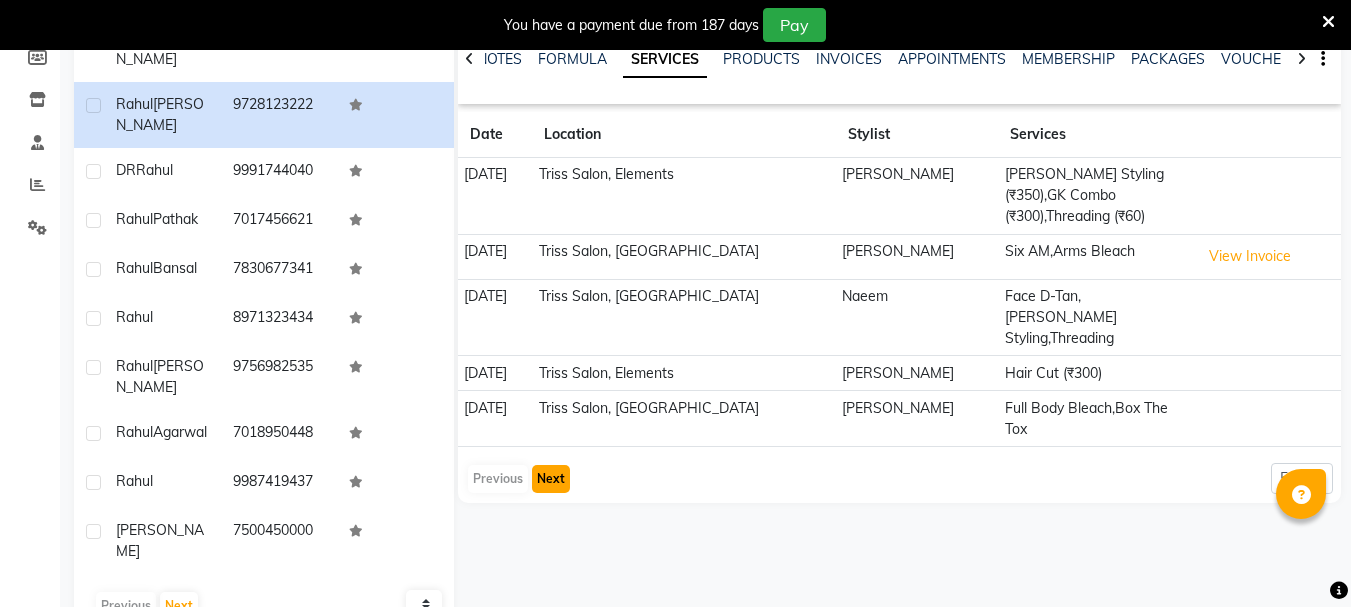 click on "Next" 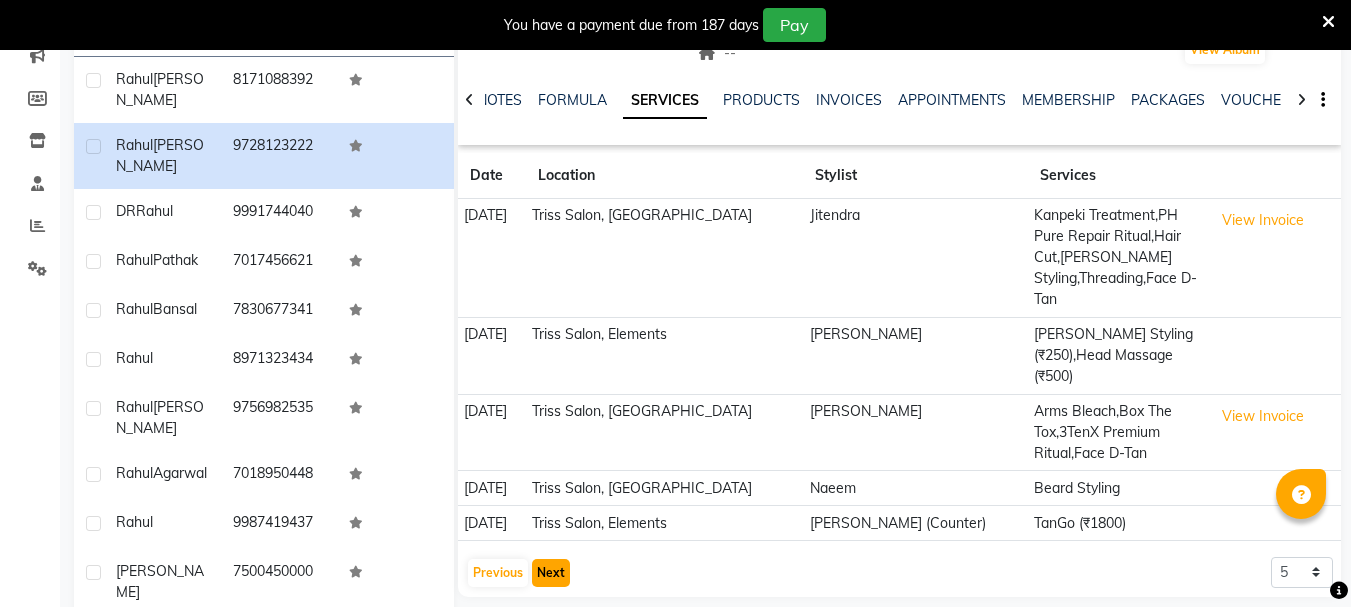 scroll, scrollTop: 310, scrollLeft: 0, axis: vertical 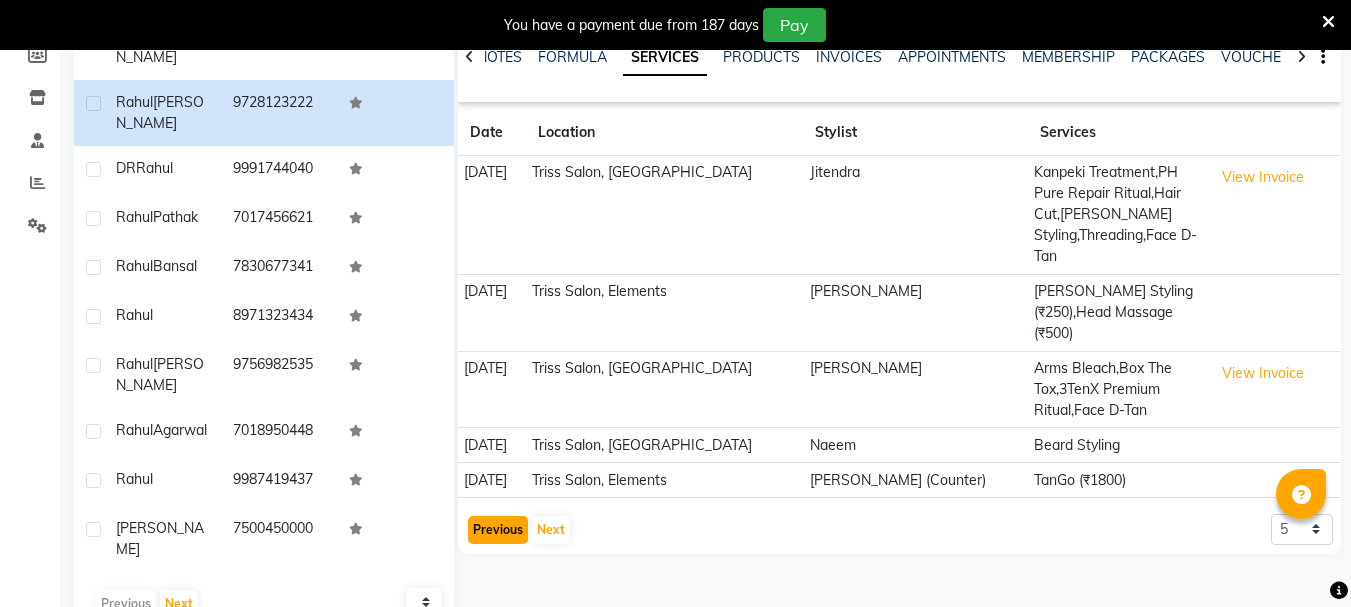 click on "Previous" 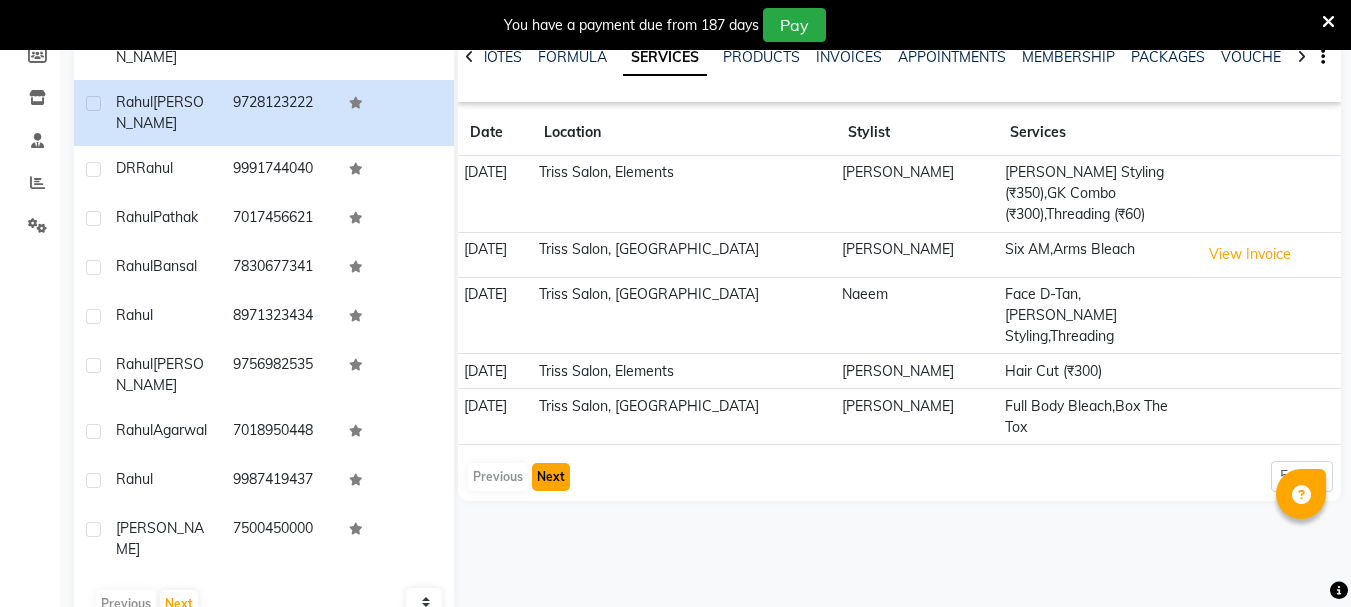 click on "Next" 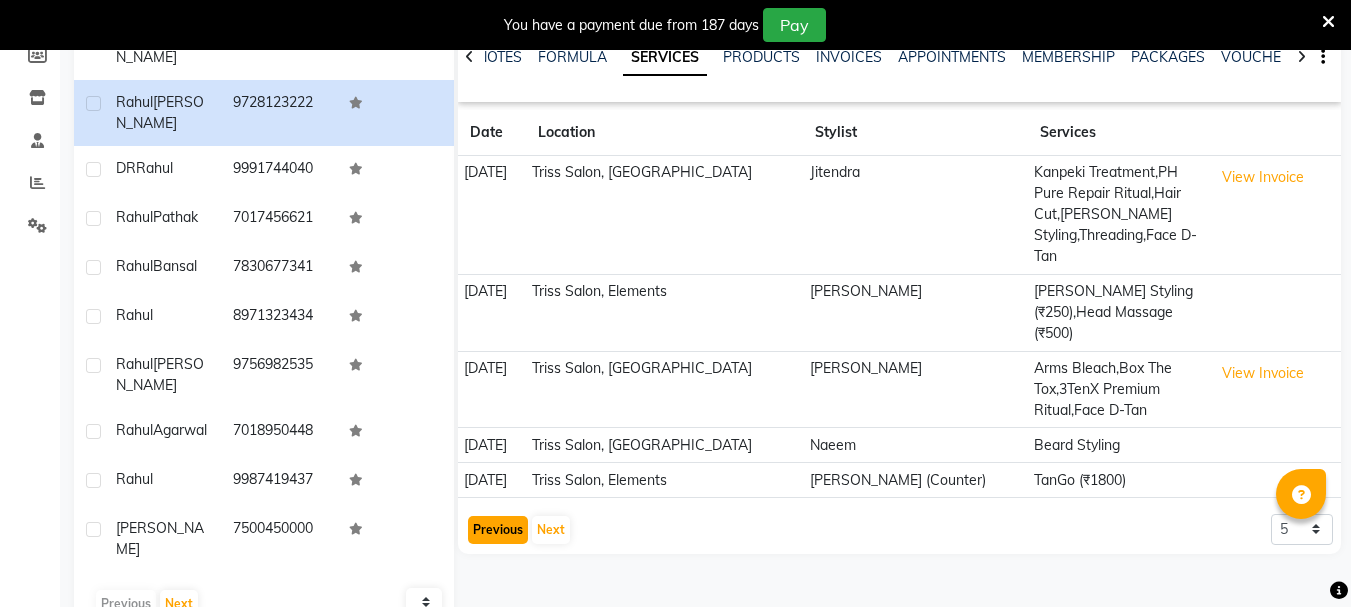 click on "Previous" 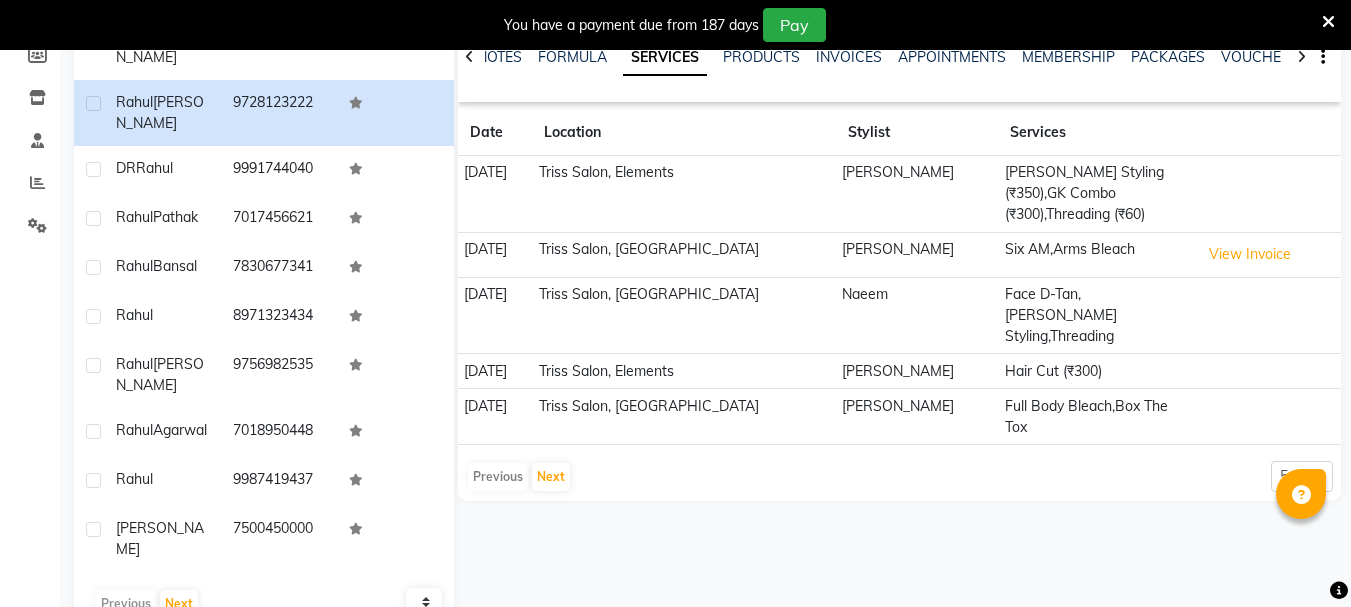 scroll, scrollTop: 117, scrollLeft: 0, axis: vertical 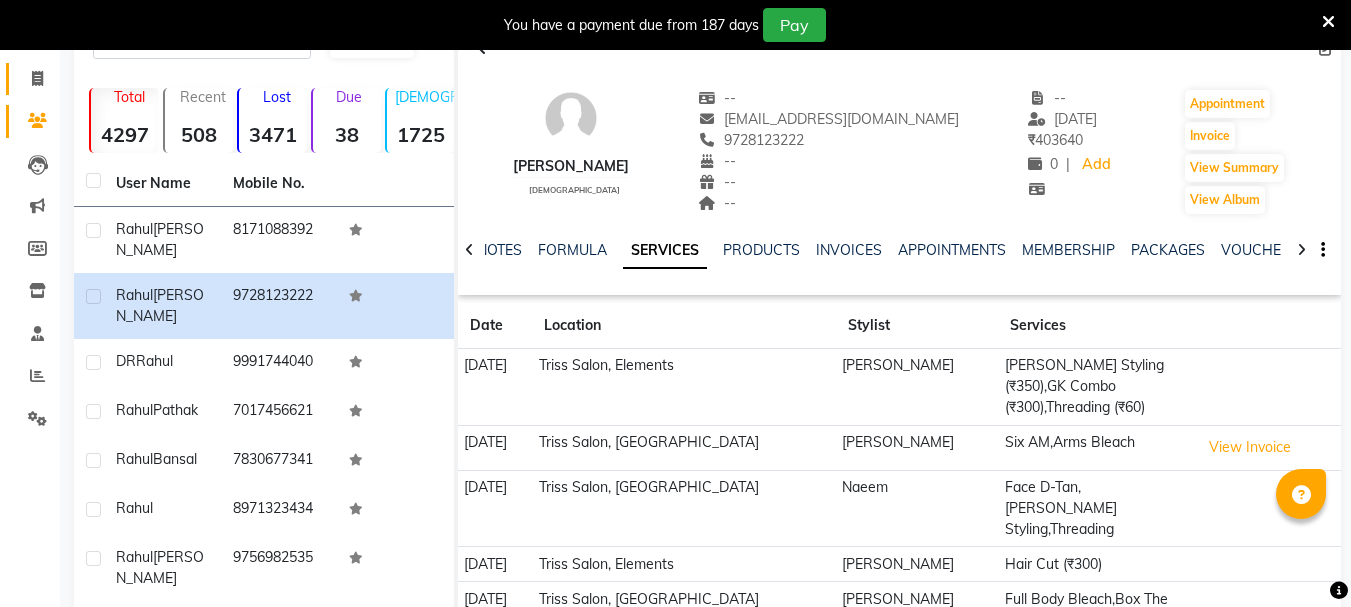 click 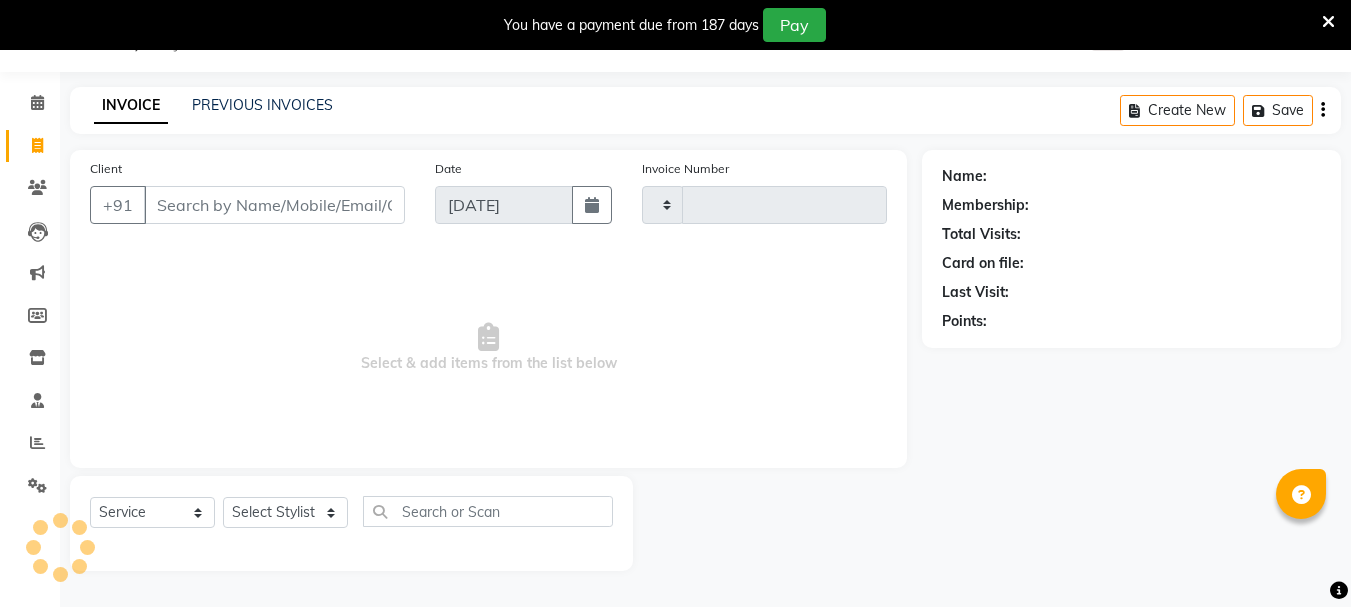scroll, scrollTop: 50, scrollLeft: 0, axis: vertical 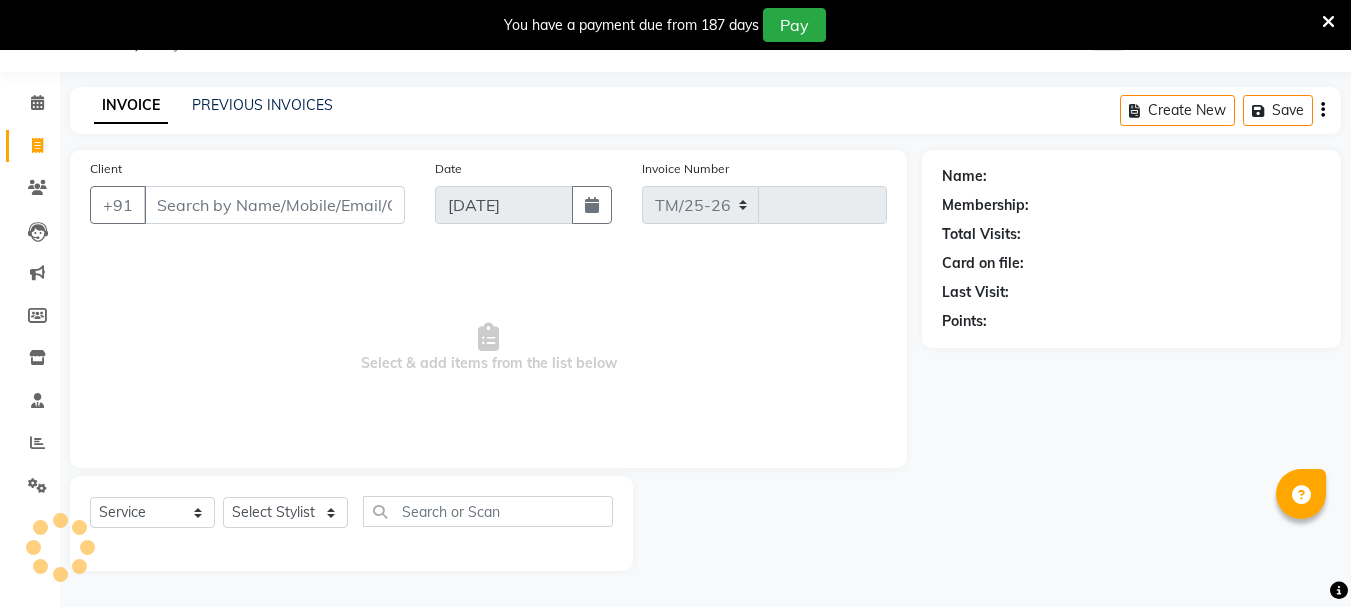 select on "4304" 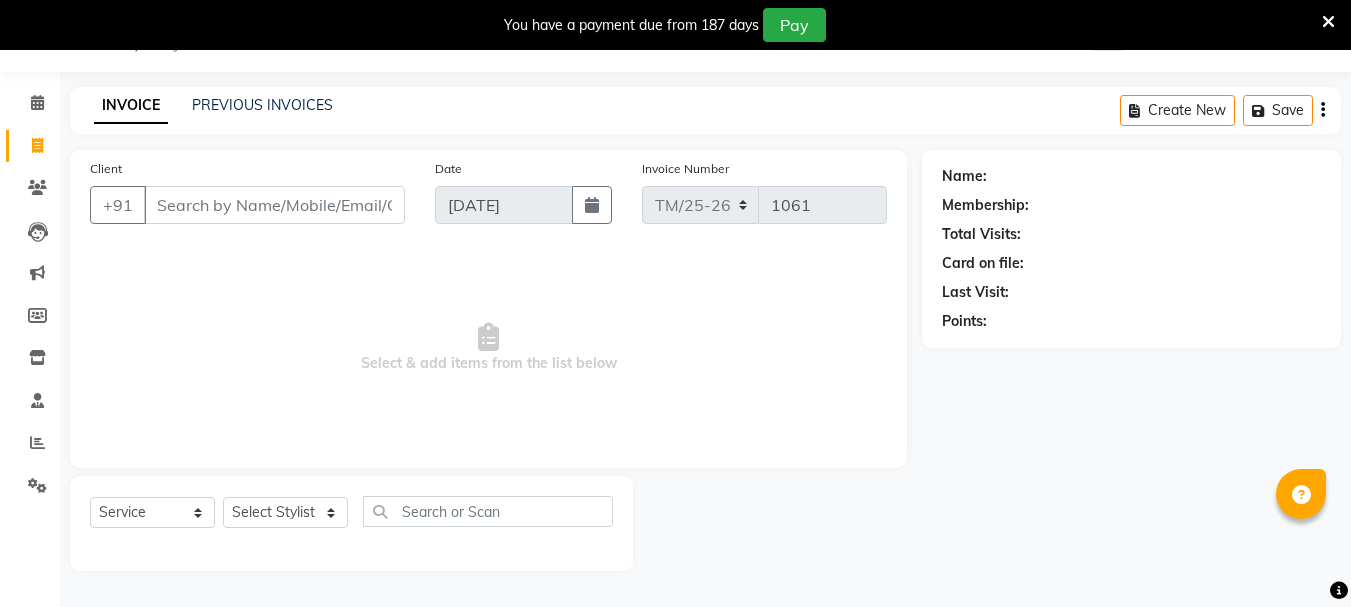 click on "Client" at bounding box center [274, 205] 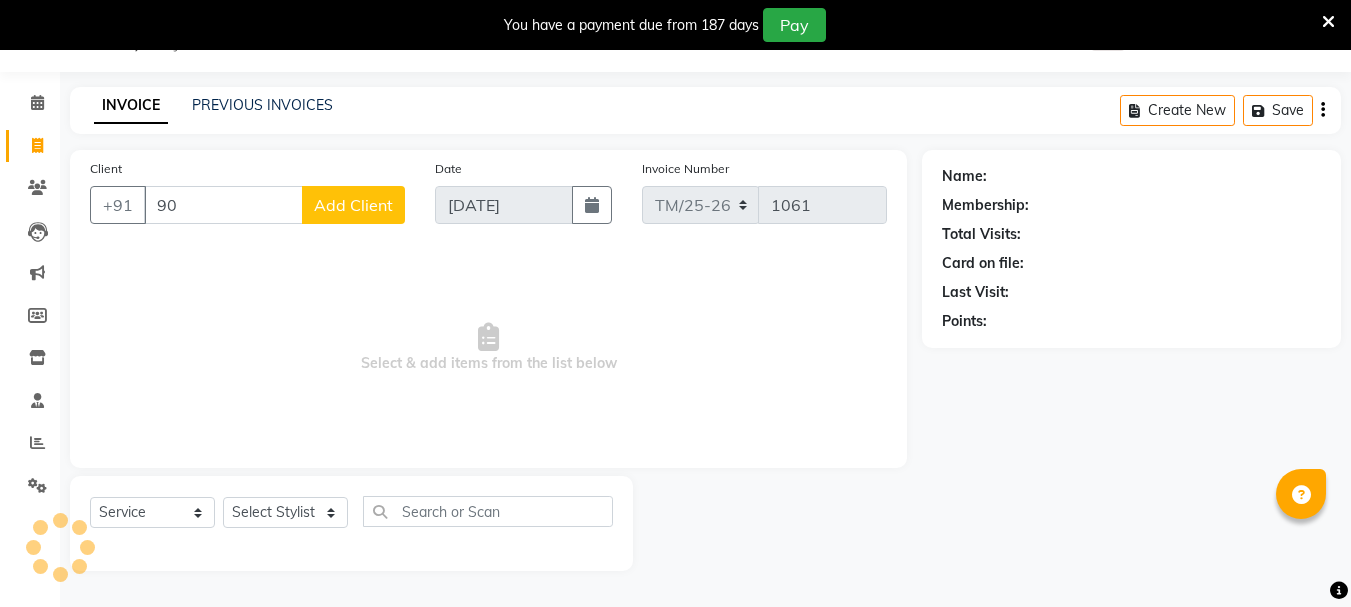 type on "9" 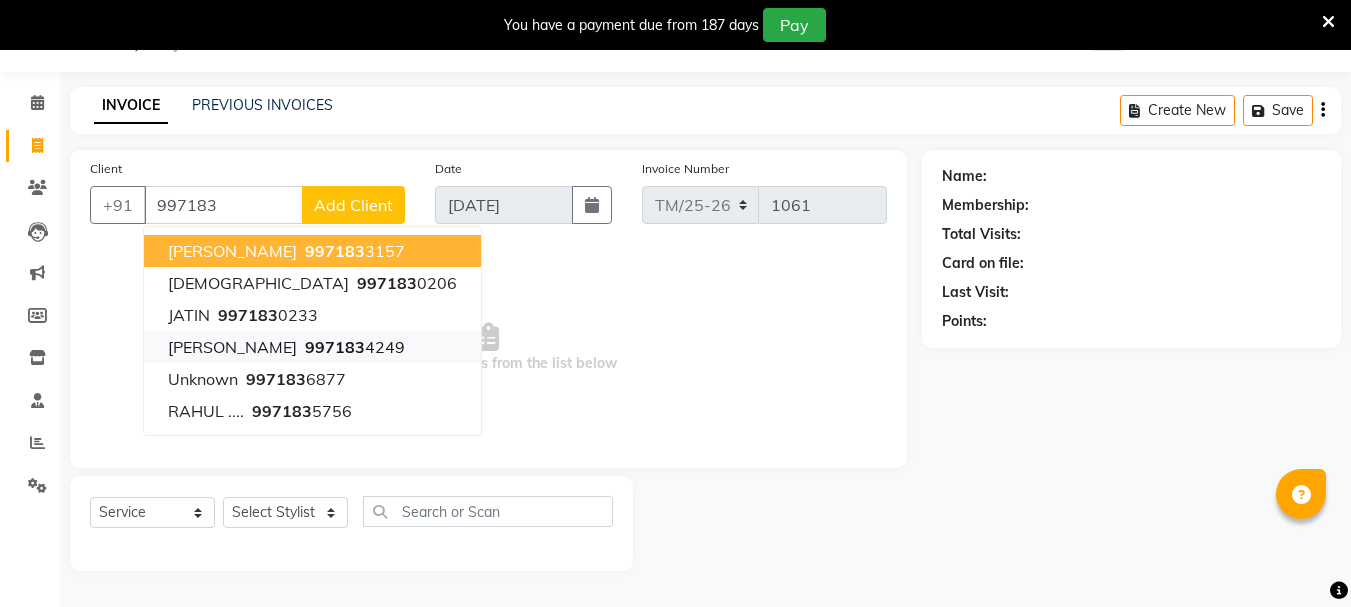 click on "Shweta Singh   997183 4249" at bounding box center [312, 347] 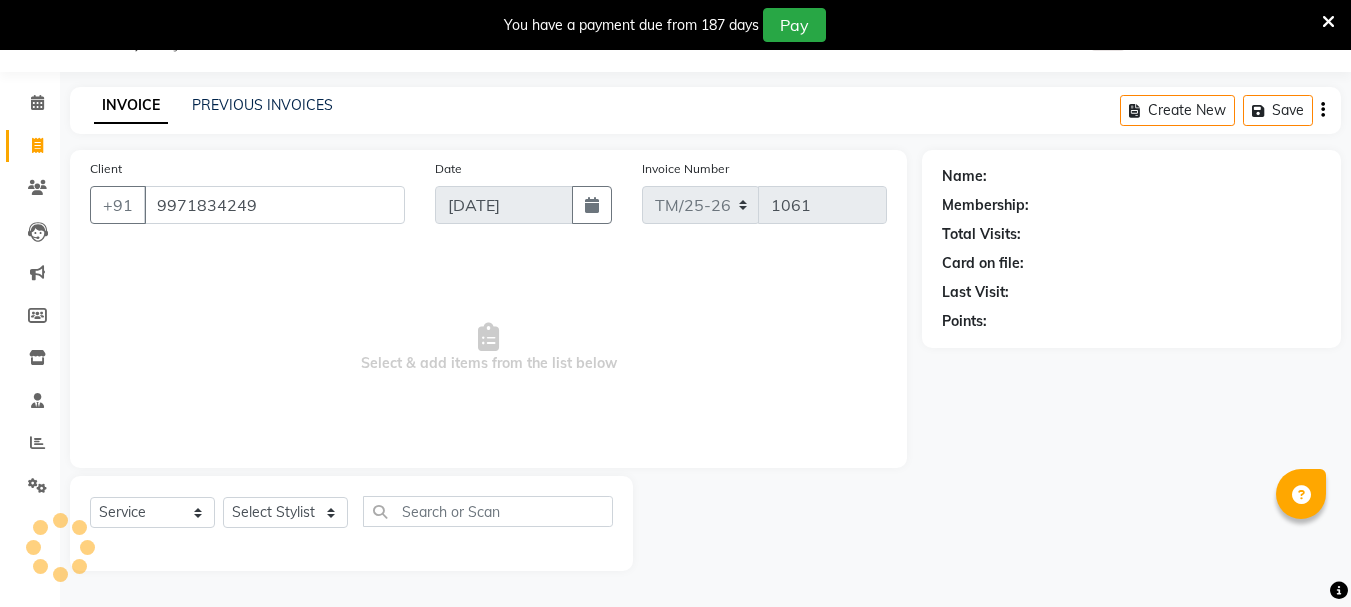 type on "9971834249" 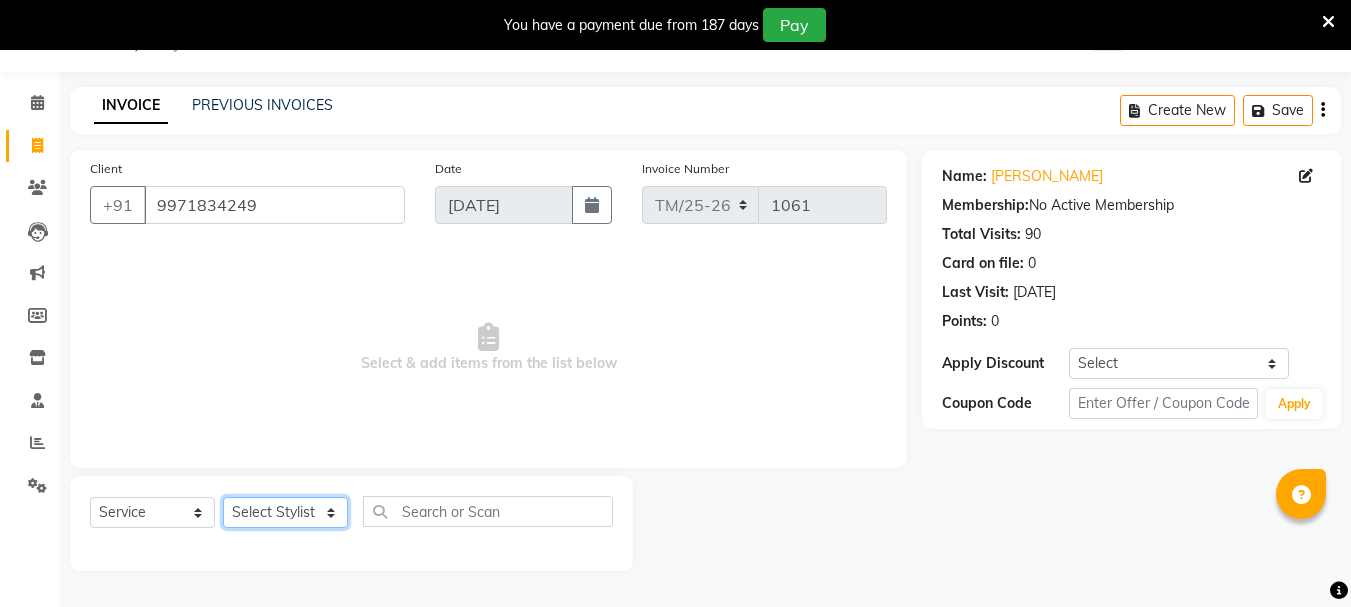 click on "Select Stylist Bhim Ram [PERSON_NAME] [PERSON_NAME] Jyoti (Pooja) [PERSON_NAME] [PERSON_NAME] [PERSON_NAME] [PERSON_NAME]  [PERSON_NAME] Salon (Counter) Tushar" 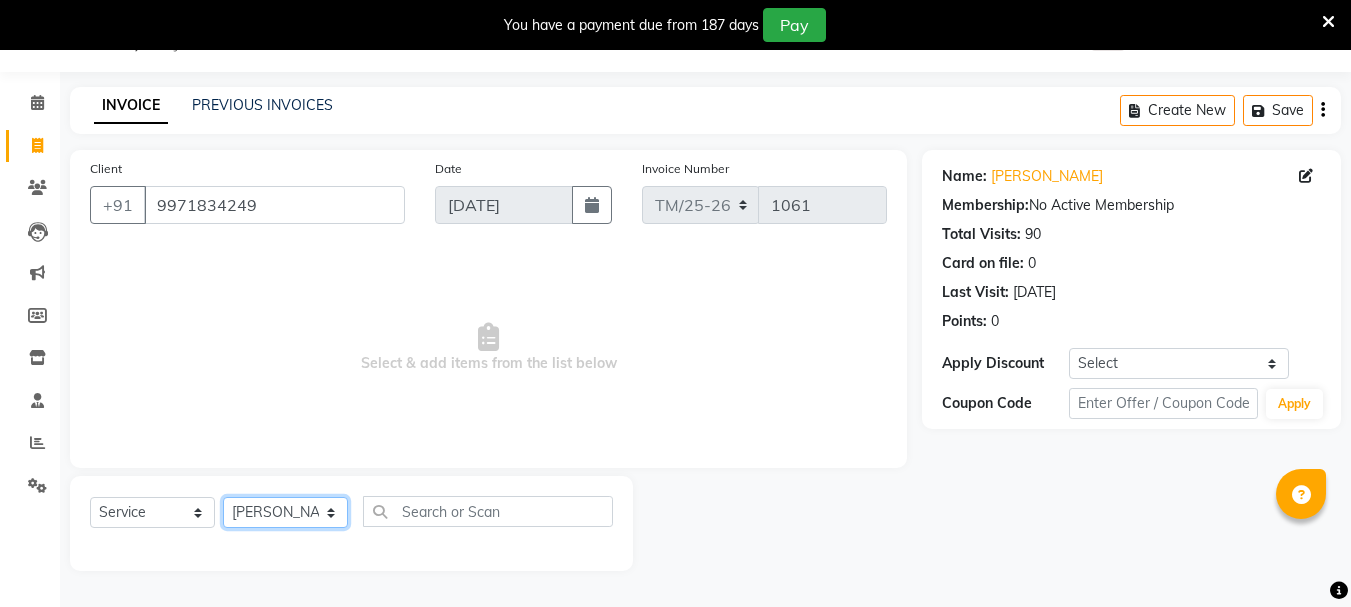 click on "Select Stylist Bhim Ram [PERSON_NAME] [PERSON_NAME] Jyoti (Pooja) [PERSON_NAME] [PERSON_NAME] [PERSON_NAME] [PERSON_NAME]  [PERSON_NAME] Salon (Counter) Tushar" 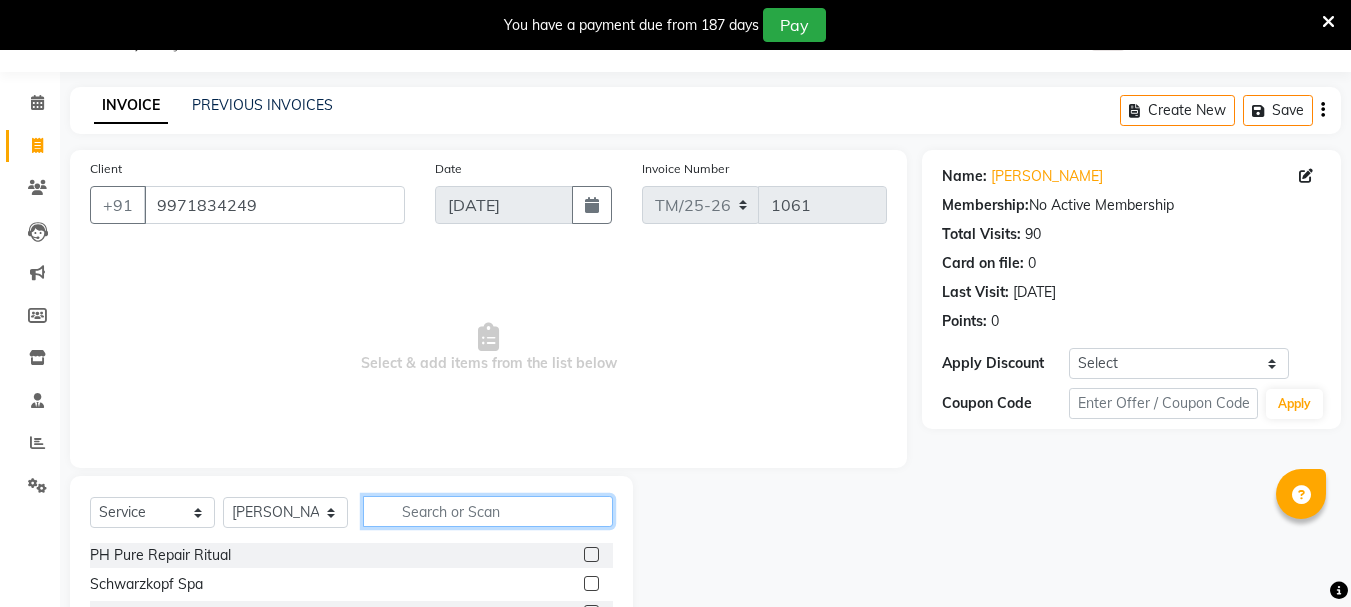click 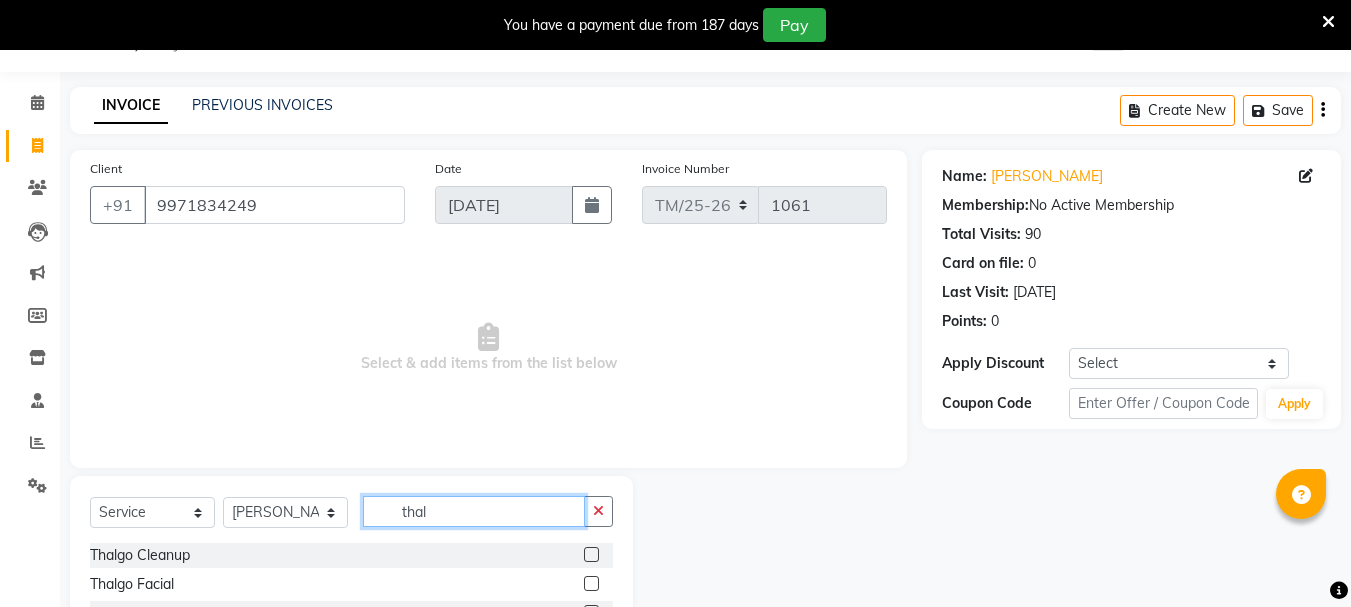 scroll, scrollTop: 131, scrollLeft: 0, axis: vertical 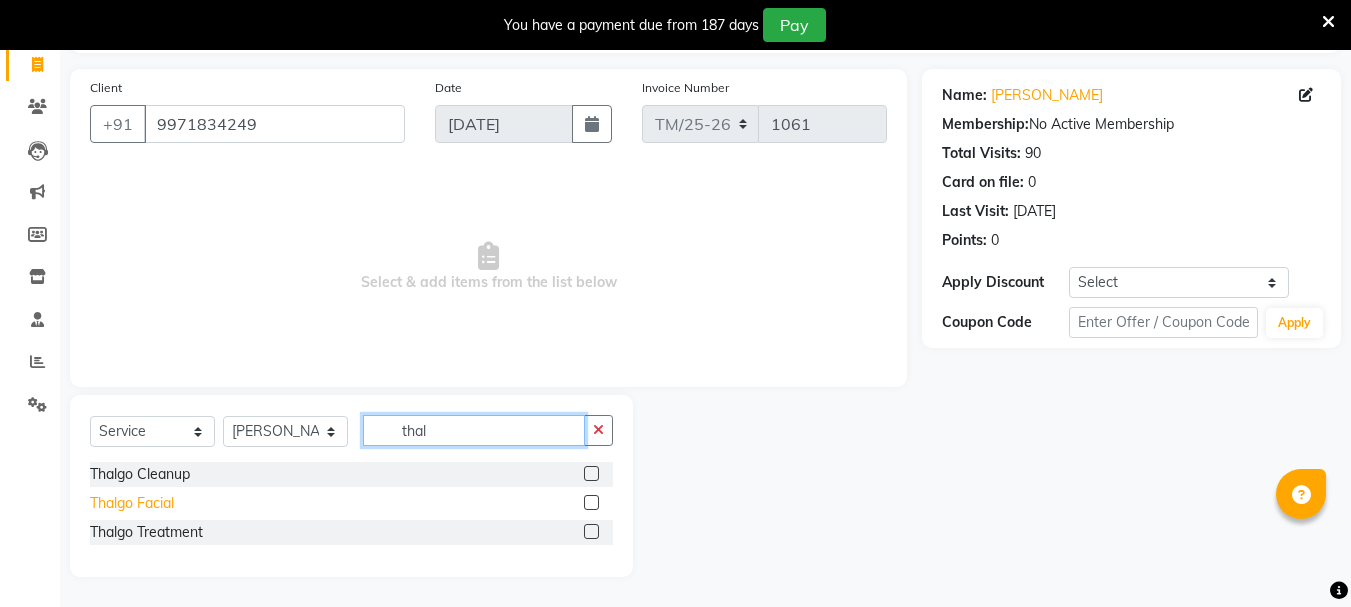 type on "thal" 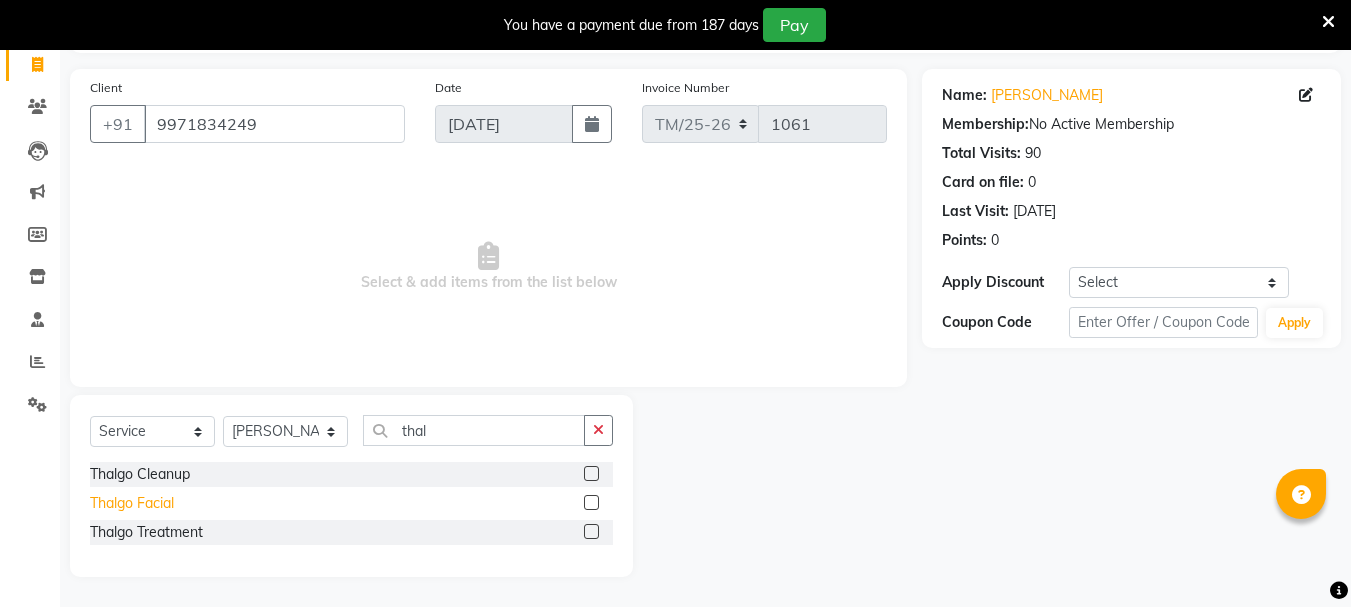 click on "Thalgo Facial" 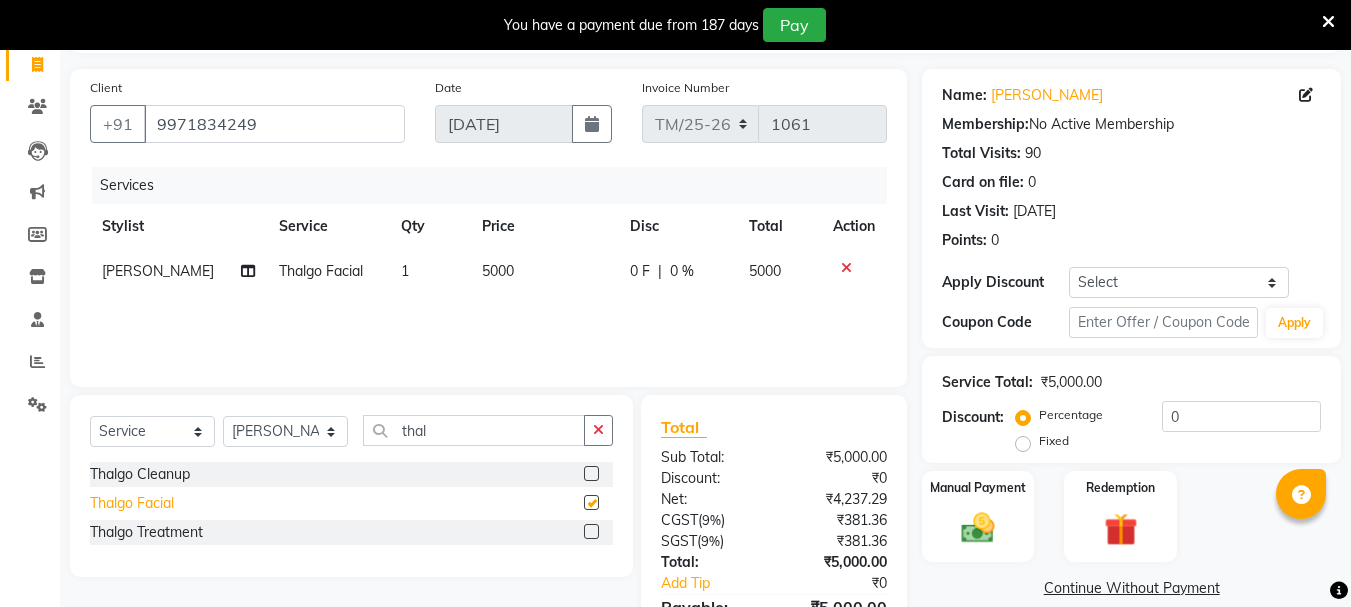 checkbox on "false" 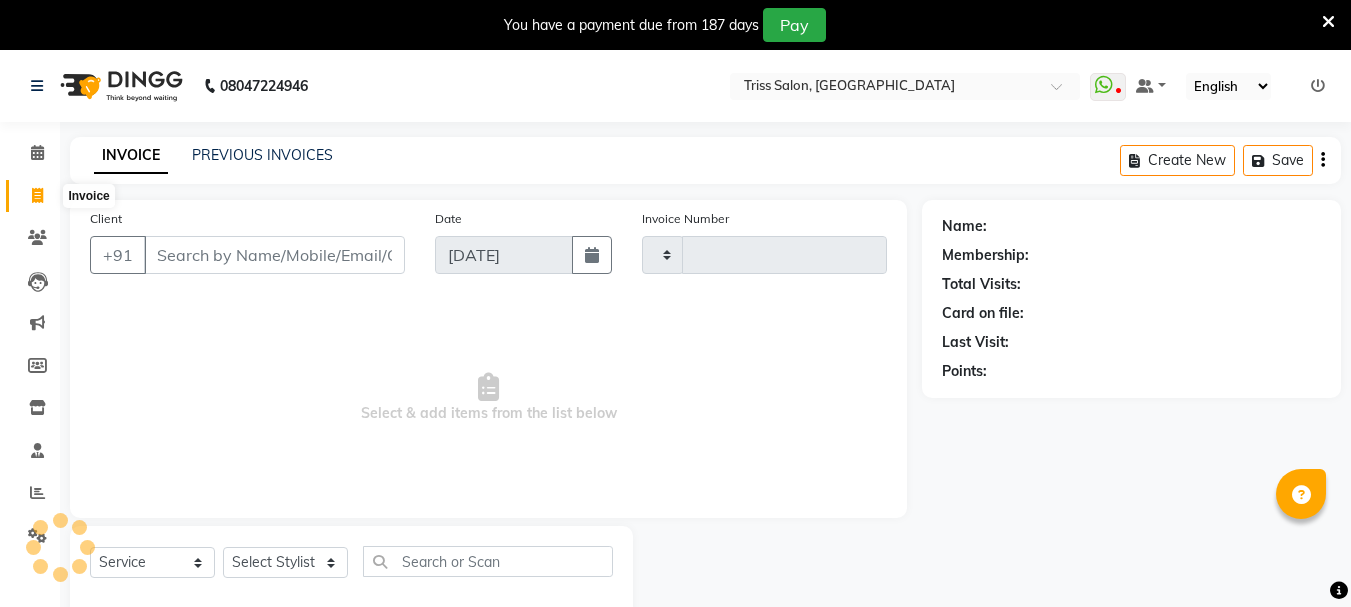click 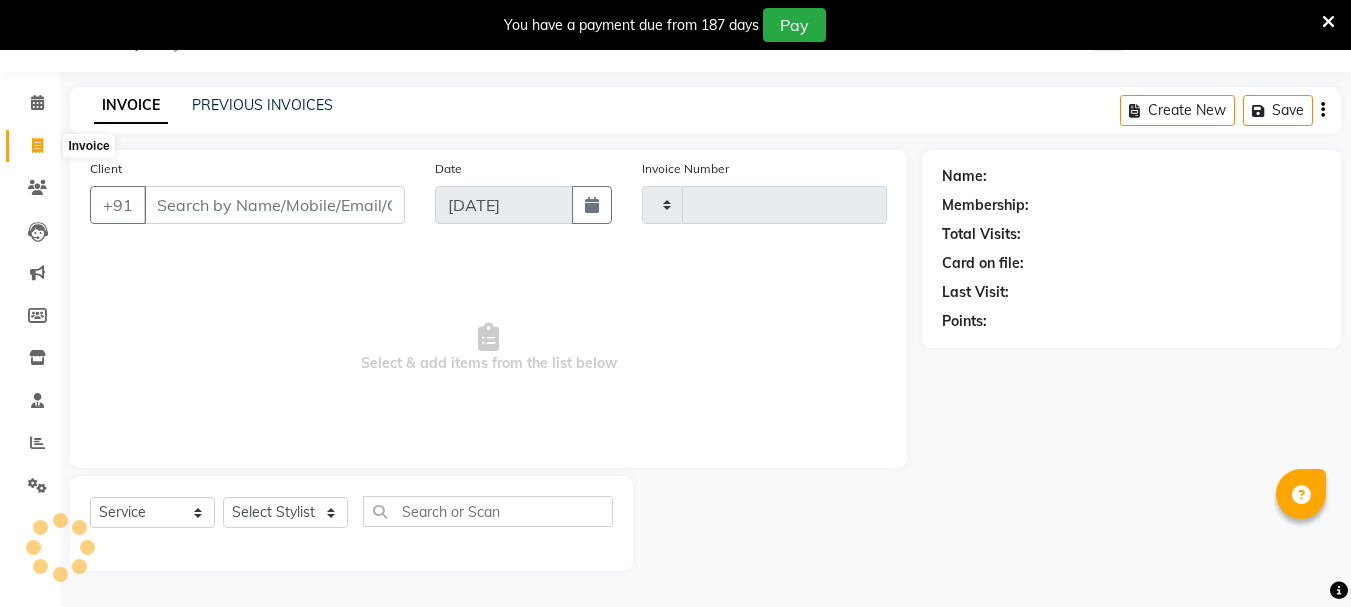 select on "service" 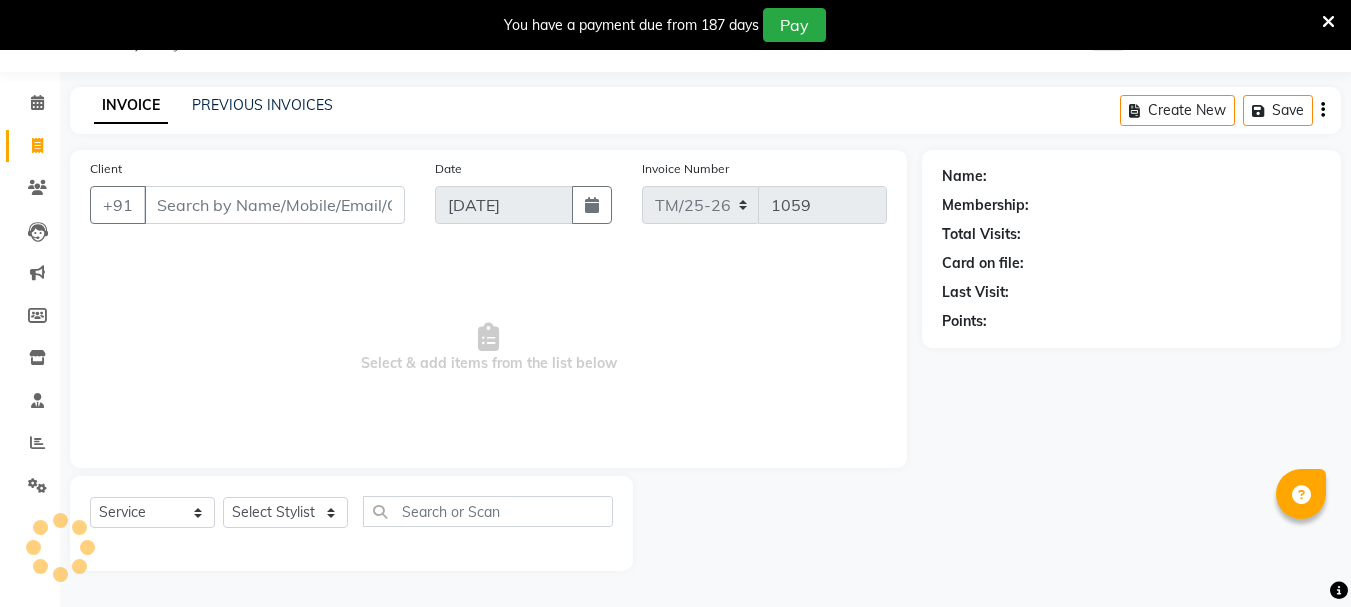 click on "Select Stylist" 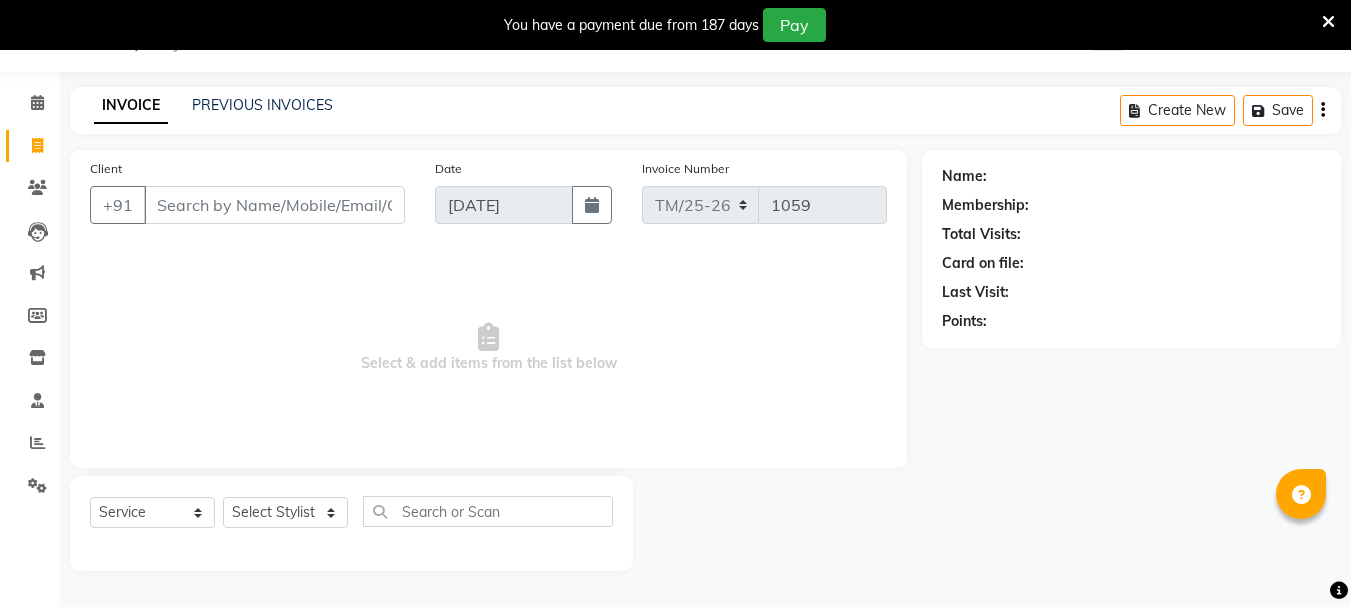 scroll, scrollTop: 50, scrollLeft: 0, axis: vertical 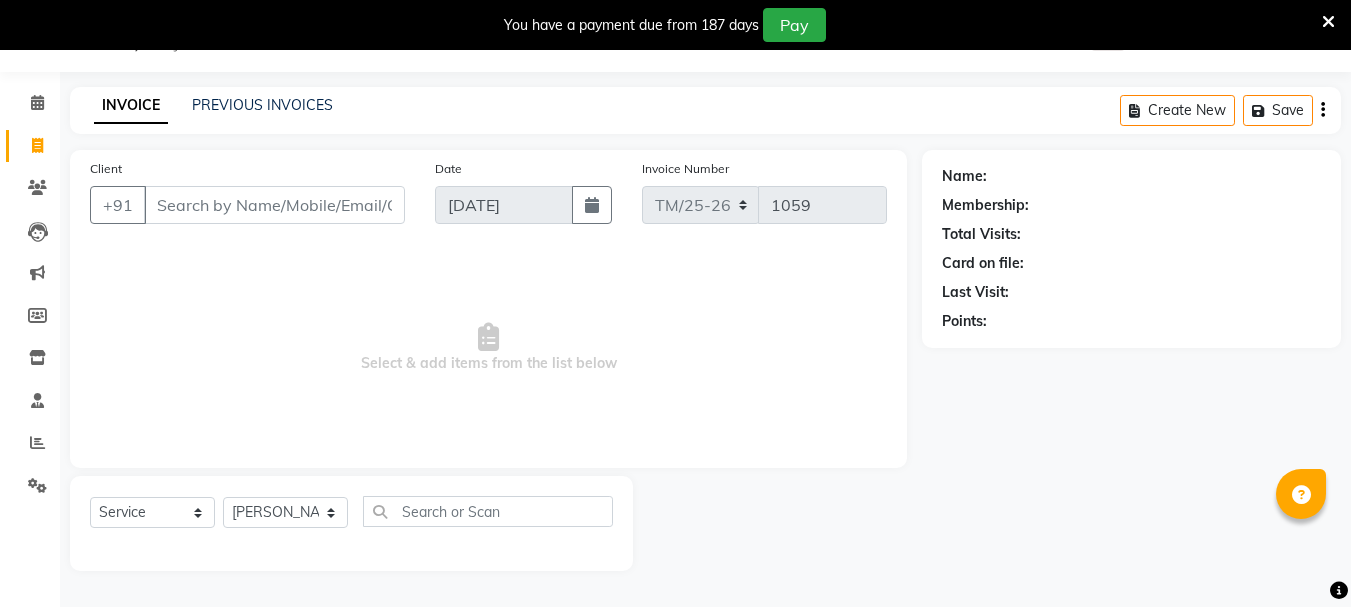 click on "Select Stylist Bhim Ram [PERSON_NAME] [PERSON_NAME] Jyoti (Pooja) [PERSON_NAME] [PERSON_NAME] [PERSON_NAME] [PERSON_NAME]  [PERSON_NAME] Salon (Counter) Tushar" 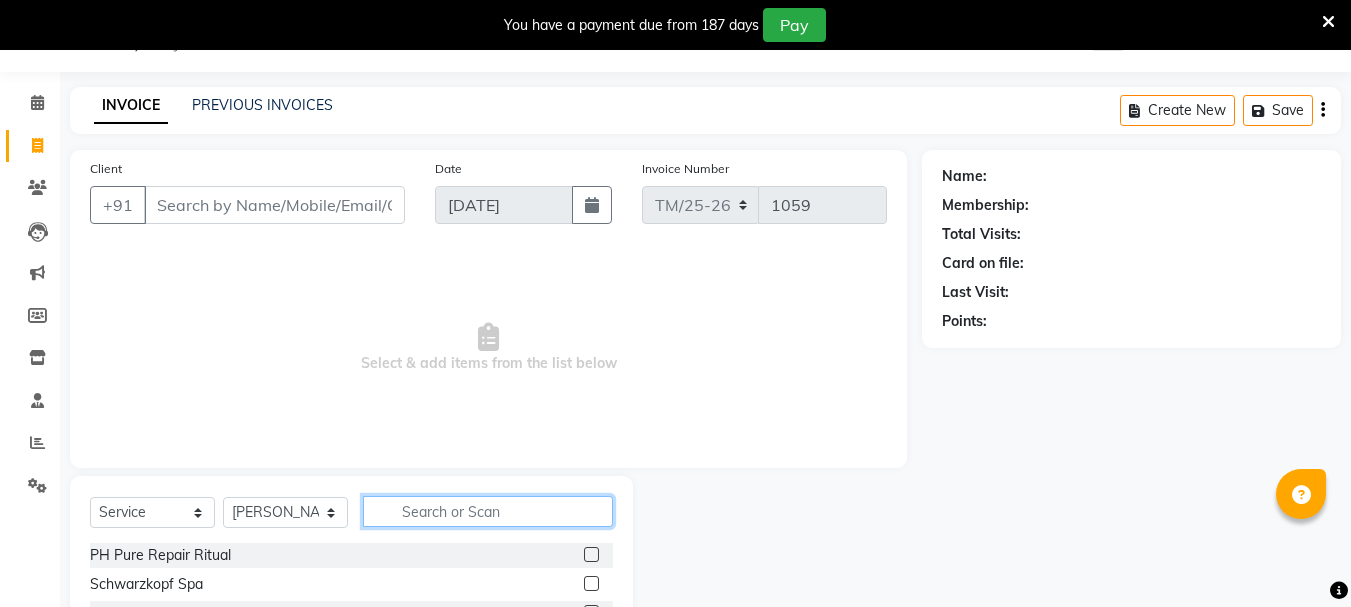 click 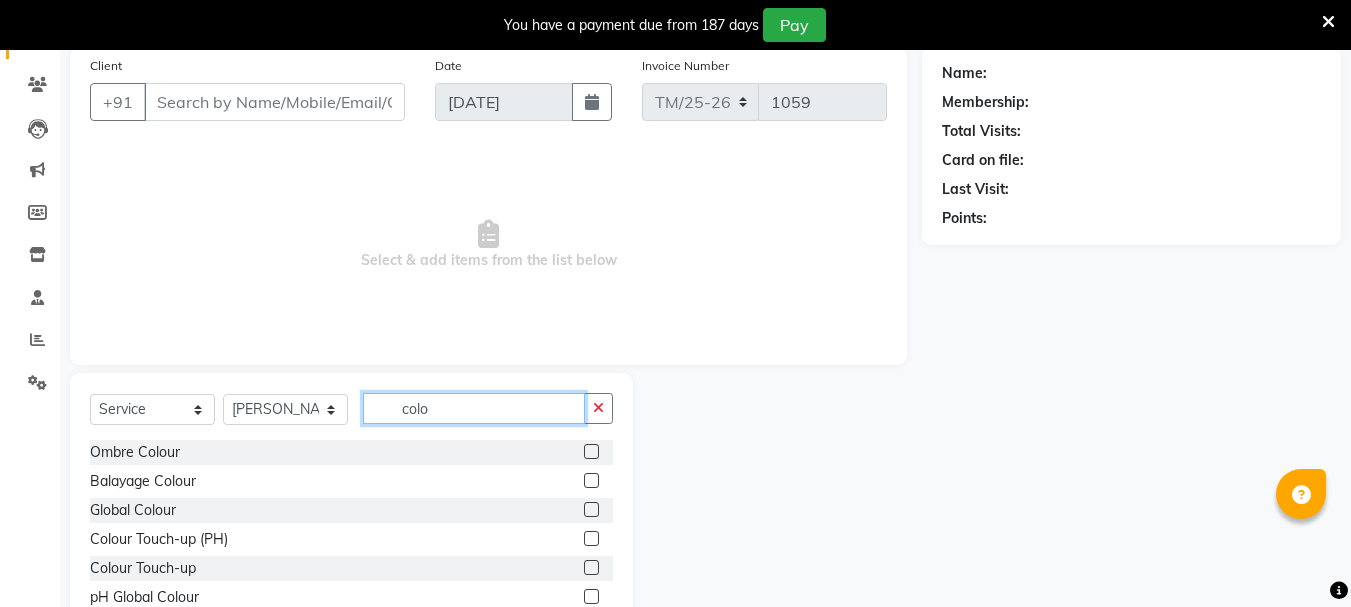 scroll, scrollTop: 156, scrollLeft: 0, axis: vertical 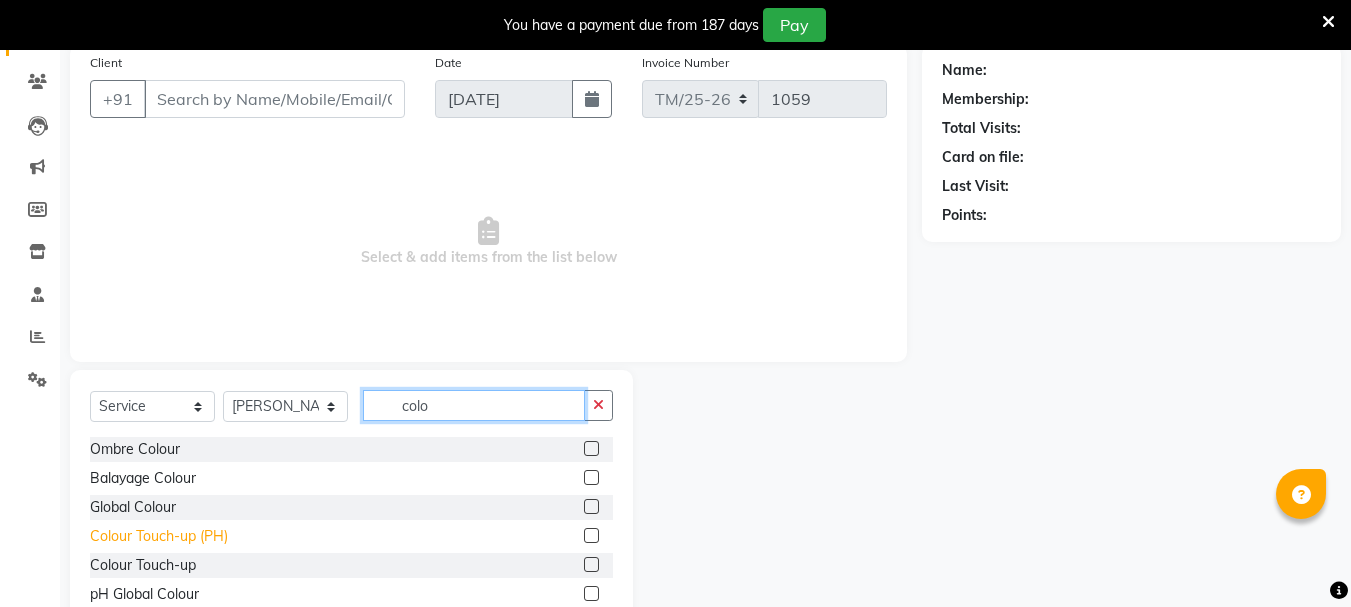 type on "colo" 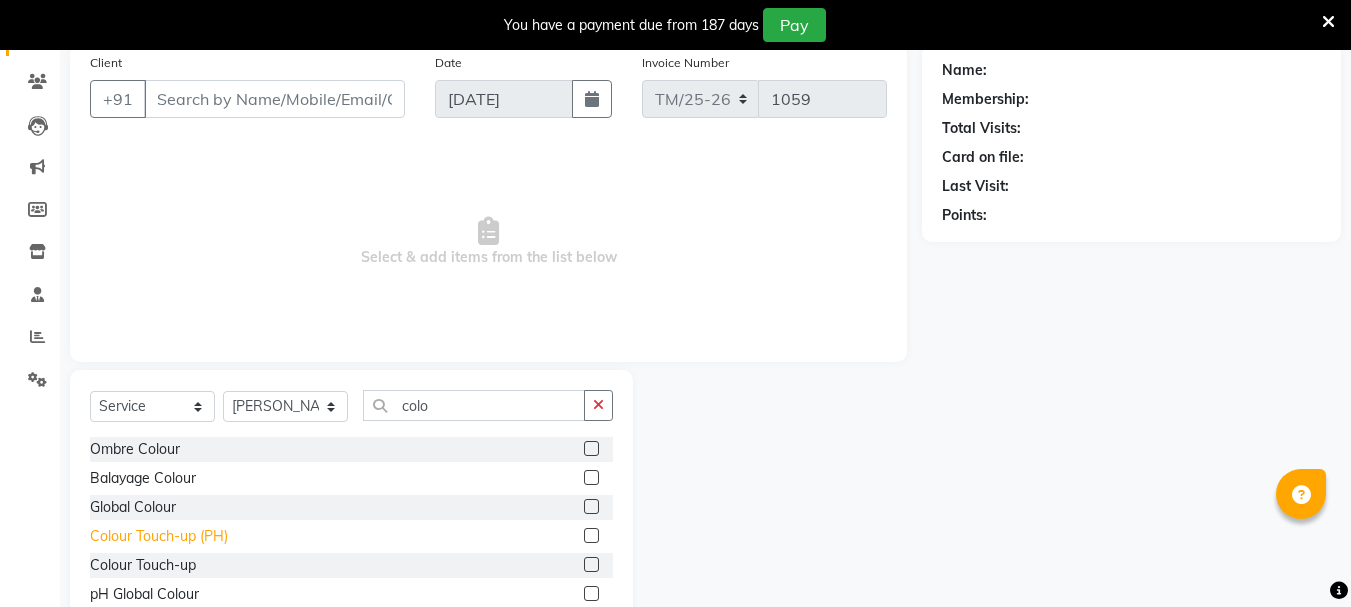 click on "Colour Touch-up (PH)" 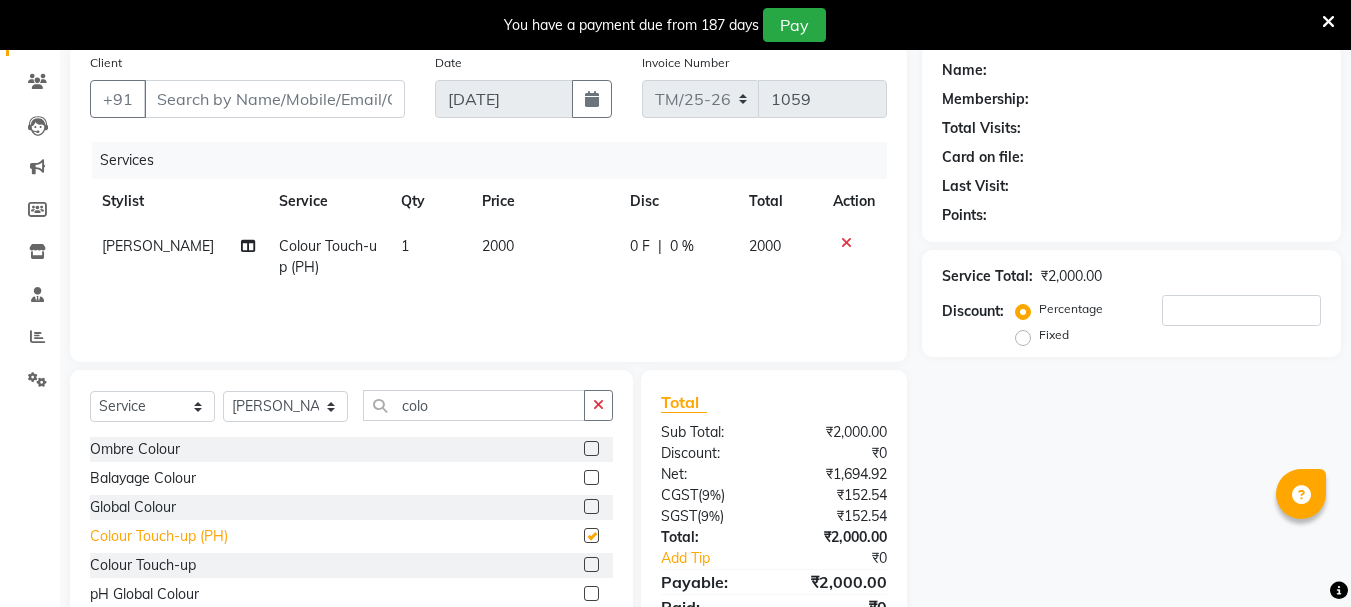 checkbox on "false" 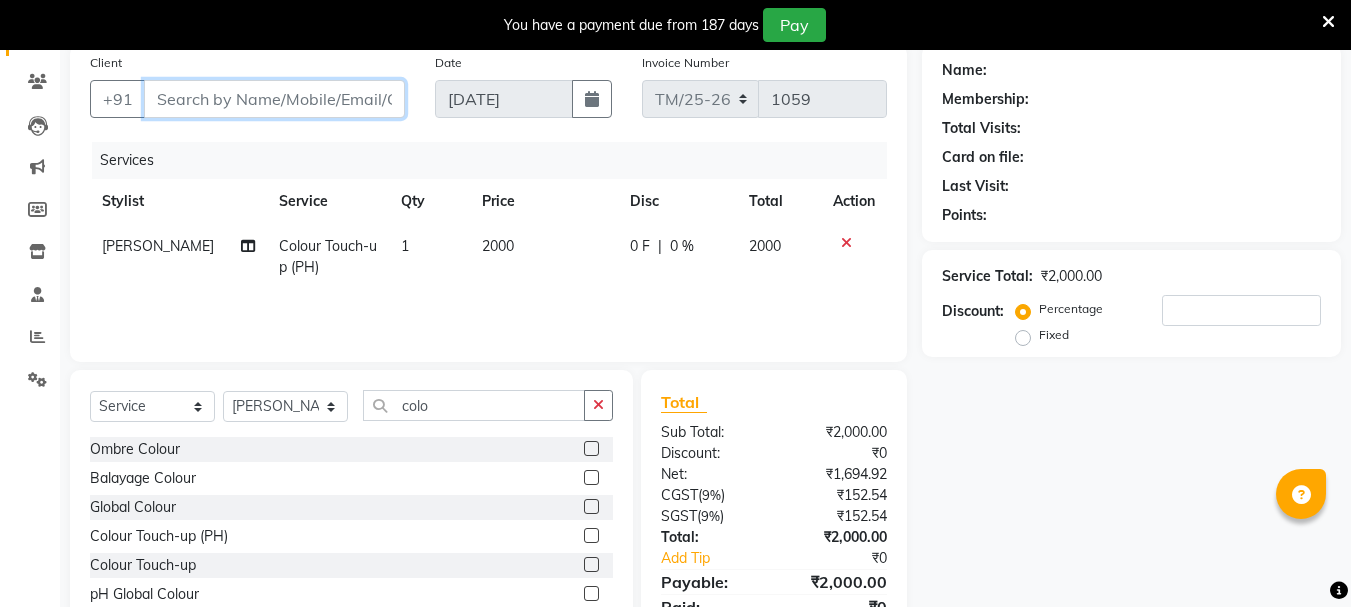 click on "Client" at bounding box center [274, 99] 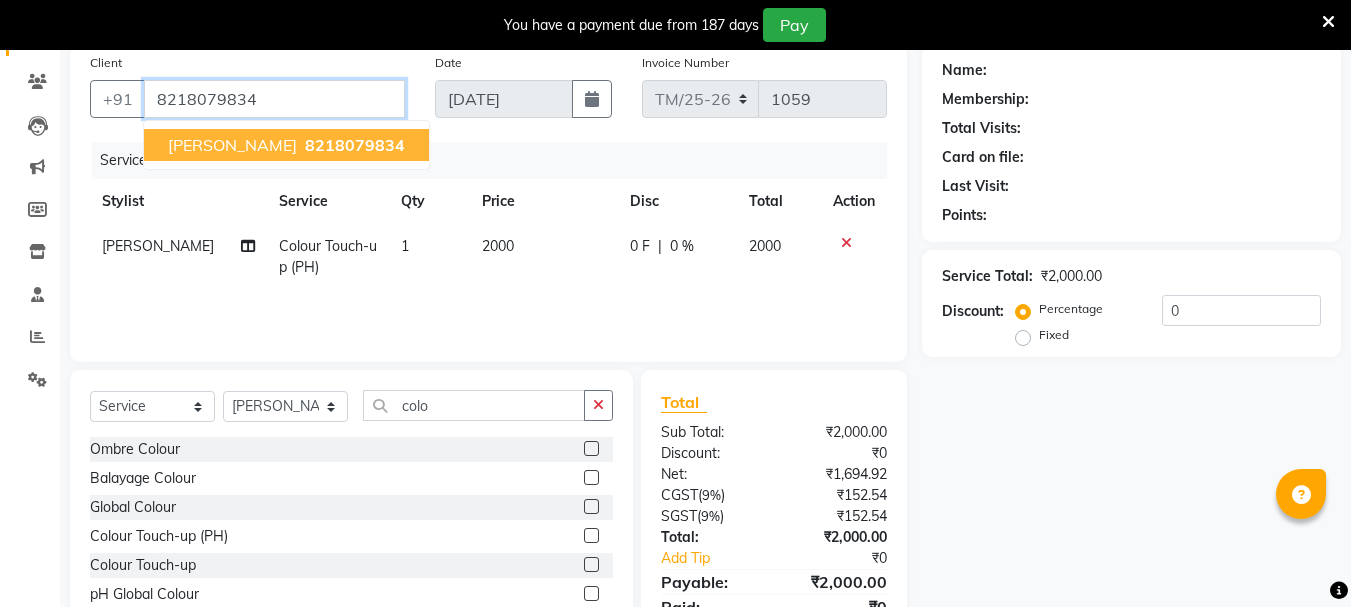 type on "8218079834" 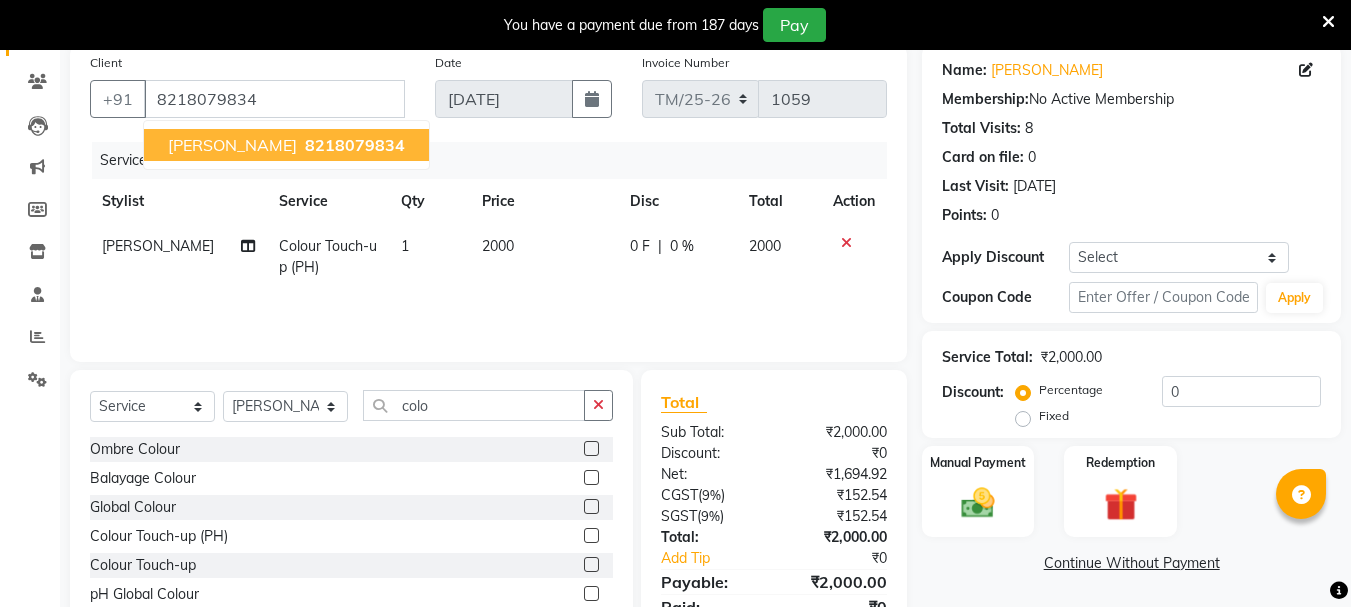 click on "[PERSON_NAME]" at bounding box center [232, 145] 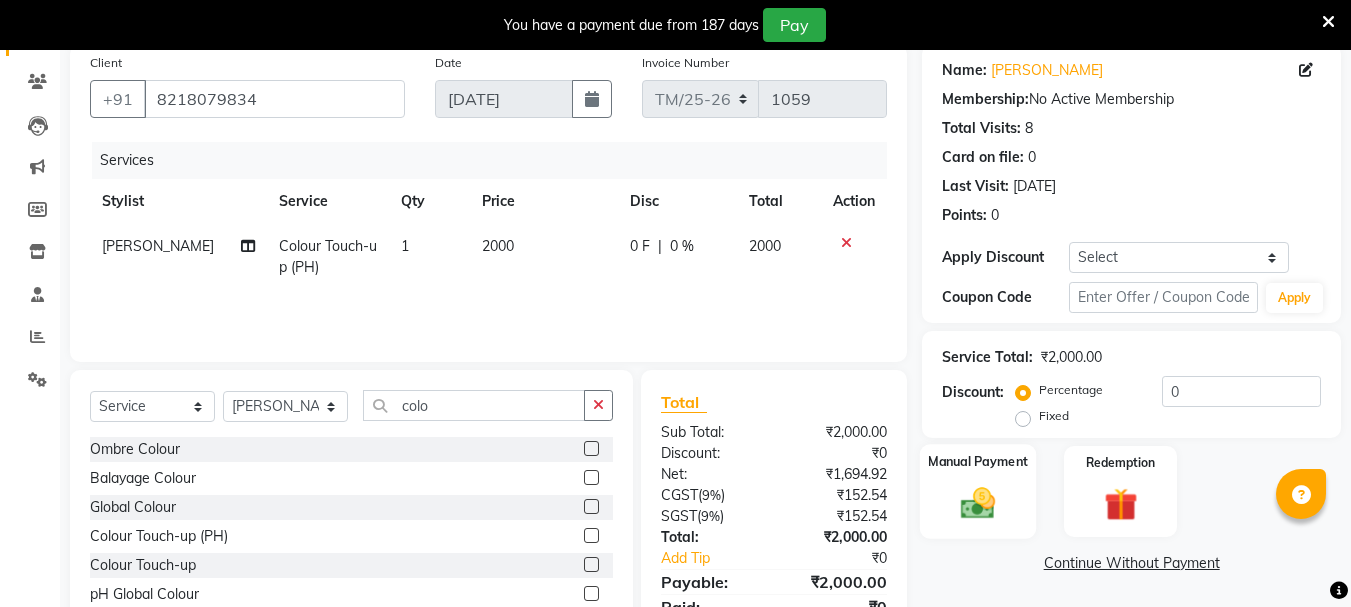 click 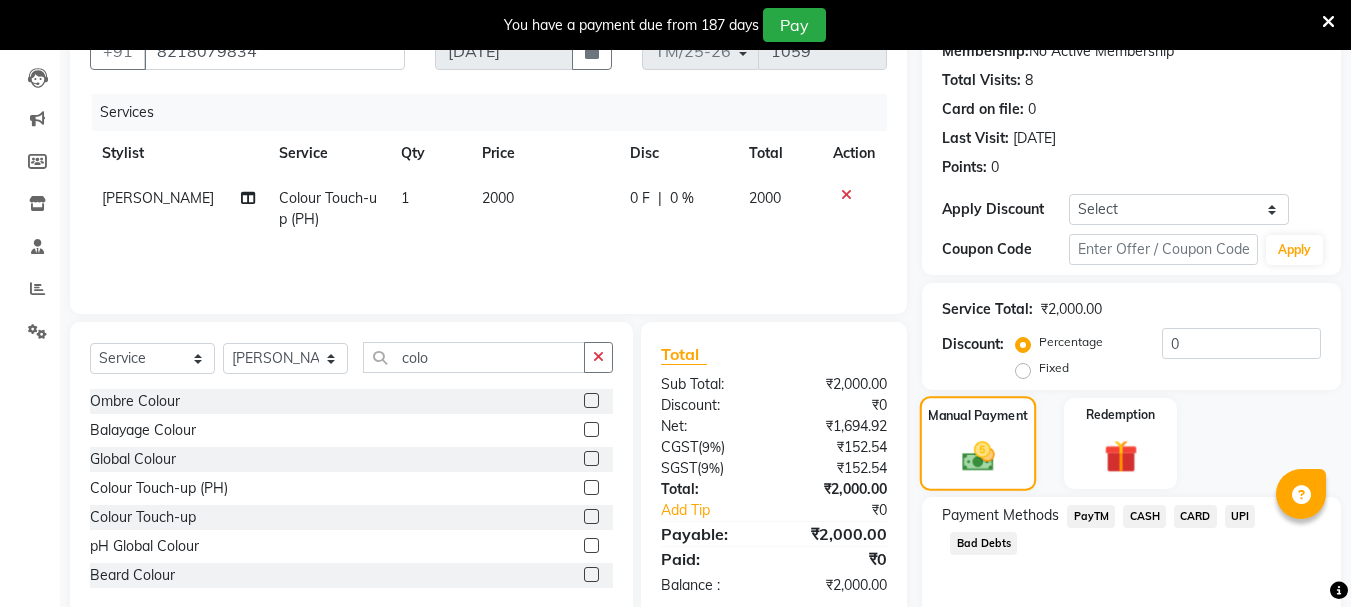 scroll, scrollTop: 285, scrollLeft: 0, axis: vertical 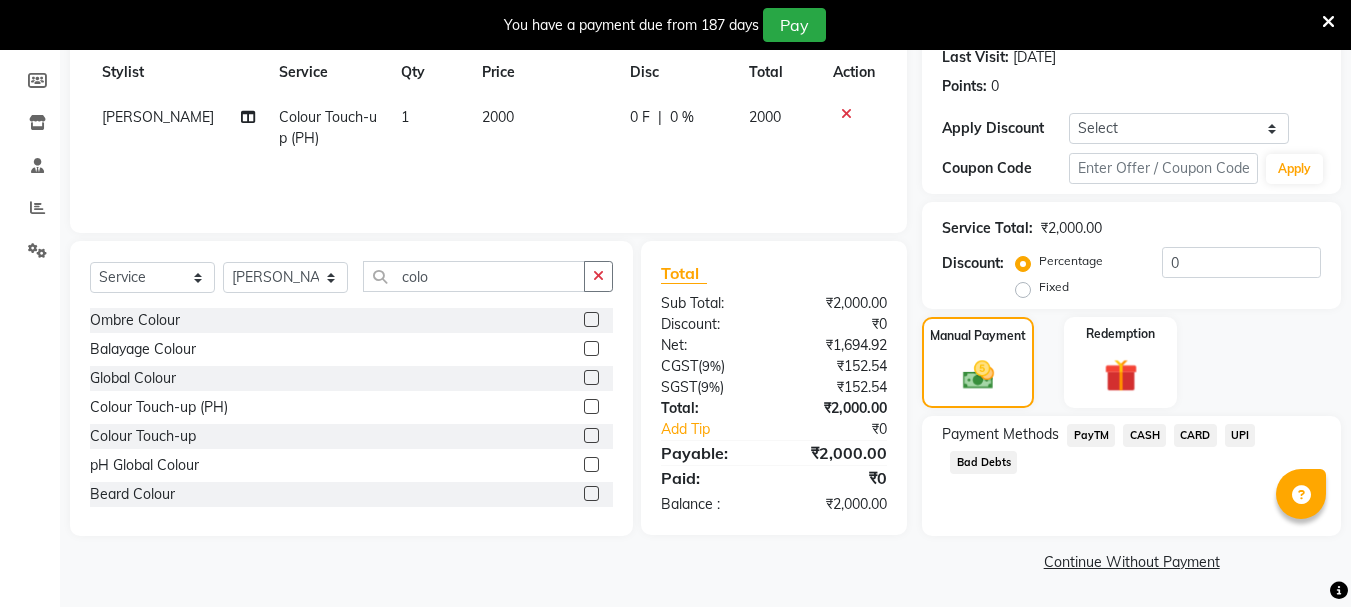 click on "CARD" 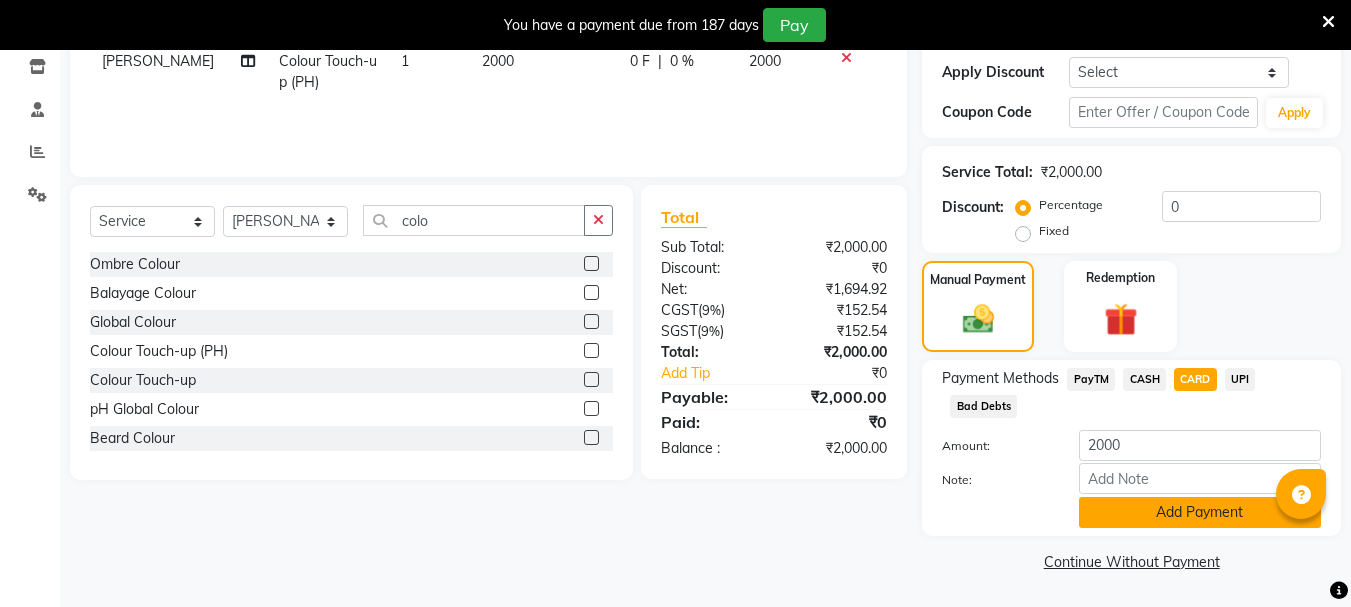 click on "Add Payment" 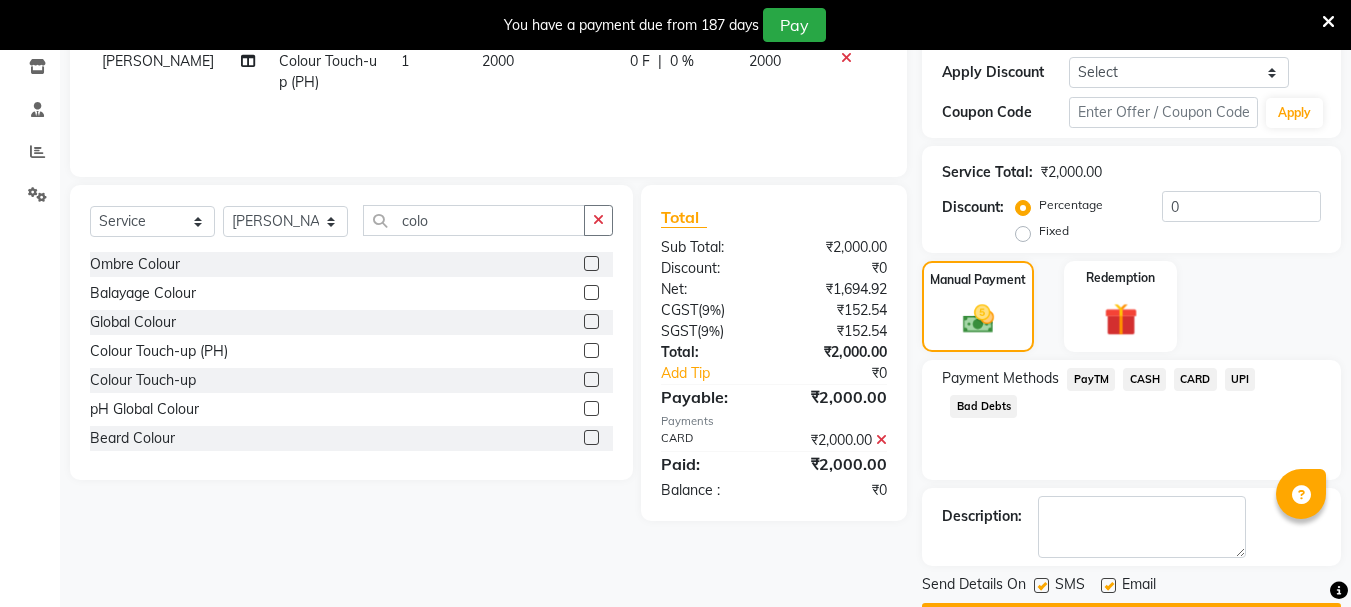 scroll, scrollTop: 398, scrollLeft: 0, axis: vertical 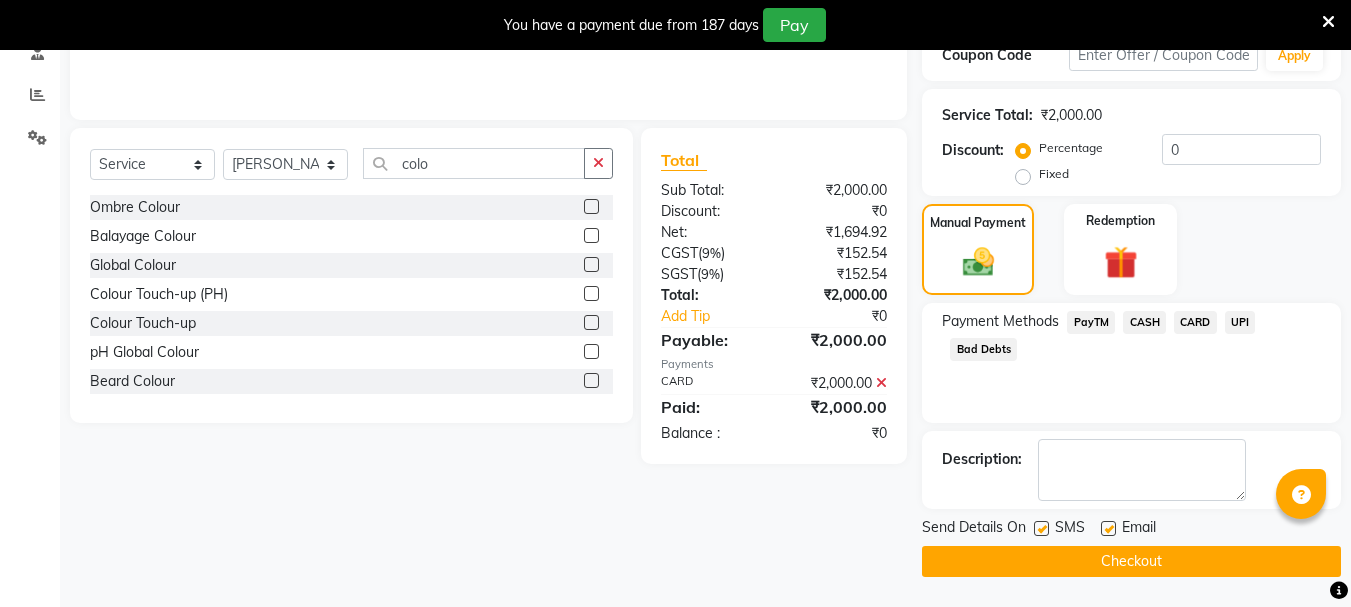 click on "Checkout" 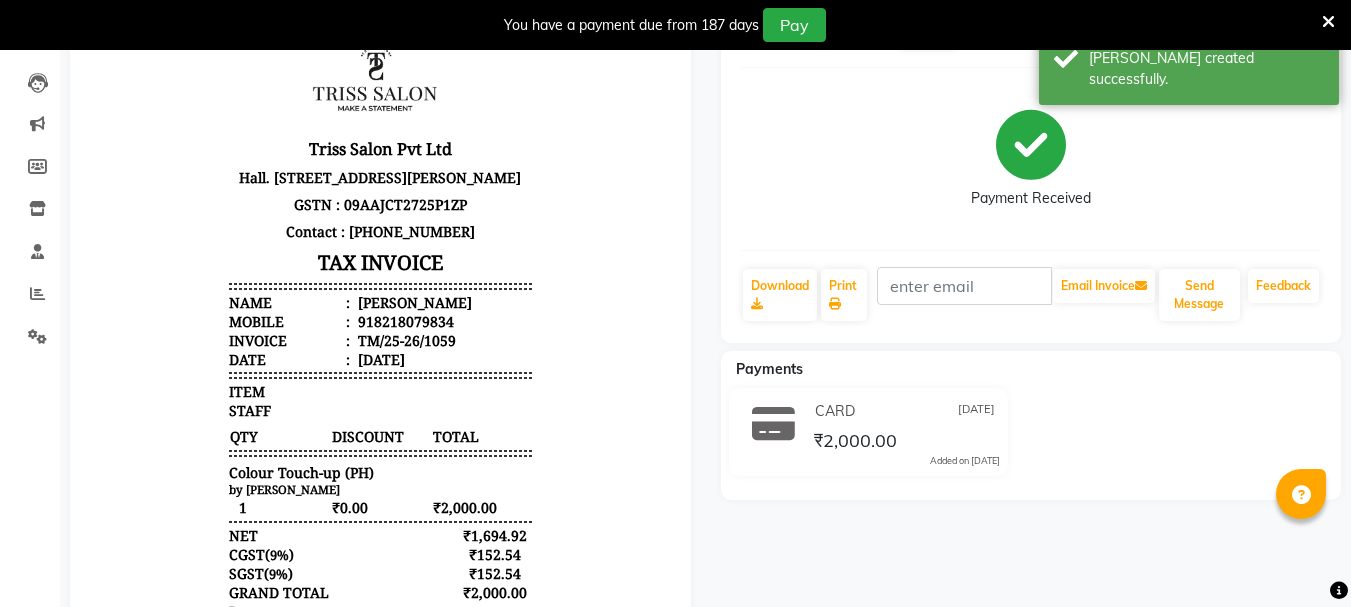scroll, scrollTop: 0, scrollLeft: 0, axis: both 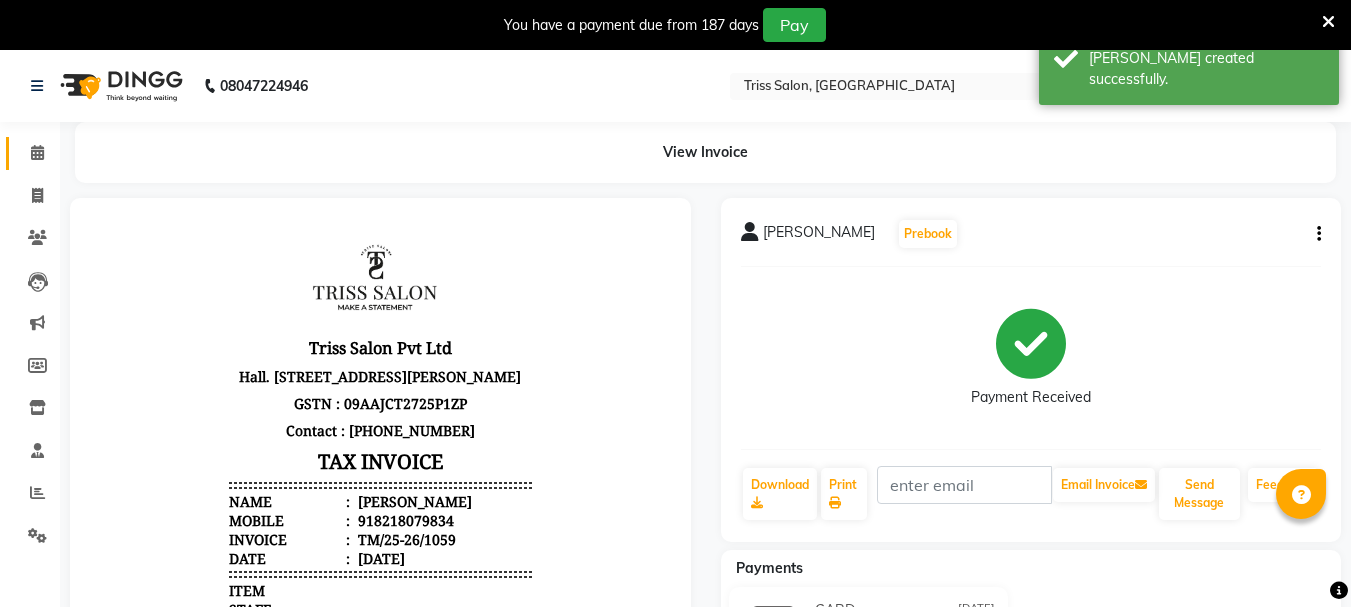 click 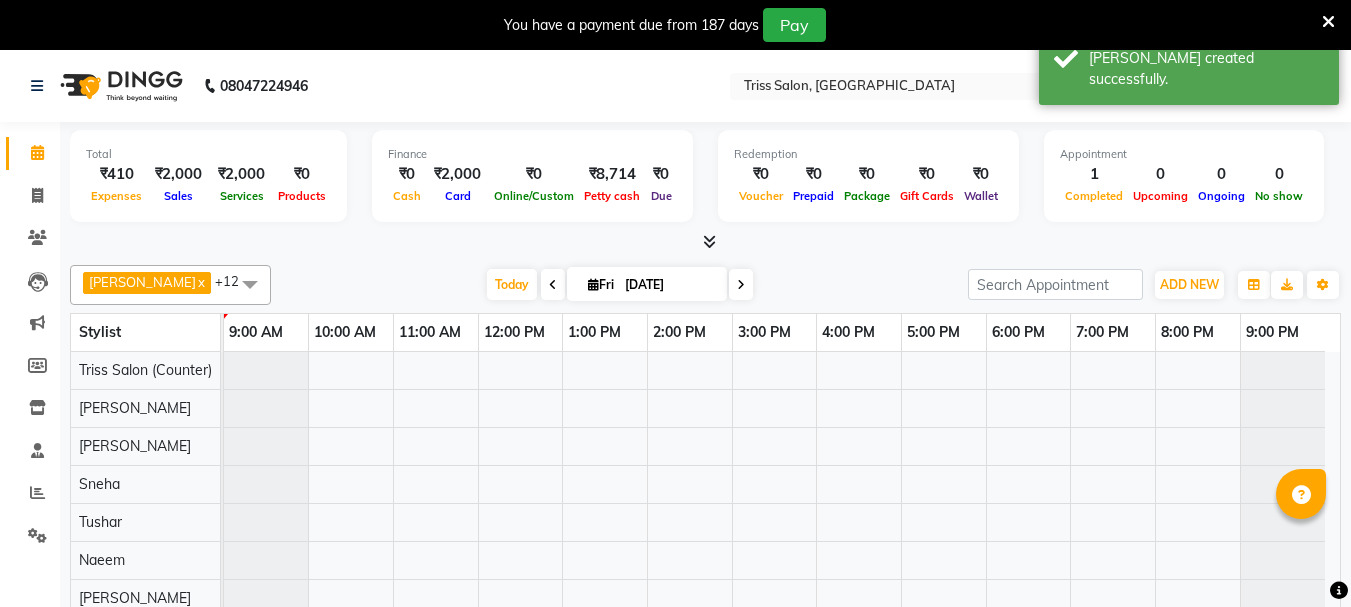 click at bounding box center (709, 241) 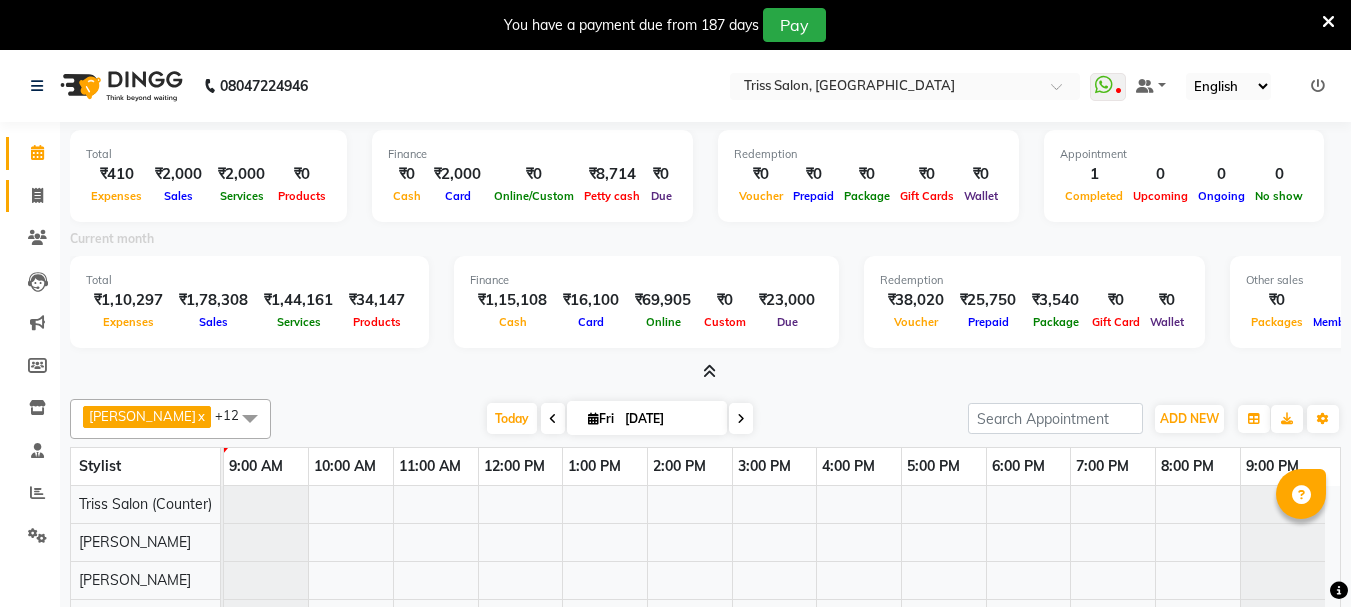 click 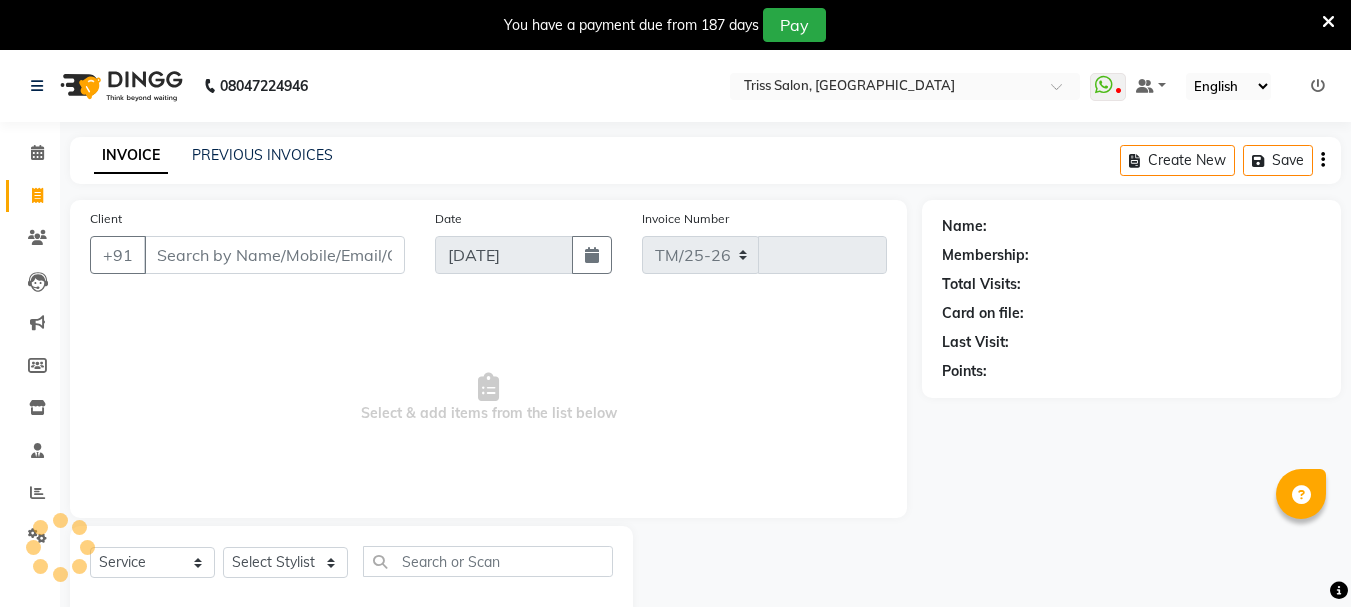 select on "4304" 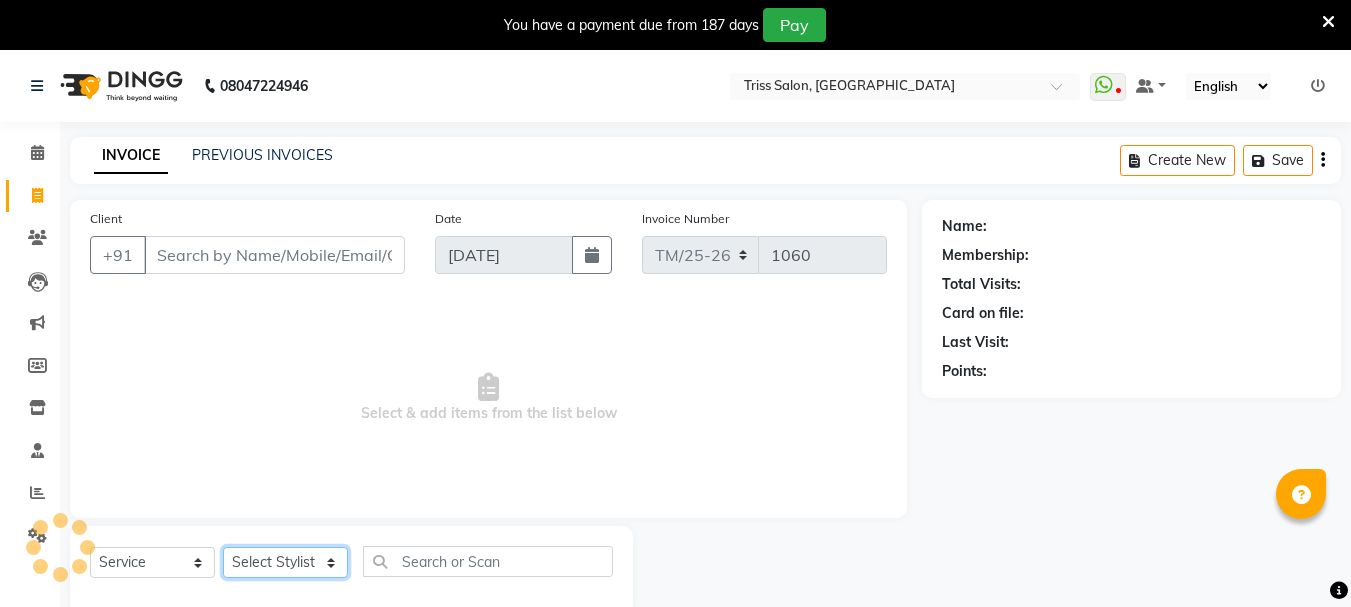 click on "Select Stylist" 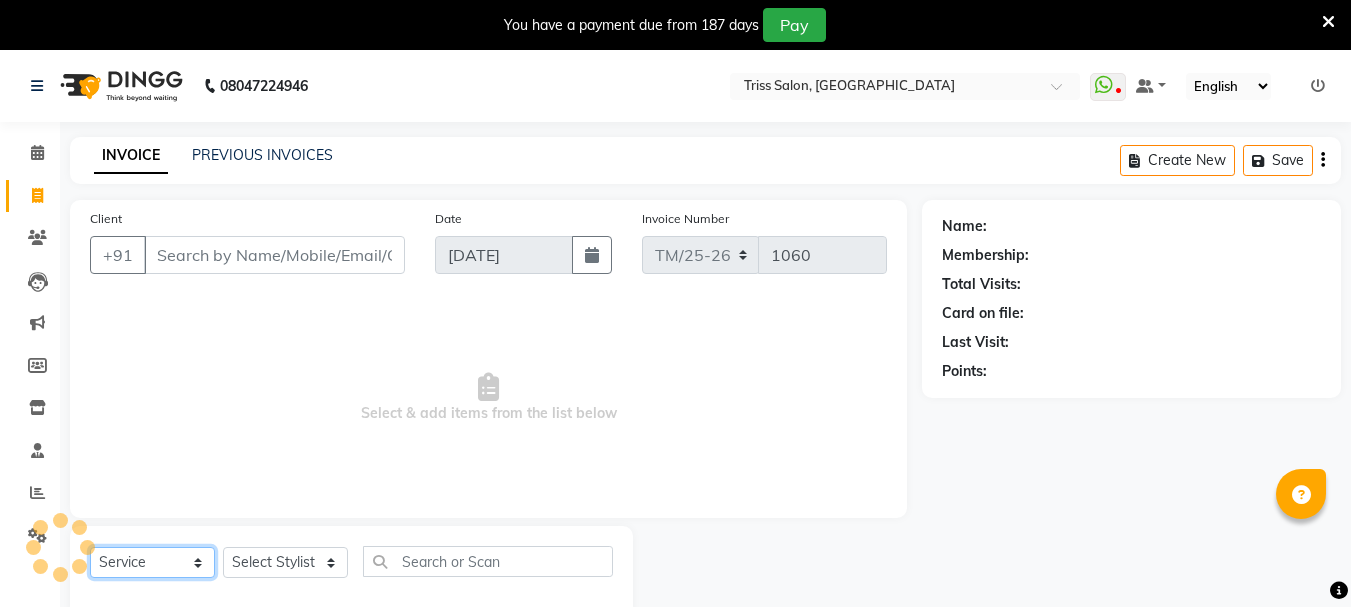 click on "Select  Service  Product  Membership  Package Voucher Prepaid Gift Card" 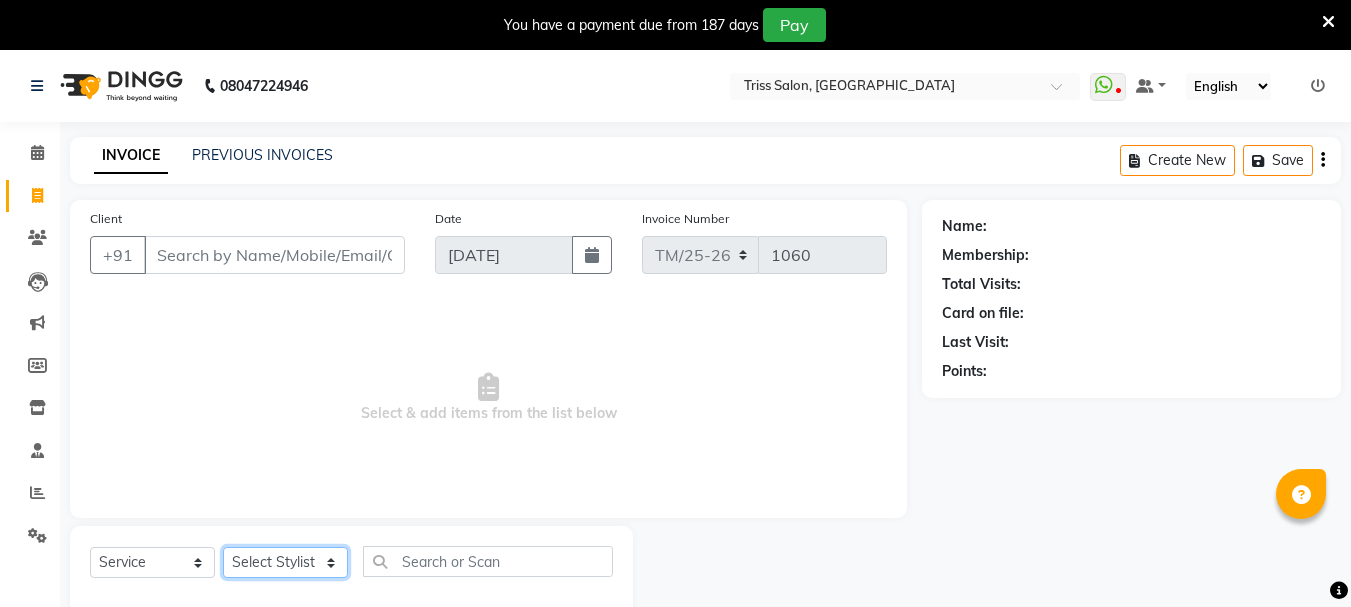 click on "Select Stylist Bhim Ram [PERSON_NAME] [PERSON_NAME] Jyoti (Pooja) [PERSON_NAME] [PERSON_NAME] [PERSON_NAME] [PERSON_NAME]  [PERSON_NAME] Salon (Counter) Tushar" 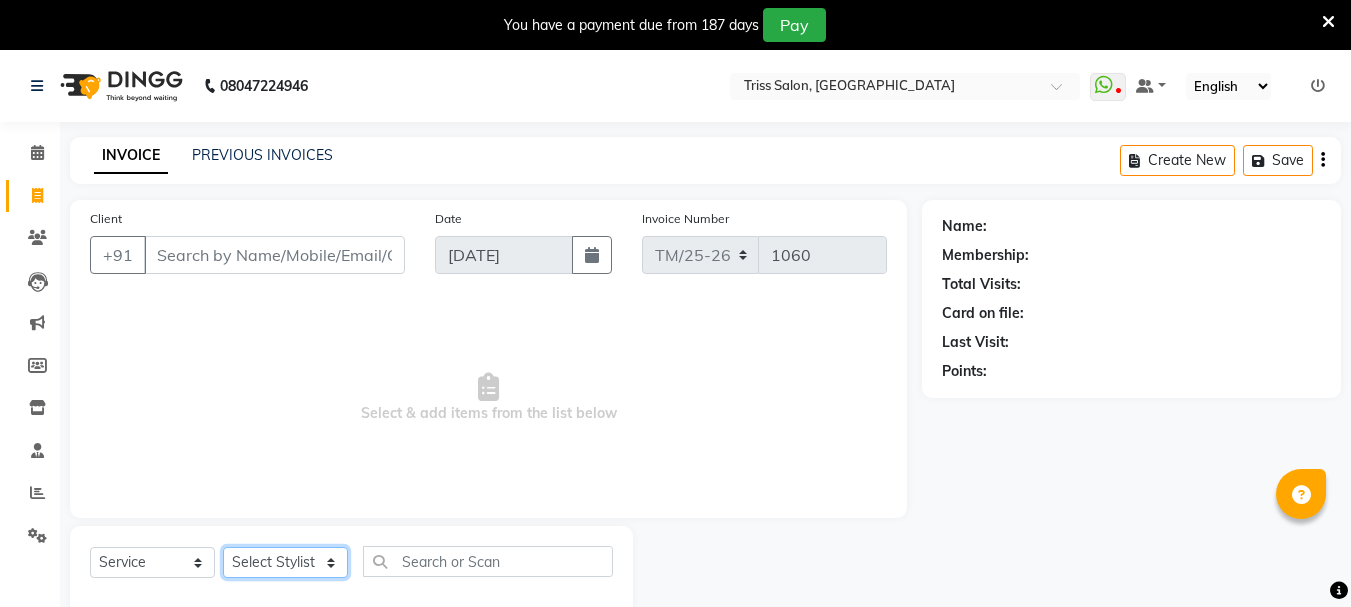 select on "23536" 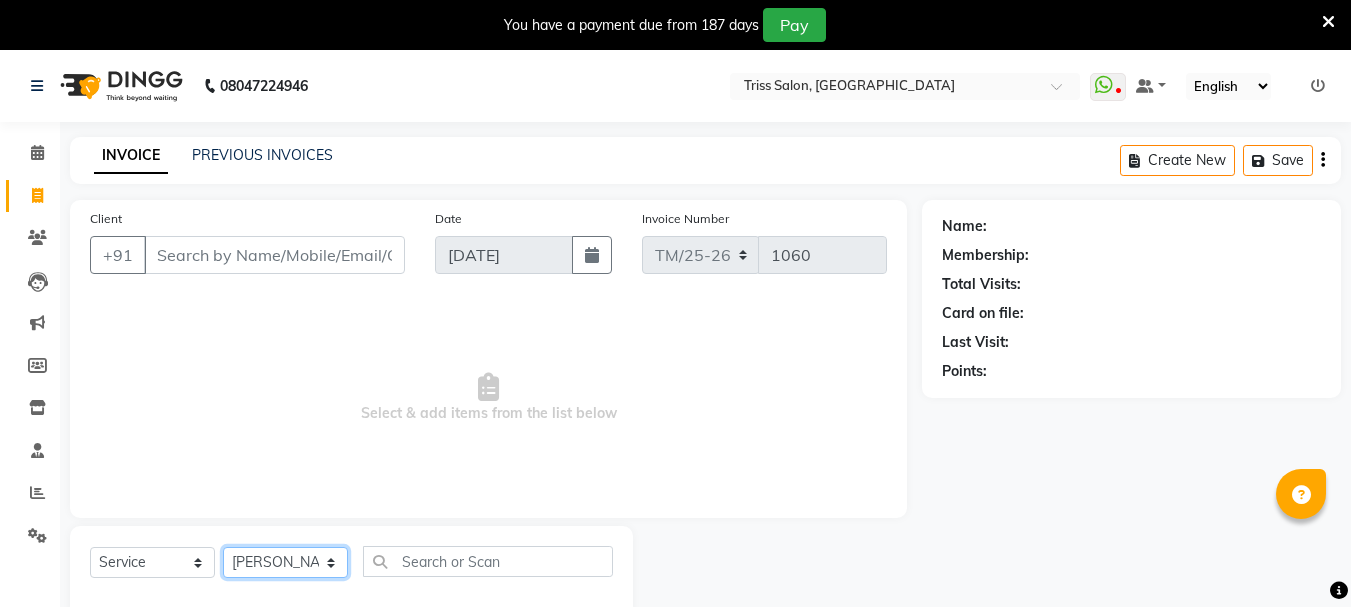 click on "Select Stylist Bhim Ram [PERSON_NAME] [PERSON_NAME] Jyoti (Pooja) [PERSON_NAME] [PERSON_NAME] [PERSON_NAME] [PERSON_NAME]  [PERSON_NAME] Salon (Counter) Tushar" 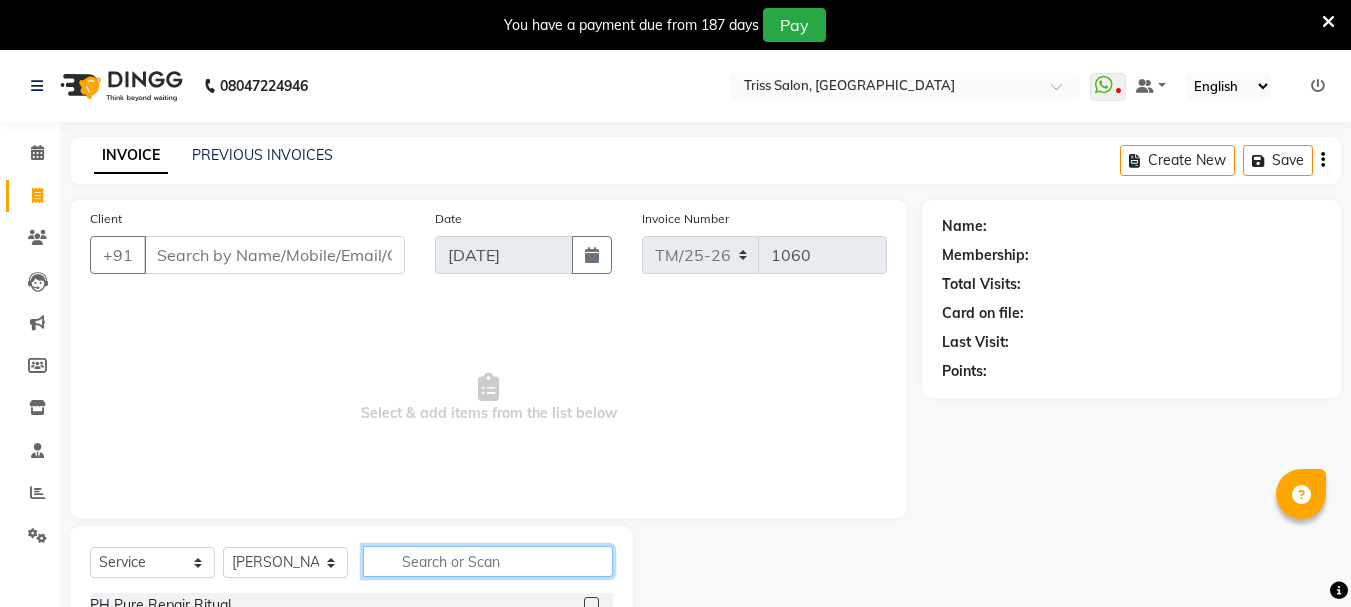 click 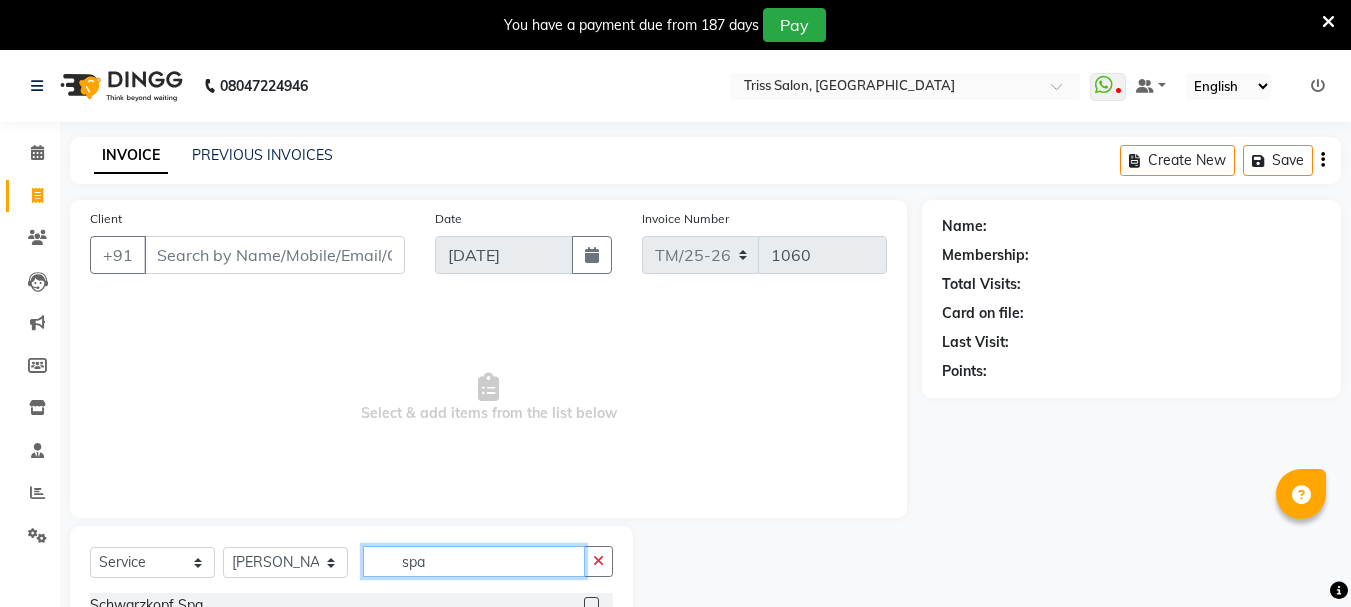 scroll, scrollTop: 73, scrollLeft: 0, axis: vertical 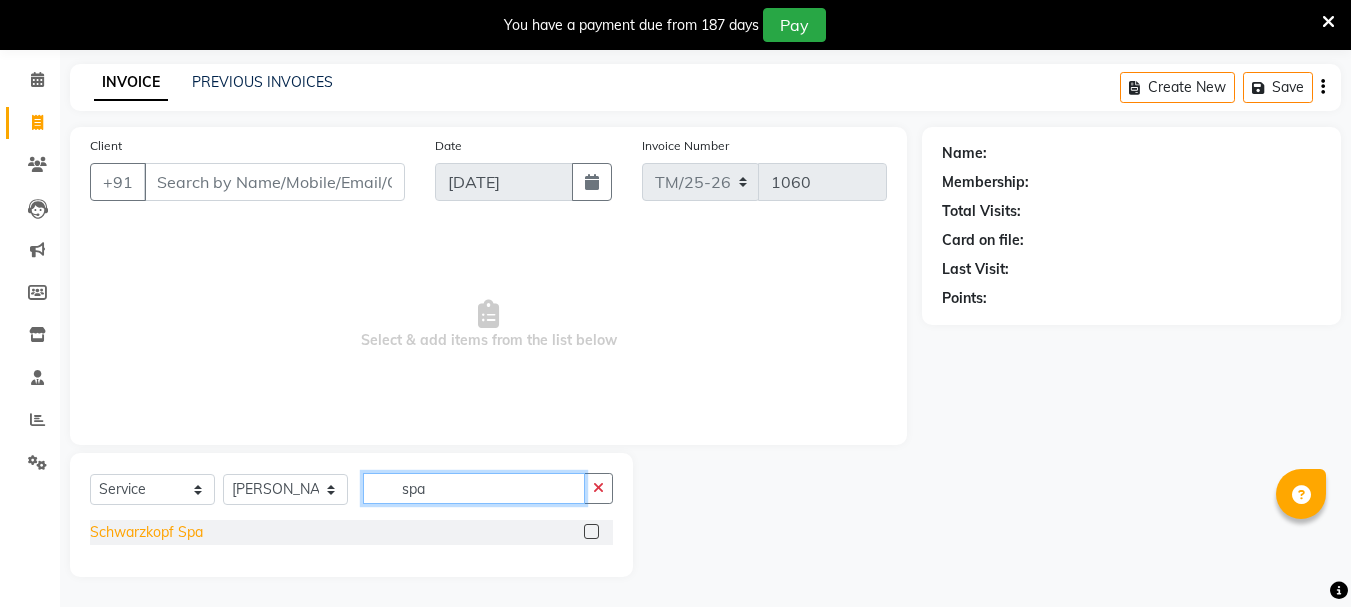 type on "spa" 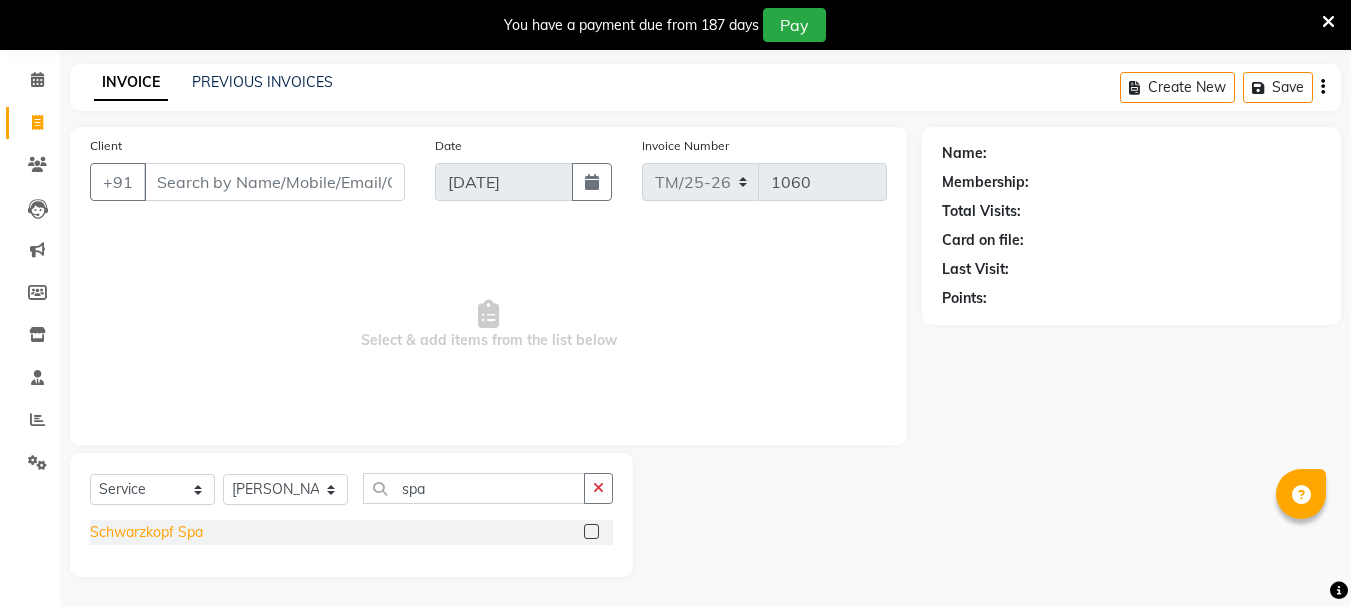 click on "Schwarzkopf Spa" 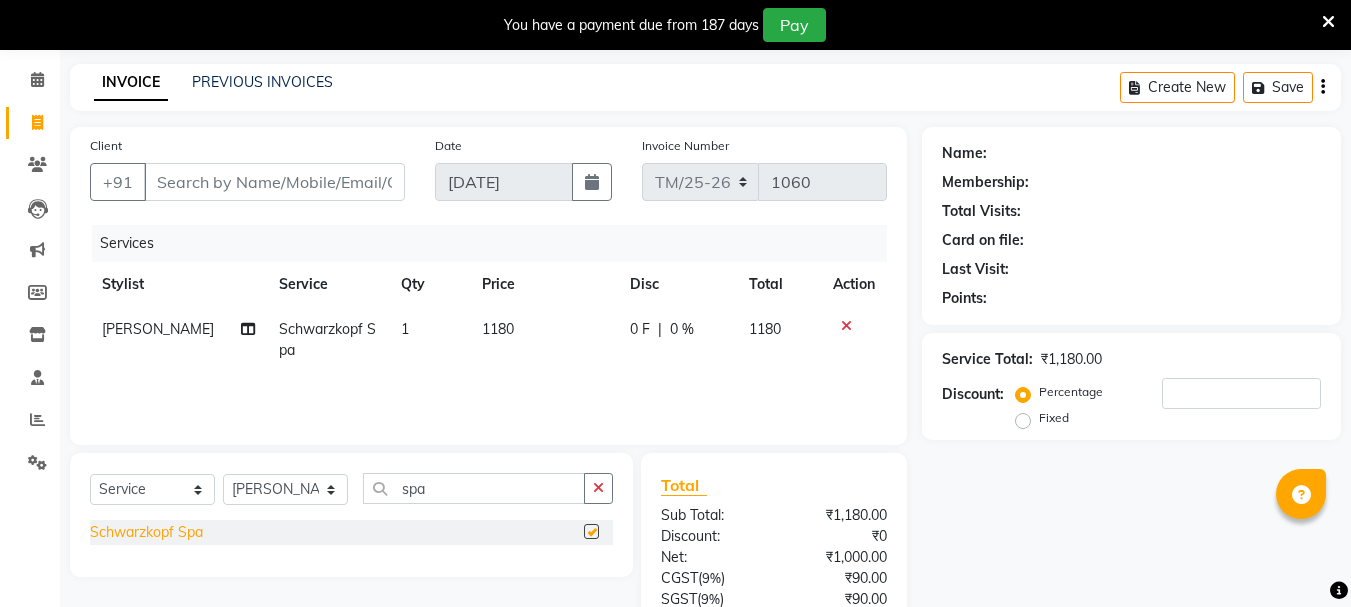 checkbox on "false" 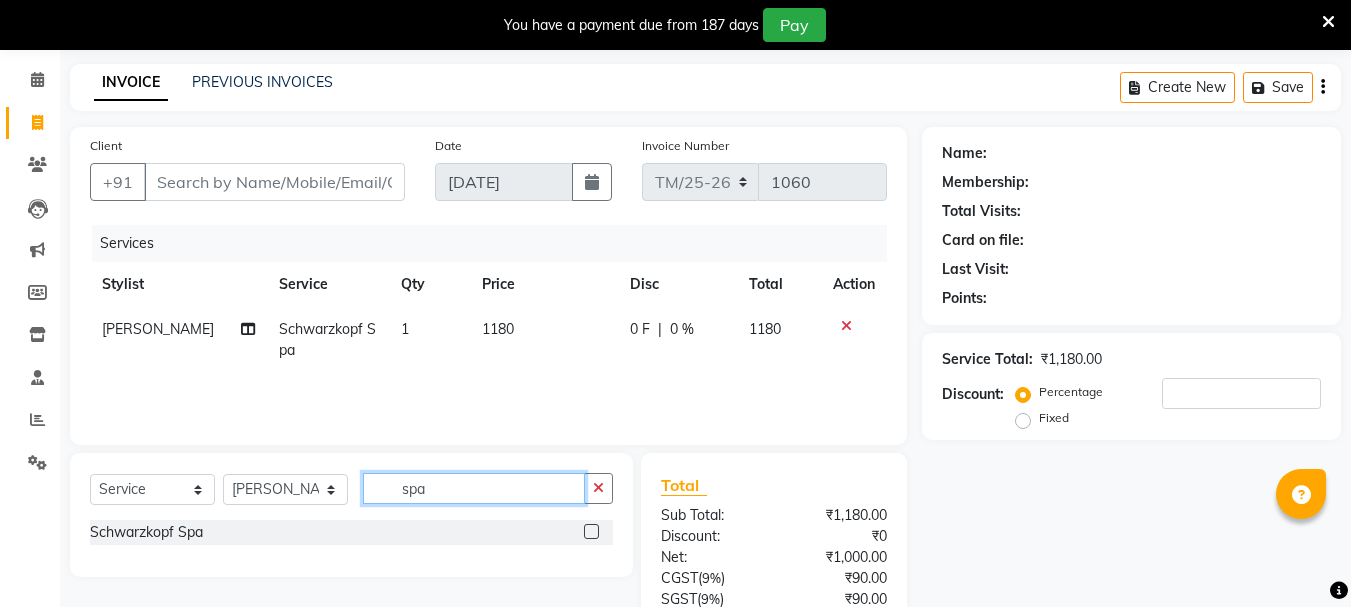 click on "spa" 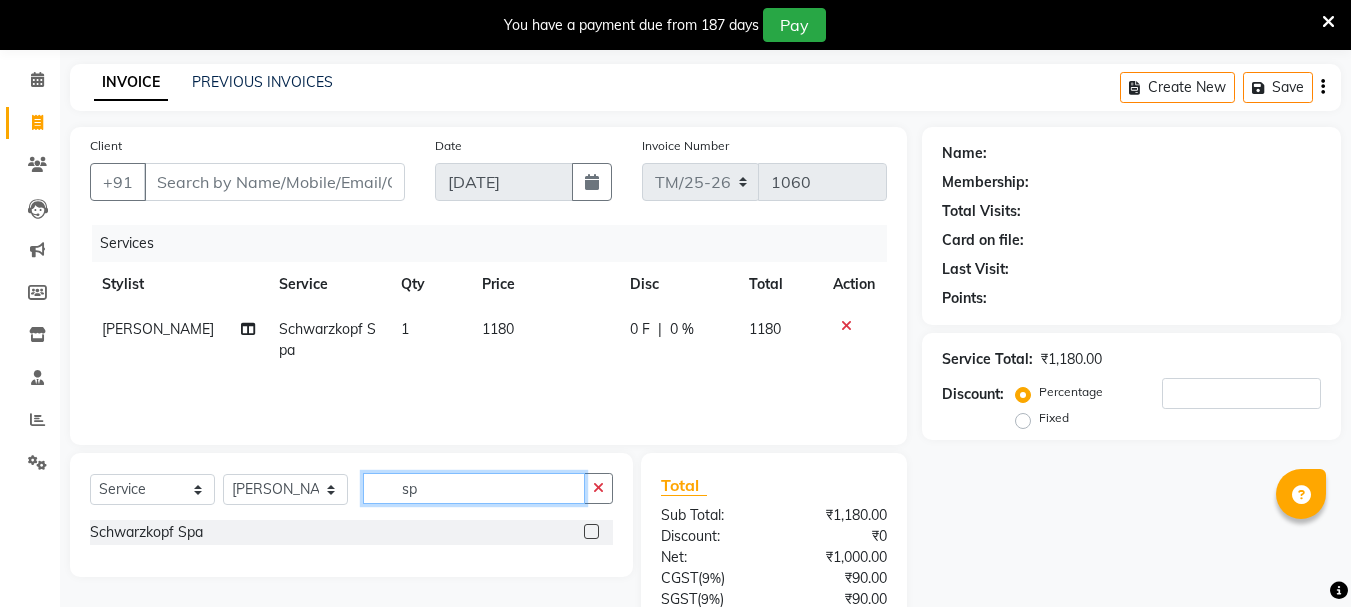 type on "s" 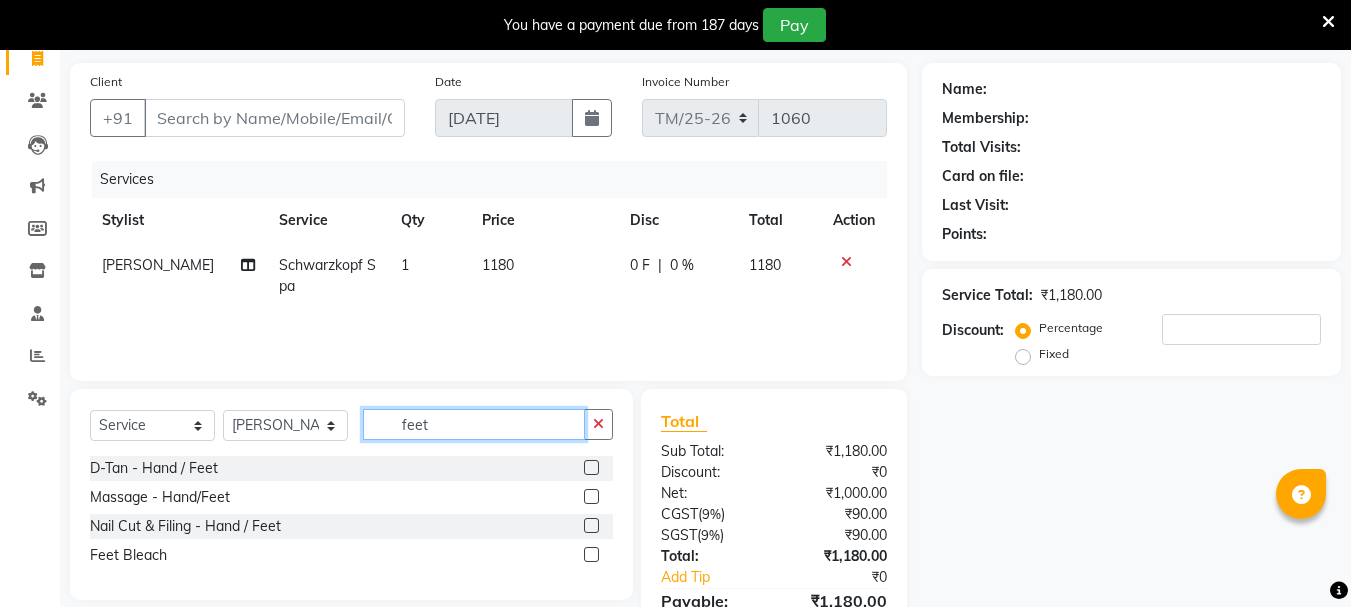 scroll, scrollTop: 138, scrollLeft: 0, axis: vertical 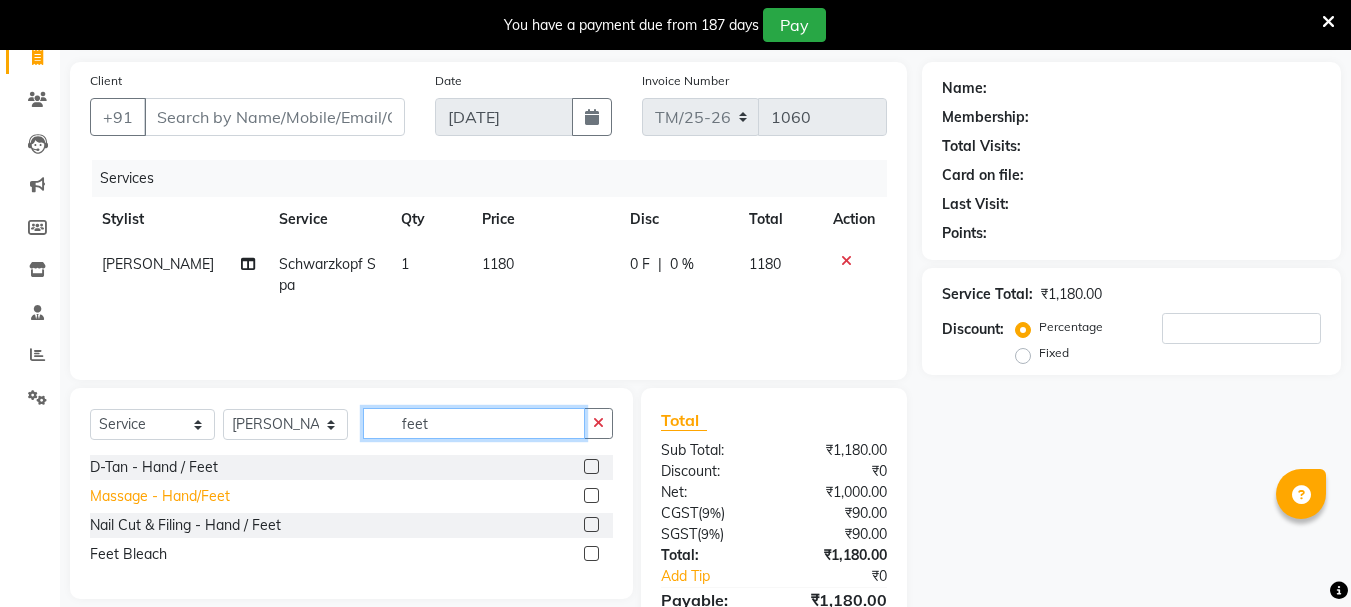 type on "feet" 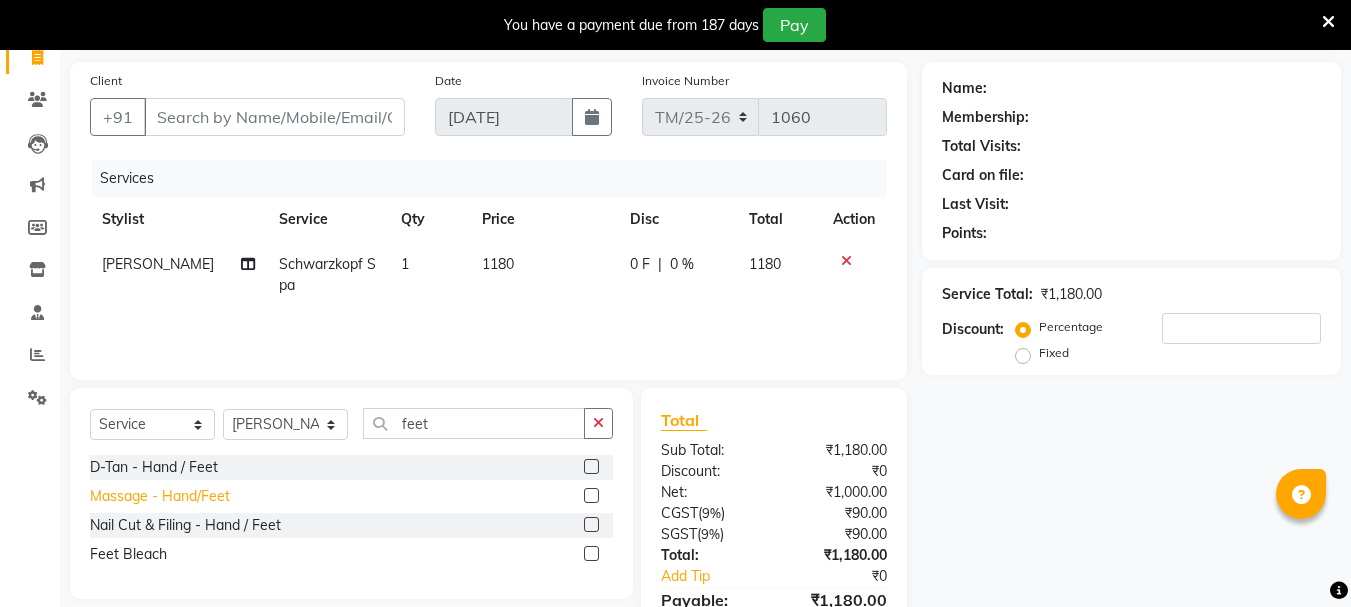 click on "Massage - Hand/Feet" 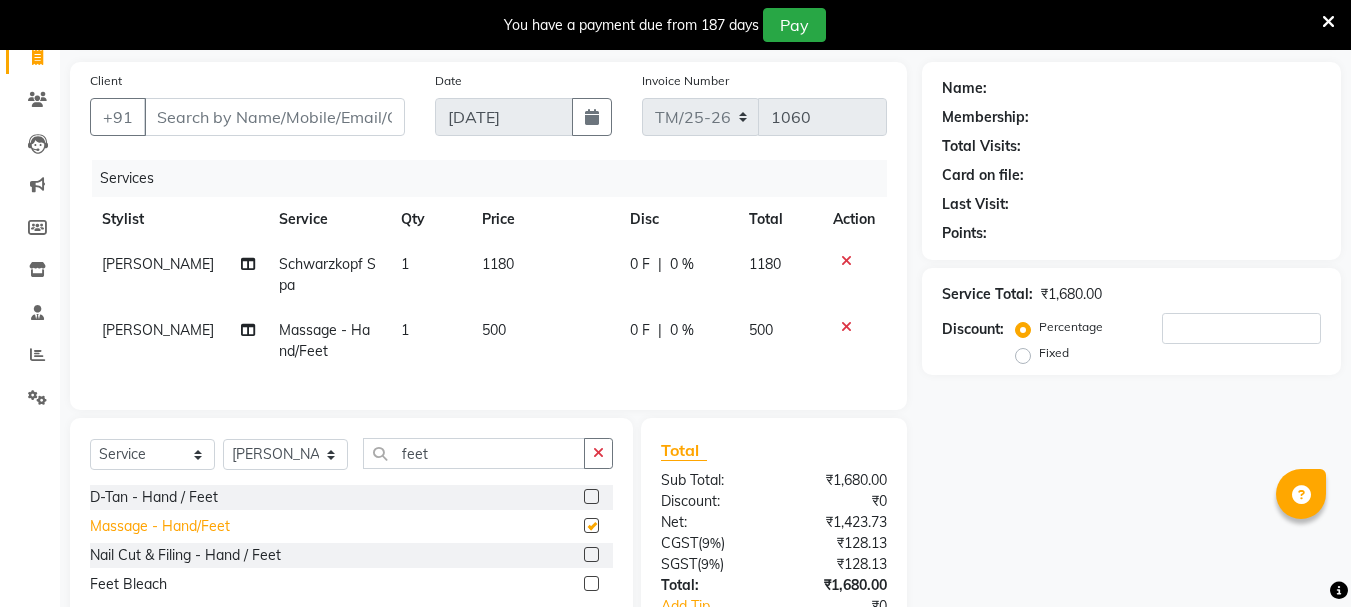 checkbox on "false" 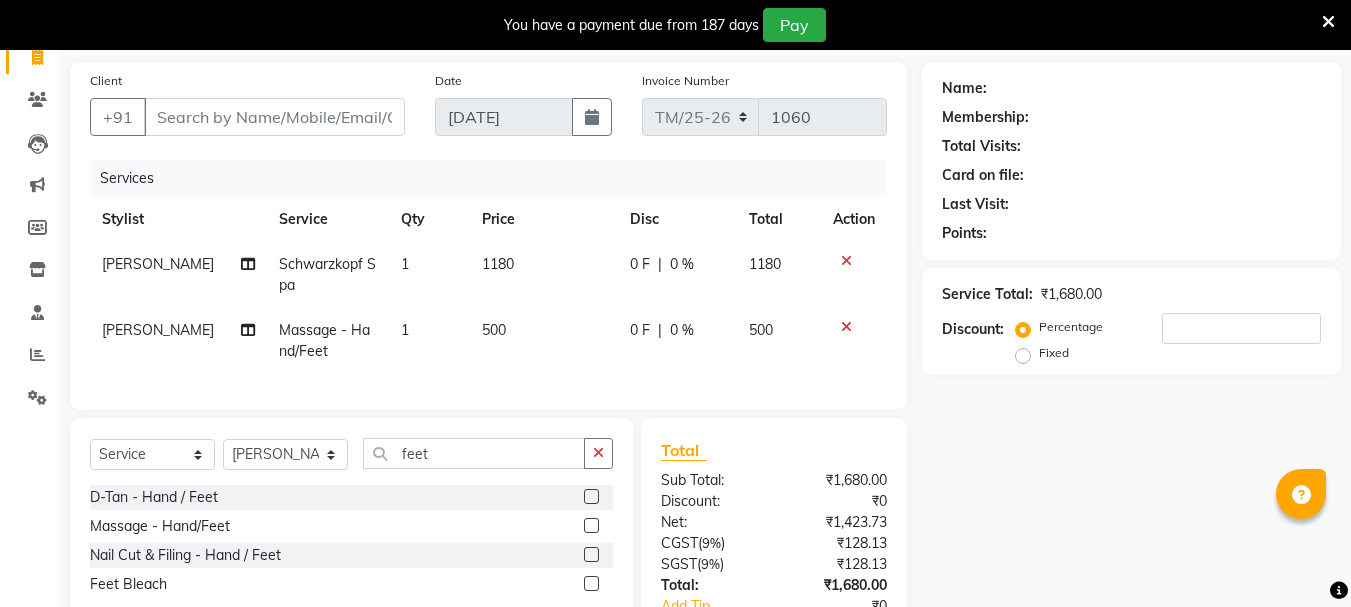 click on "1180" 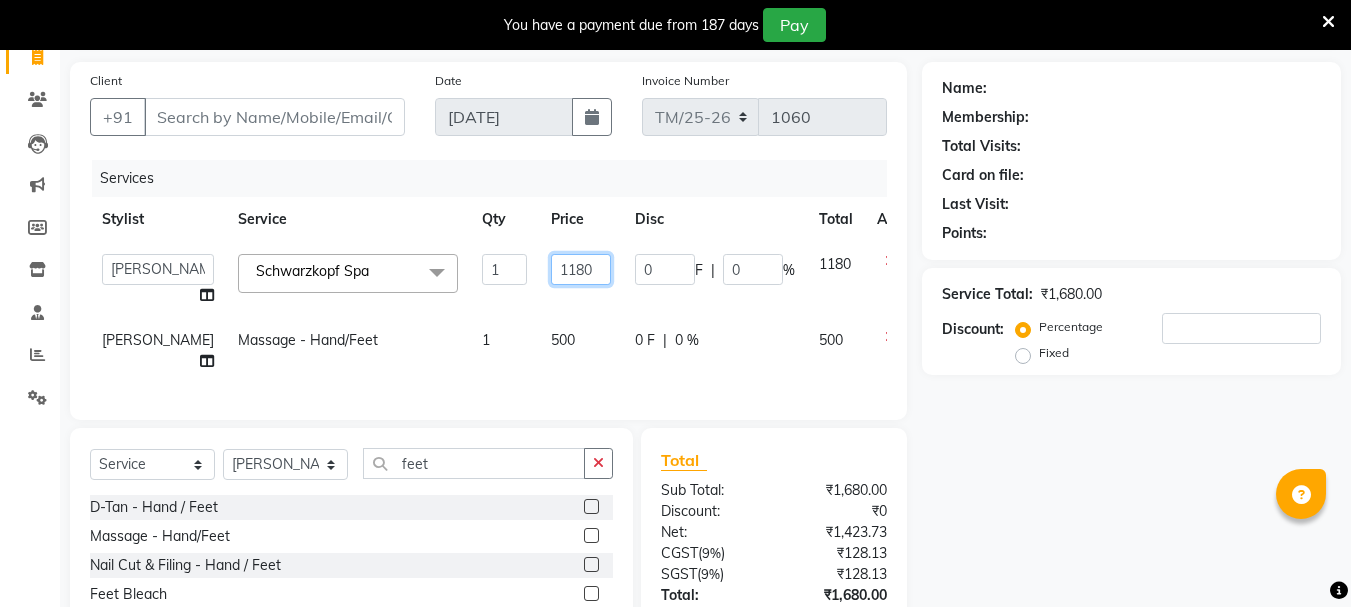 click on "1180" 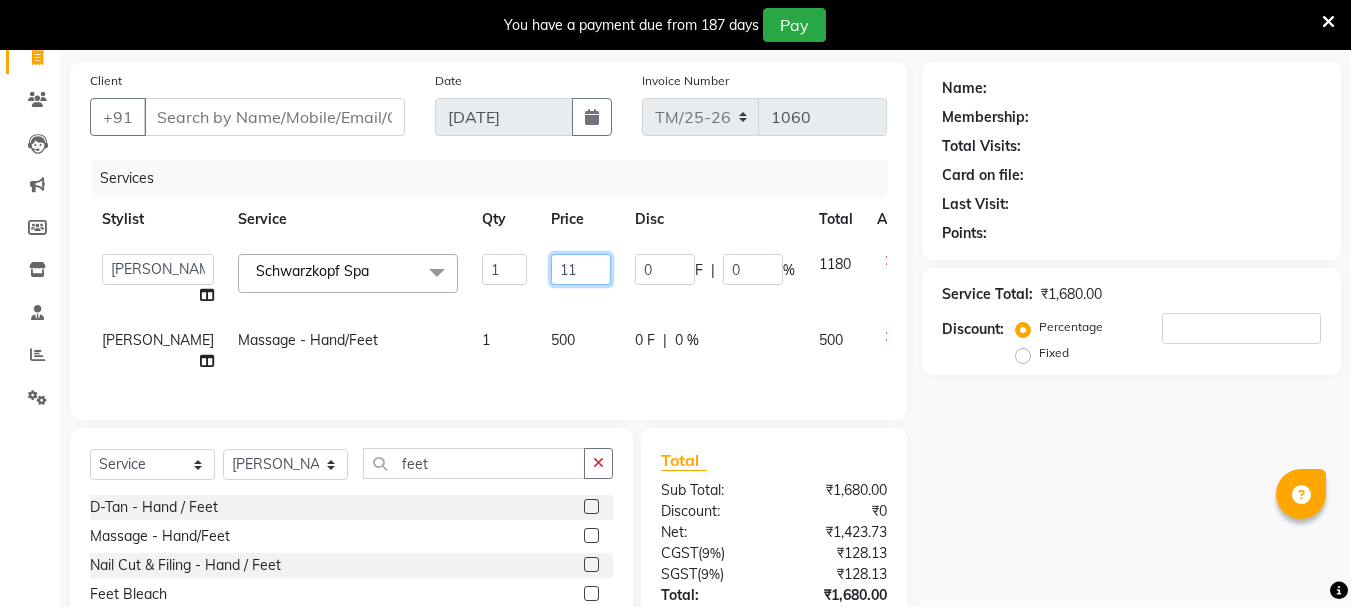 type on "1" 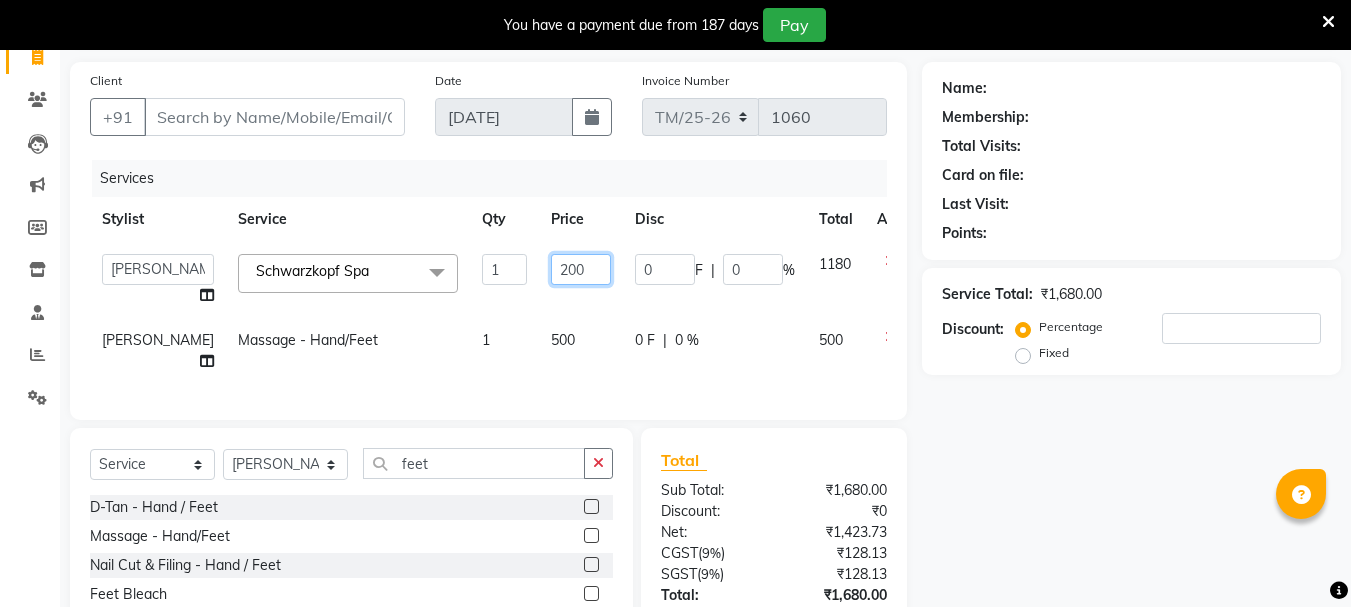 type on "2000" 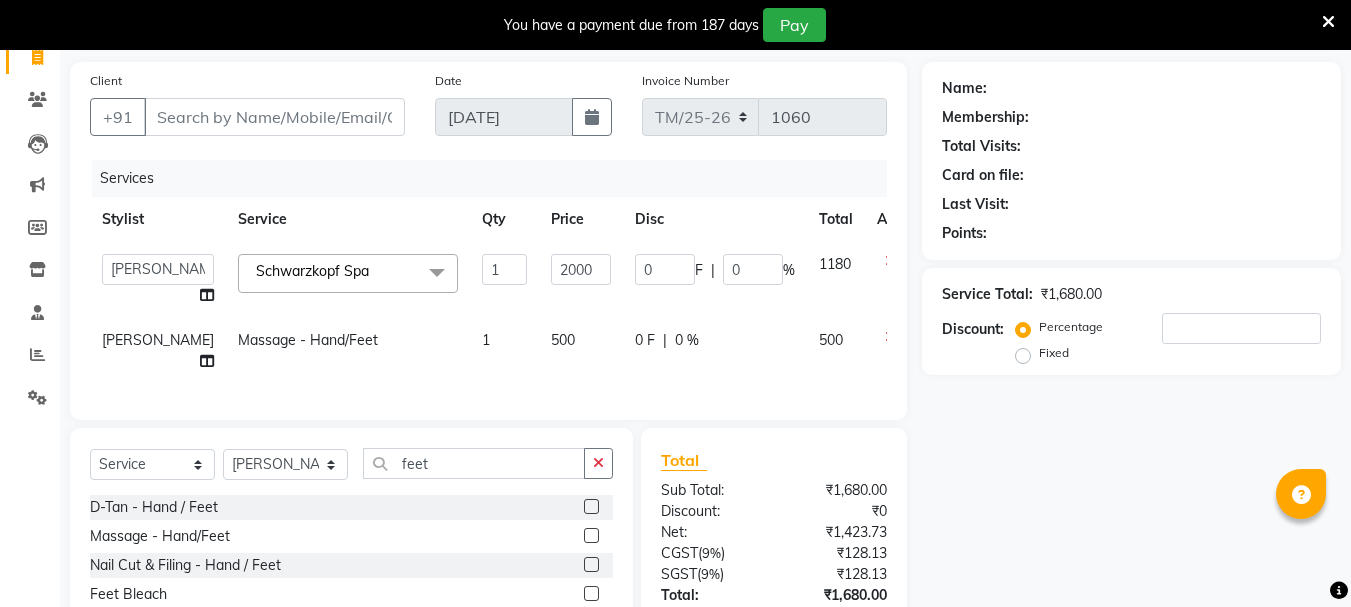 click on "Name: Membership: Total Visits: Card on file: Last Visit:  Points:  Service Total:  ₹1,680.00  Discount:  Percentage   Fixed" 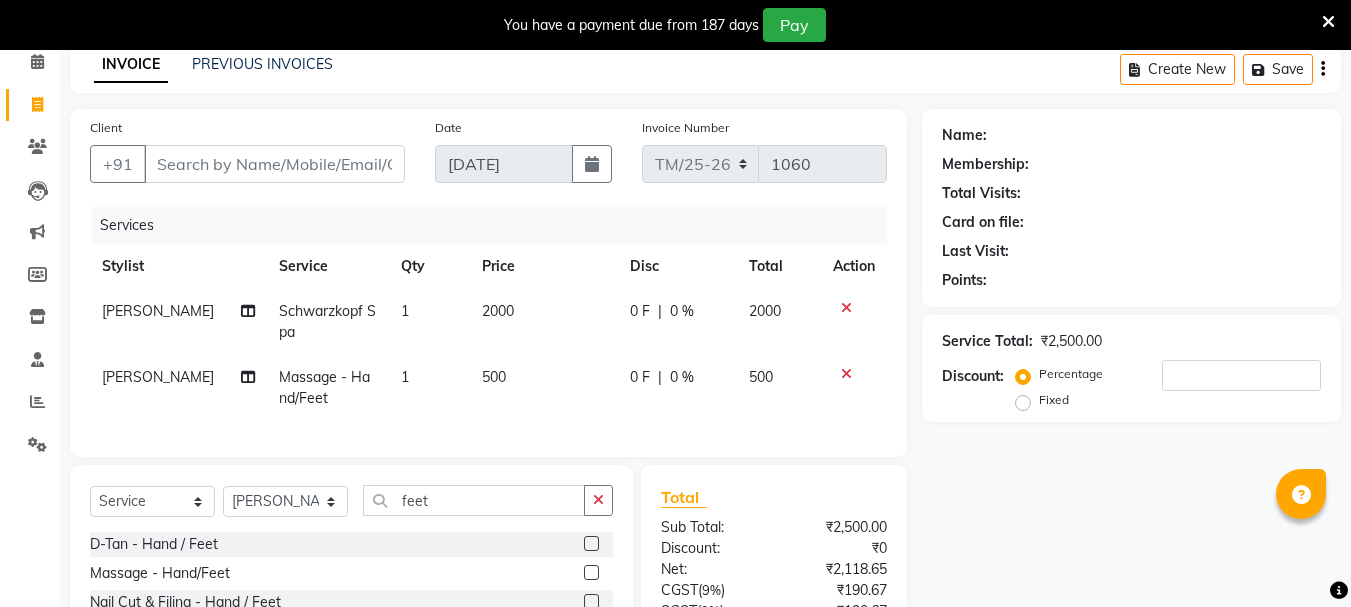 scroll, scrollTop: 0, scrollLeft: 0, axis: both 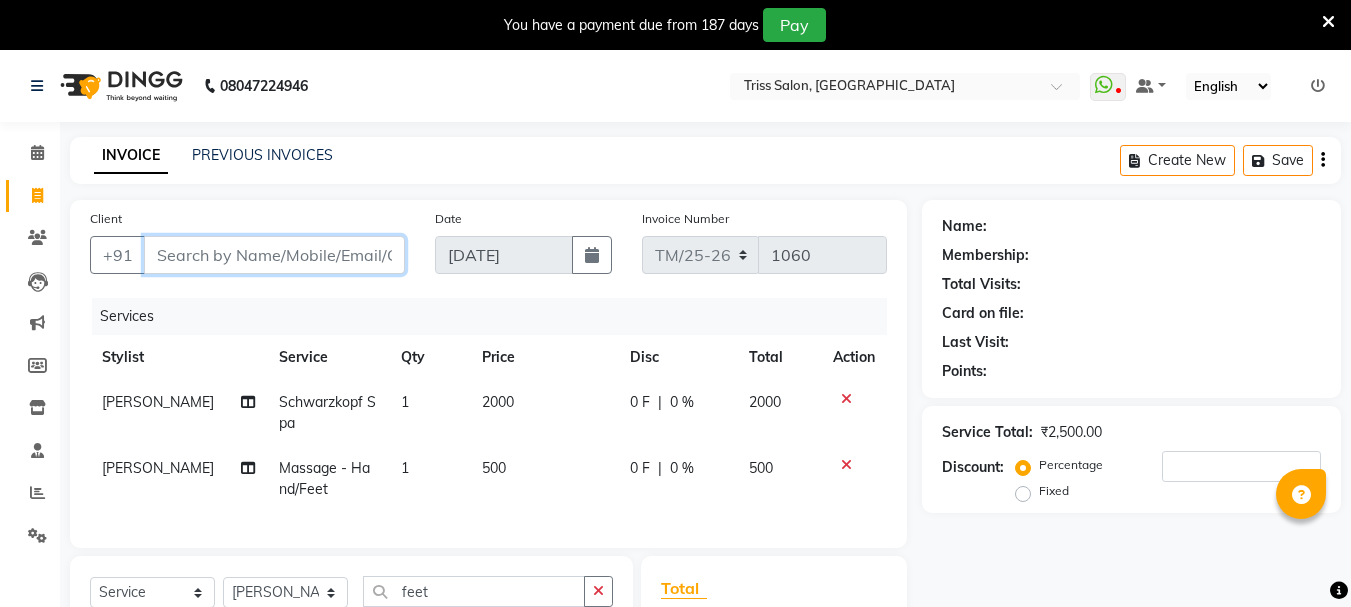 click on "Client" at bounding box center [274, 255] 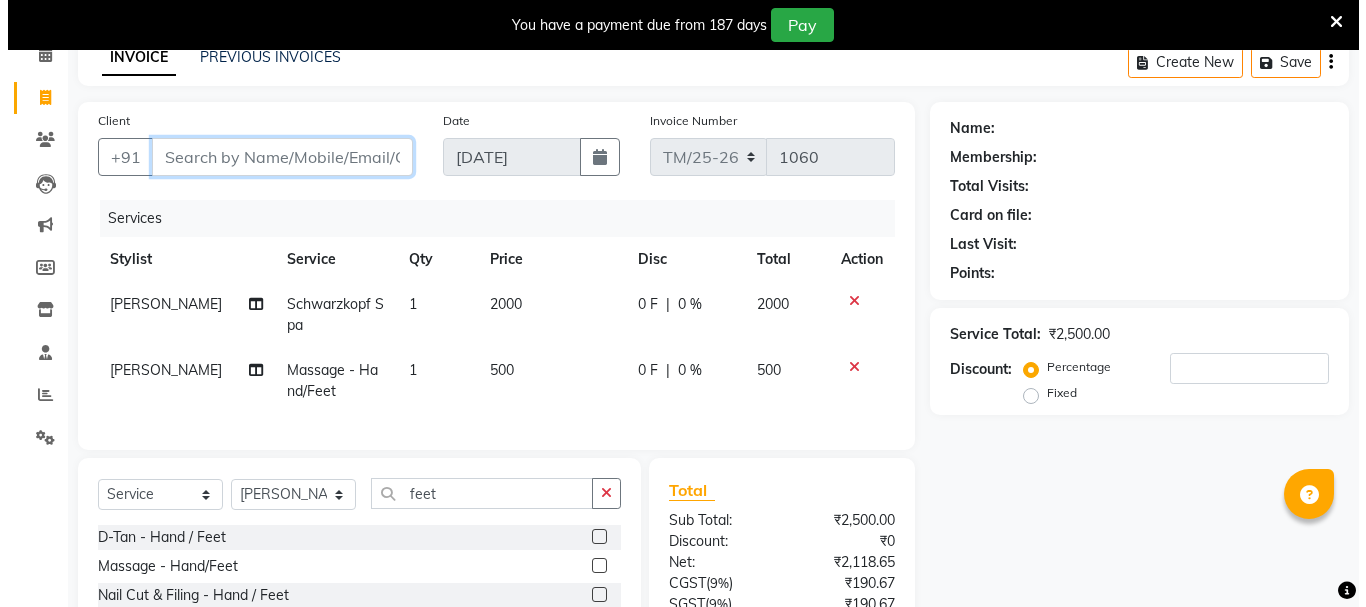 scroll, scrollTop: 99, scrollLeft: 0, axis: vertical 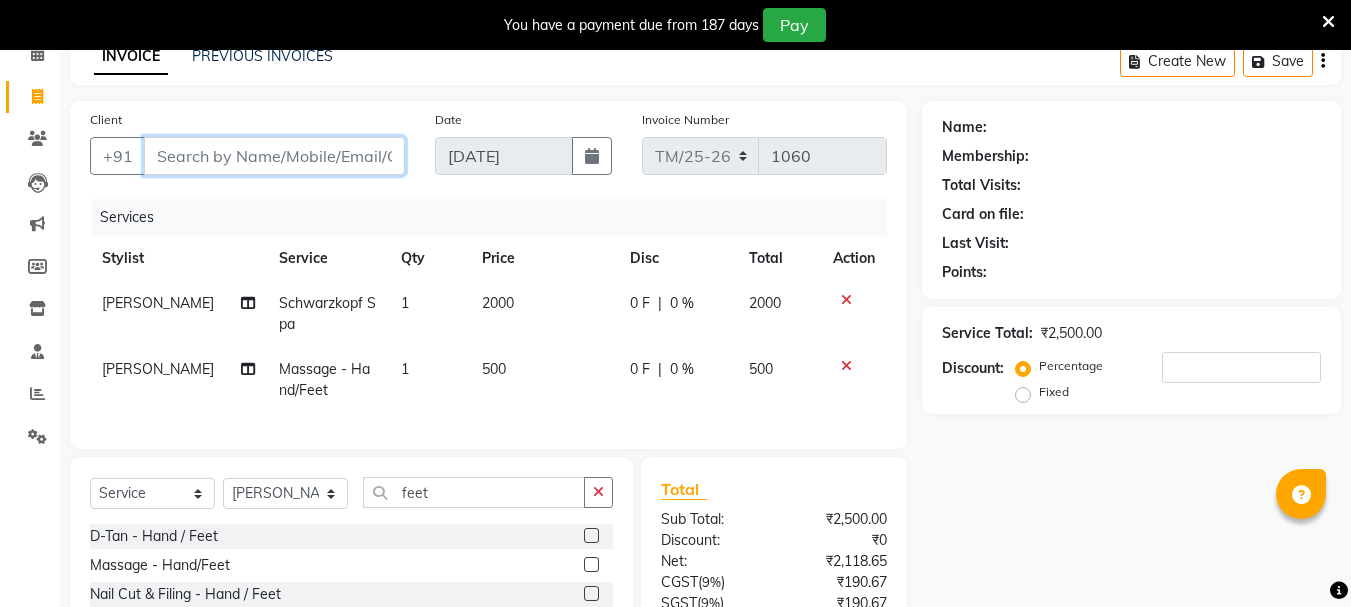 click on "Client" at bounding box center [274, 156] 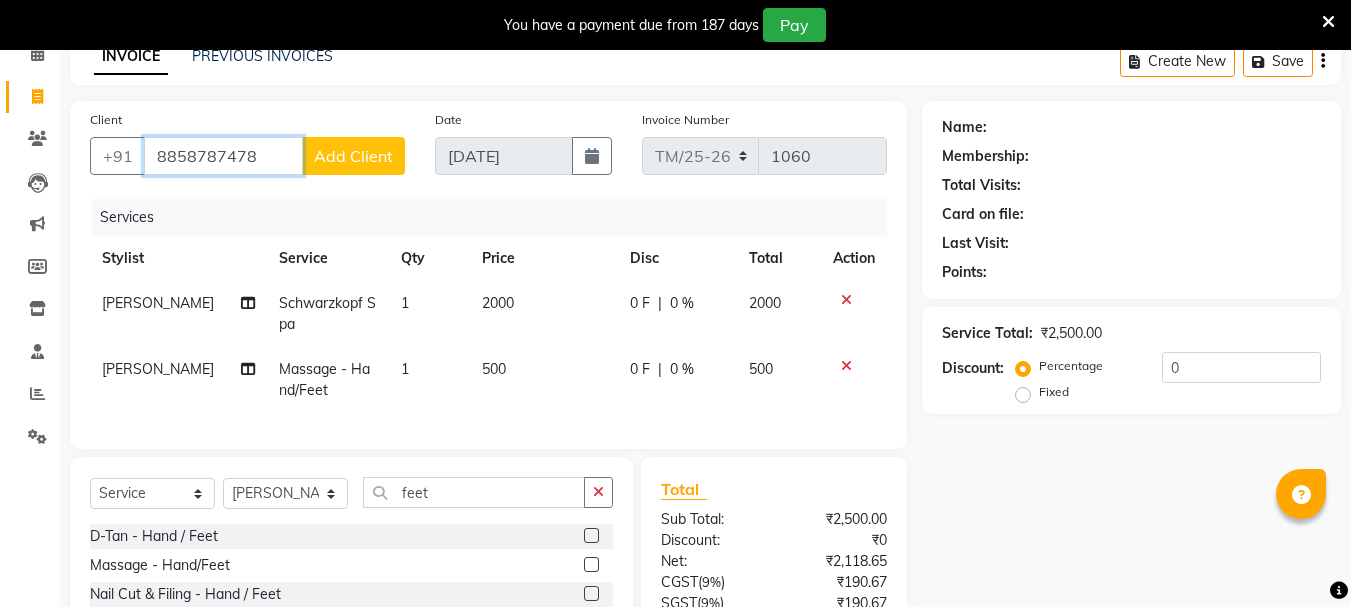 type on "8858787478" 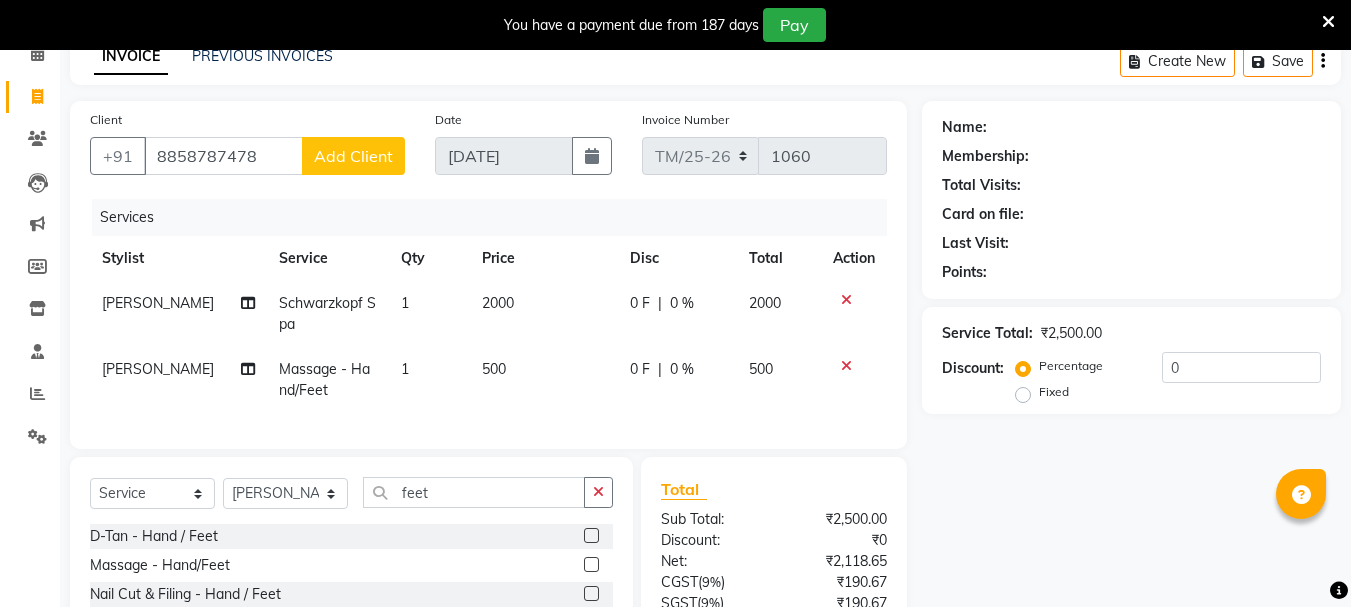 click on "Add Client" 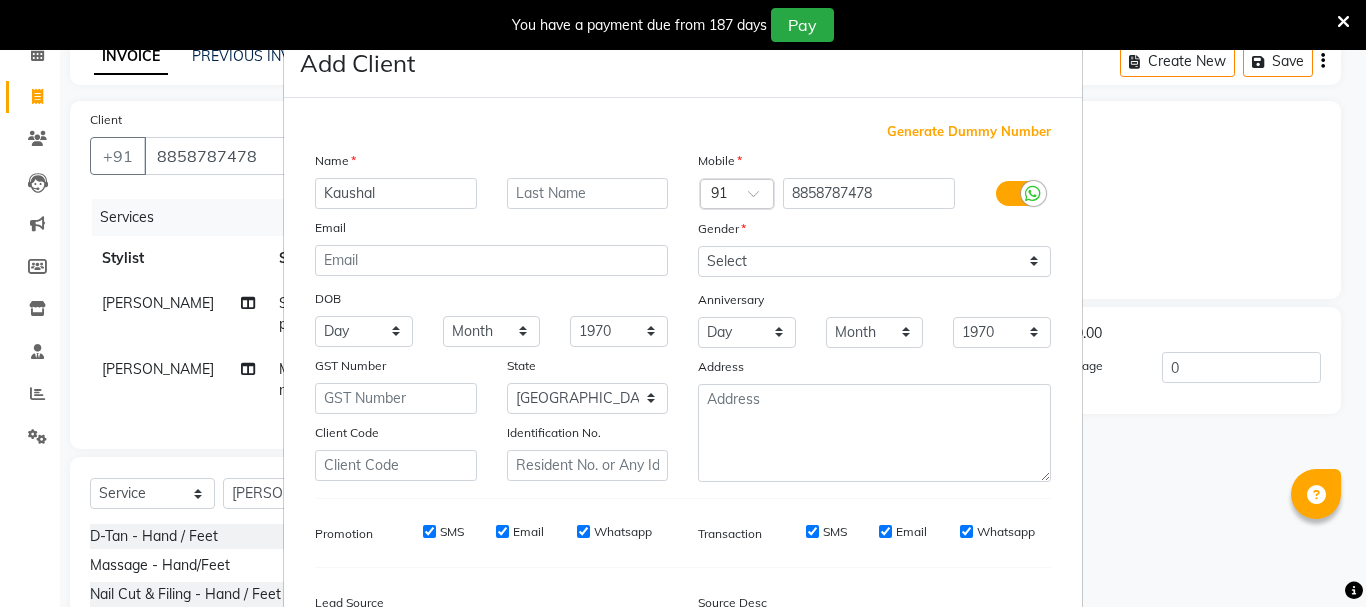 type on "Kaushal" 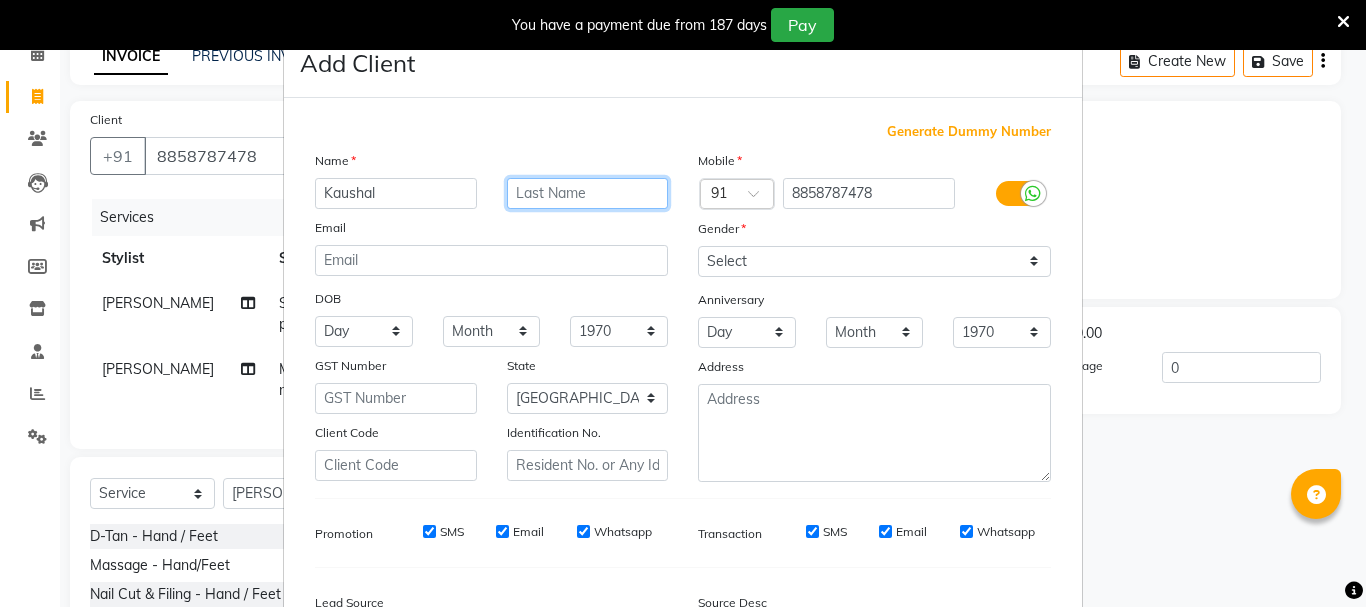 click at bounding box center [588, 193] 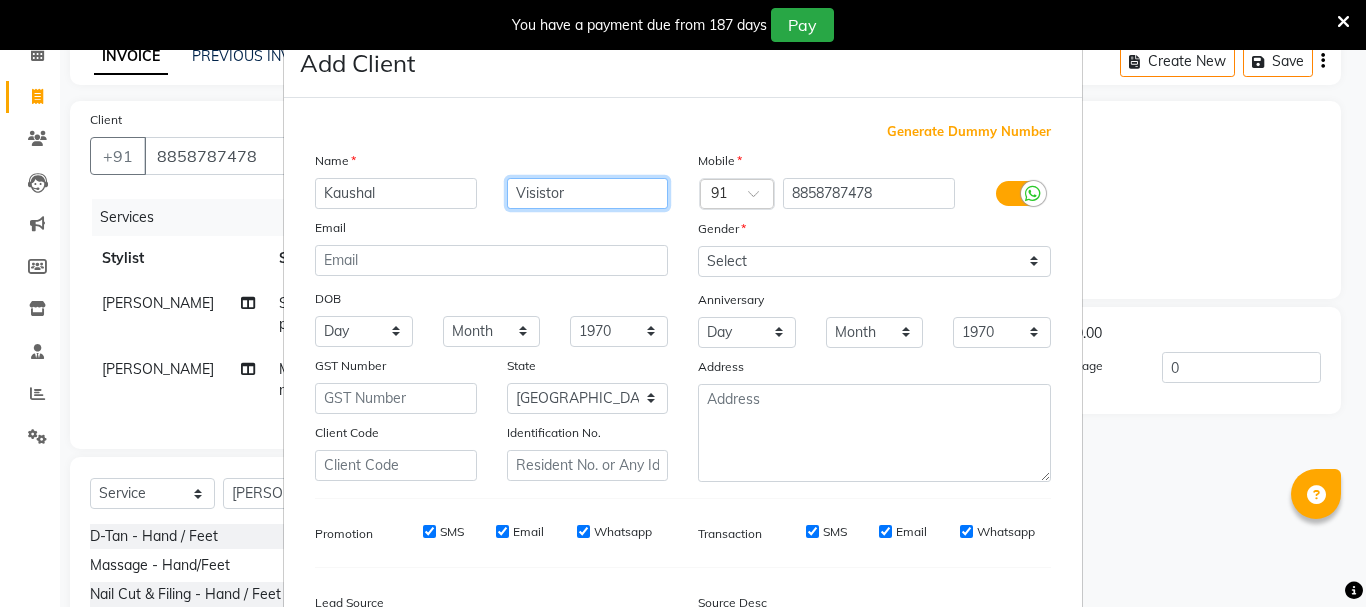 type on "Visistor" 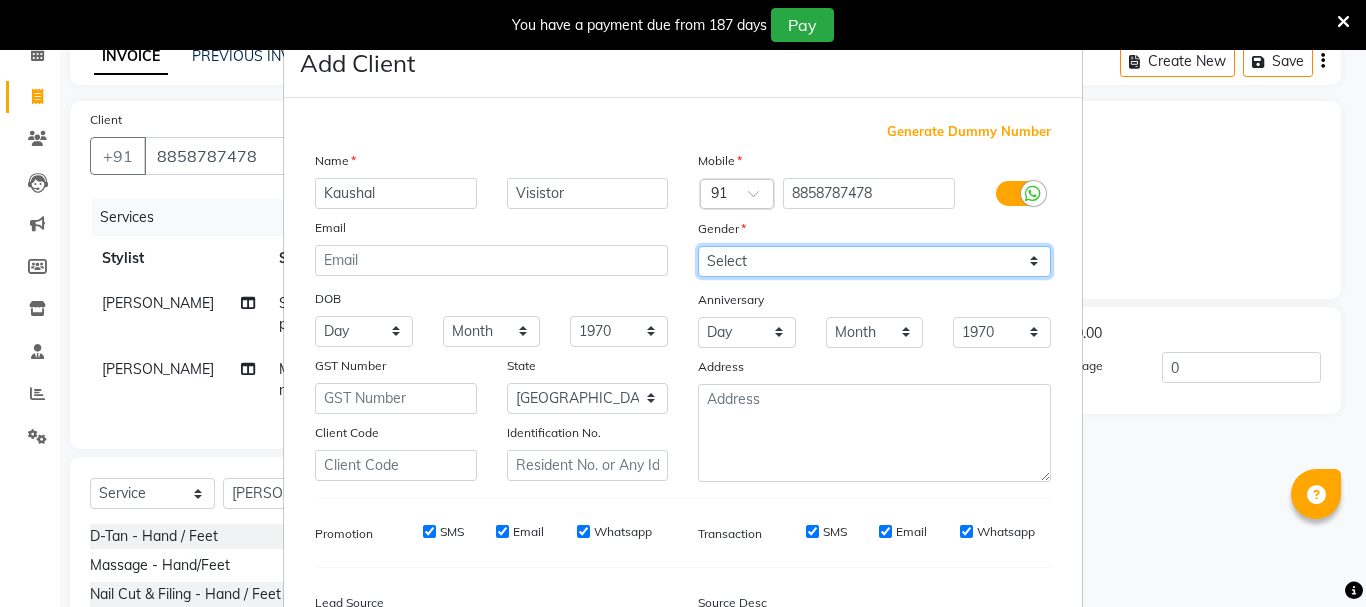 click on "Select [DEMOGRAPHIC_DATA] [DEMOGRAPHIC_DATA] Other Prefer Not To Say" at bounding box center (874, 261) 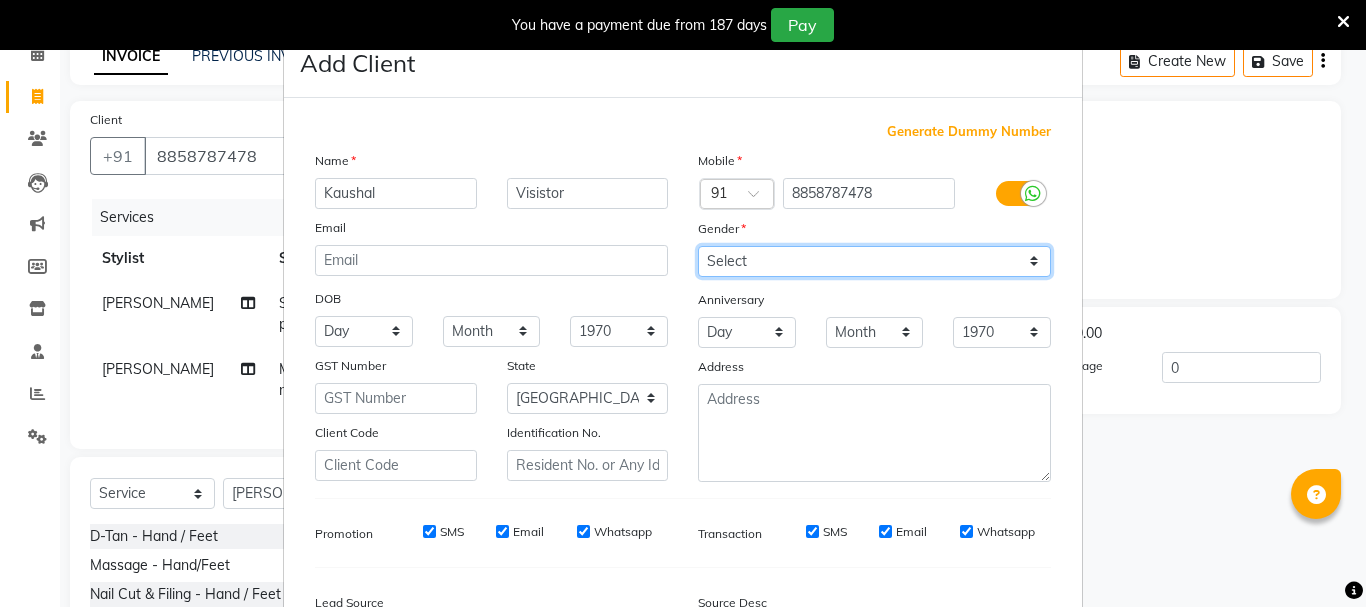 select on "[DEMOGRAPHIC_DATA]" 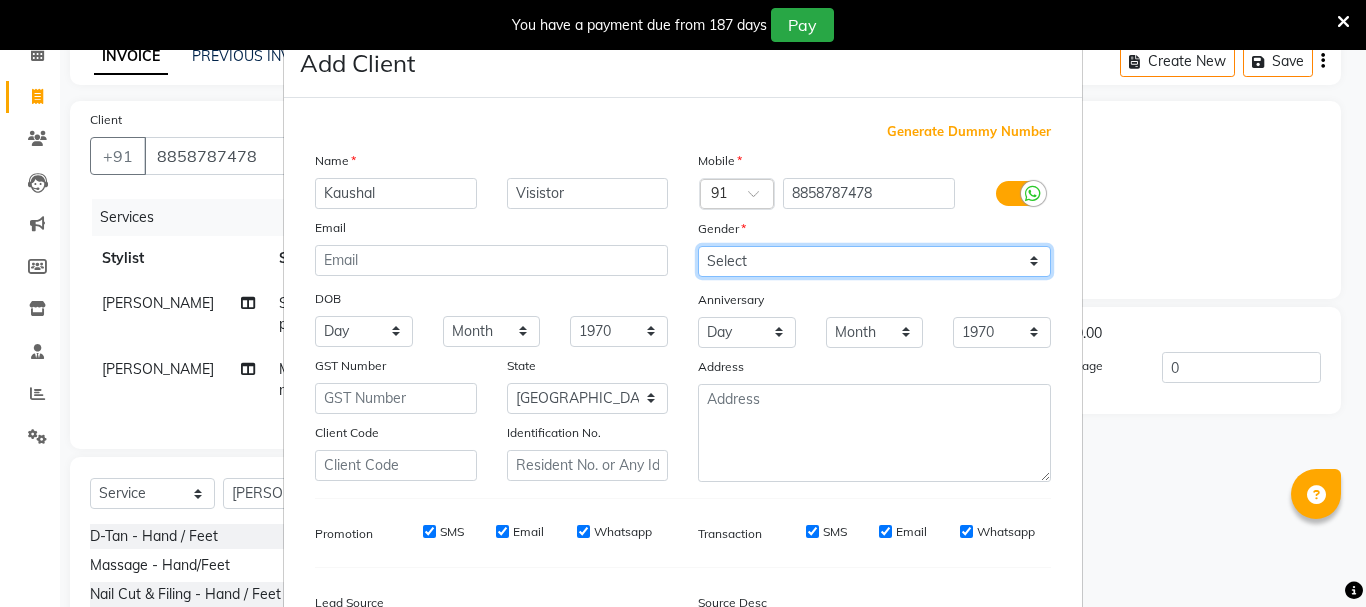 click on "Select [DEMOGRAPHIC_DATA] [DEMOGRAPHIC_DATA] Other Prefer Not To Say" at bounding box center (874, 261) 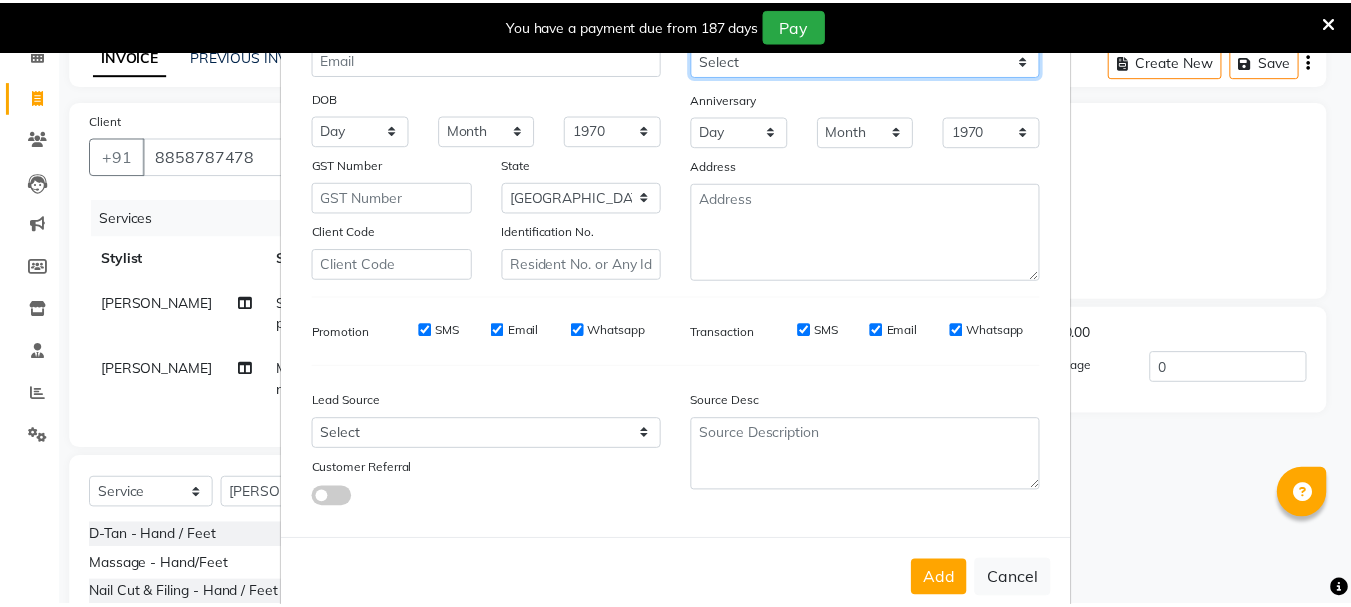 scroll, scrollTop: 242, scrollLeft: 0, axis: vertical 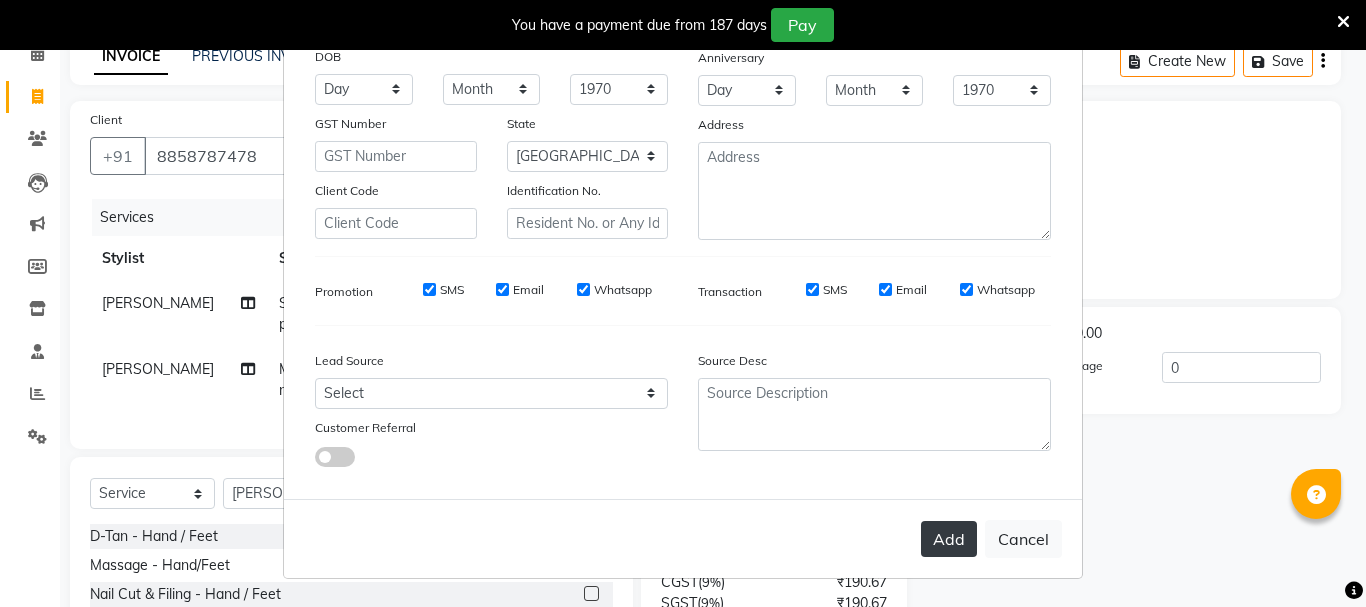 click on "Add" at bounding box center (949, 539) 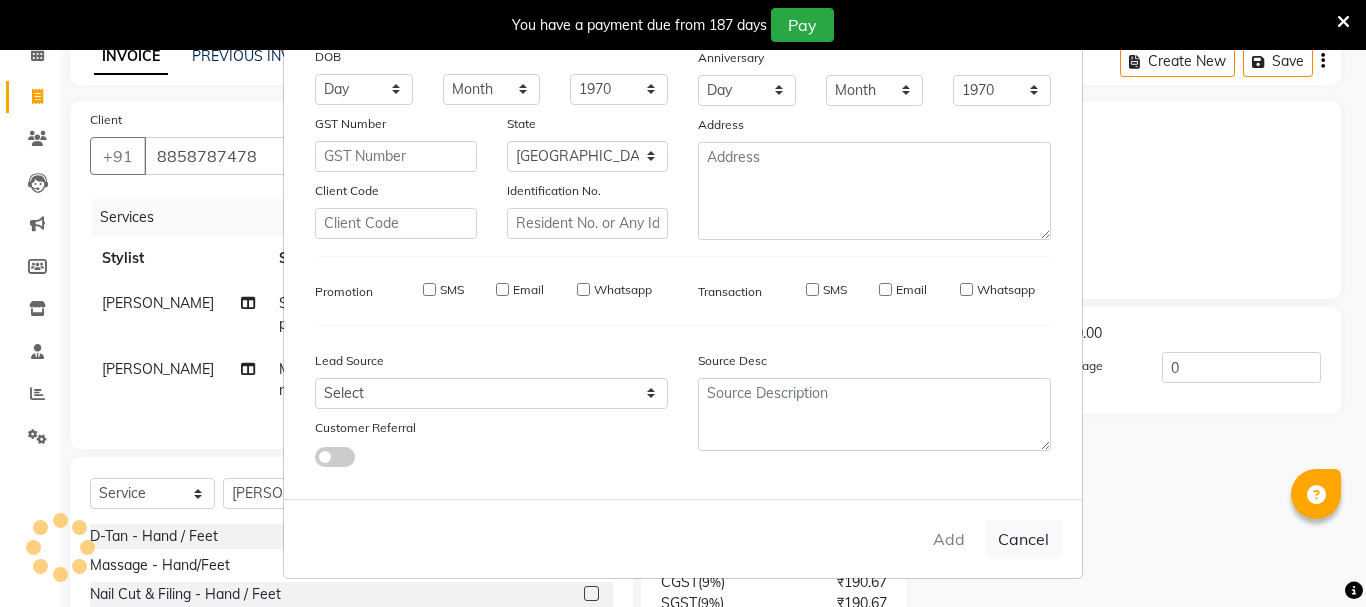 type 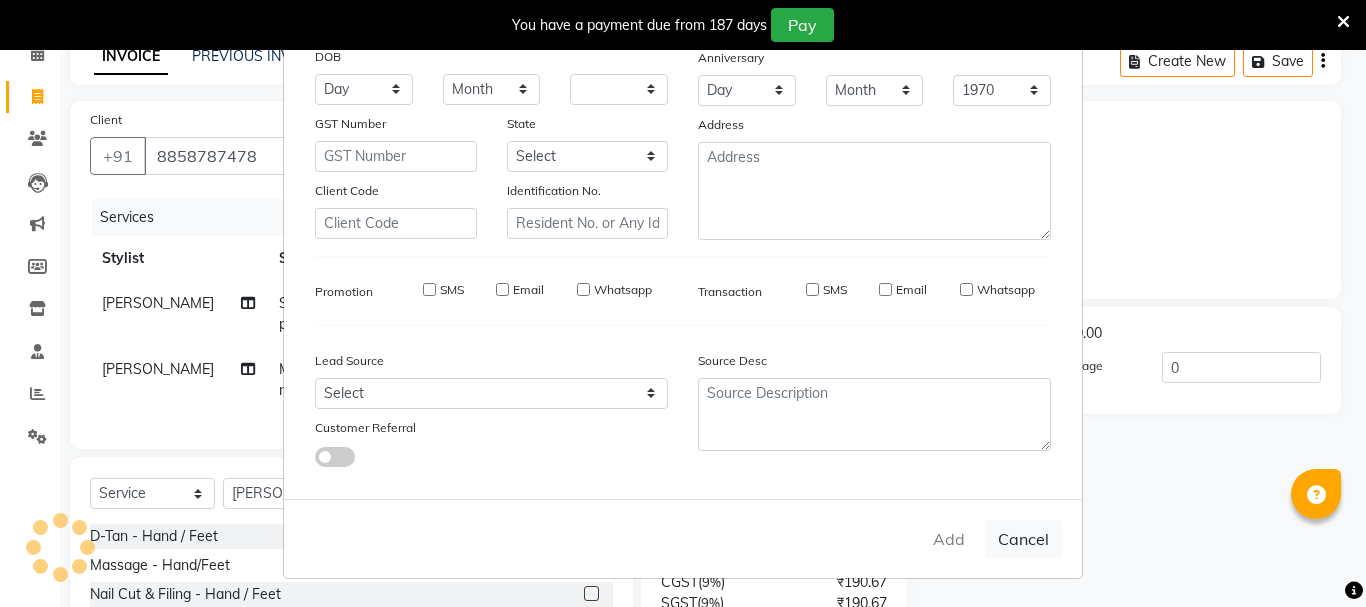 select 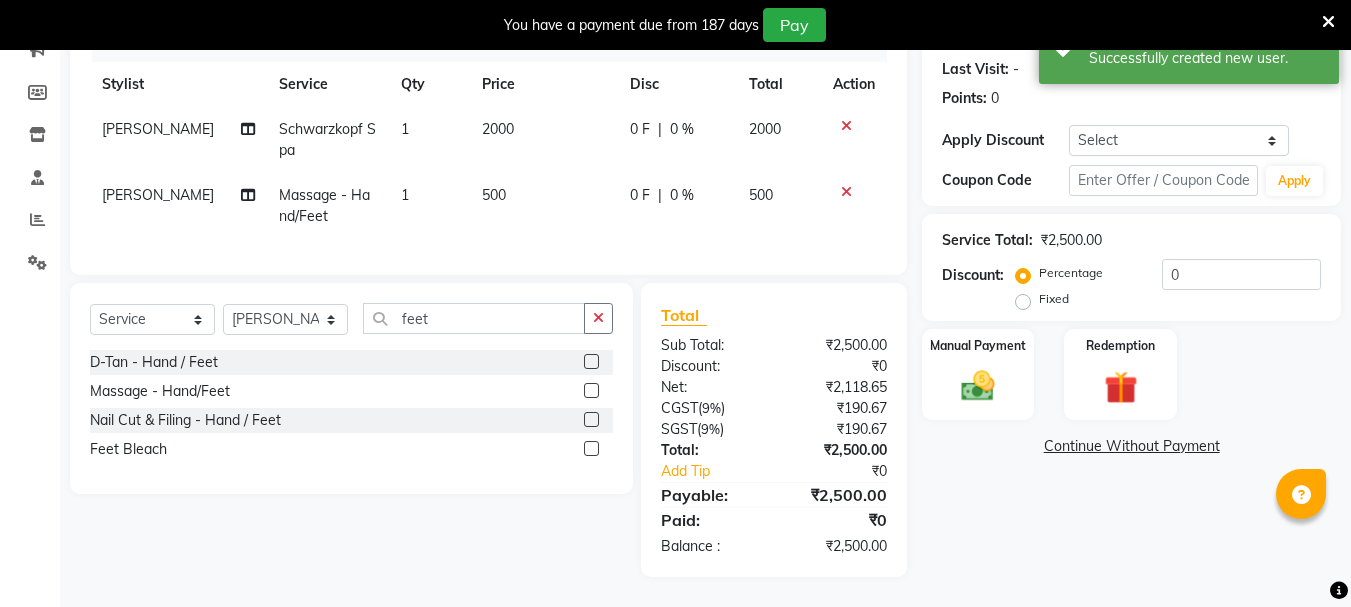 scroll, scrollTop: 288, scrollLeft: 0, axis: vertical 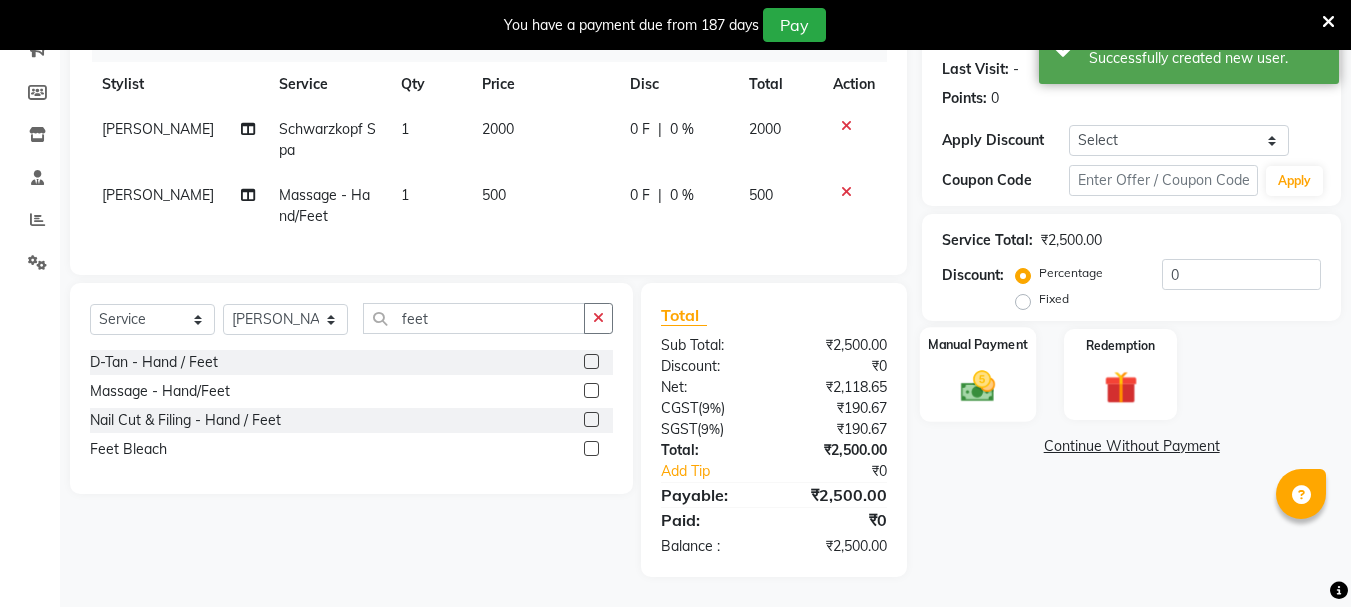 click 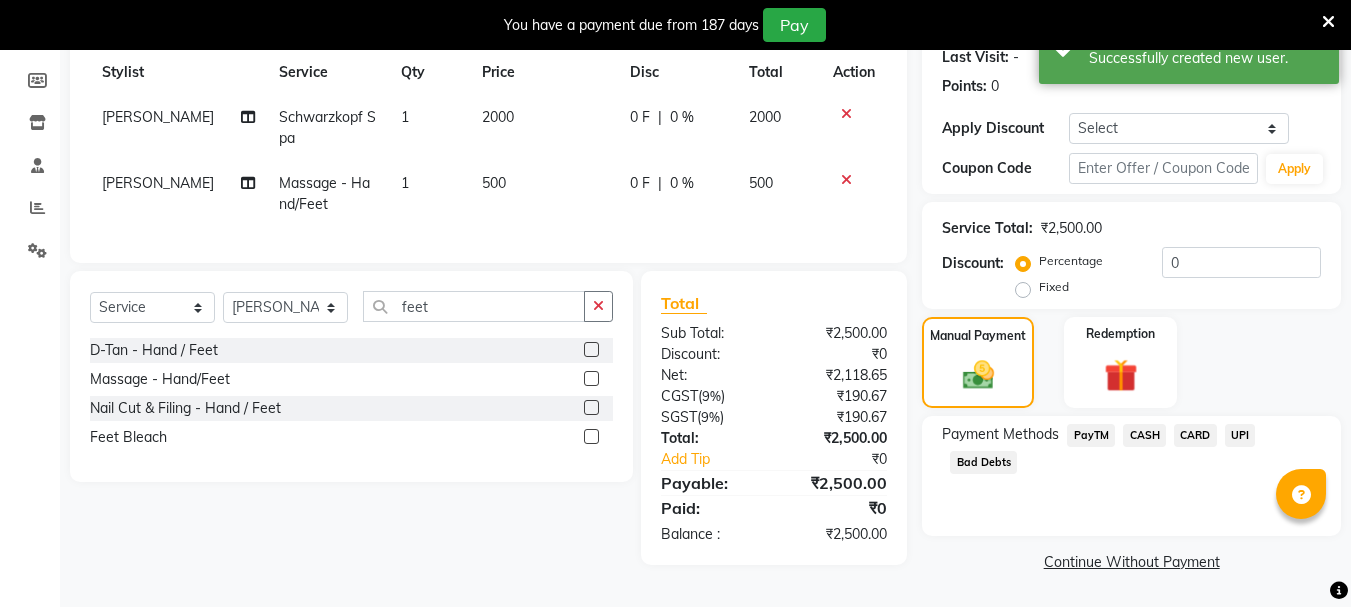 click on "CASH" 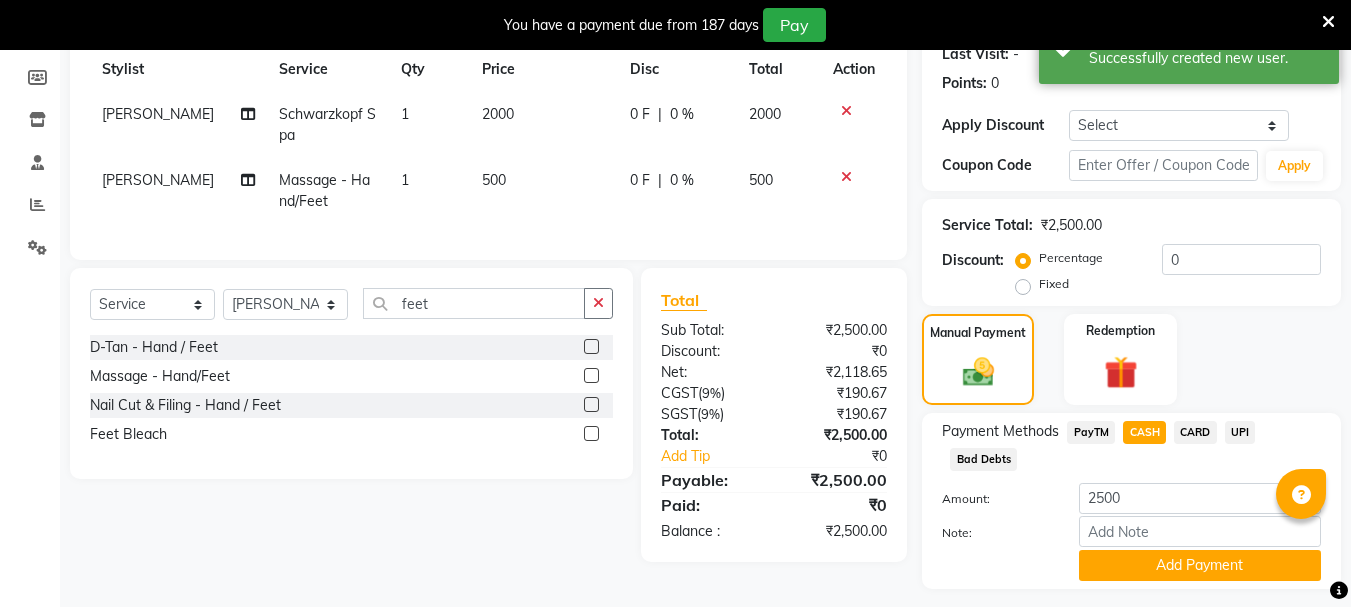 scroll, scrollTop: 341, scrollLeft: 0, axis: vertical 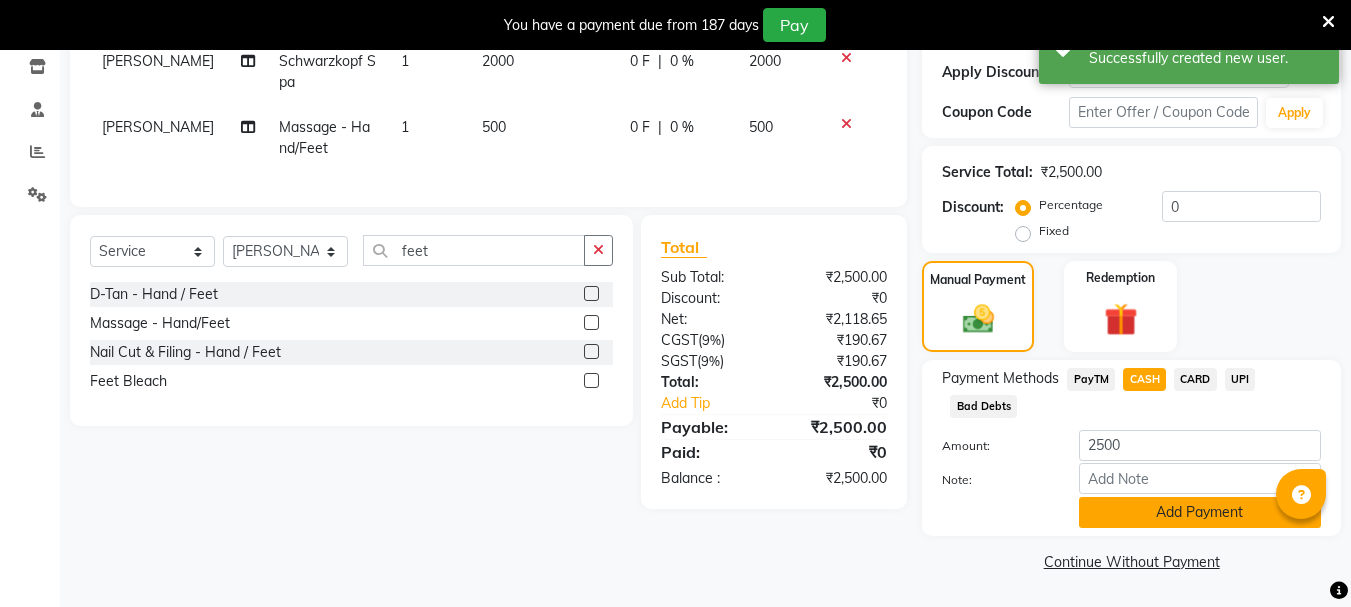 click on "Add Payment" 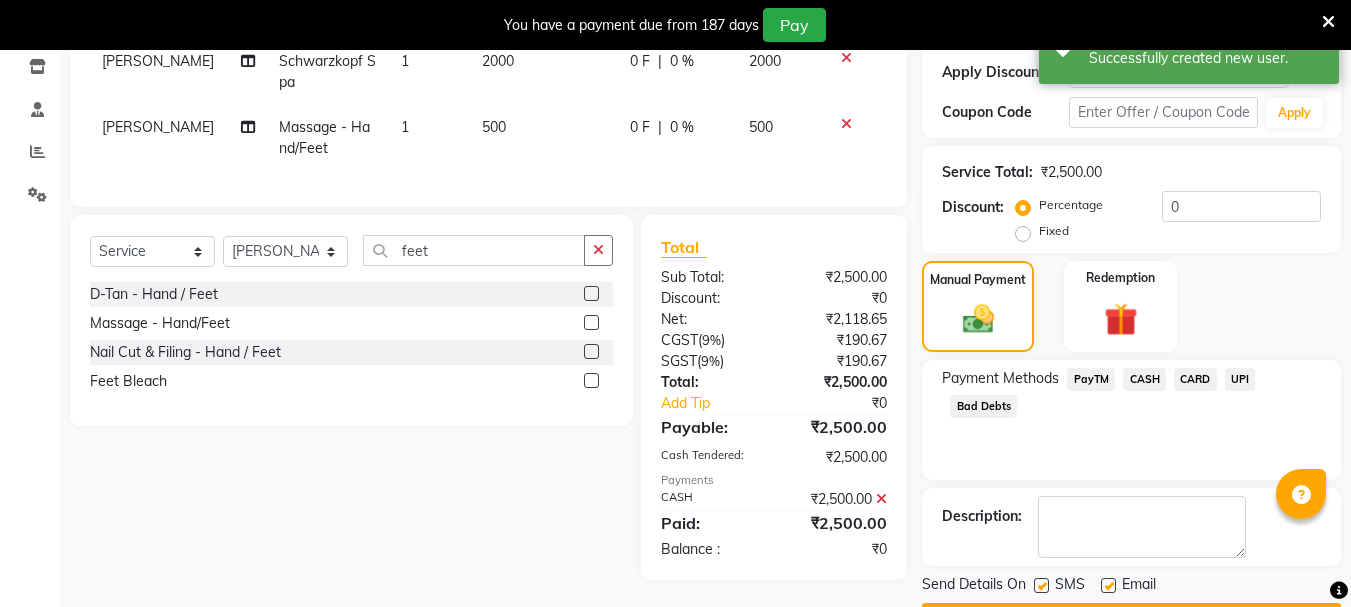 scroll, scrollTop: 398, scrollLeft: 0, axis: vertical 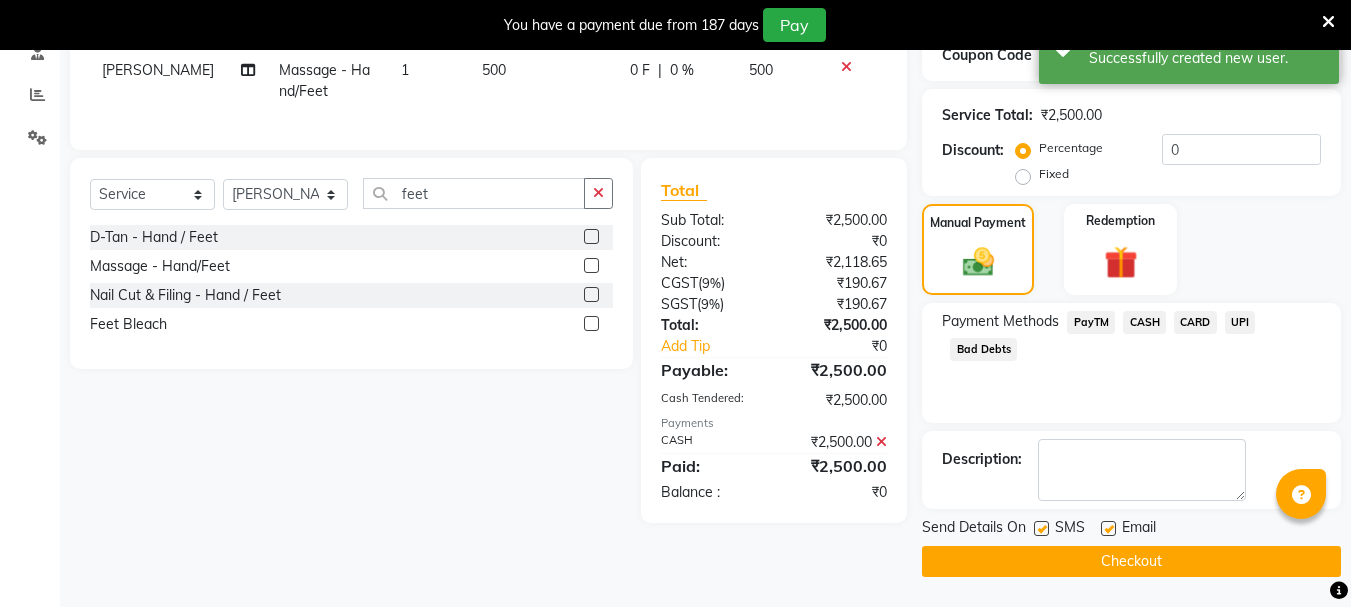 click on "Checkout" 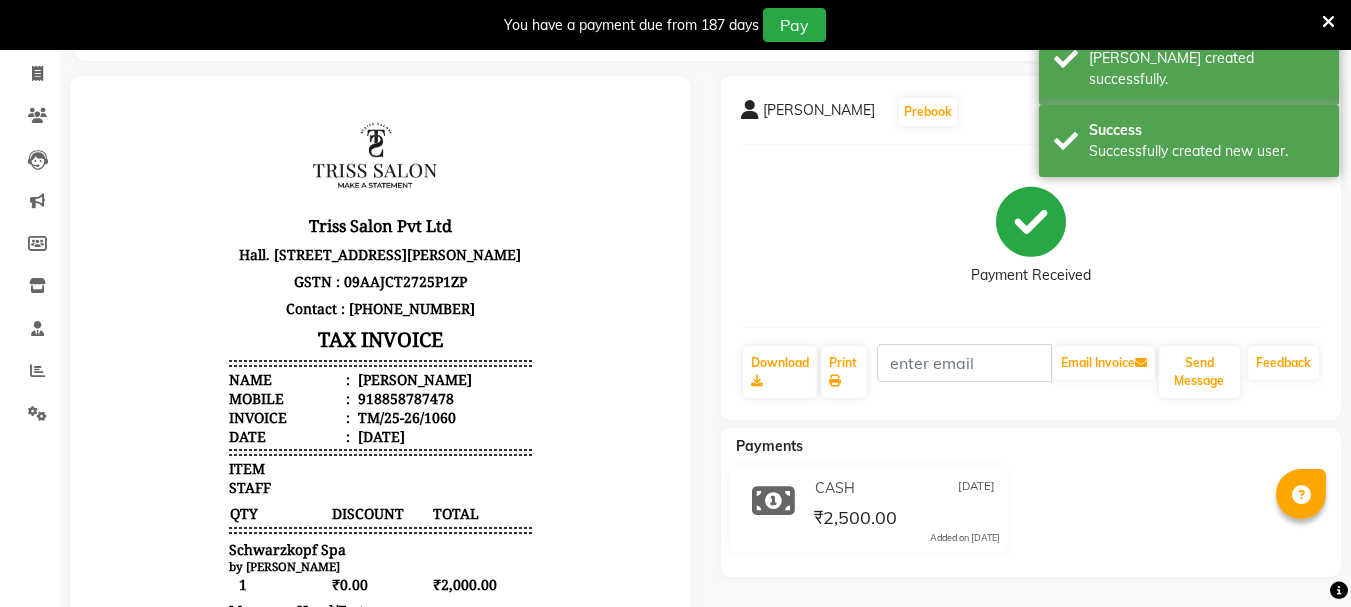 scroll, scrollTop: 398, scrollLeft: 0, axis: vertical 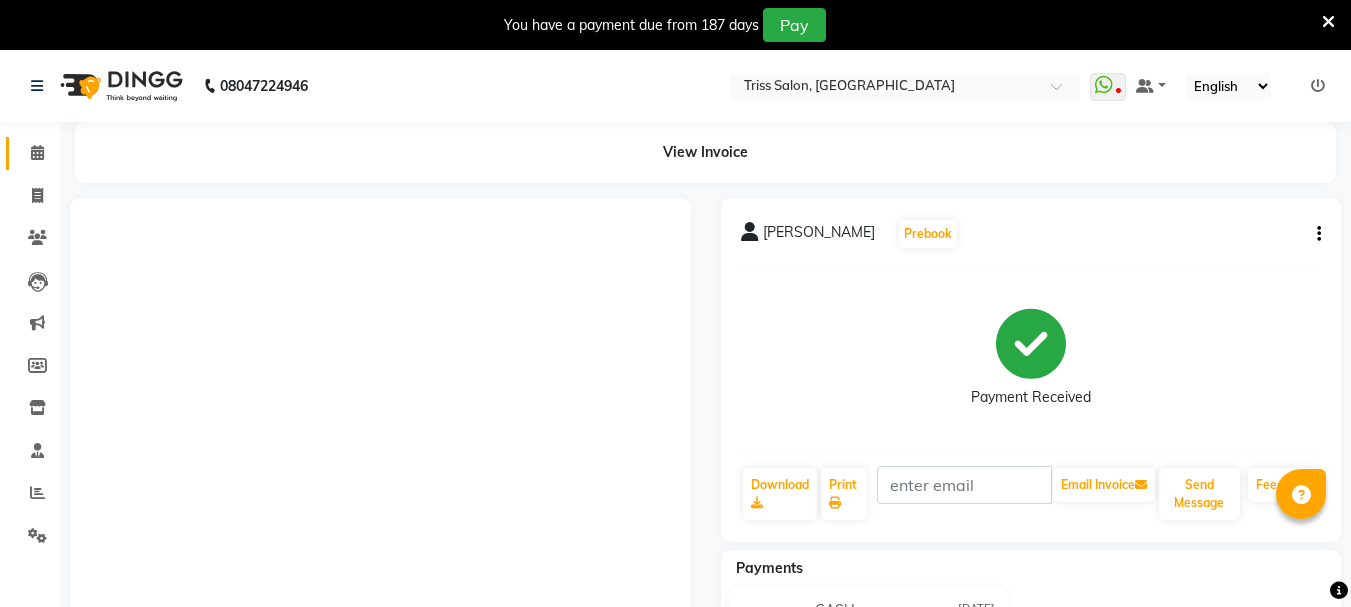 click 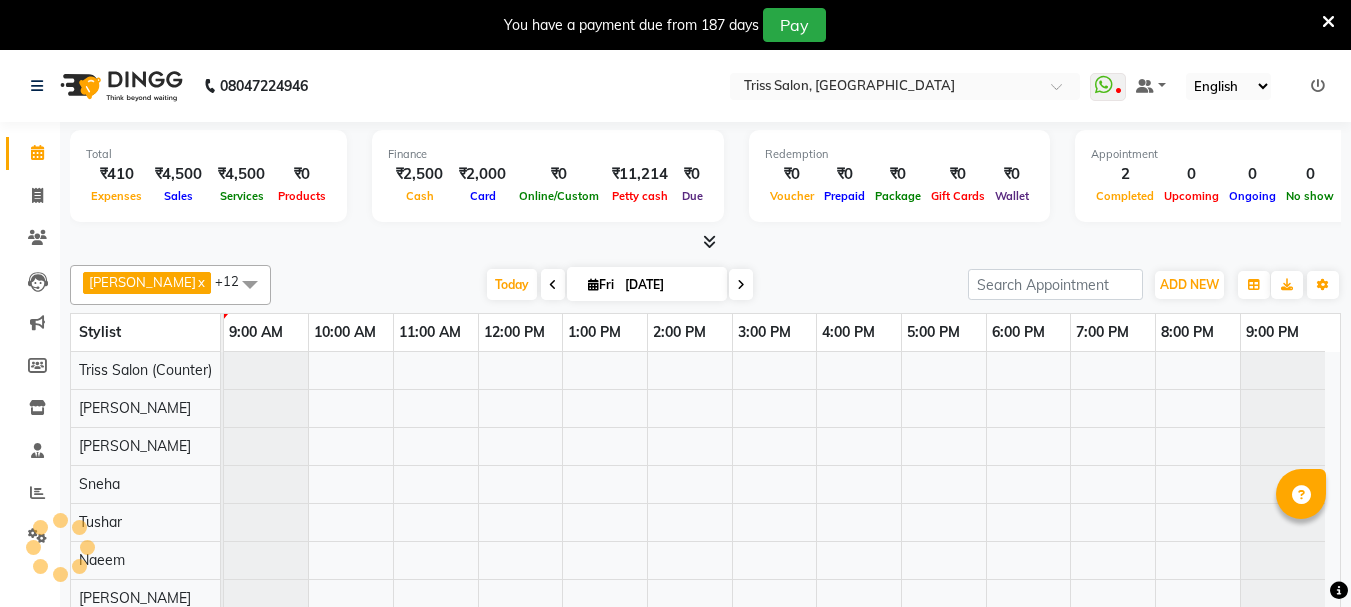 scroll, scrollTop: 0, scrollLeft: 0, axis: both 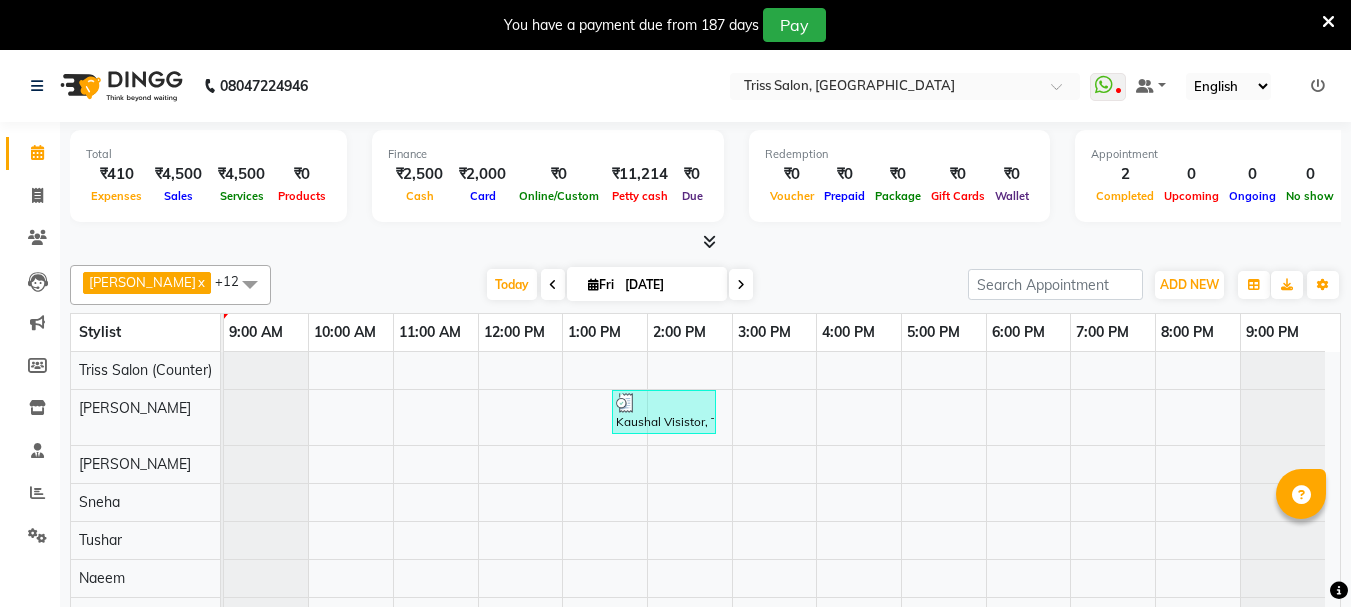 click at bounding box center (705, 242) 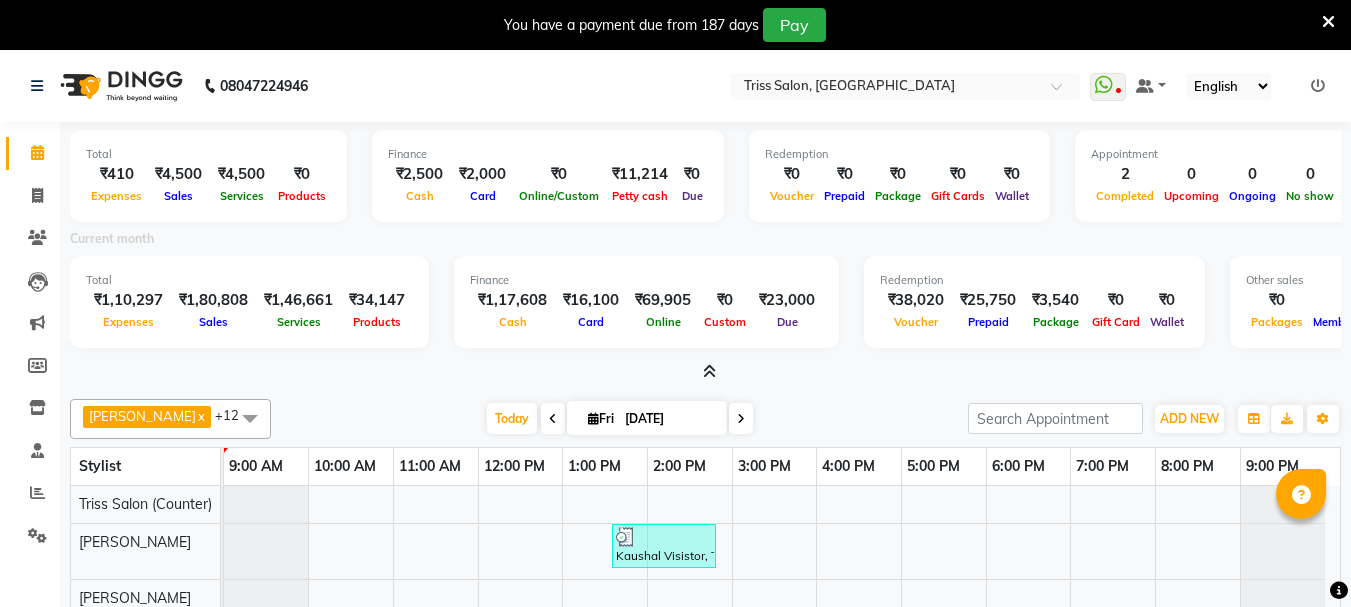 click on "Completed InProgress Upcoming Dropped Tentative Check-In Confirm" 